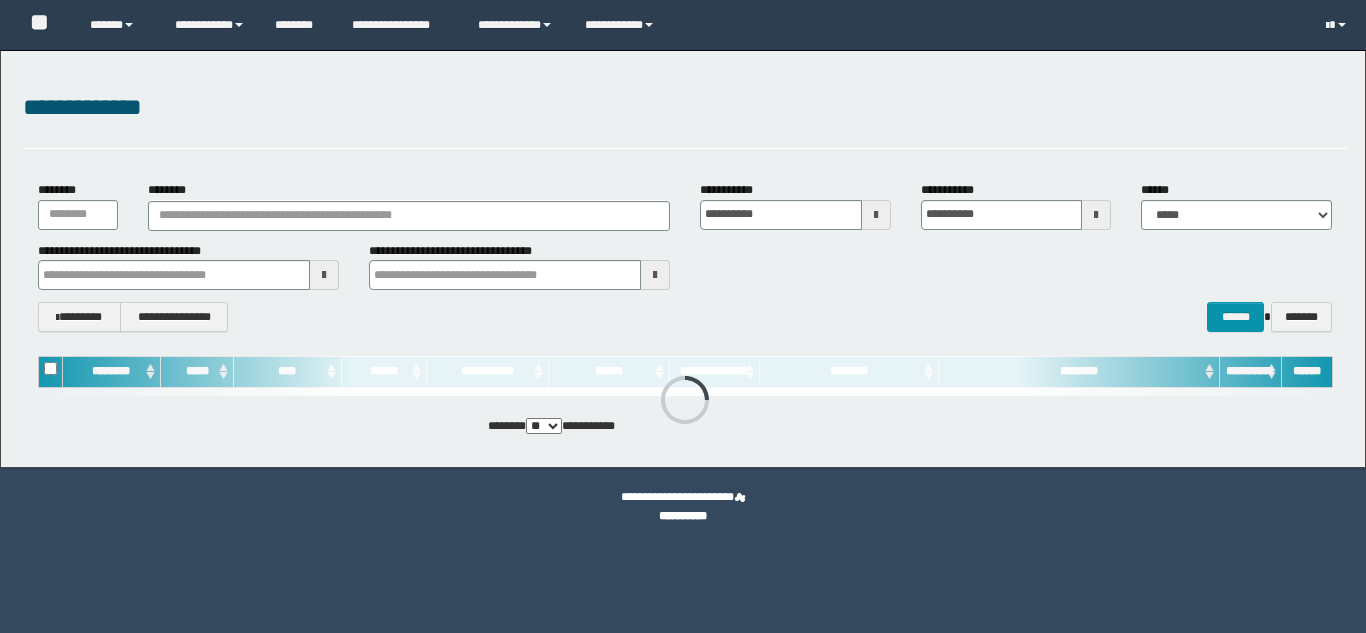 scroll, scrollTop: 0, scrollLeft: 0, axis: both 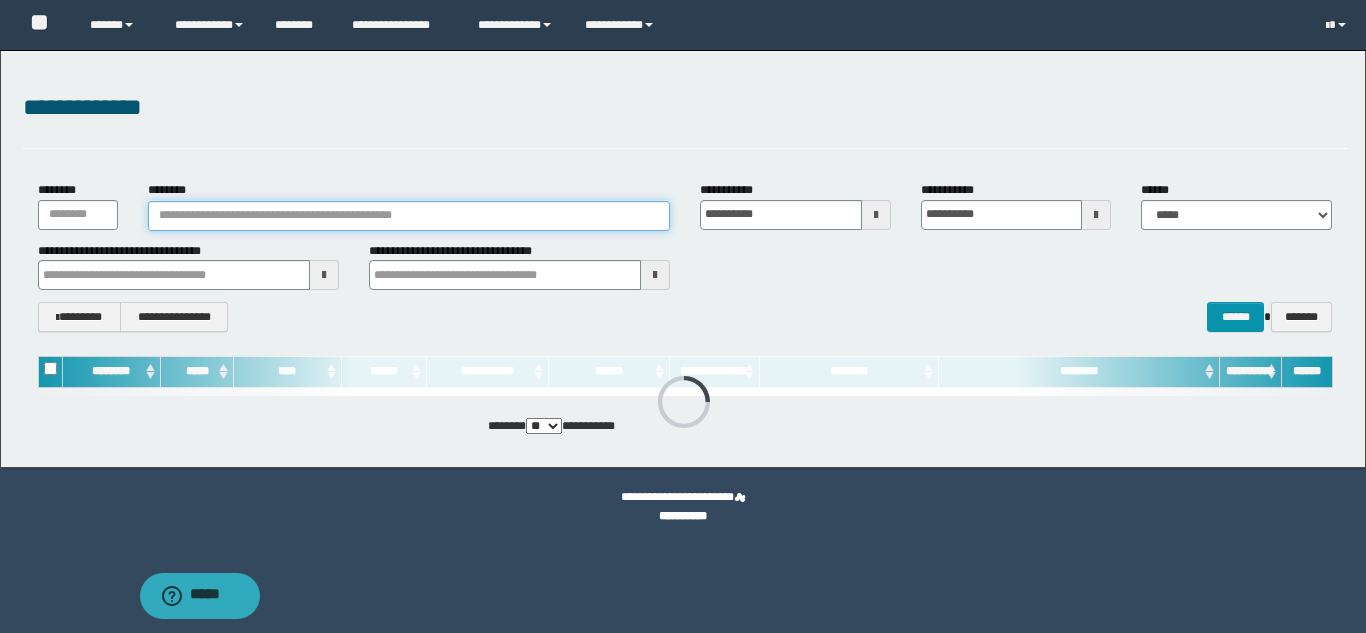 click on "********" at bounding box center (409, 216) 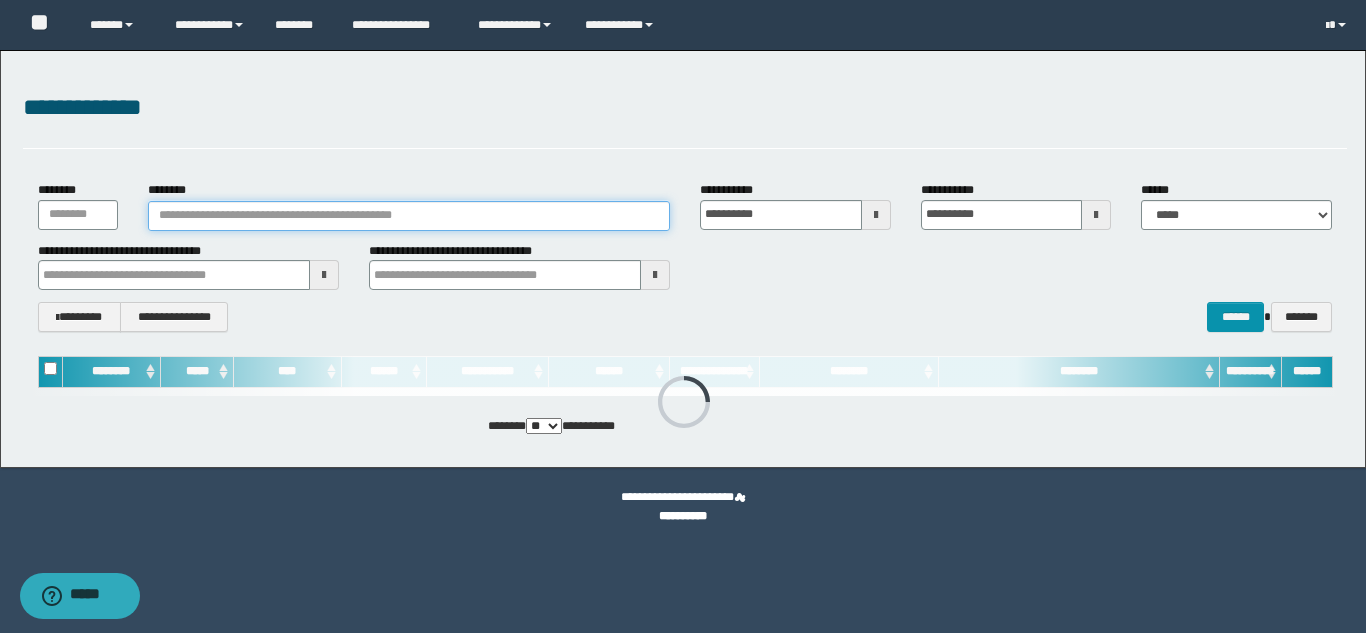 paste on "********" 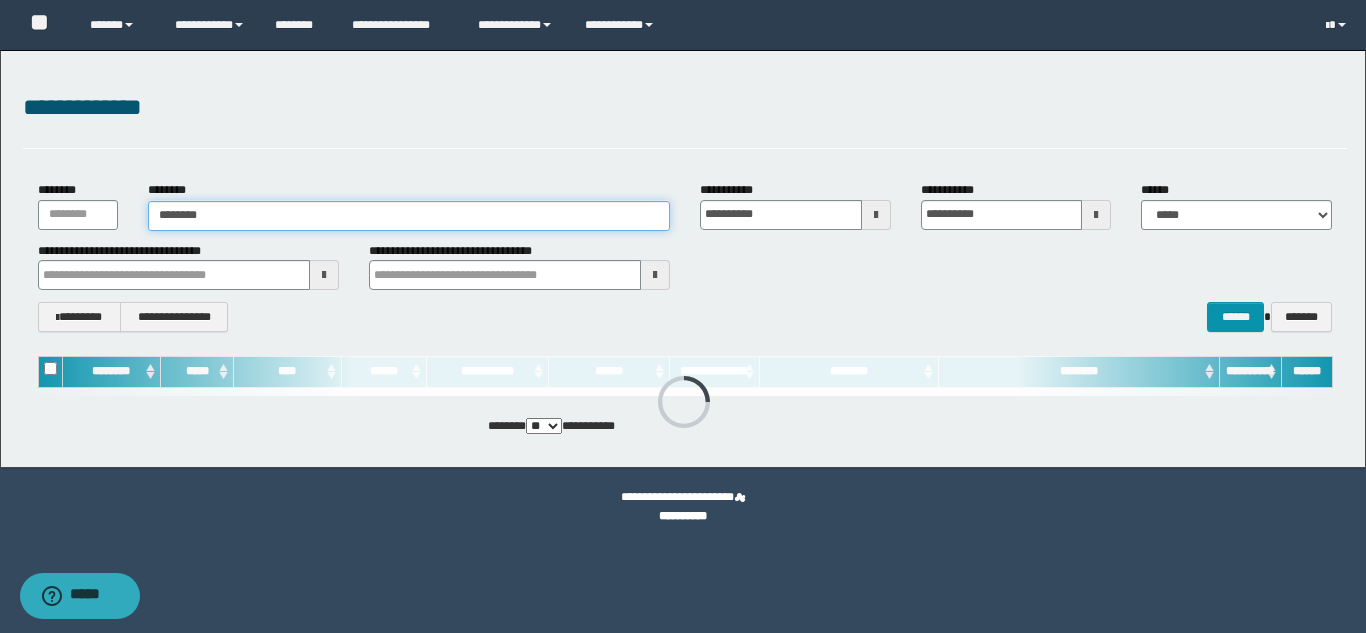 type on "********" 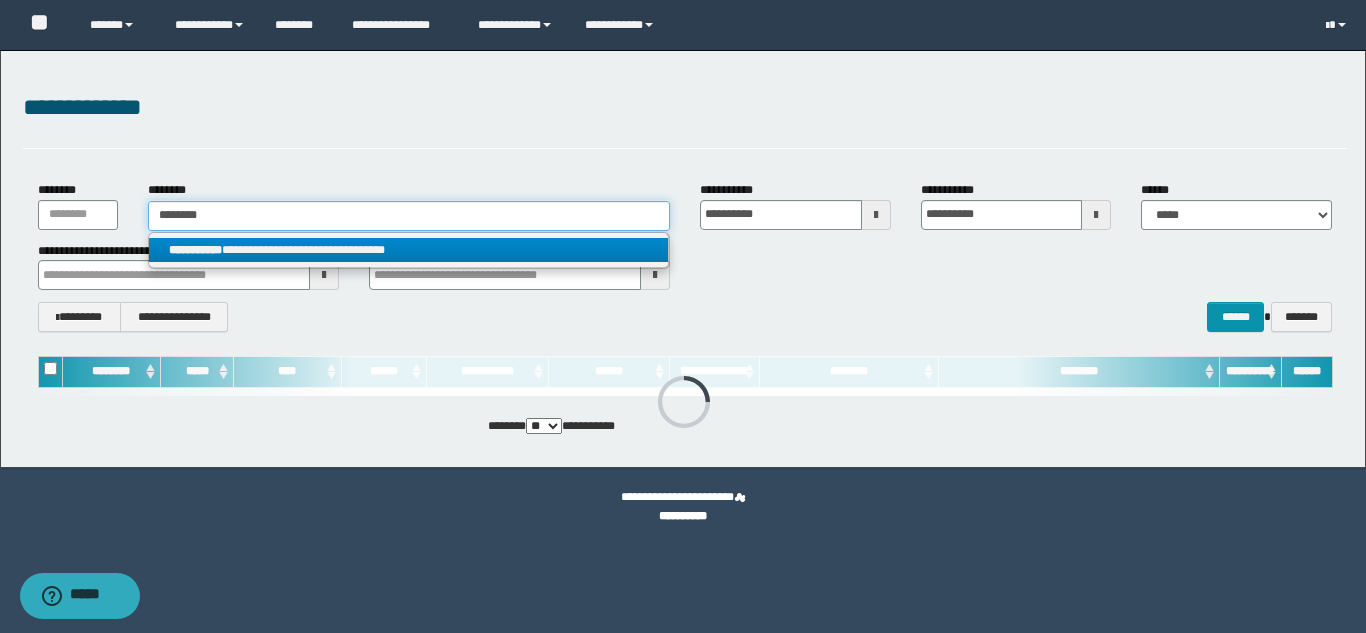 type on "********" 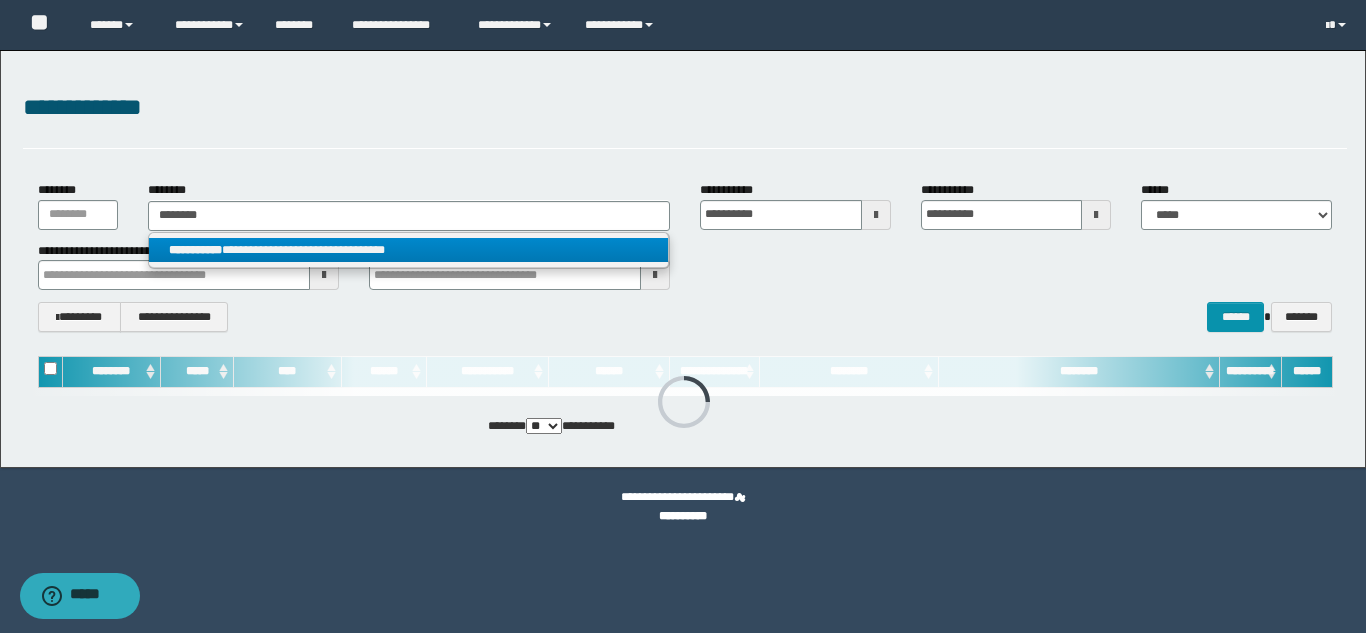 click on "**********" at bounding box center [408, 250] 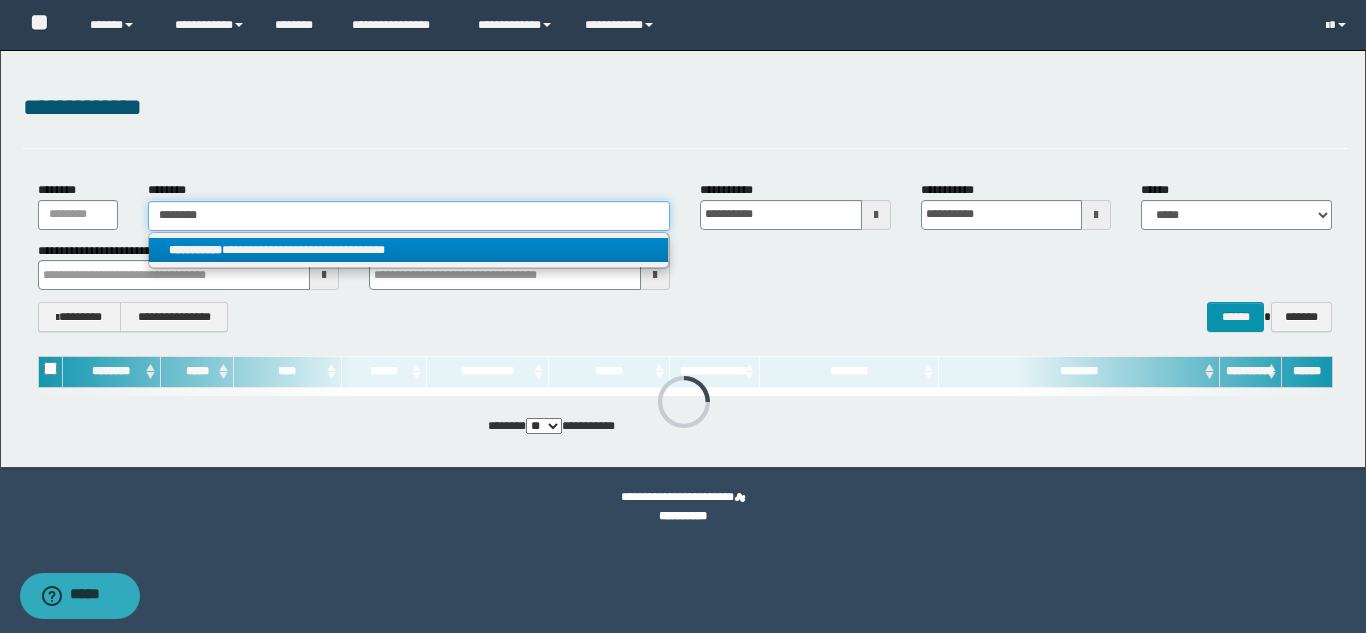 type 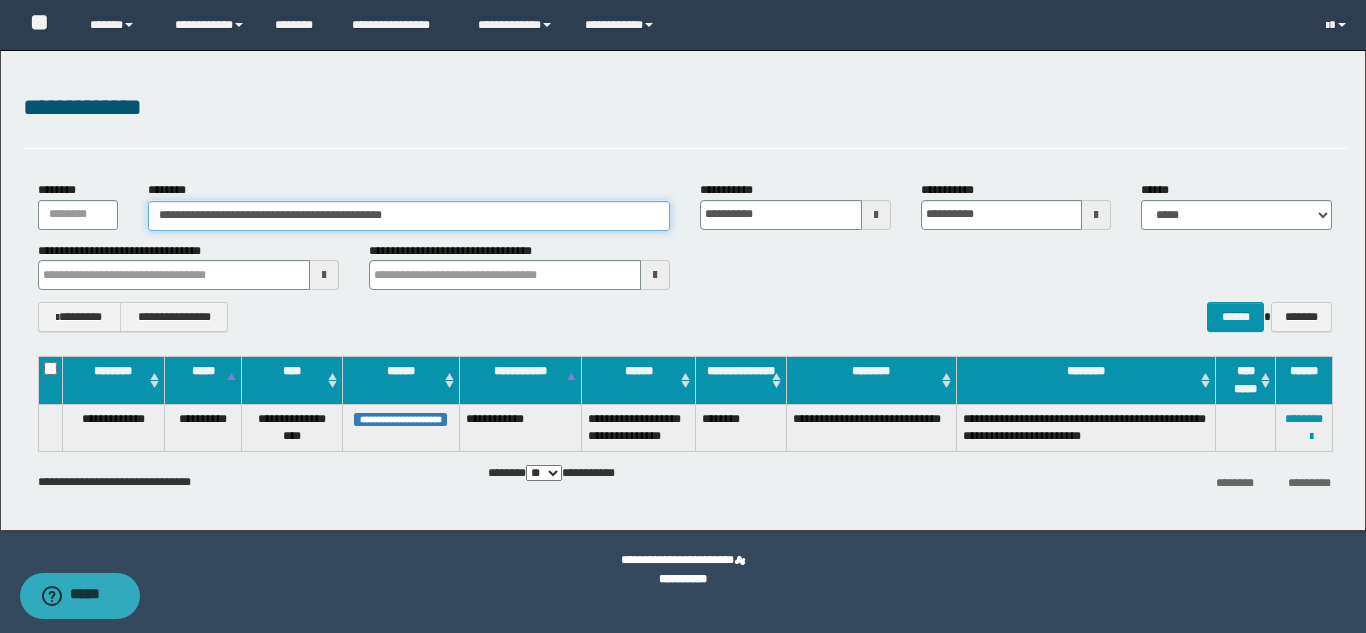 drag, startPoint x: 465, startPoint y: 215, endPoint x: 132, endPoint y: 211, distance: 333.02402 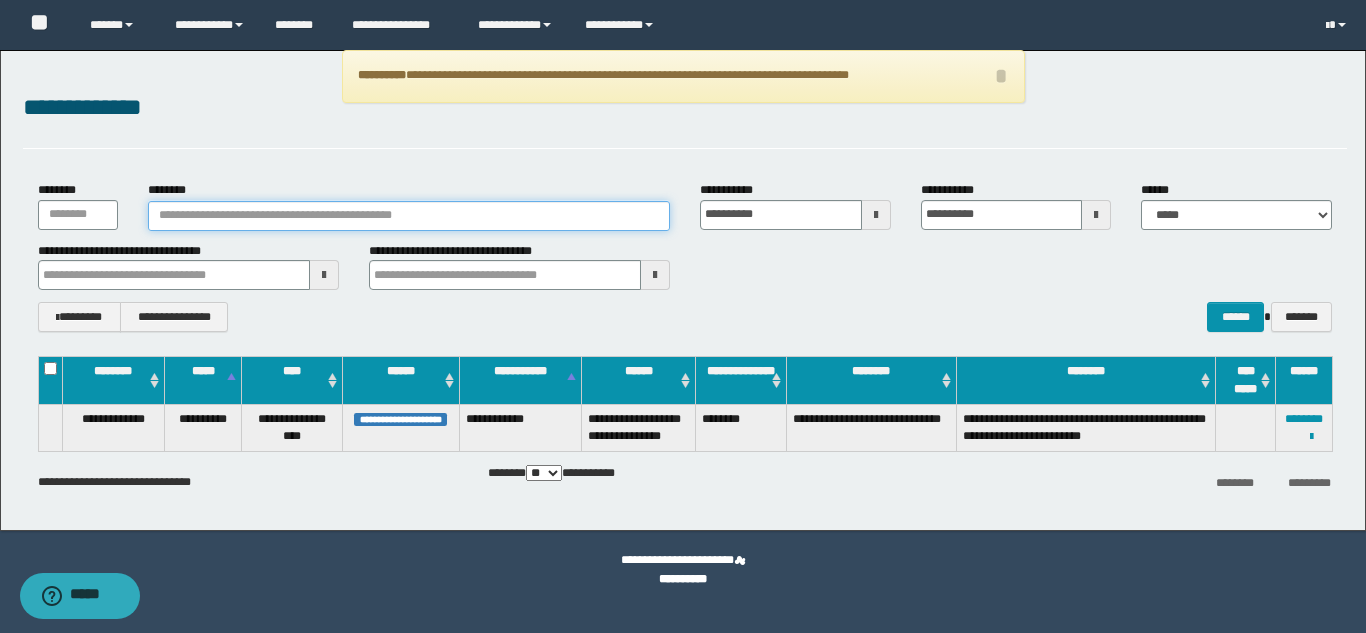 paste on "**********" 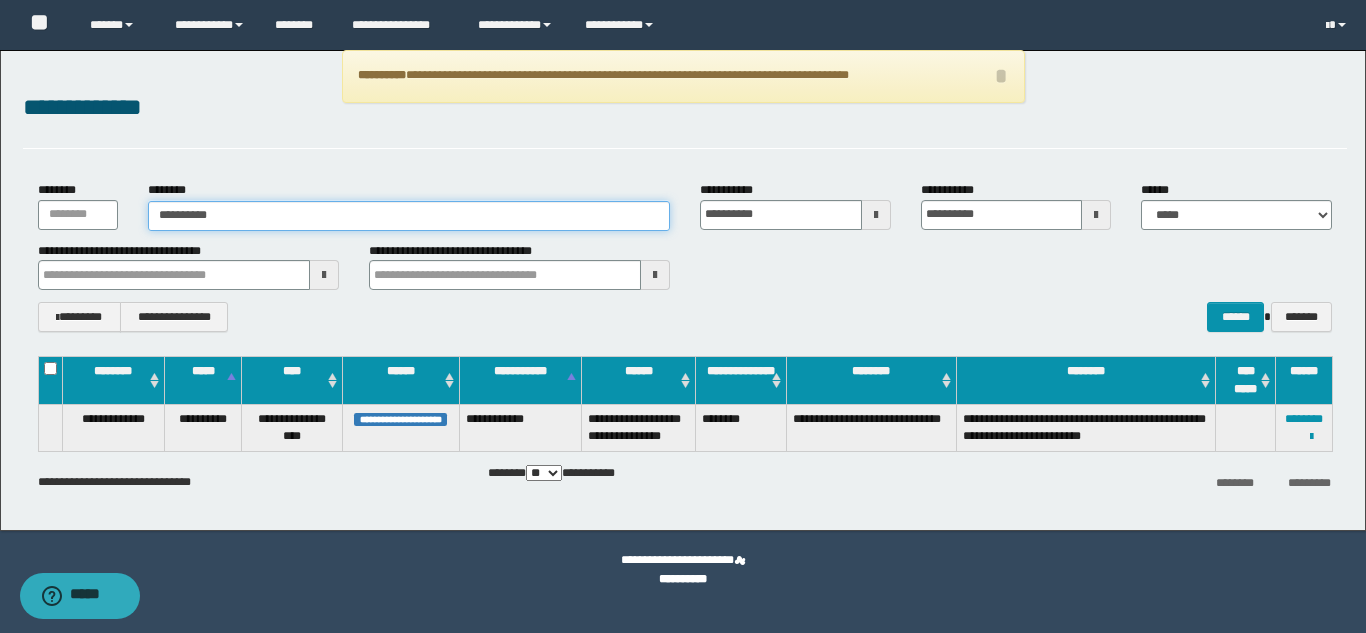 type on "**********" 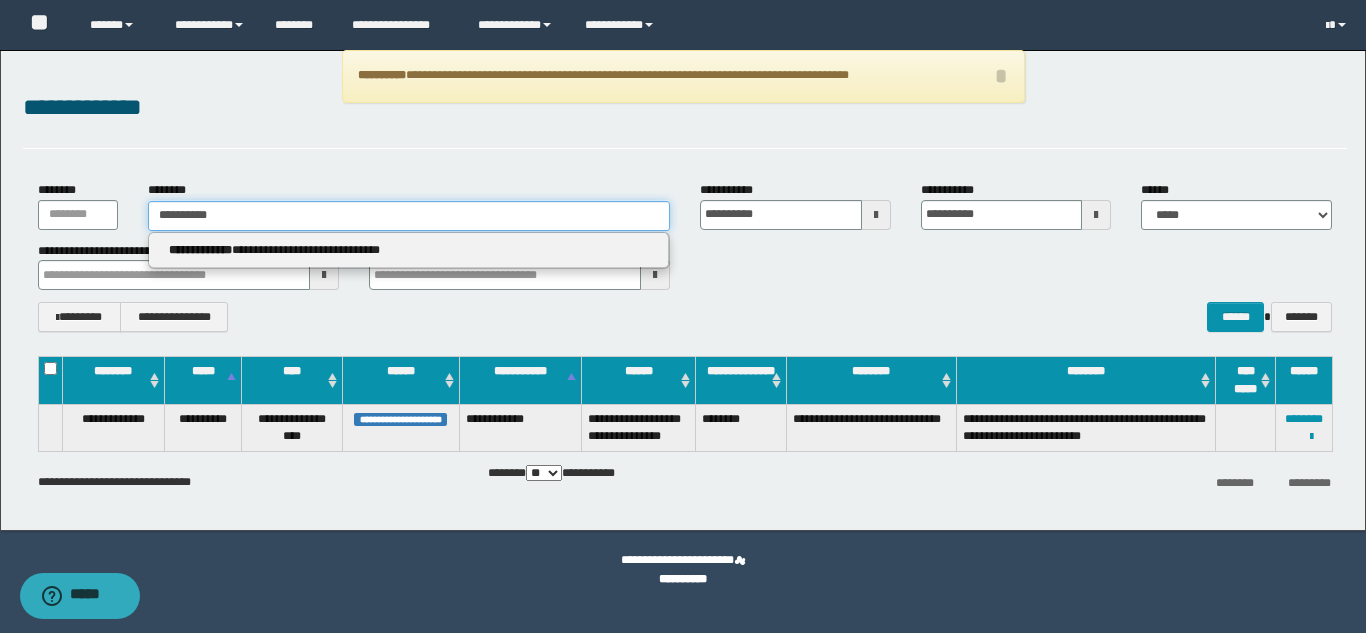 type on "**********" 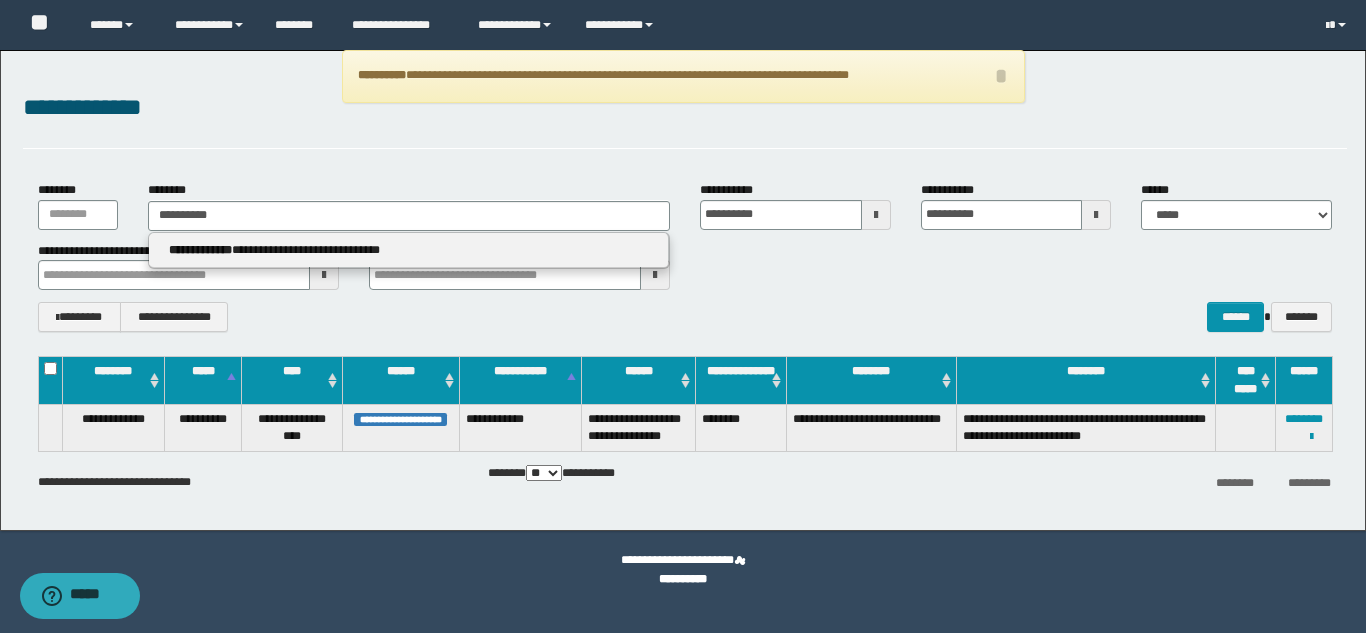 click on "**********" at bounding box center (408, 250) 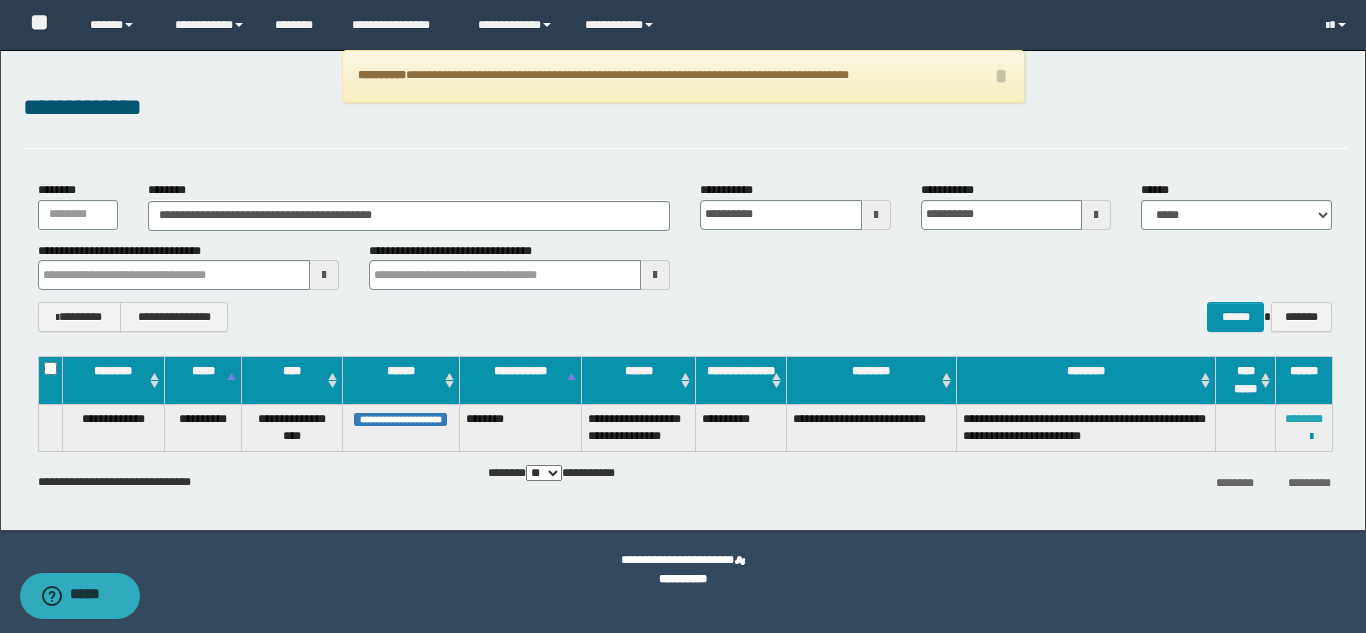 click on "********" at bounding box center (1304, 419) 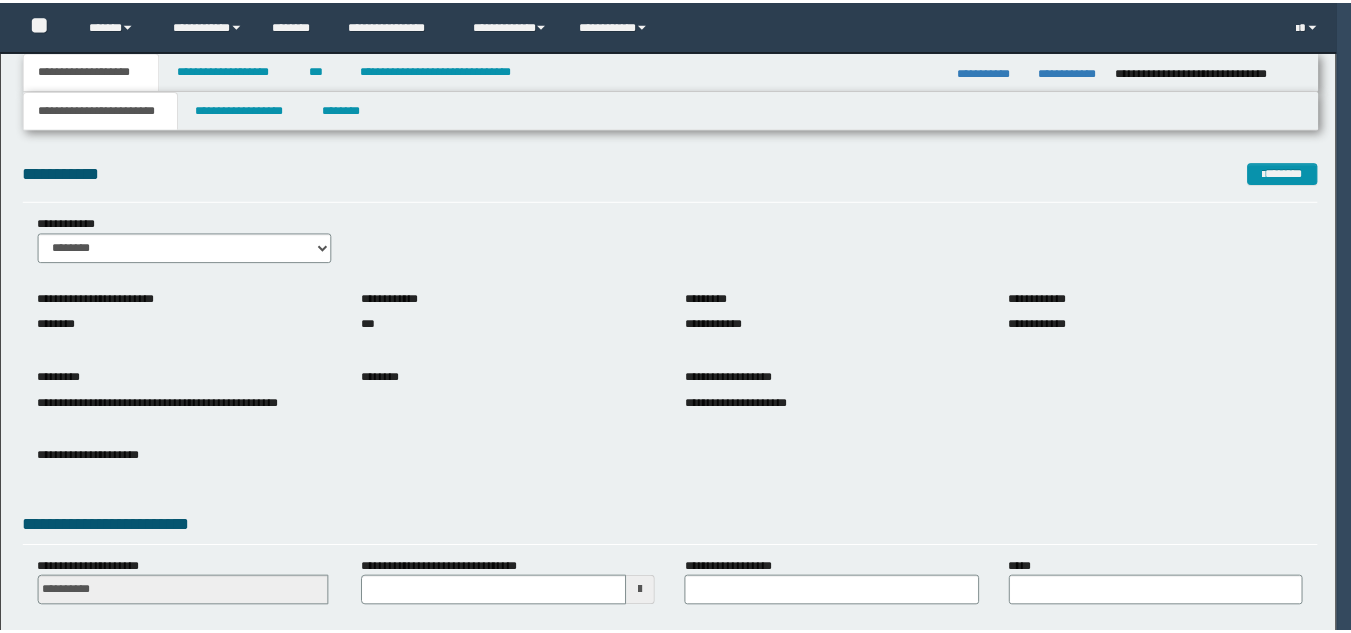 scroll, scrollTop: 0, scrollLeft: 0, axis: both 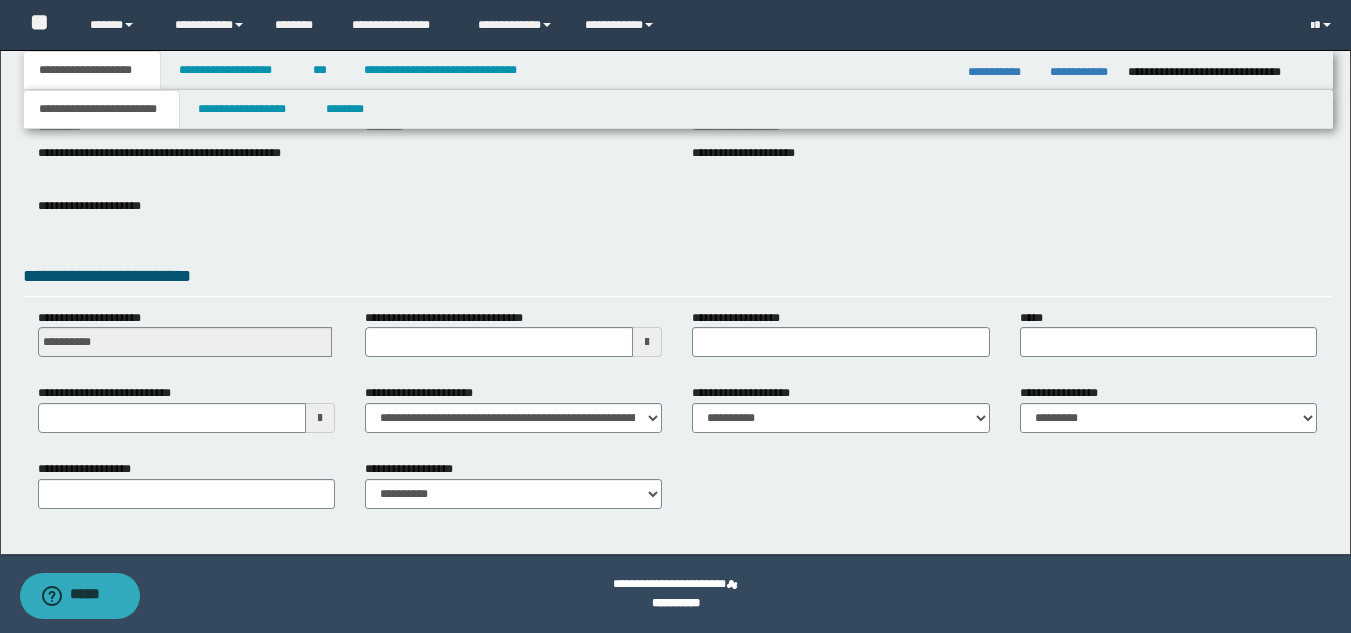 drag, startPoint x: 309, startPoint y: 411, endPoint x: 298, endPoint y: 404, distance: 13.038404 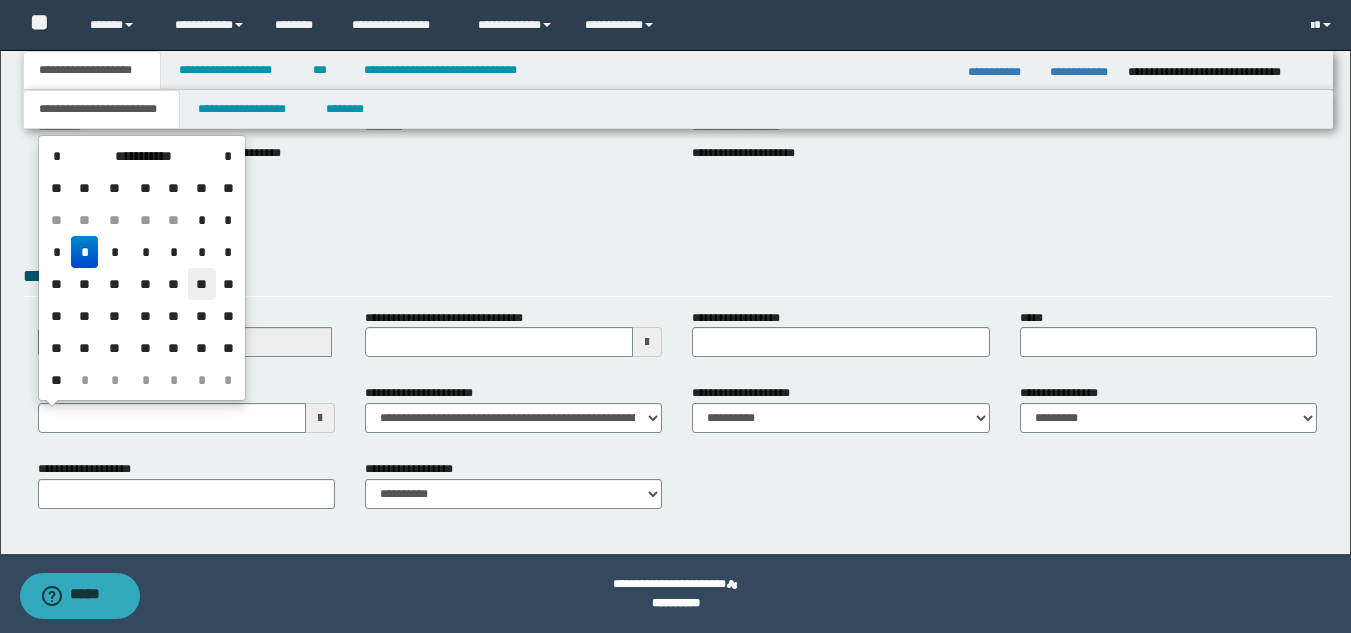 click on "**" at bounding box center (202, 284) 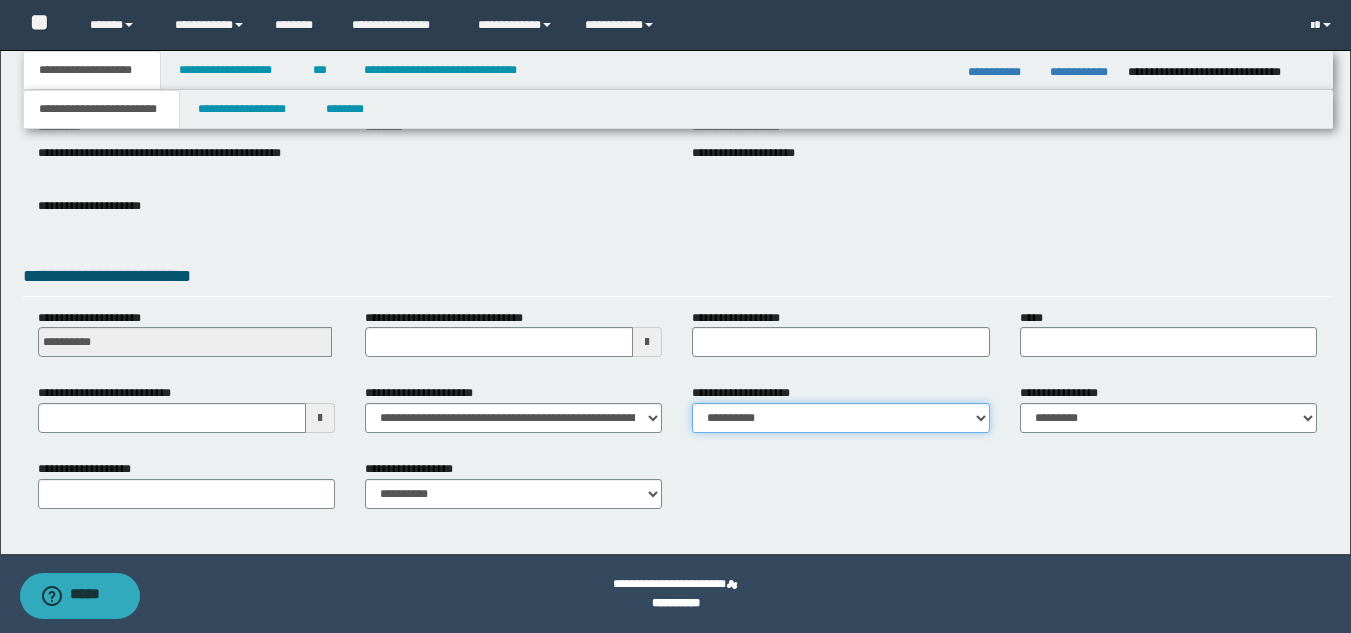 click on "**********" at bounding box center [840, 418] 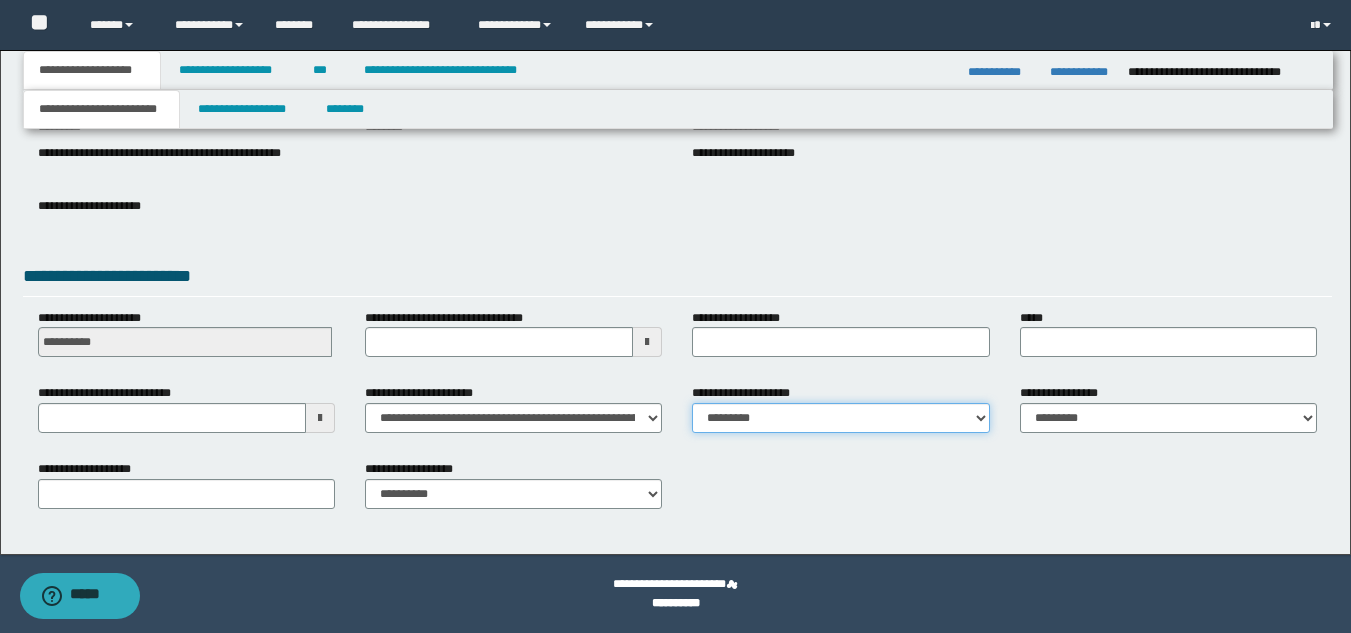 click on "**********" at bounding box center [840, 418] 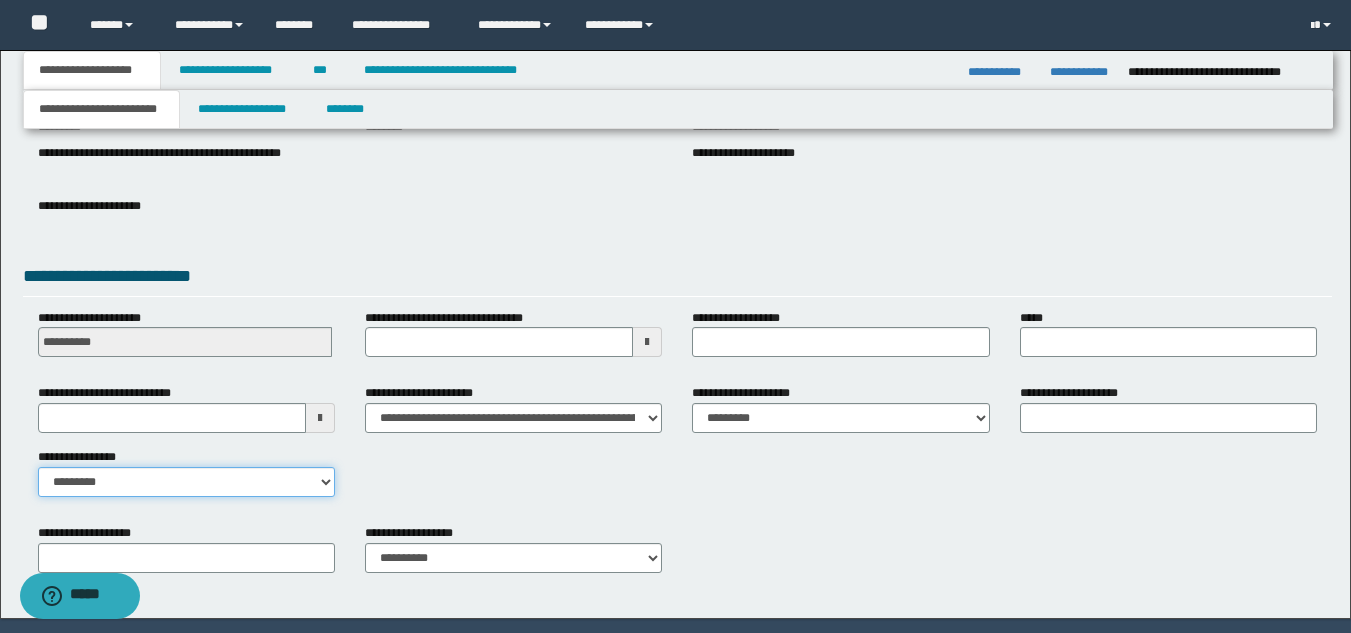 click on "**********" at bounding box center (186, 482) 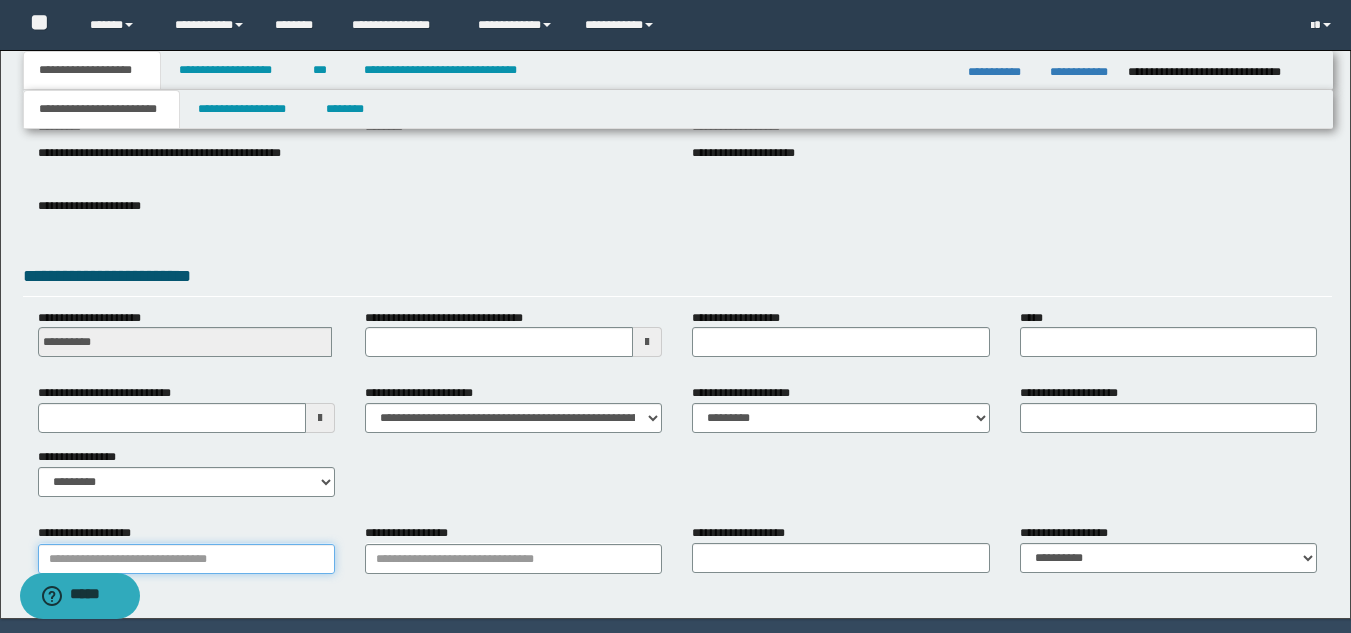 click on "**********" at bounding box center [186, 559] 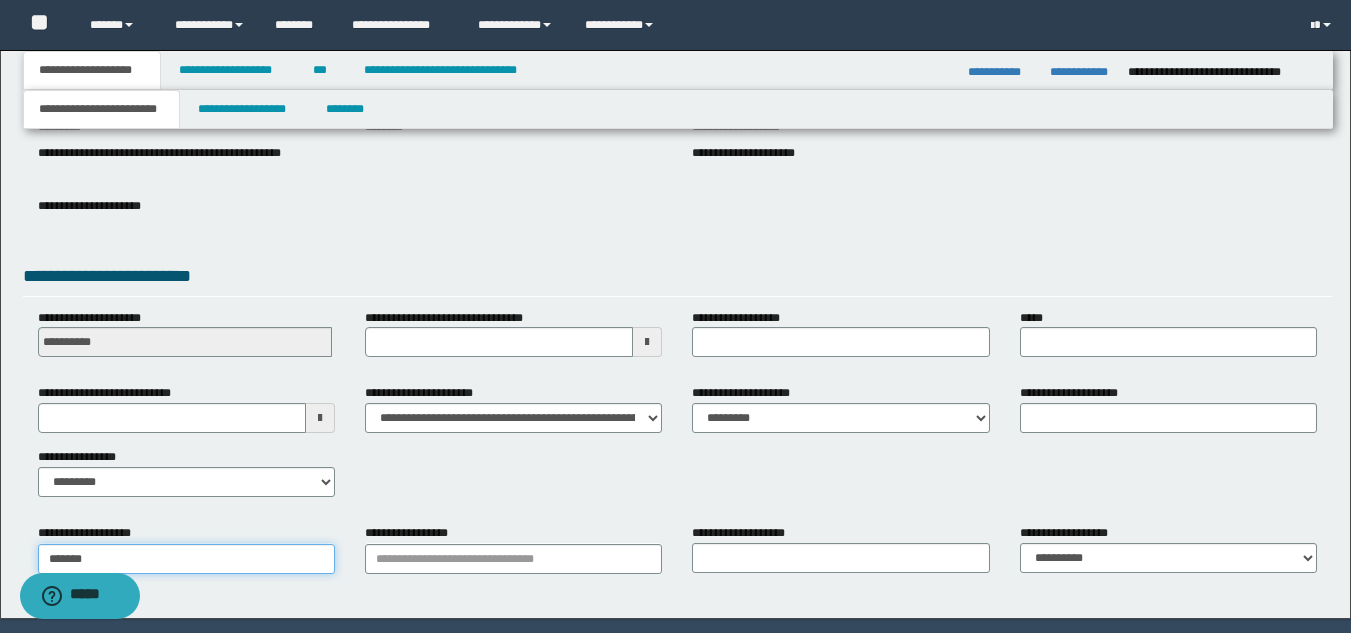type on "******" 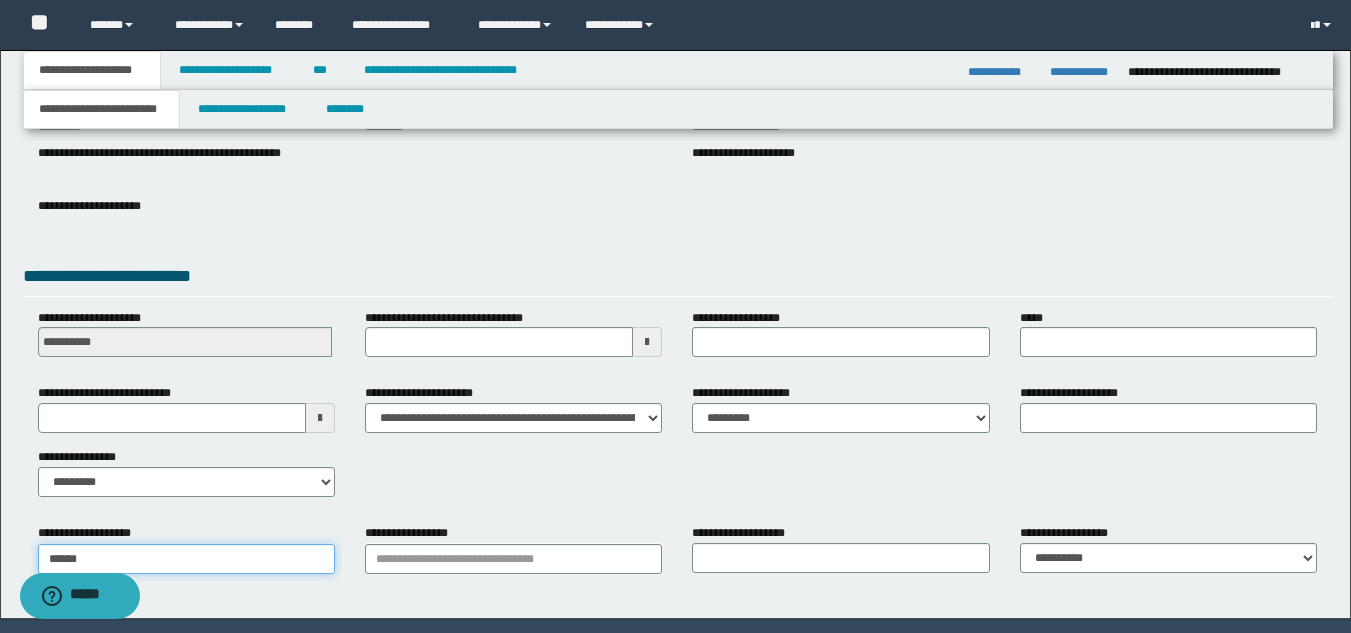 type on "**********" 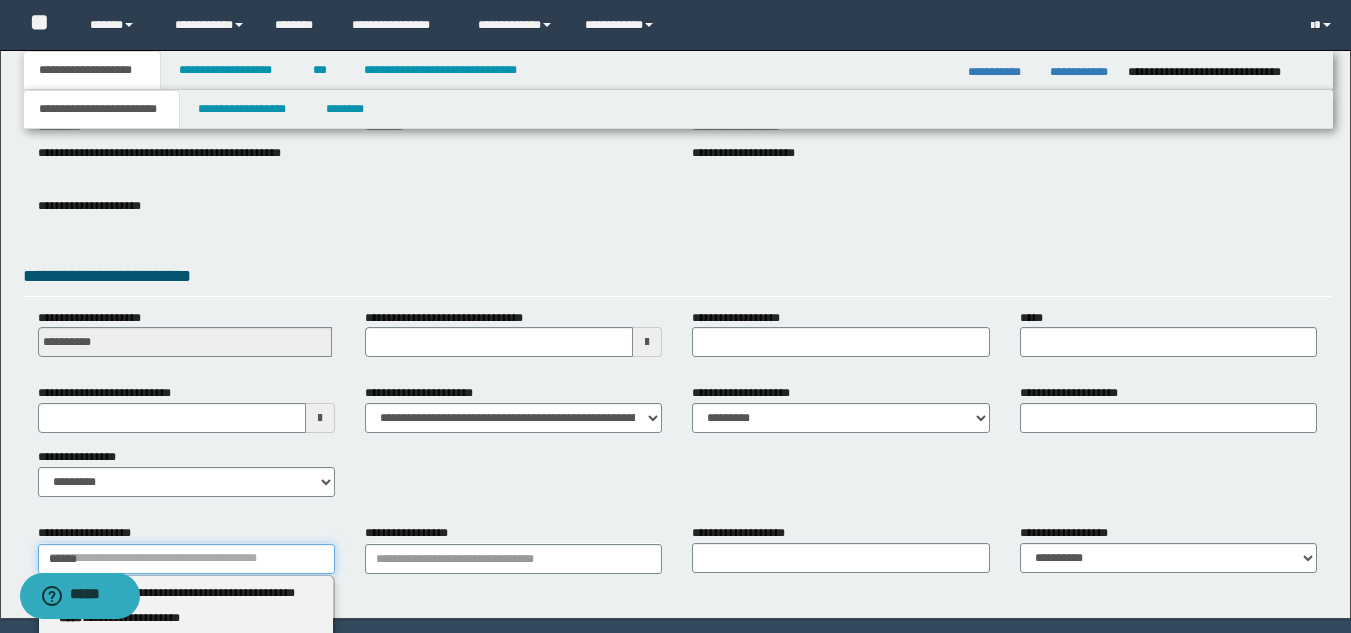 type 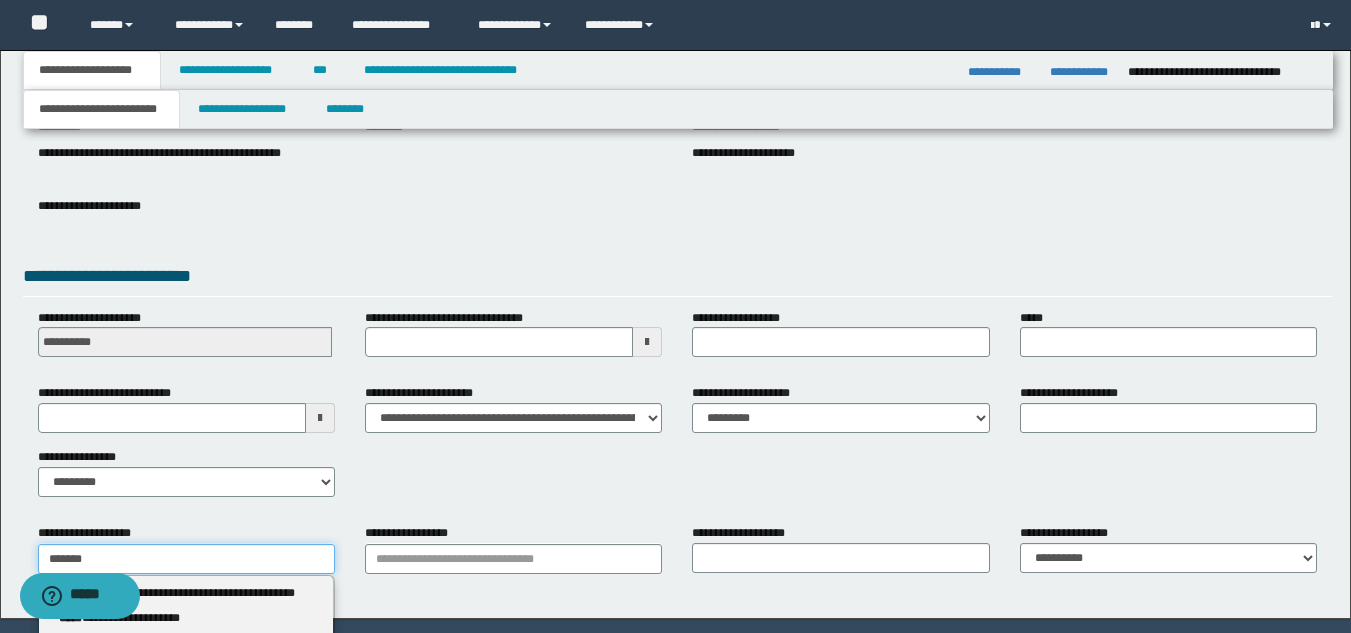 type on "********" 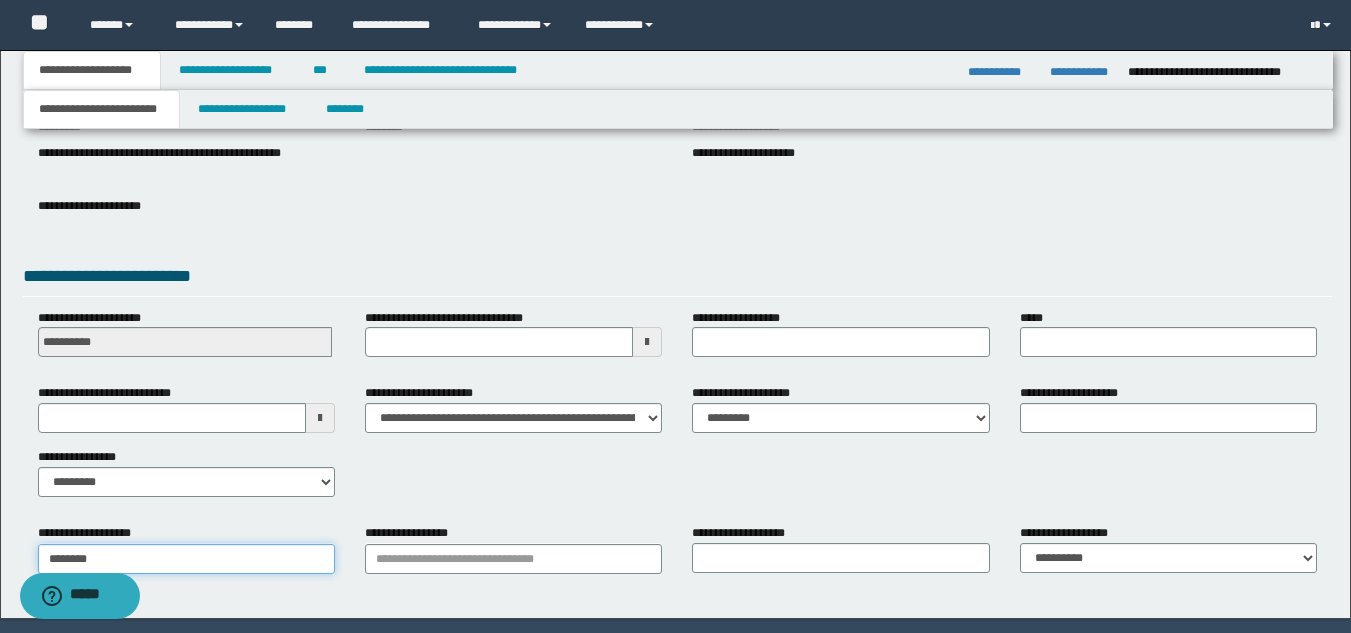 type on "********" 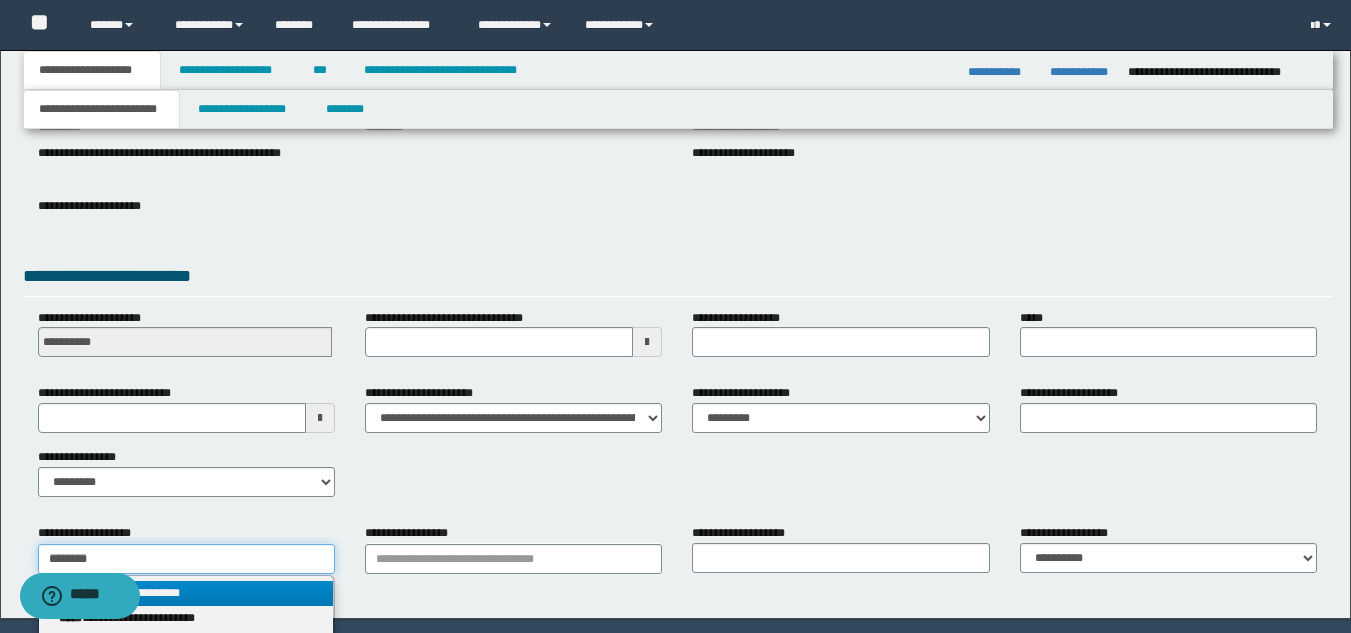type on "********" 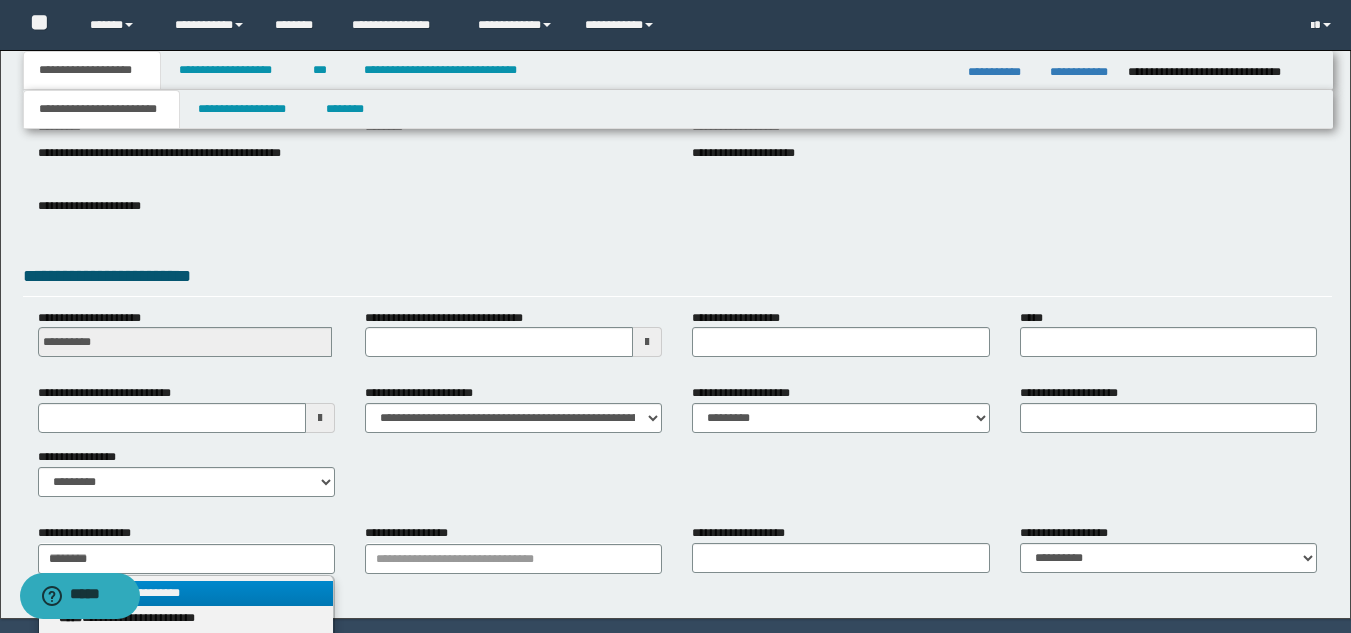 click on "**********" at bounding box center (186, 593) 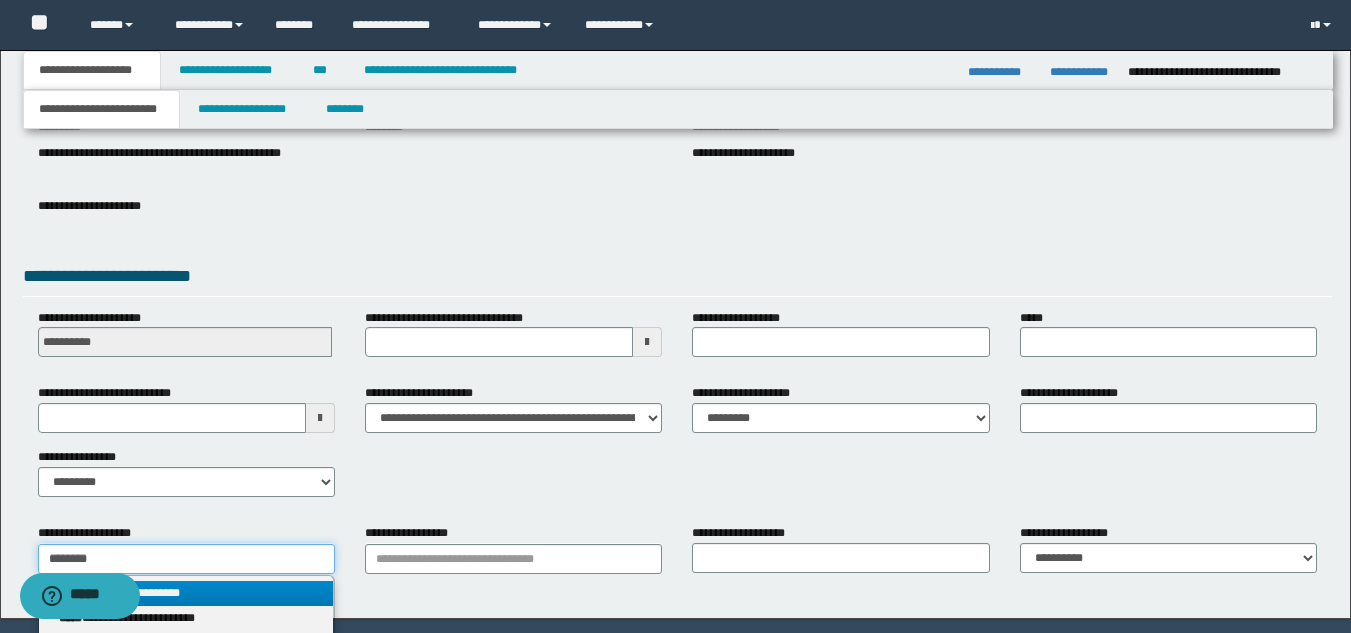 type 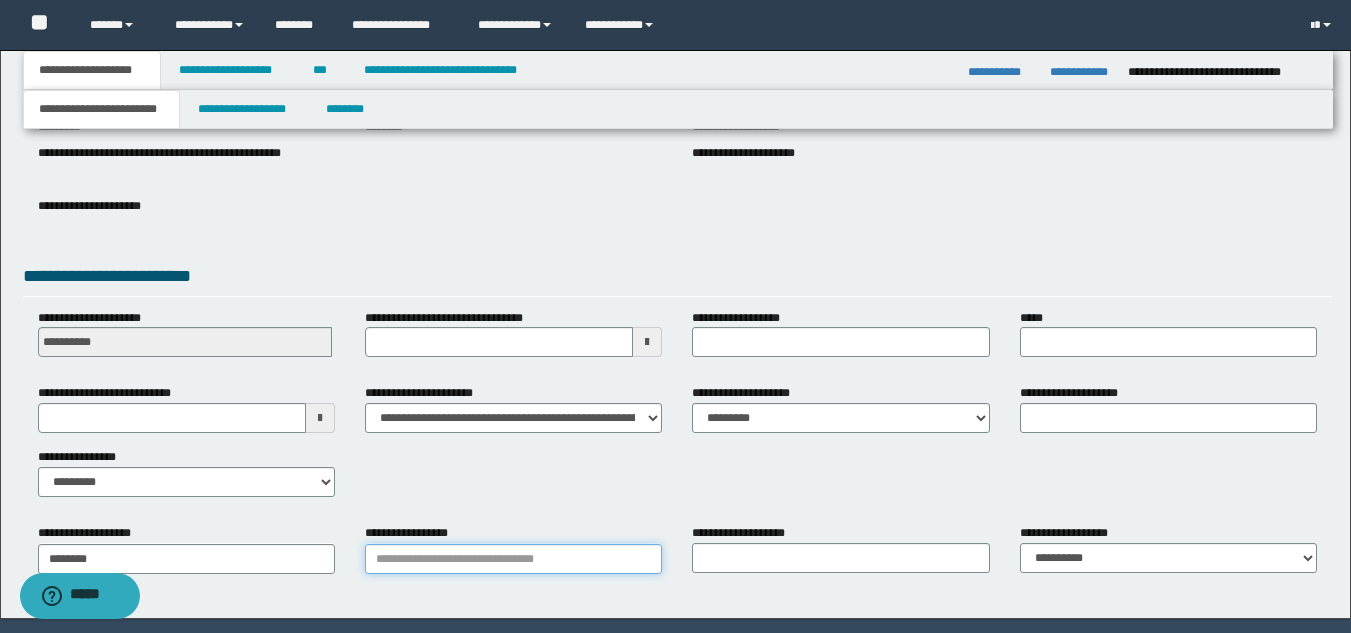 click on "**********" at bounding box center [513, 559] 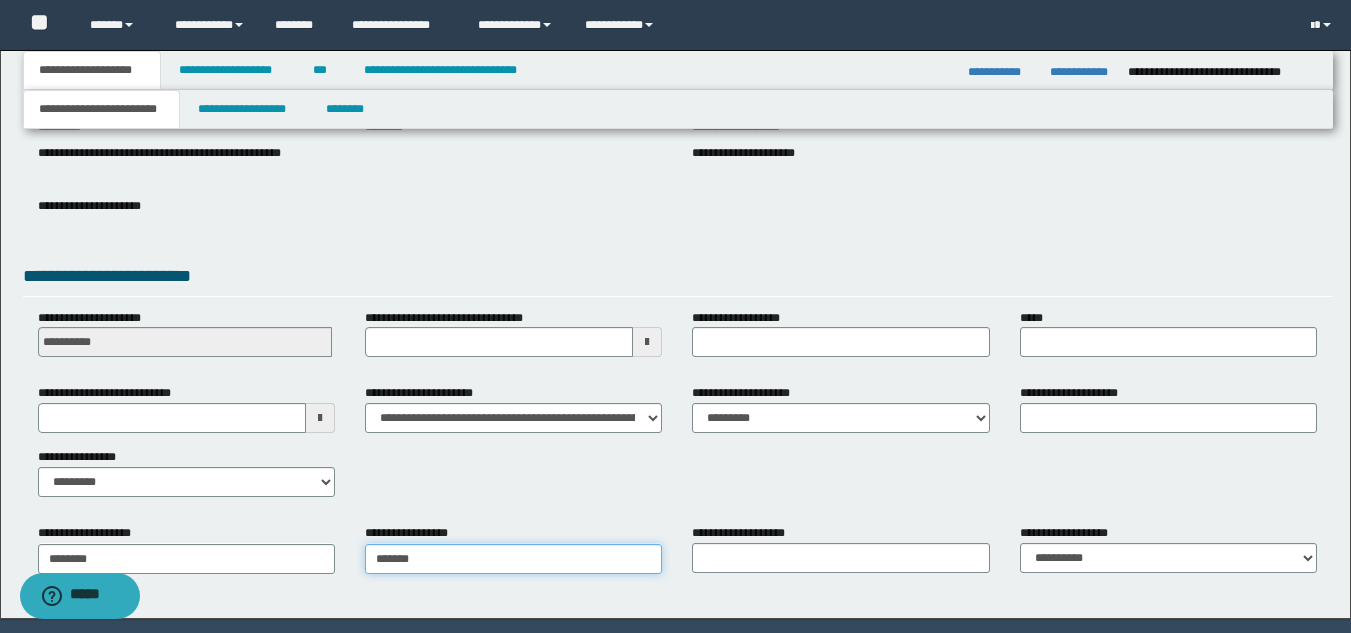 type on "********" 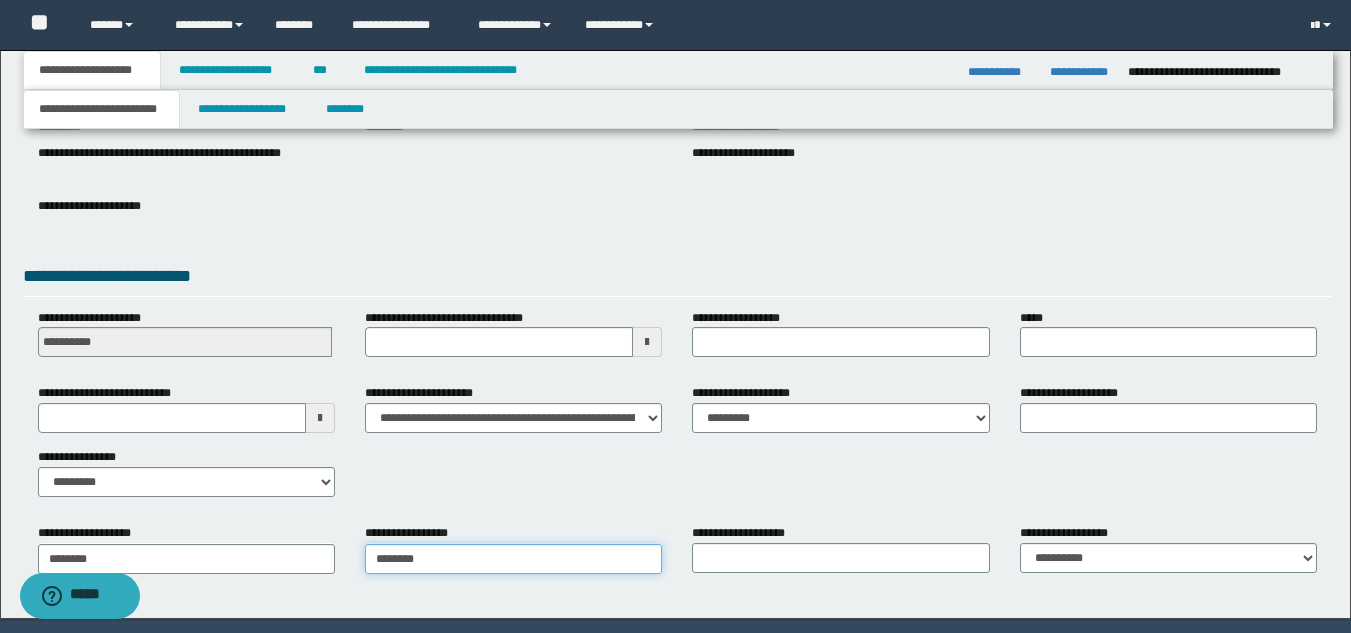 type on "********" 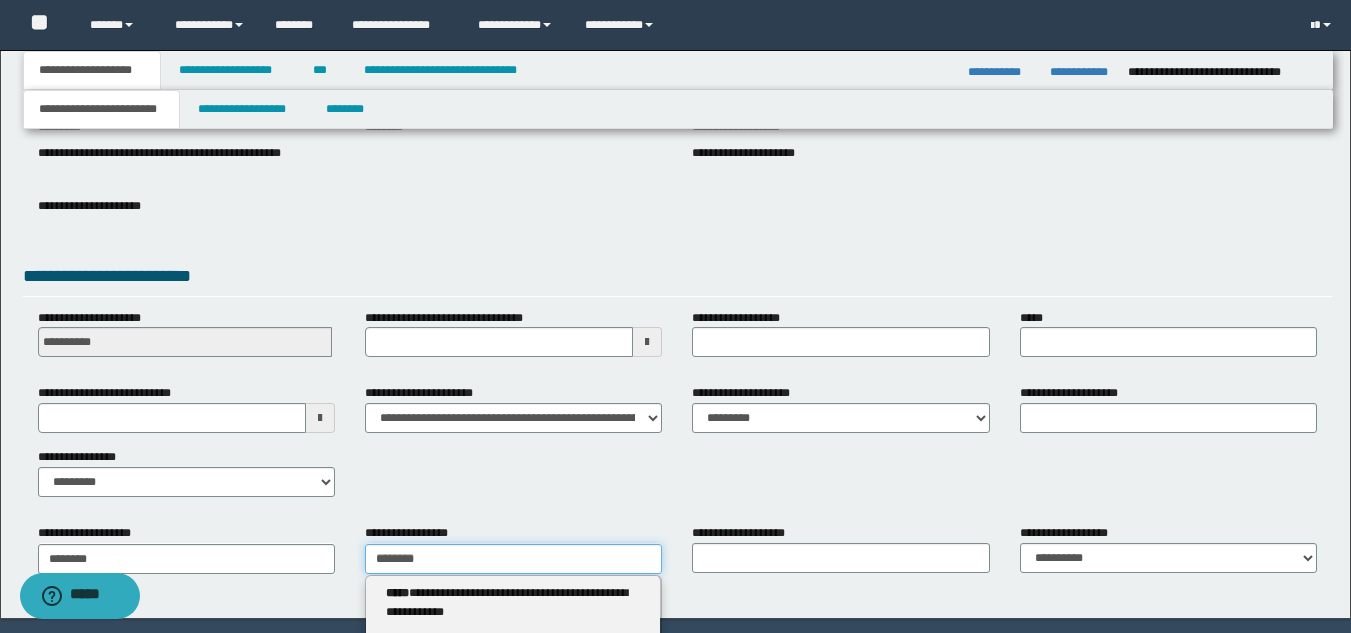 type 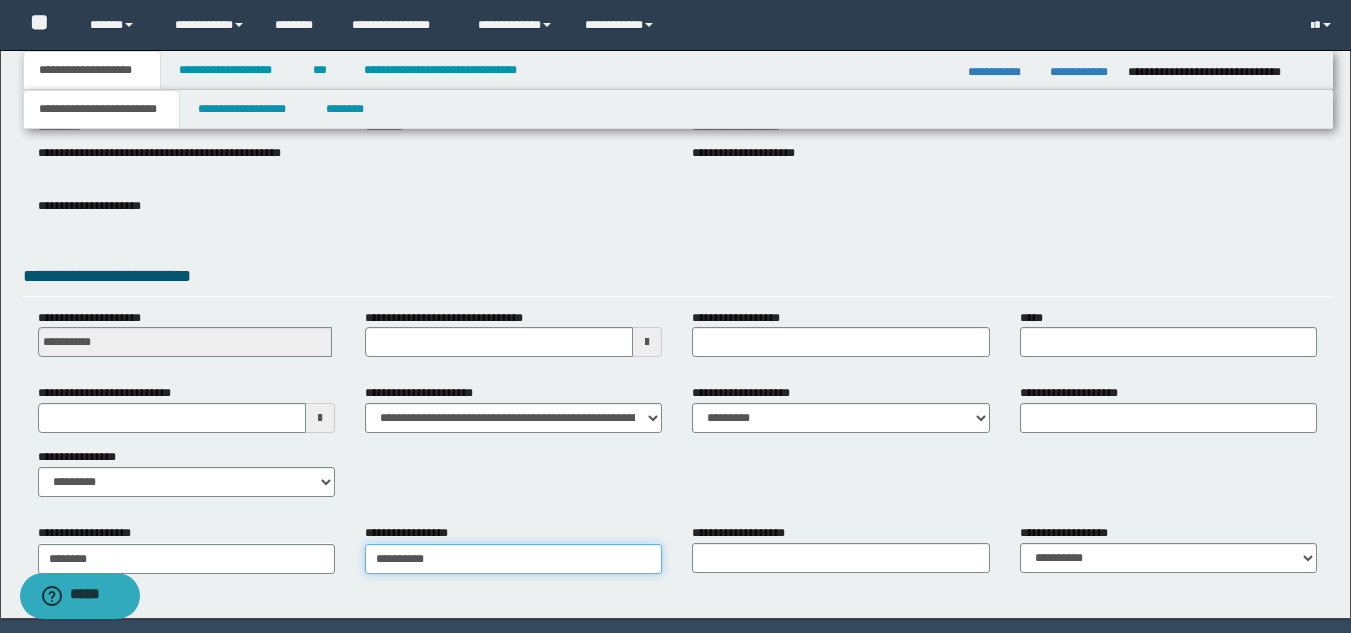 type on "**********" 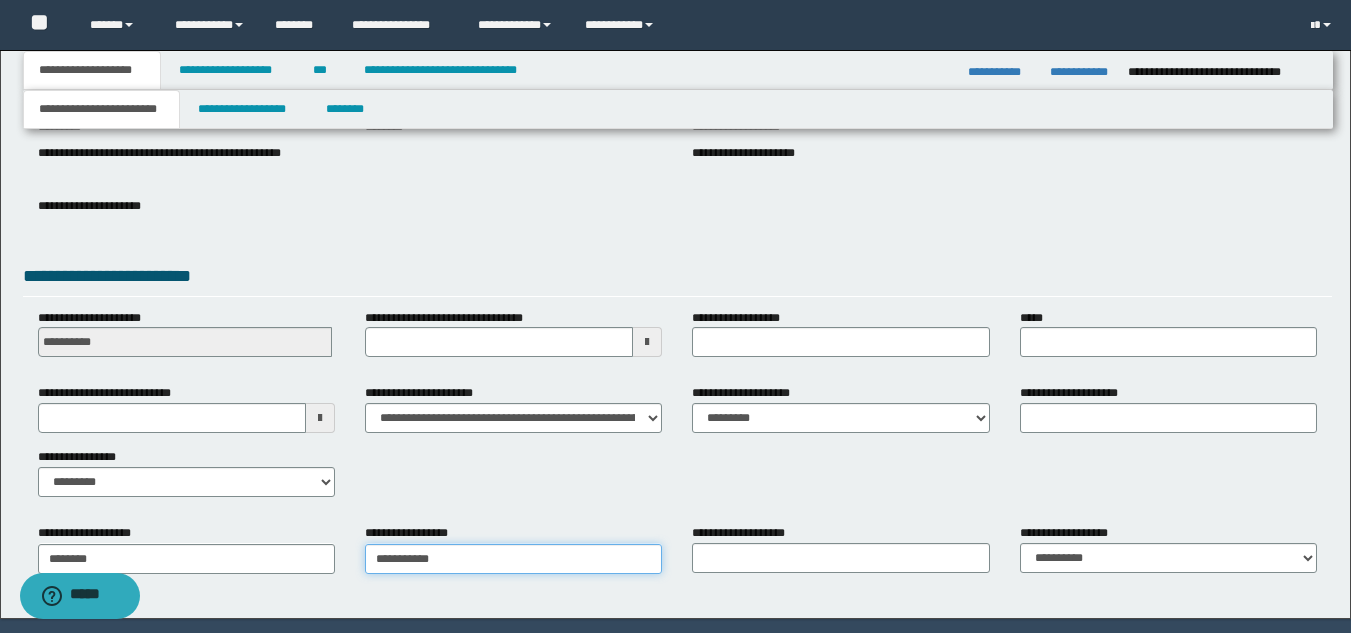 type on "**********" 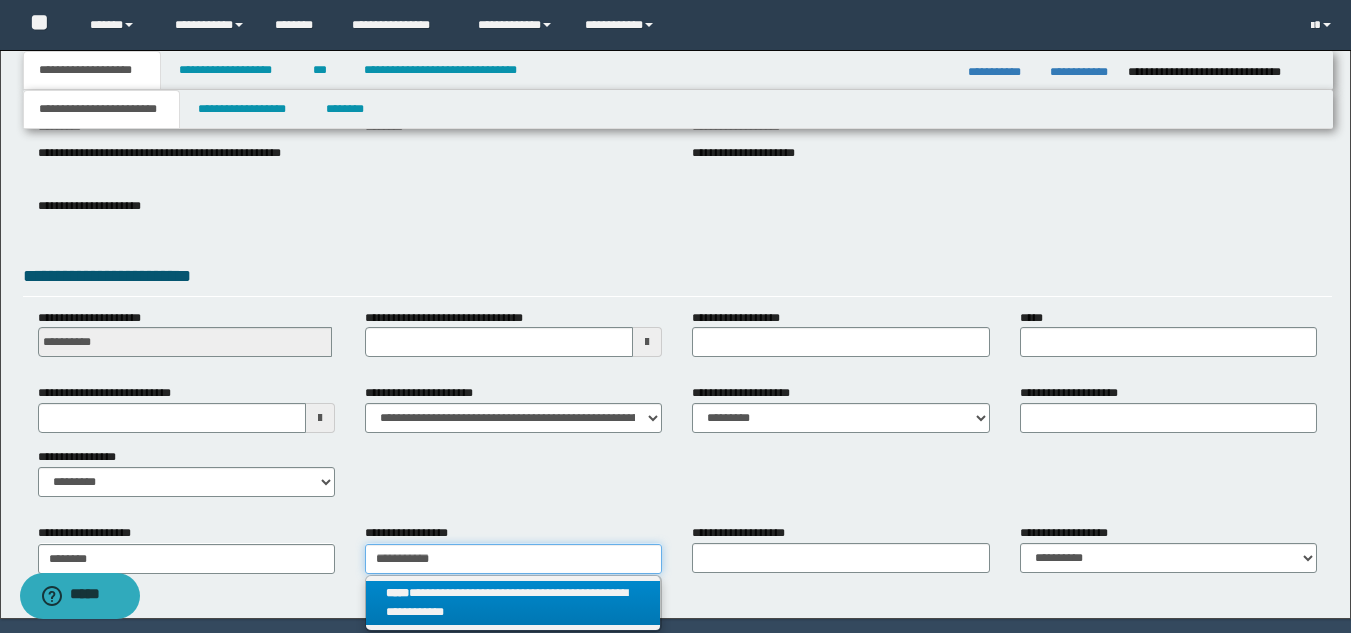 type on "**********" 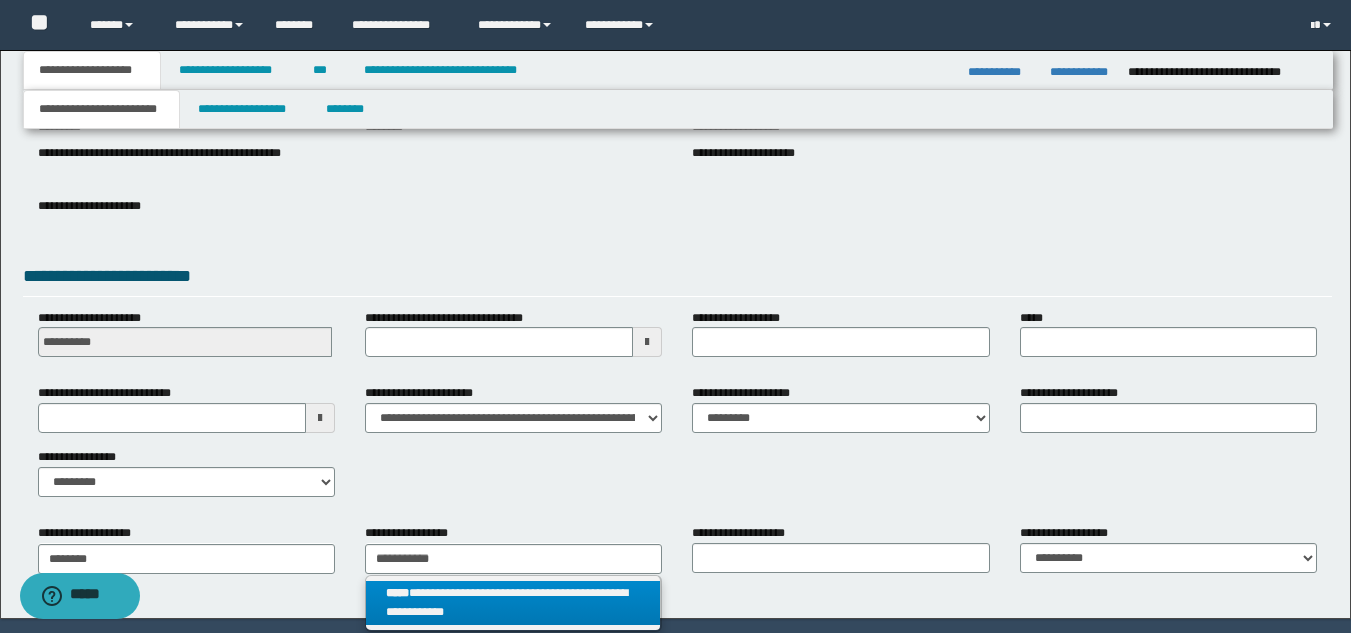 click on "****" at bounding box center (397, 593) 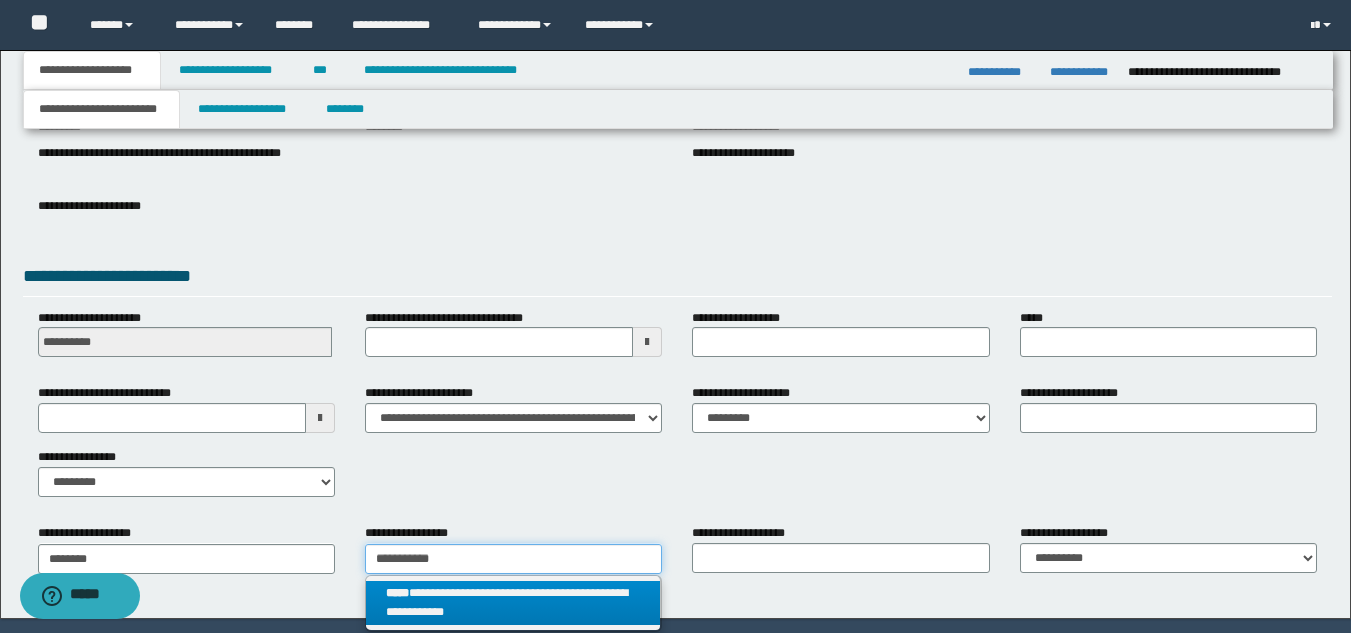 type 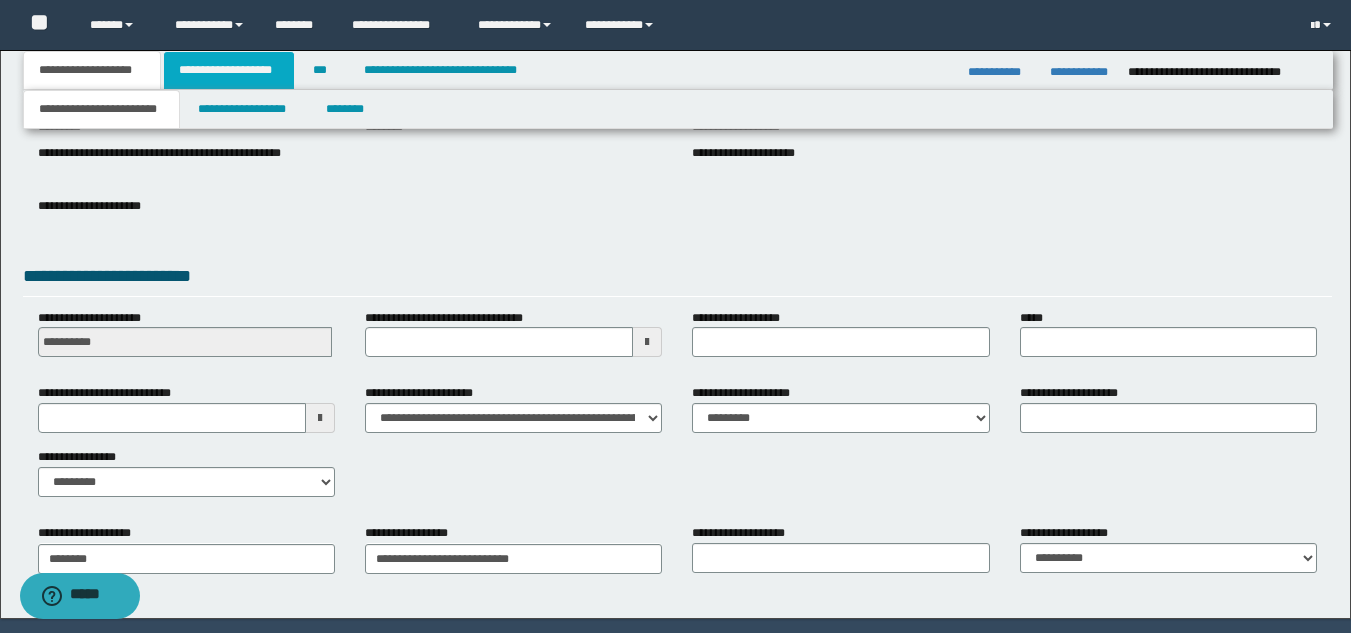 click on "**********" at bounding box center [229, 70] 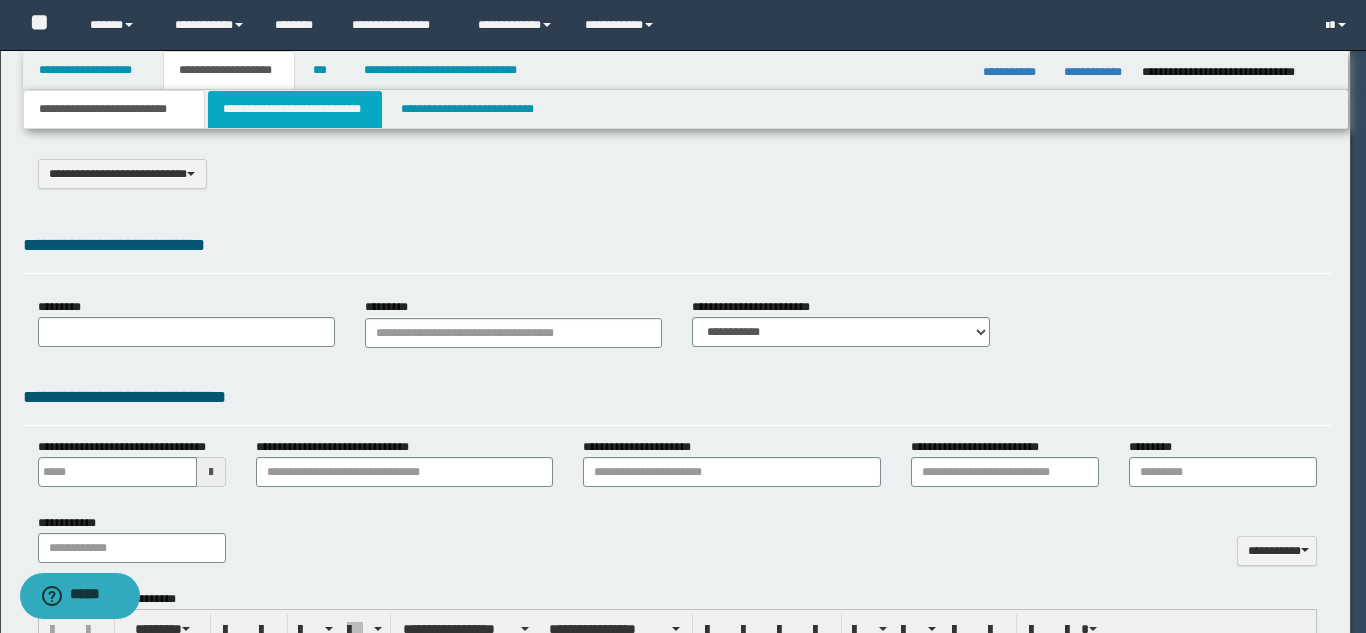 scroll, scrollTop: 0, scrollLeft: 0, axis: both 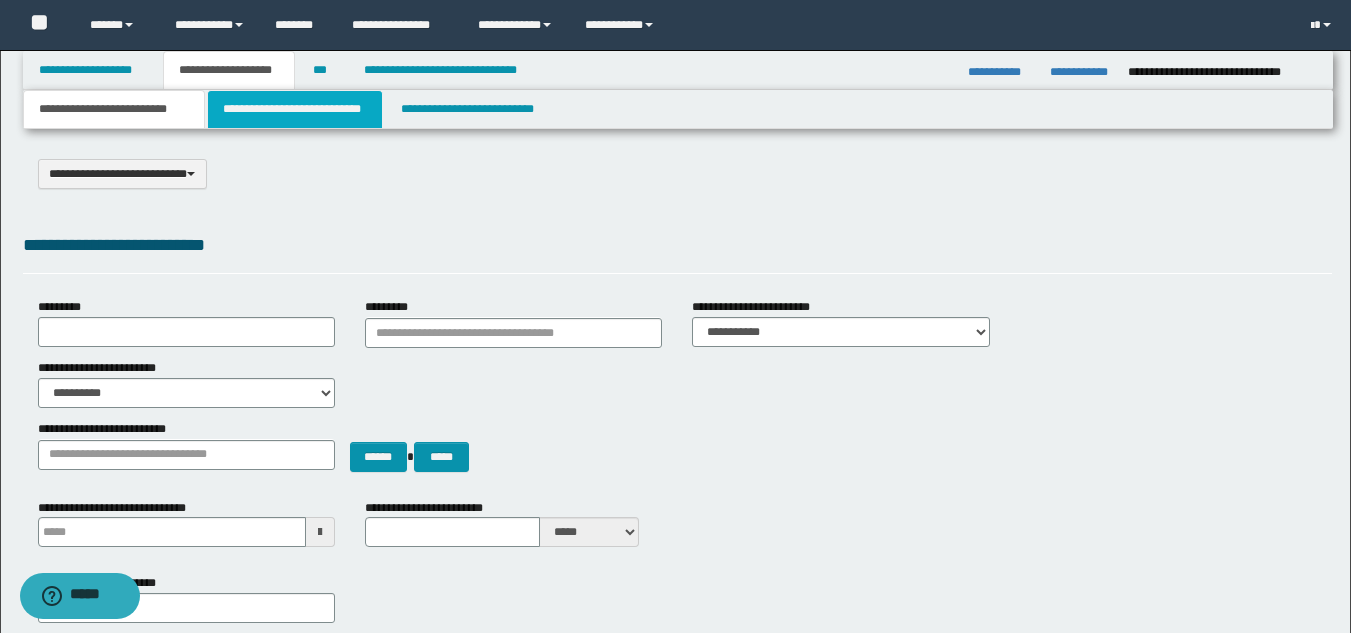 click on "**********" at bounding box center (295, 109) 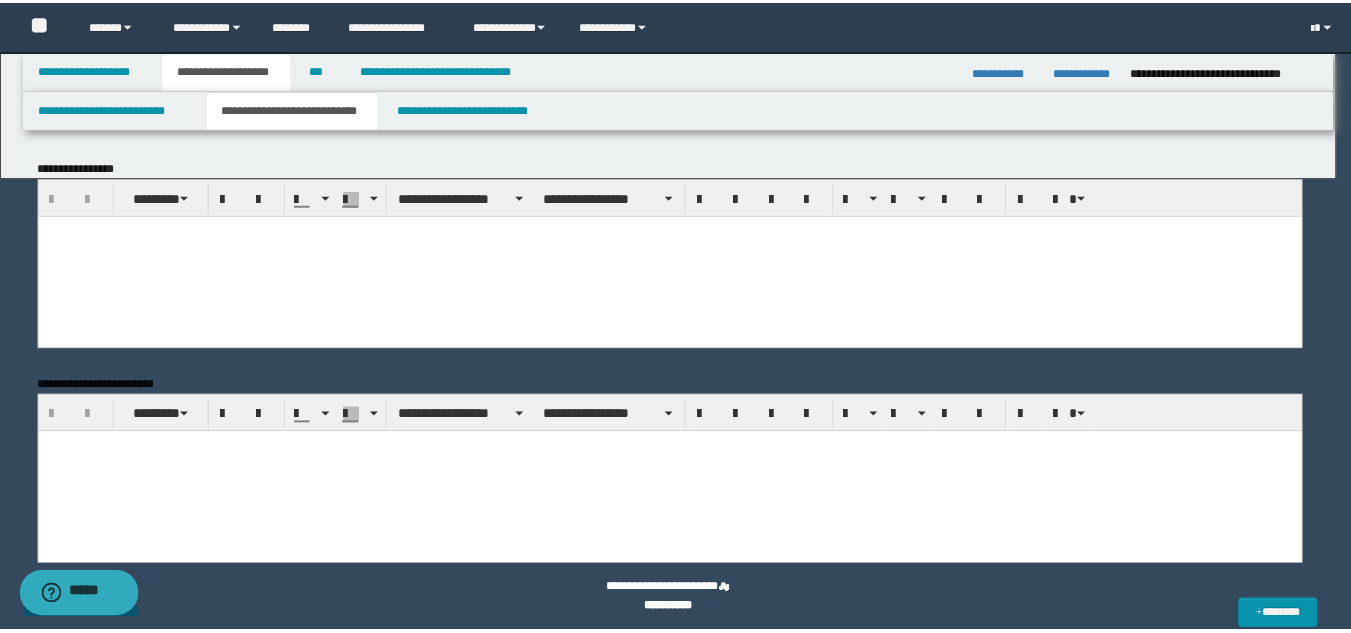scroll, scrollTop: 0, scrollLeft: 0, axis: both 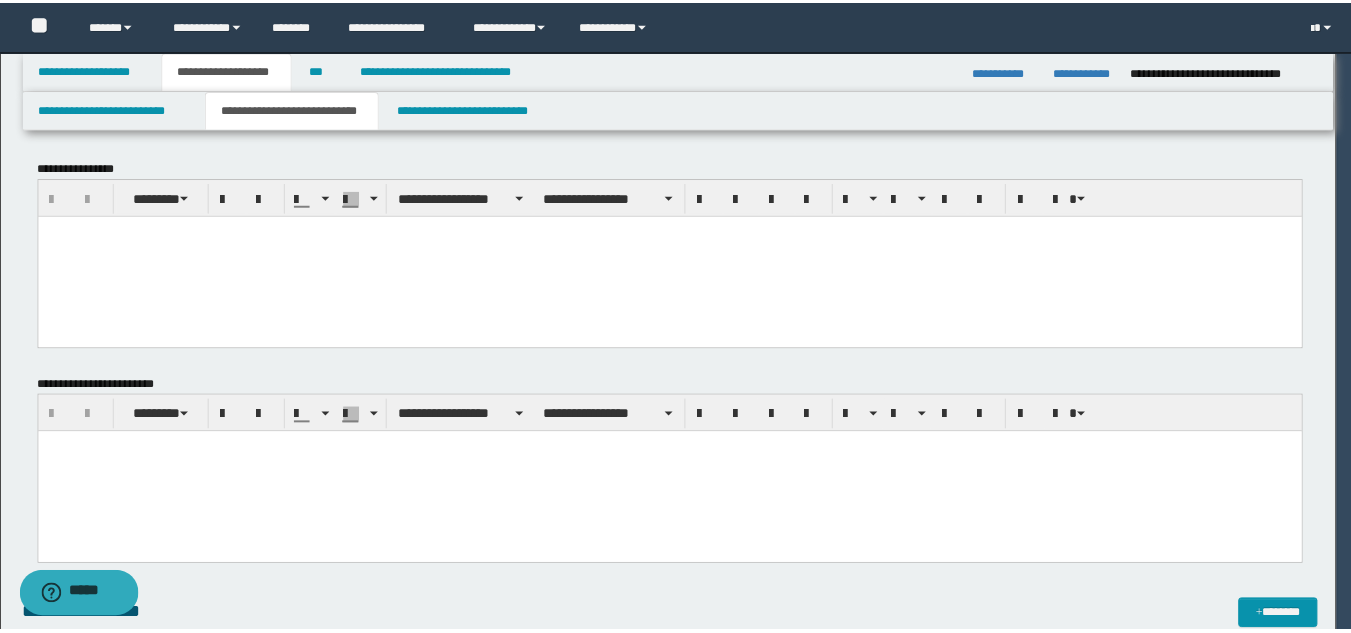 click at bounding box center (676, 256) 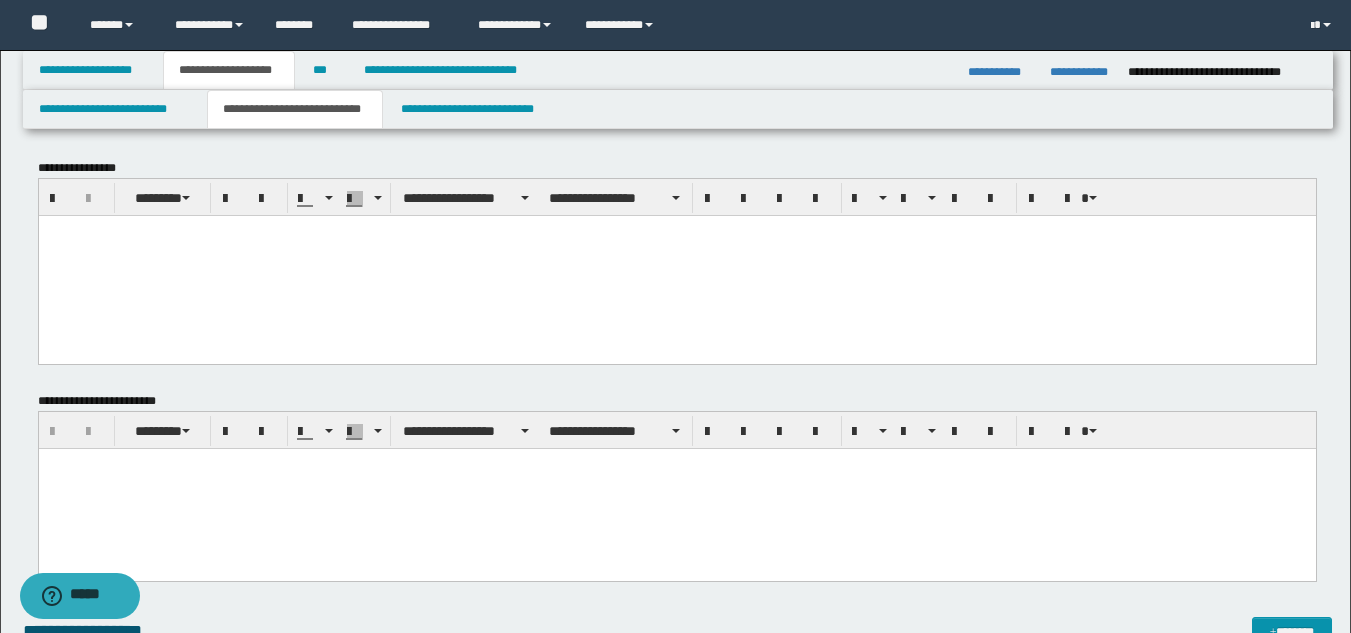 paste 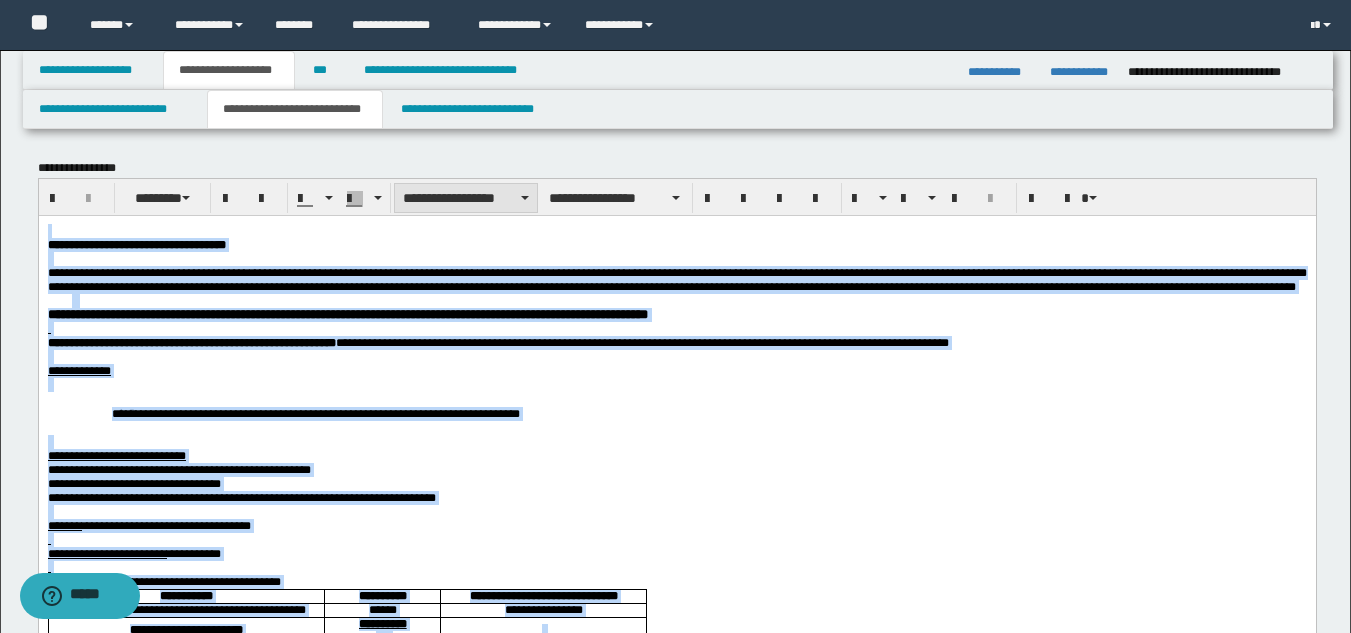 click on "**********" at bounding box center [466, 198] 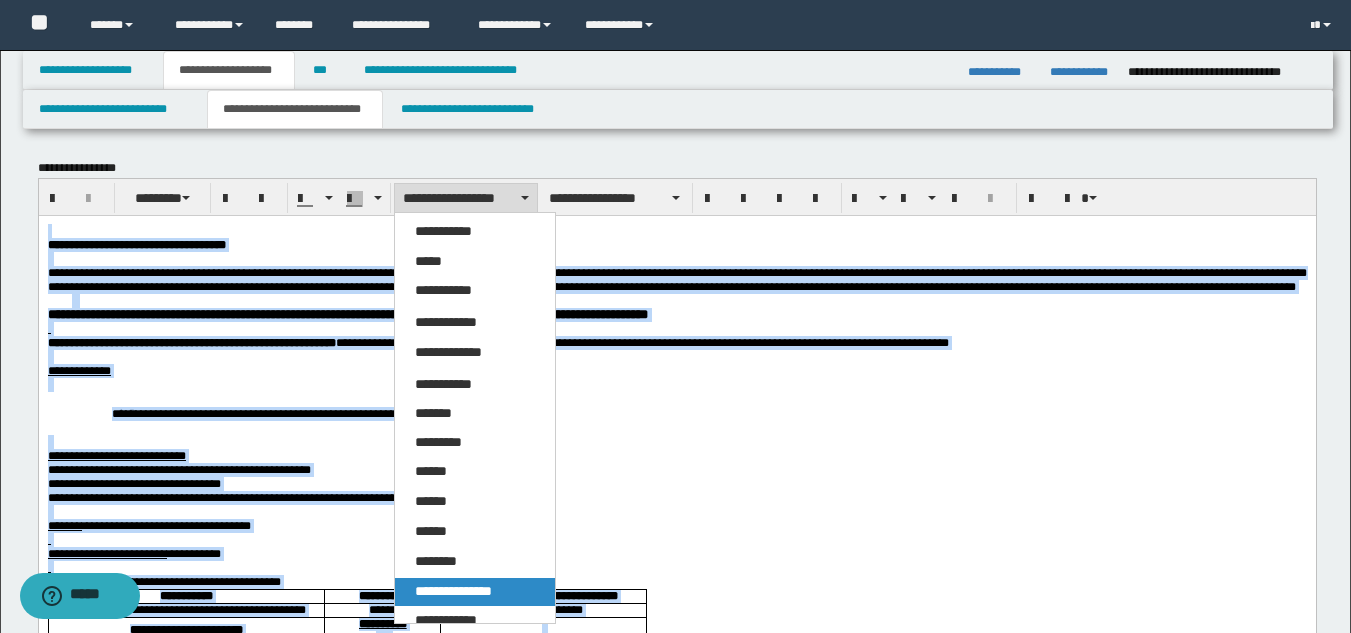 drag, startPoint x: 456, startPoint y: 590, endPoint x: 433, endPoint y: 321, distance: 269.98148 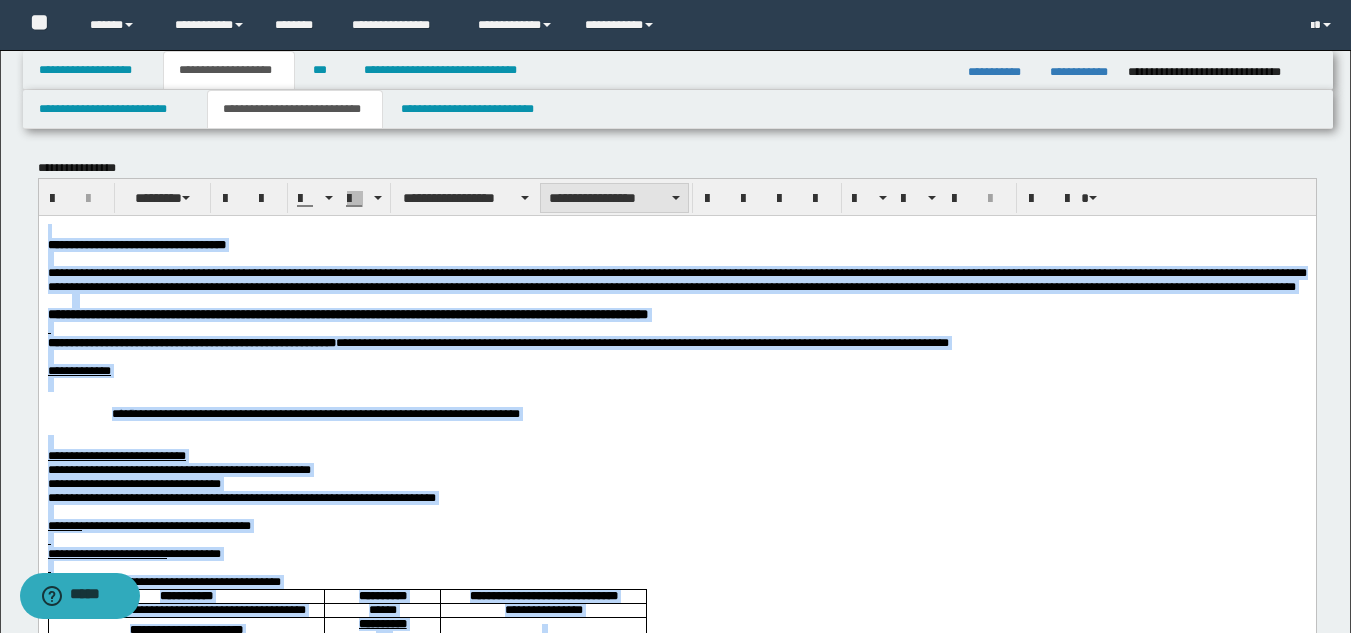 click on "**********" at bounding box center [614, 198] 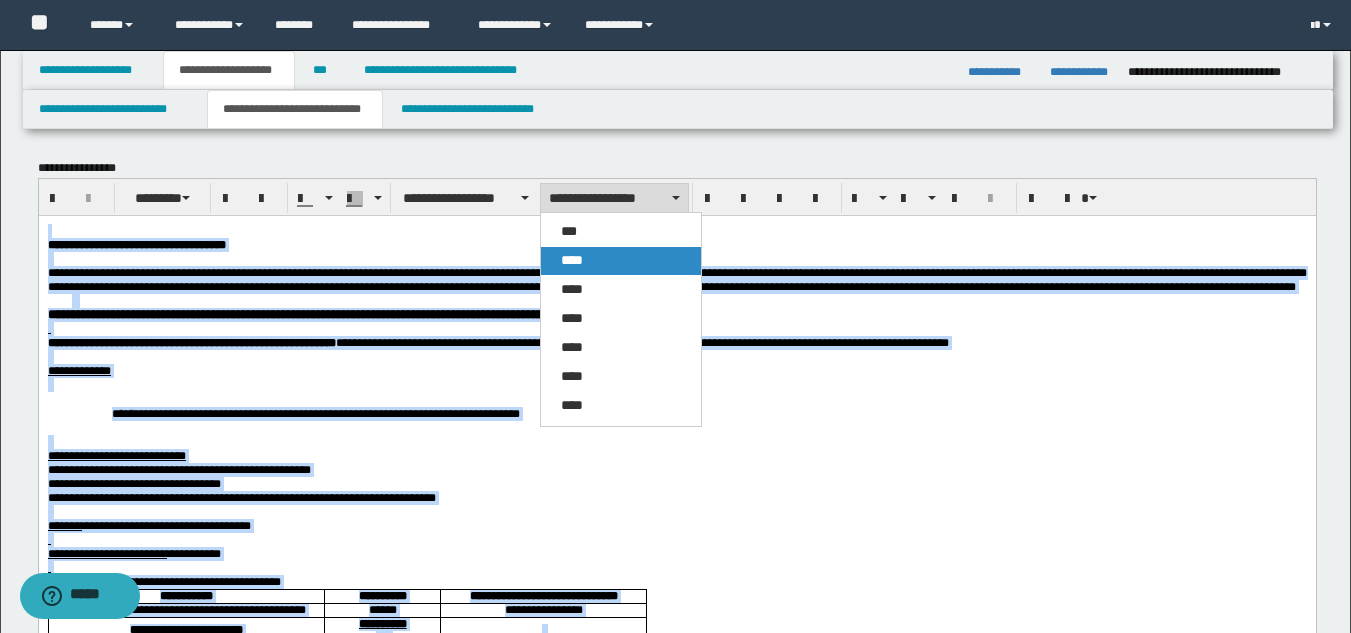 click on "****" at bounding box center [621, 261] 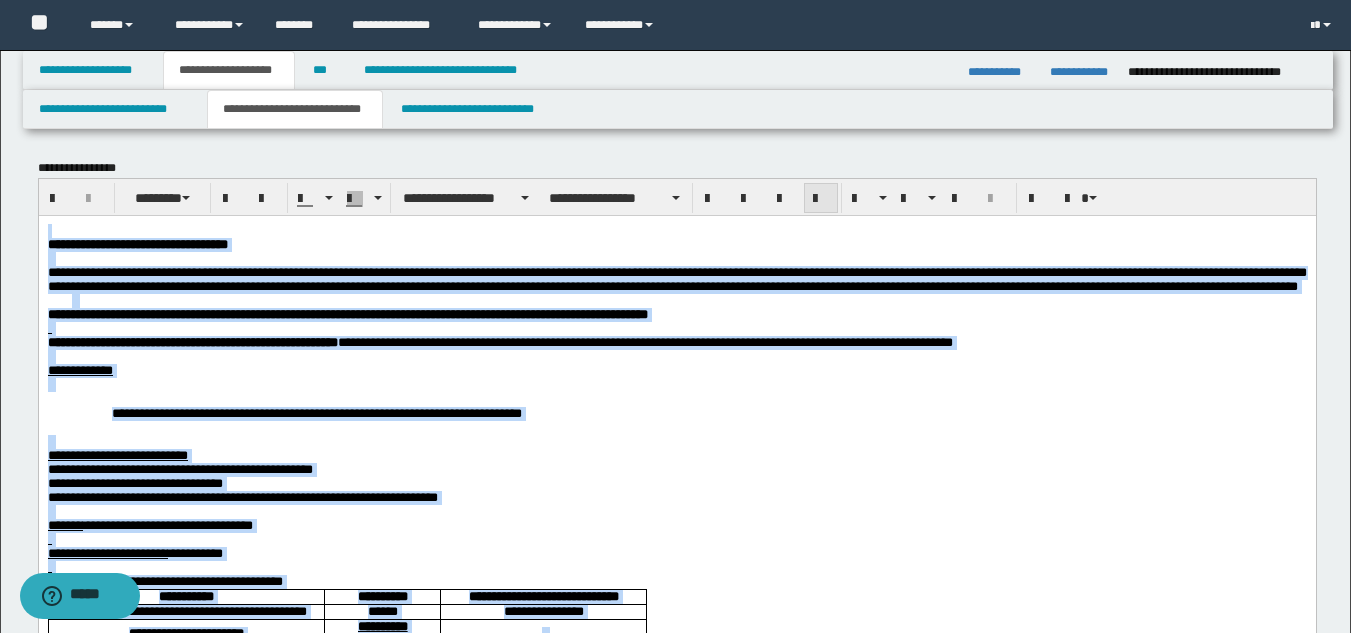click at bounding box center (821, 199) 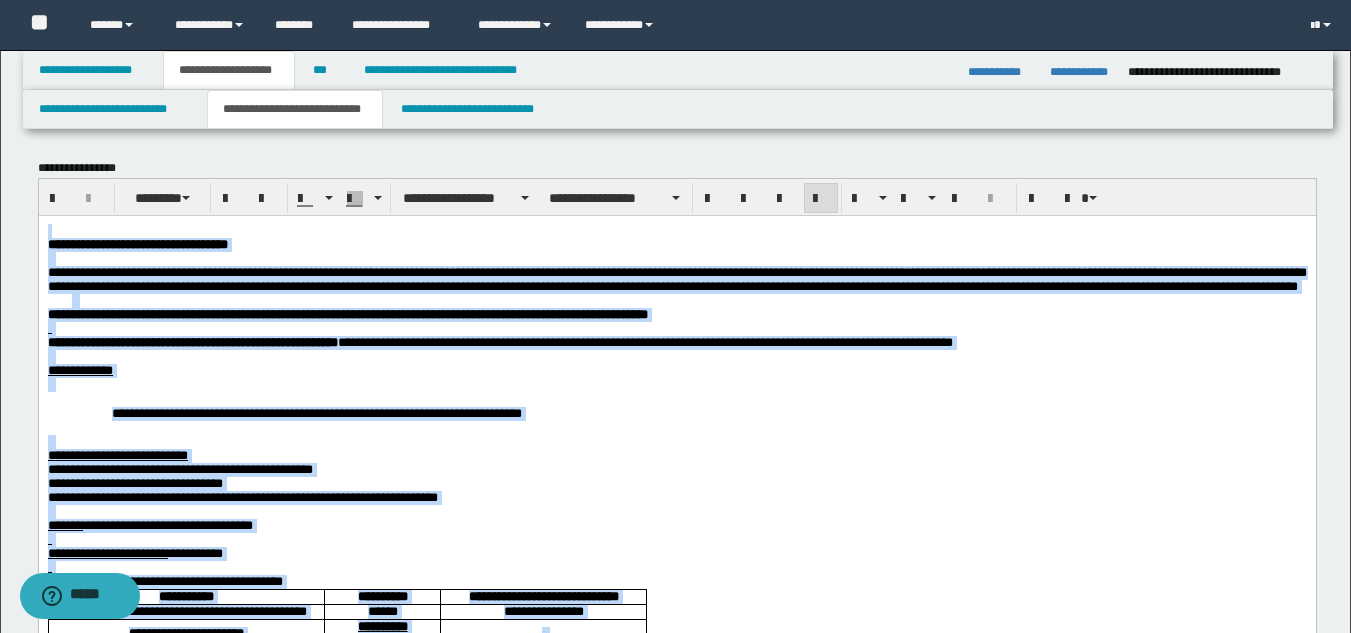 click on "**********" at bounding box center [676, 2855] 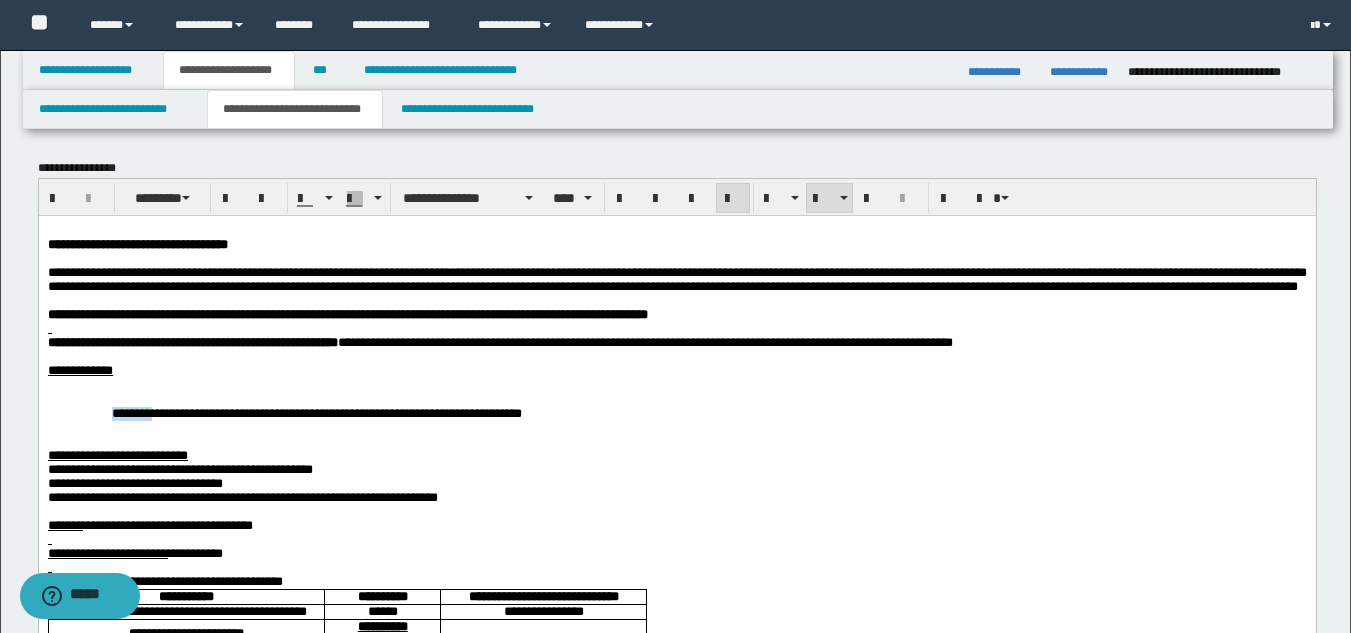 drag, startPoint x: 104, startPoint y: 446, endPoint x: 311, endPoint y: 400, distance: 212.04953 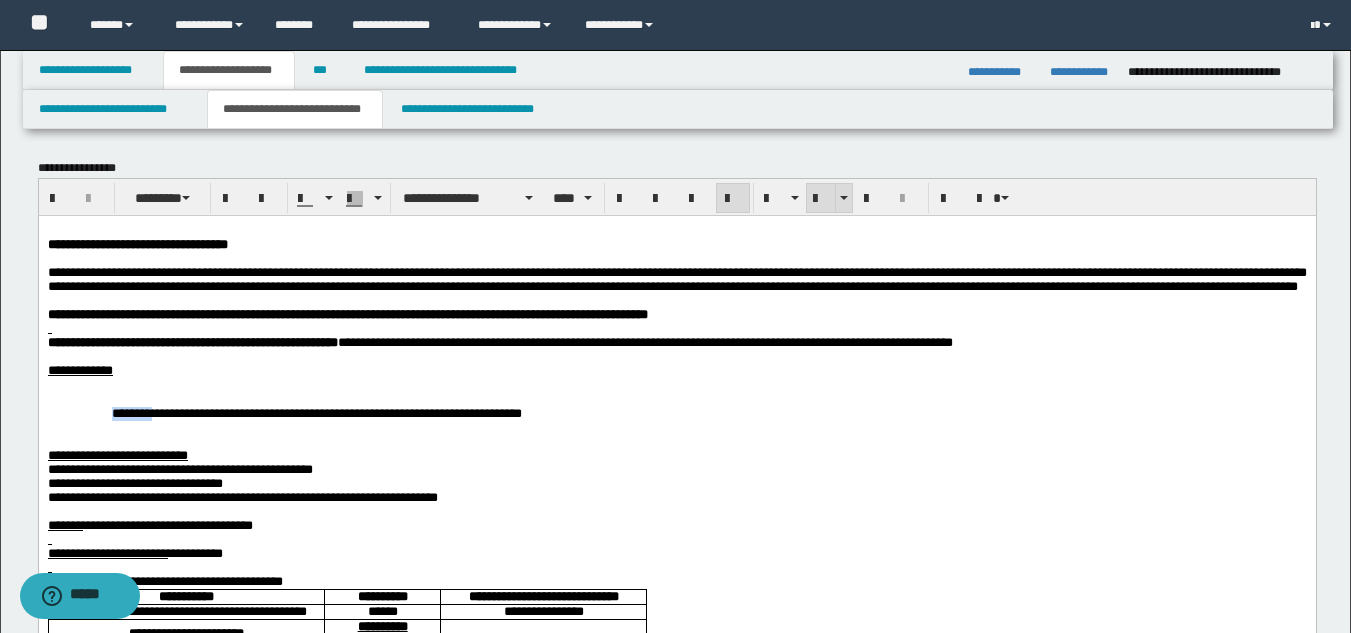 click at bounding box center (821, 199) 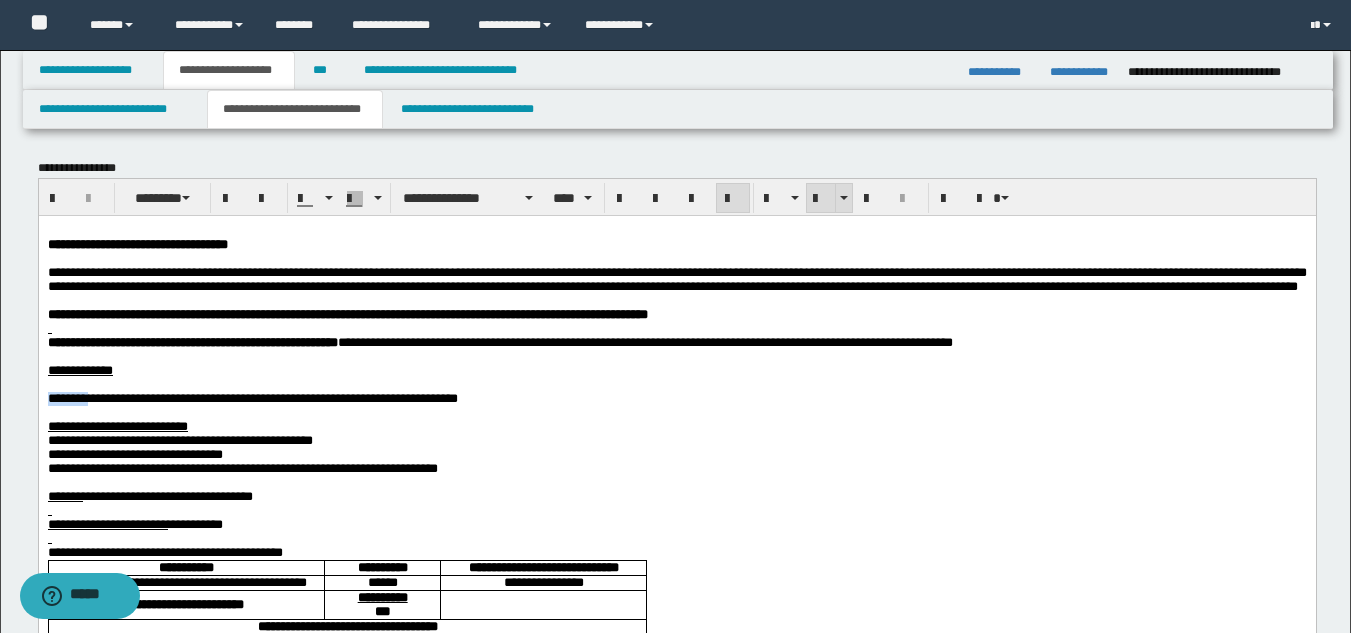 click at bounding box center [821, 199] 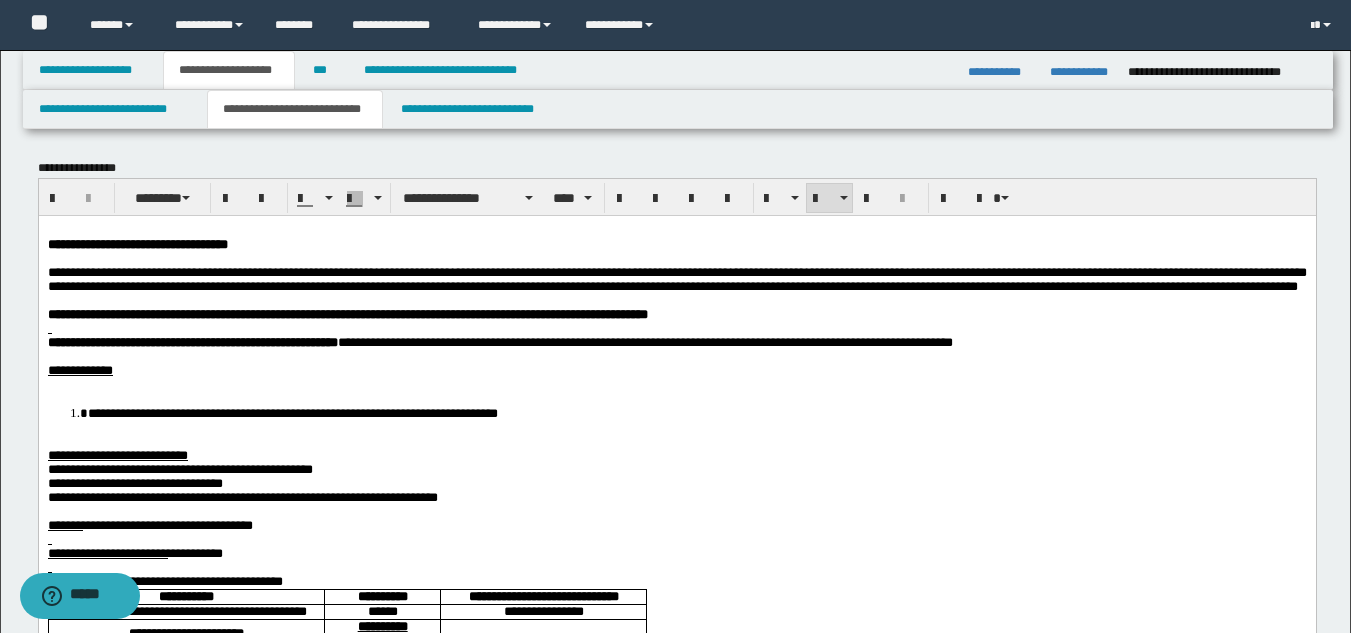 click at bounding box center [676, 328] 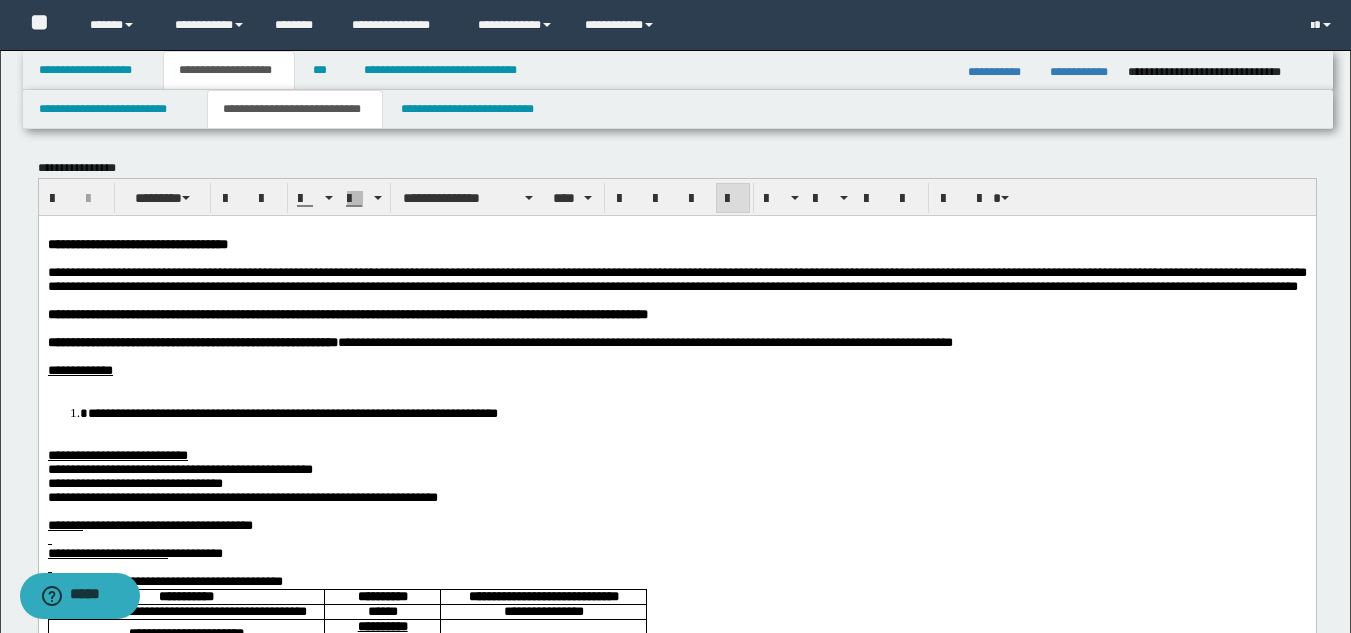 click at bounding box center [676, 384] 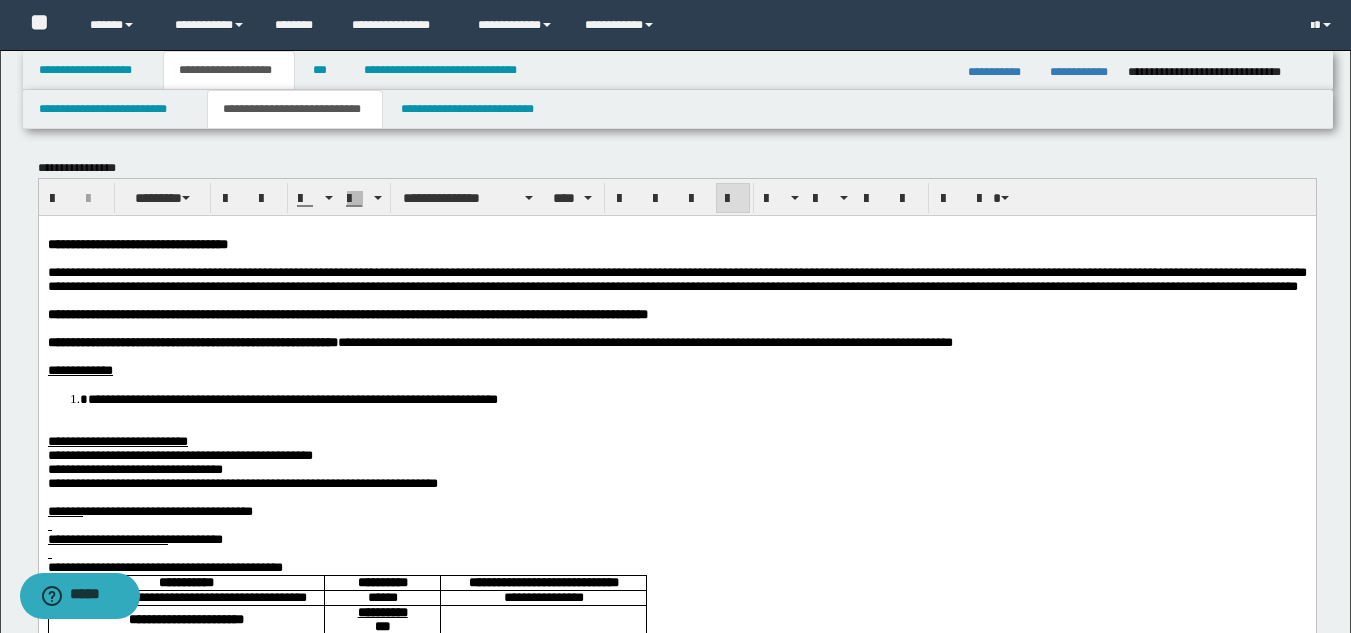 click on "**********" at bounding box center [676, 2848] 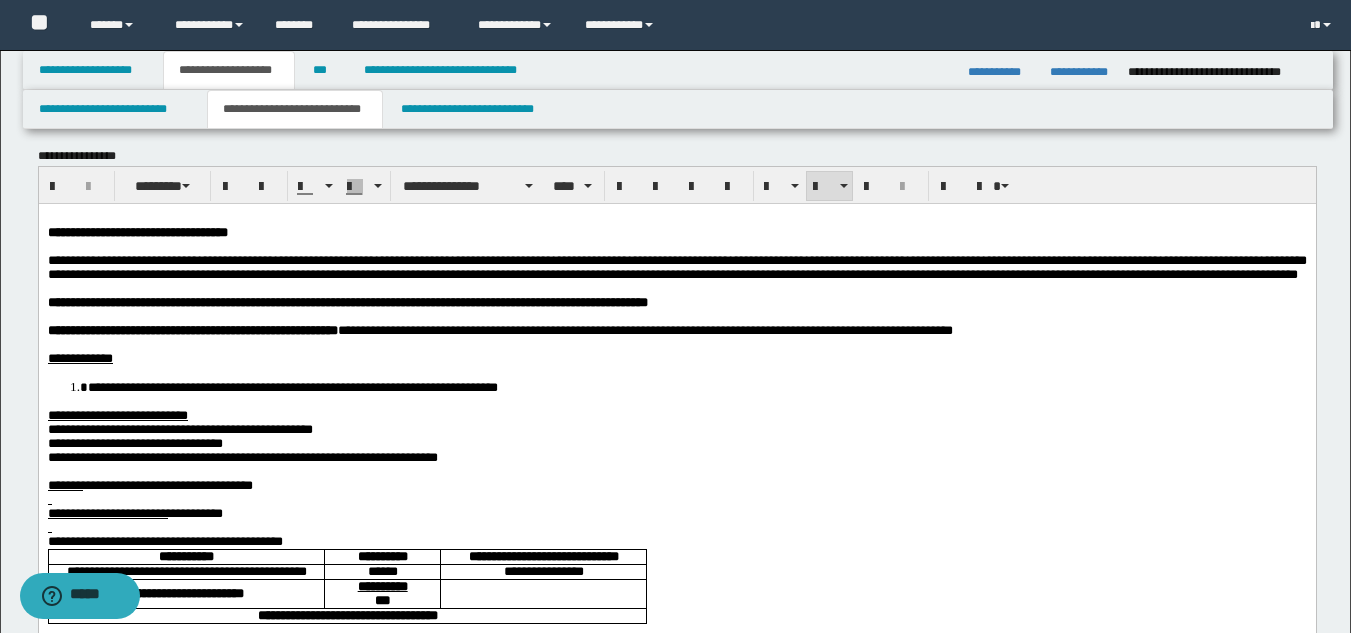 scroll, scrollTop: 0, scrollLeft: 0, axis: both 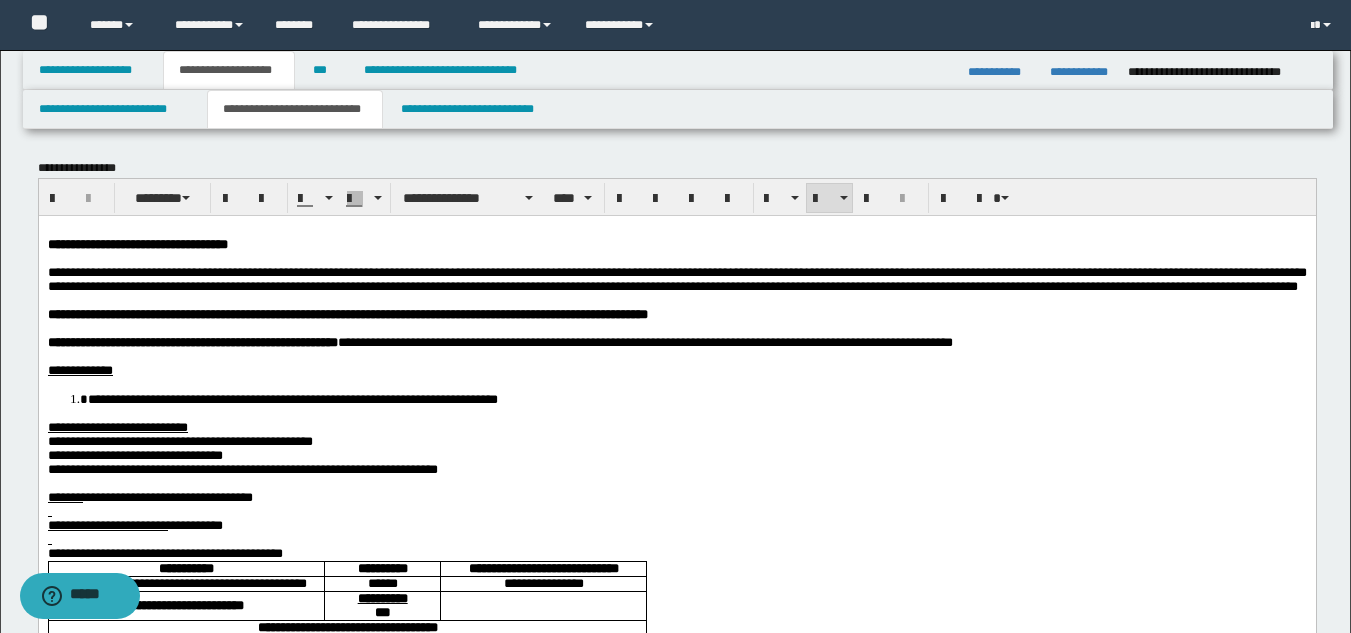 click on "**********" at bounding box center (676, 553) 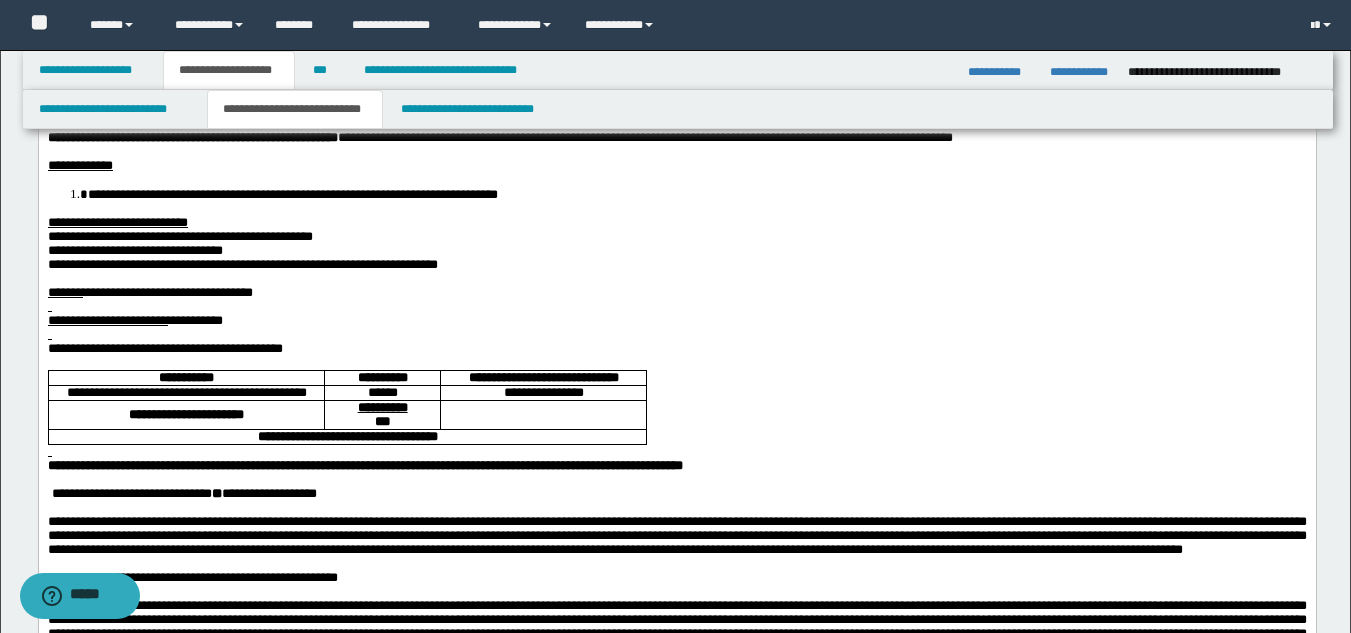scroll, scrollTop: 300, scrollLeft: 0, axis: vertical 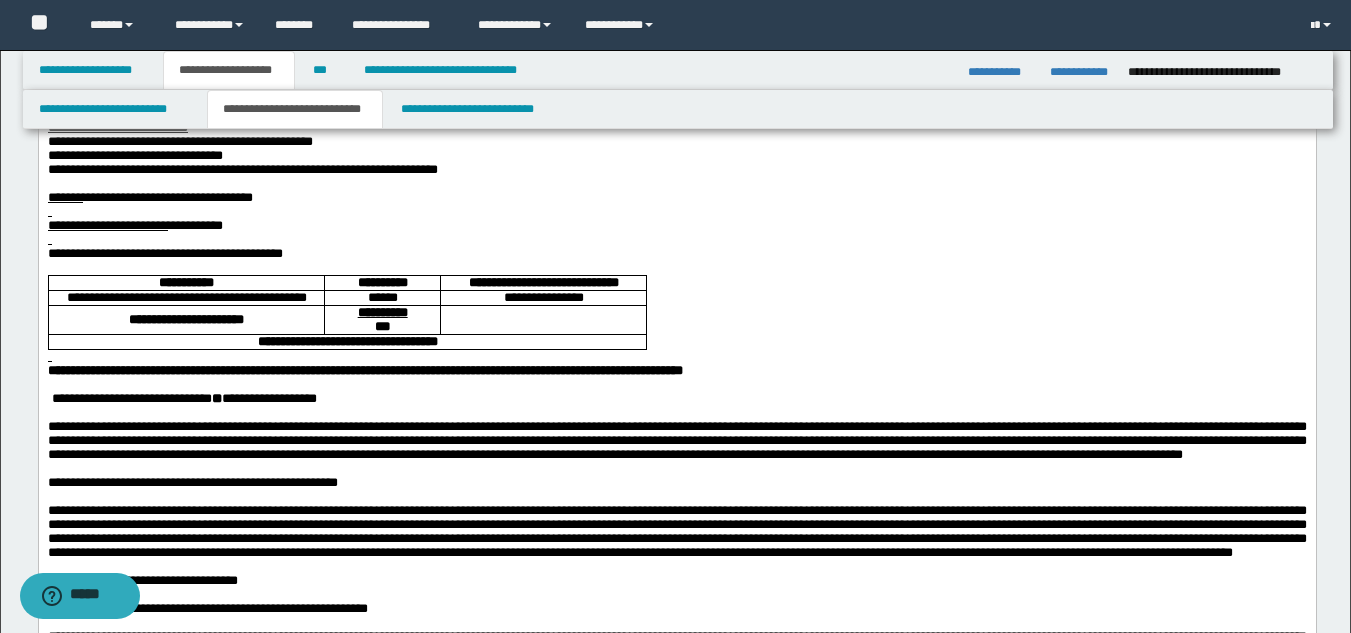 click at bounding box center (676, 240) 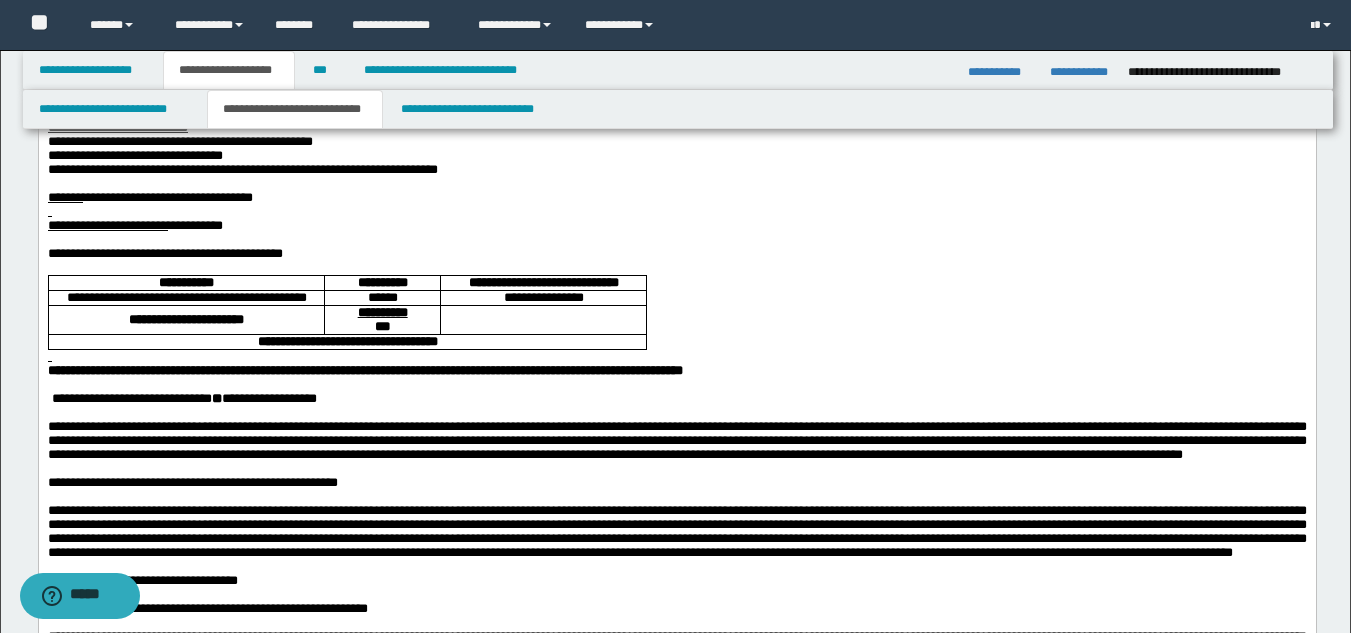 click at bounding box center [676, 212] 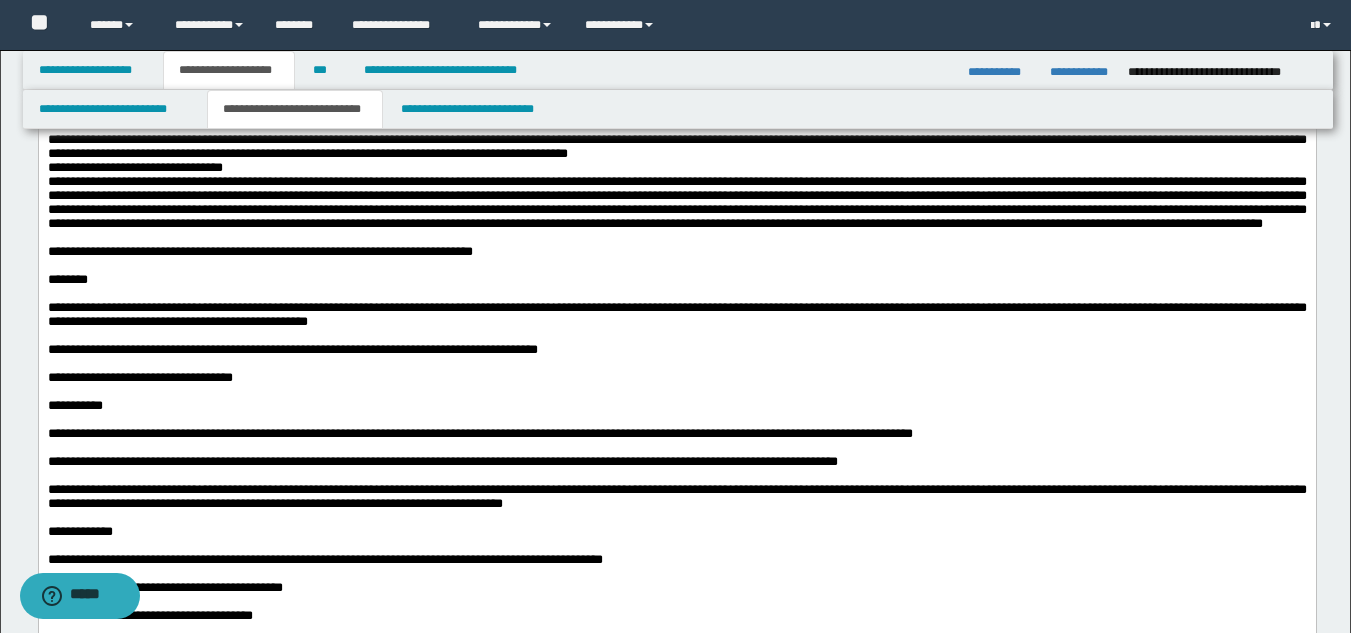scroll, scrollTop: 2238, scrollLeft: 0, axis: vertical 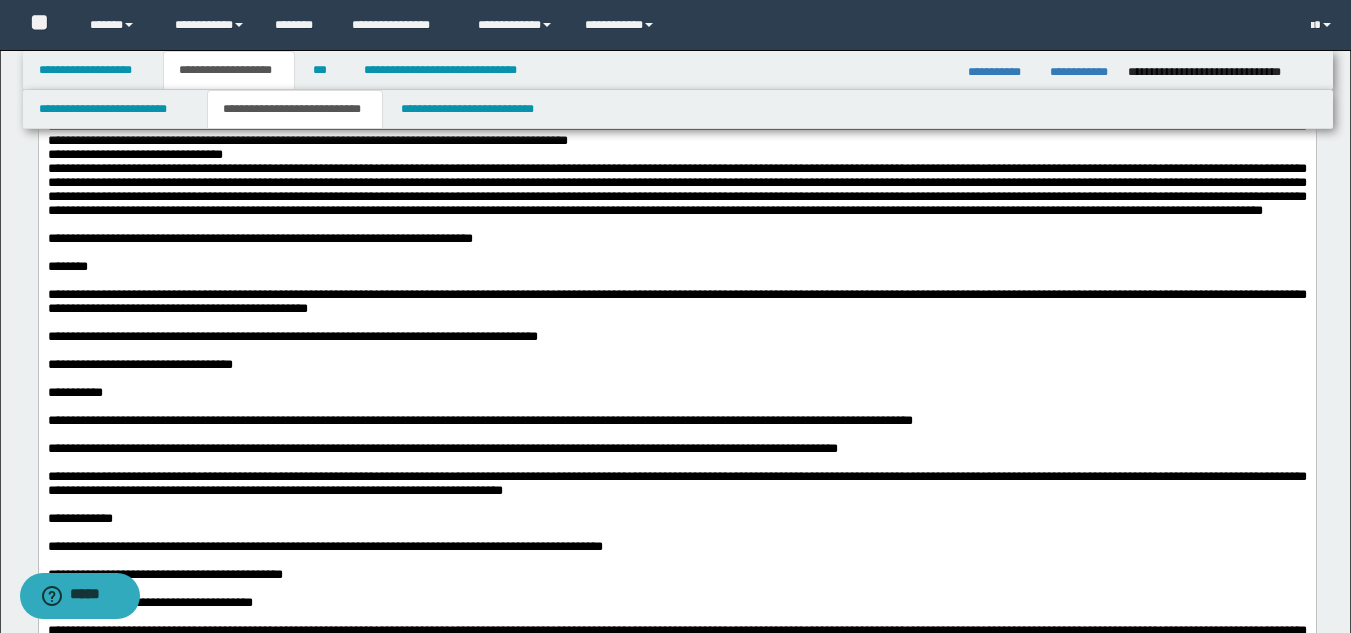 click at bounding box center [676, 15] 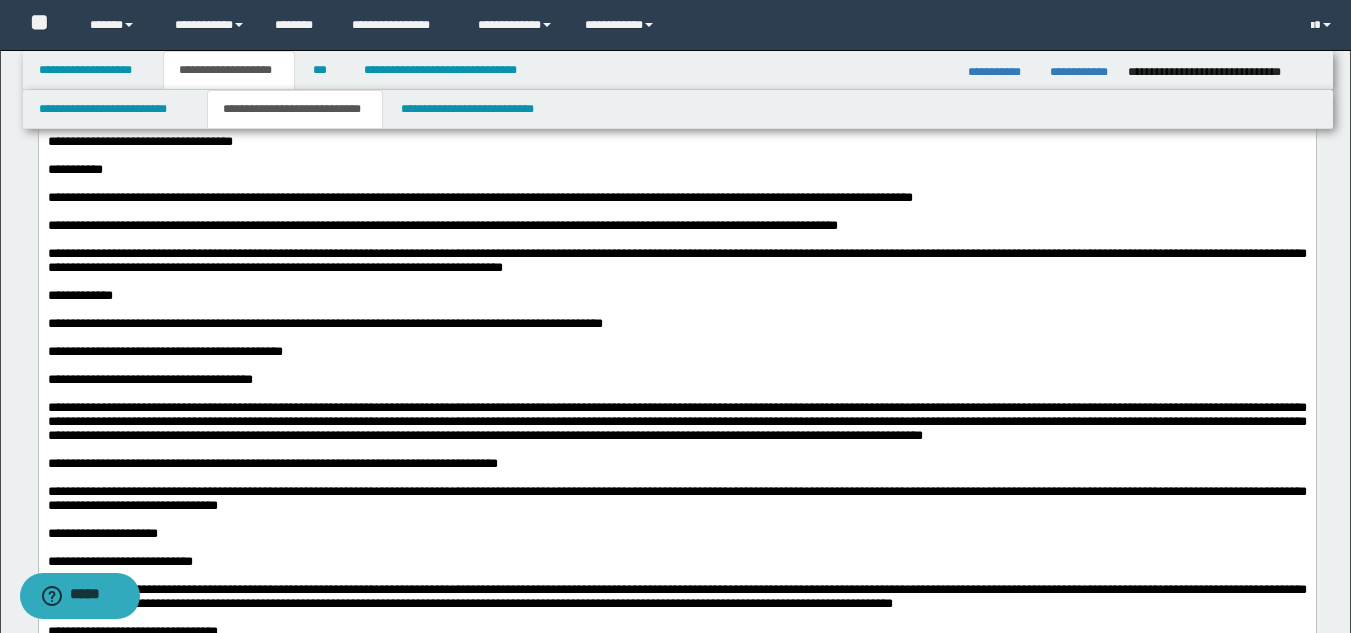 scroll, scrollTop: 2488, scrollLeft: 0, axis: vertical 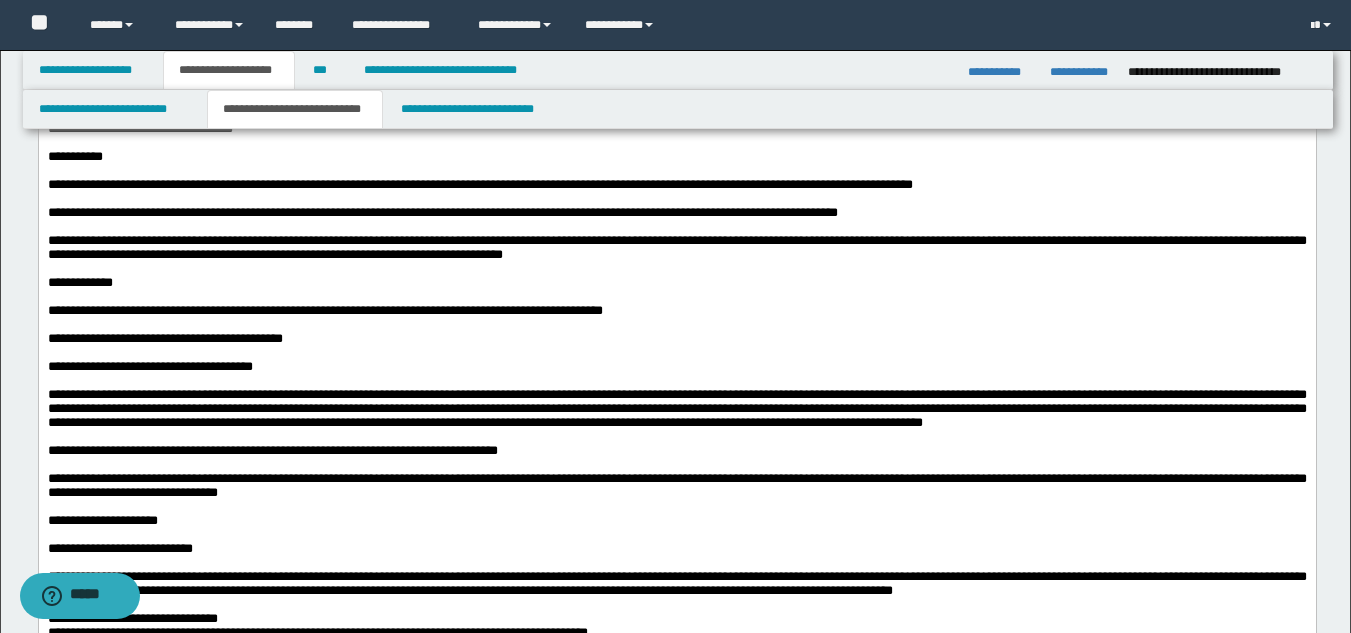 click on "**********" at bounding box center [676, -116] 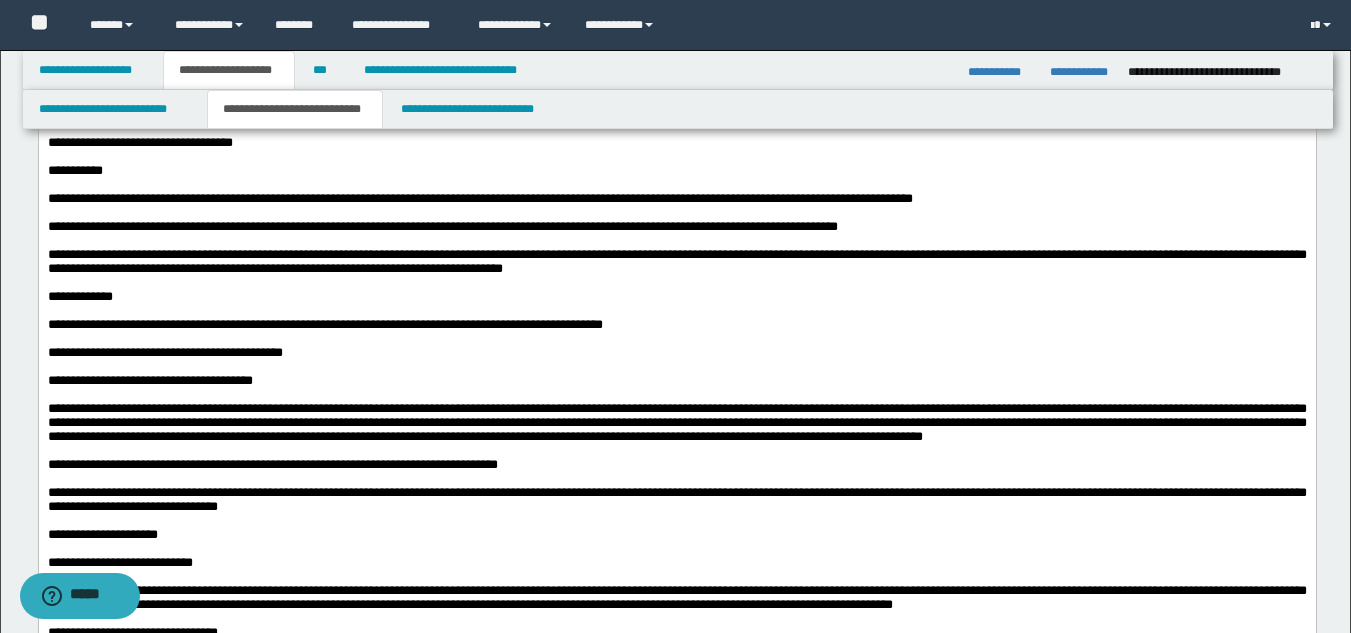 click on "**********" at bounding box center (676, -67) 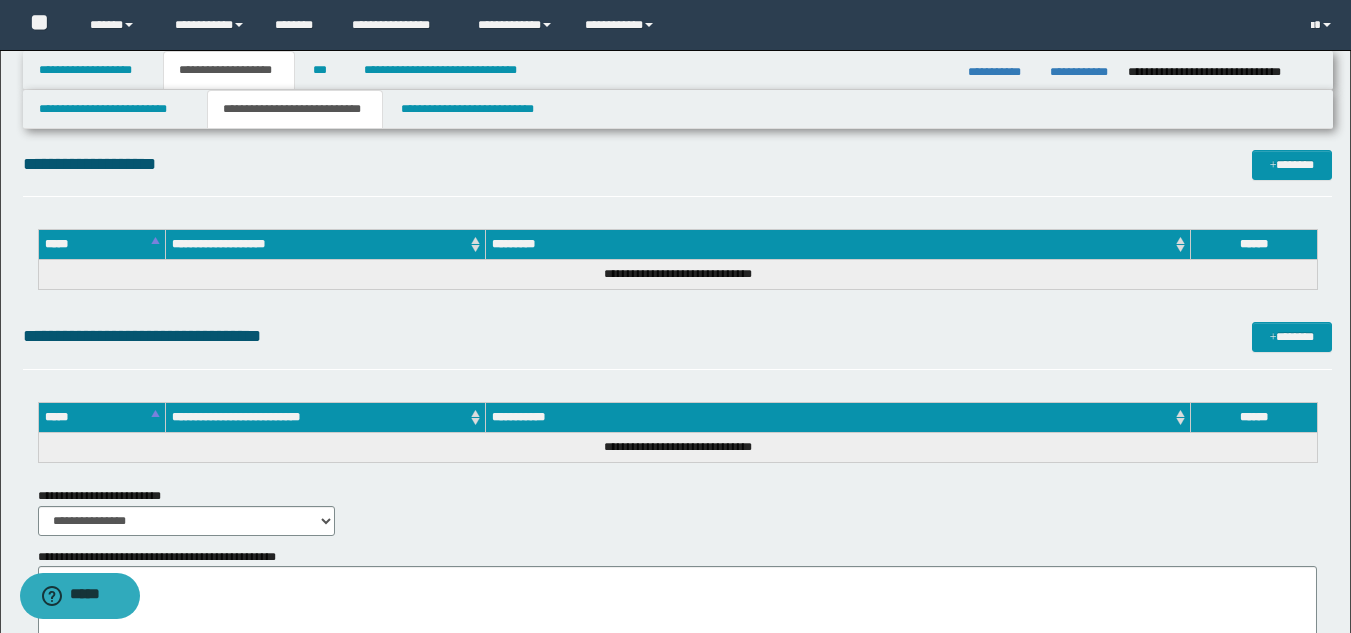 scroll, scrollTop: 7155, scrollLeft: 0, axis: vertical 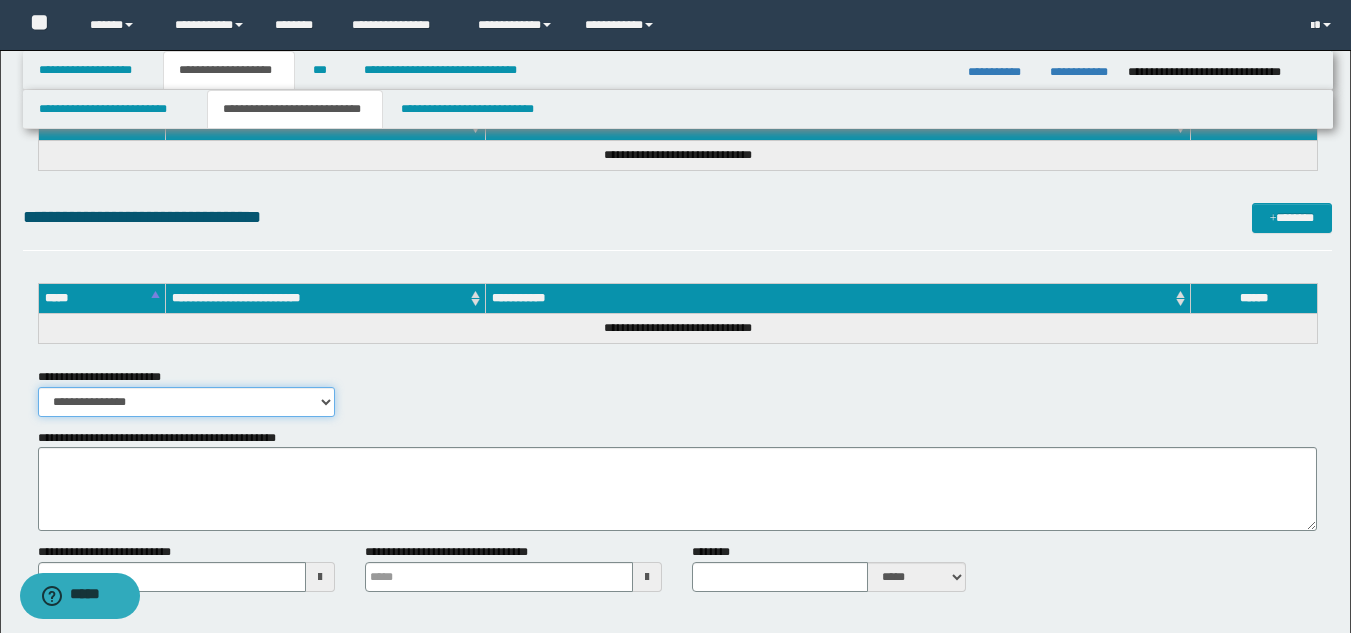 click on "**********" at bounding box center (186, 402) 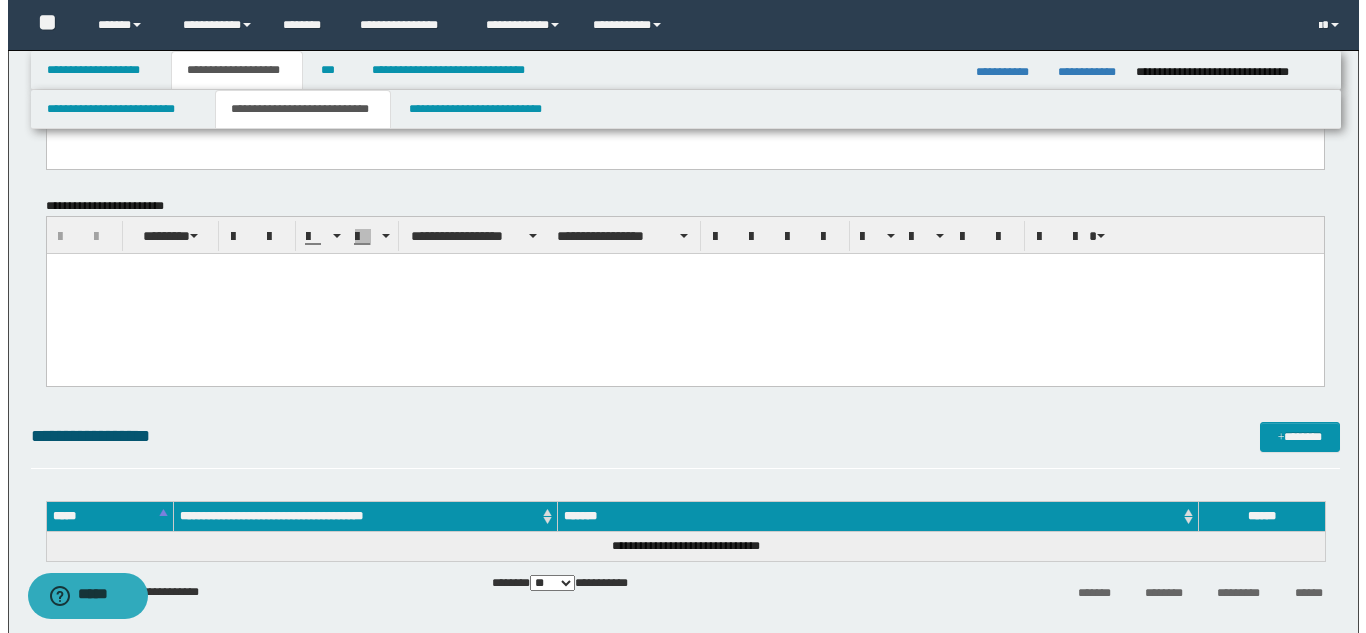 scroll, scrollTop: 6355, scrollLeft: 0, axis: vertical 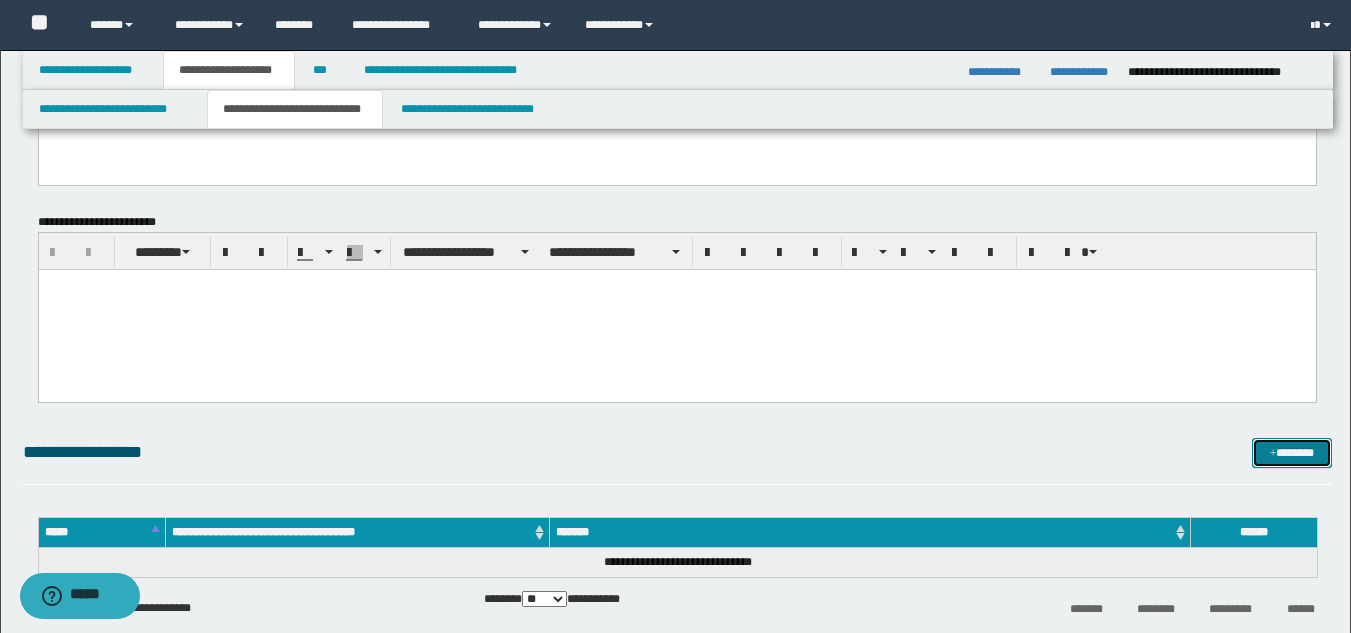 click on "*******" at bounding box center (1292, 453) 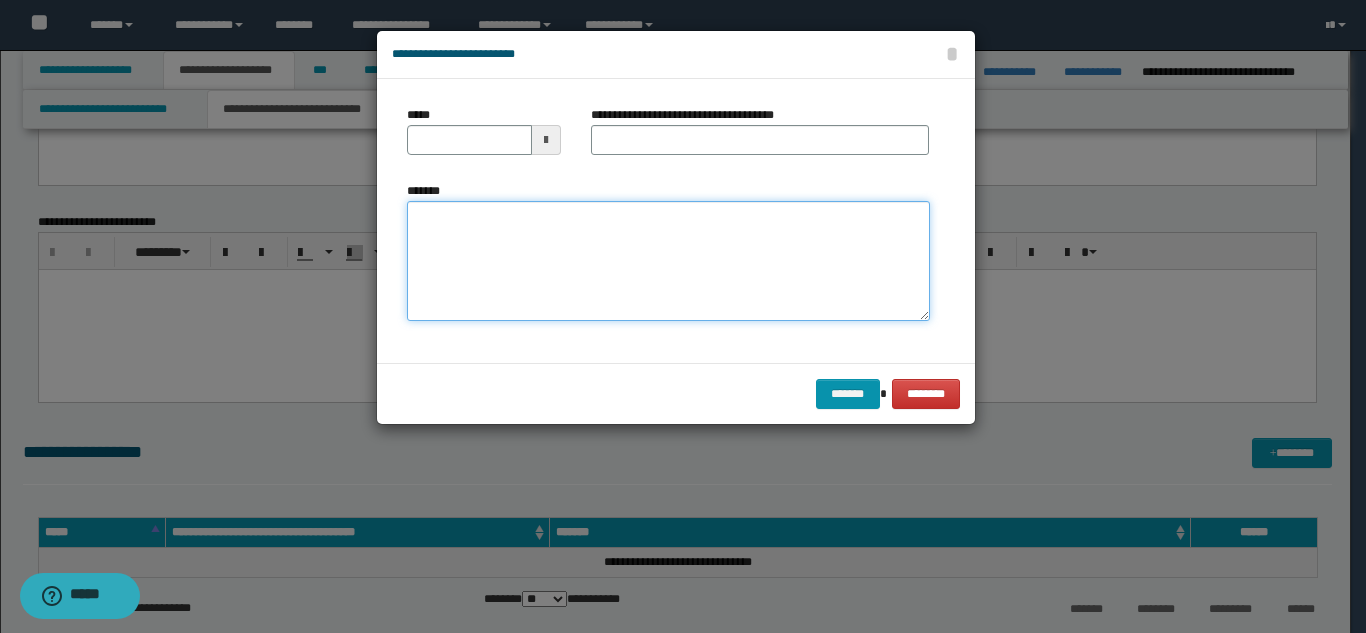click on "*******" at bounding box center [668, 261] 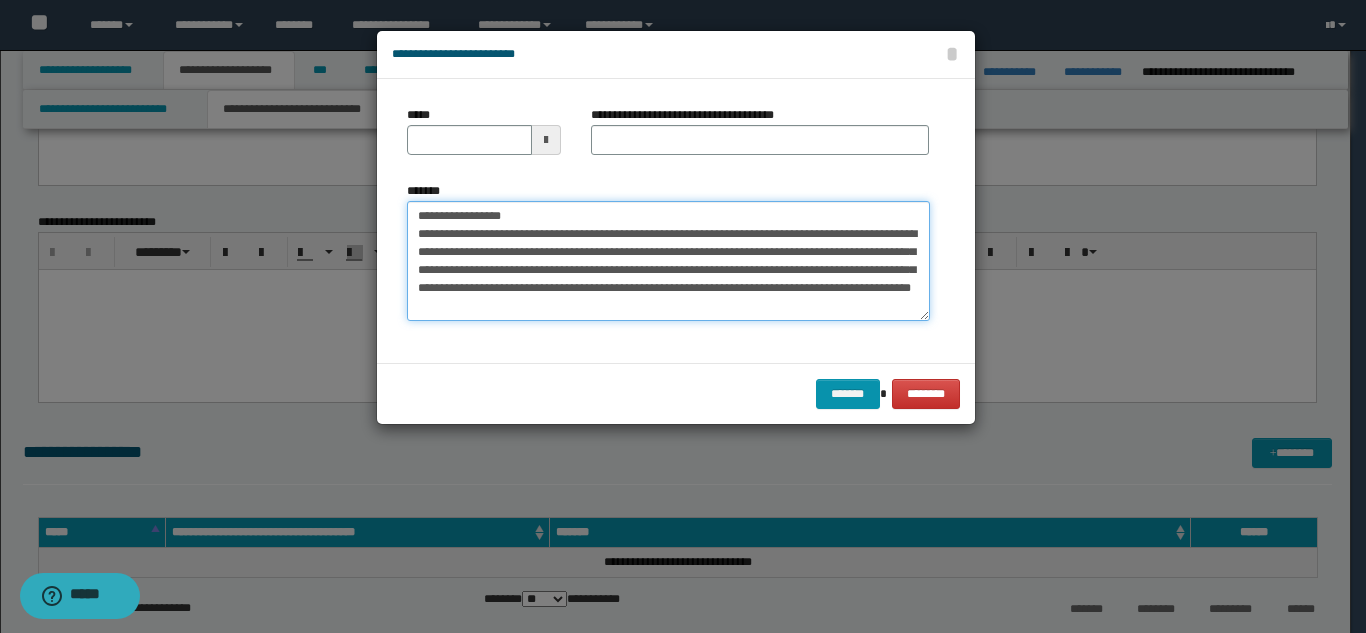 scroll, scrollTop: 0, scrollLeft: 0, axis: both 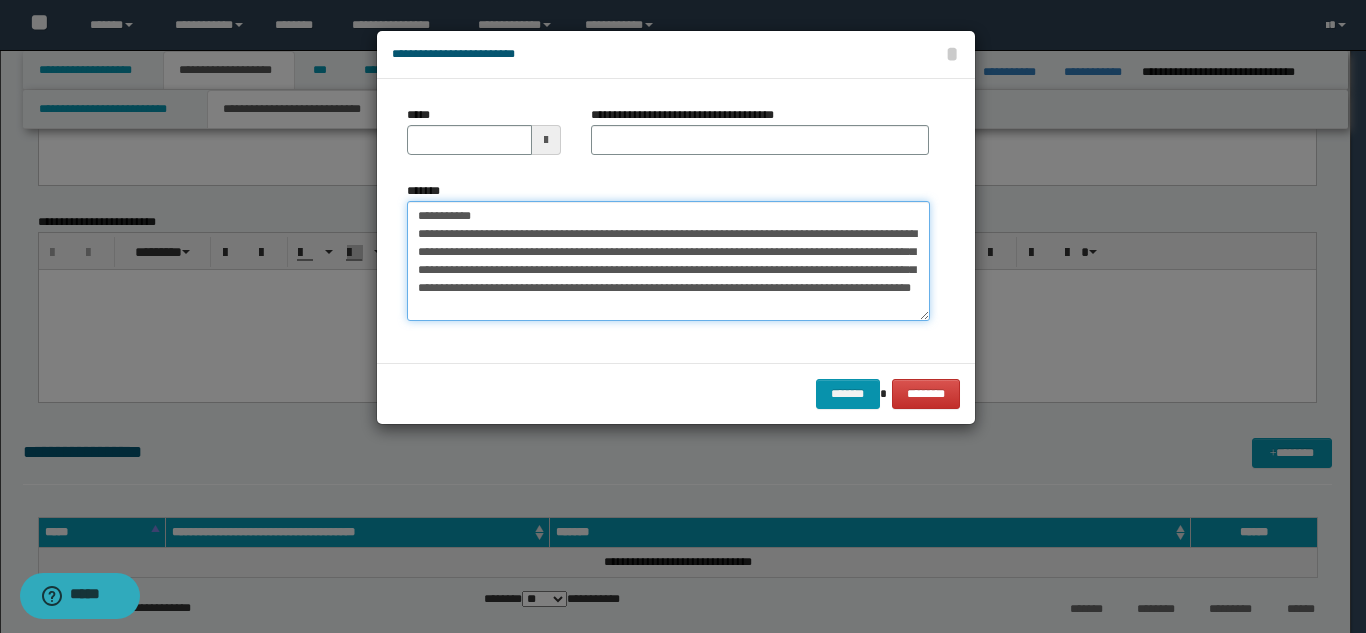 drag, startPoint x: 523, startPoint y: 217, endPoint x: 483, endPoint y: 214, distance: 40.112343 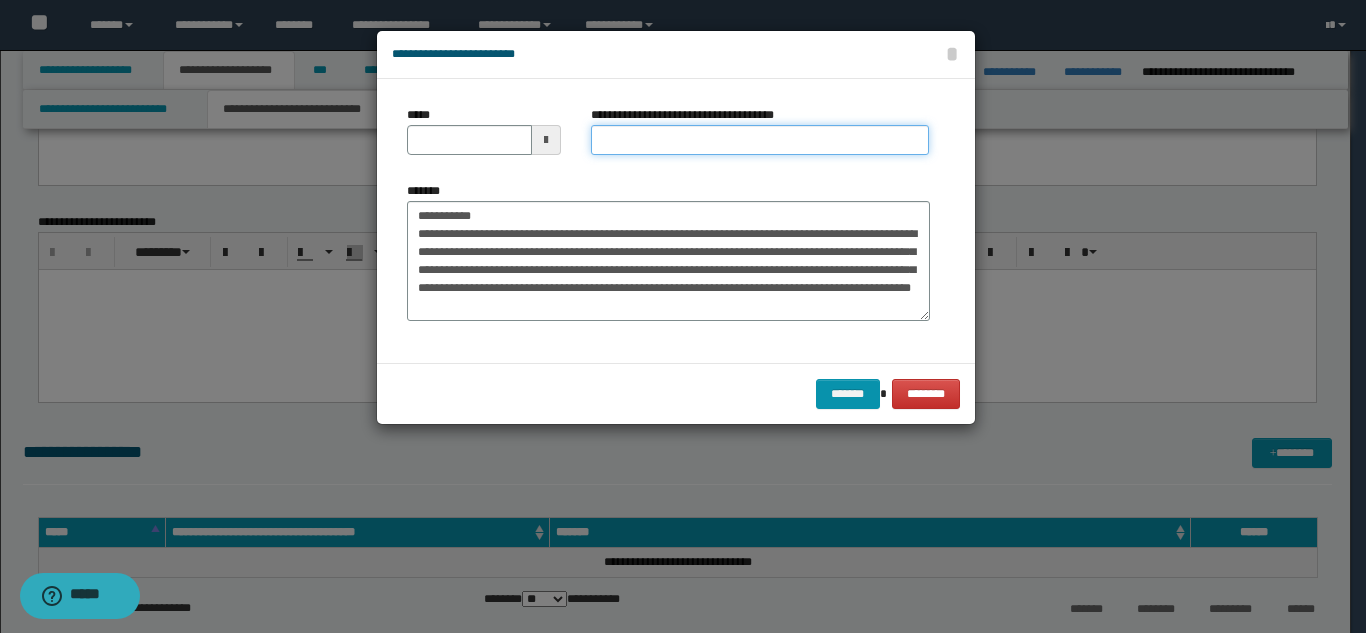 click on "**********" at bounding box center (760, 140) 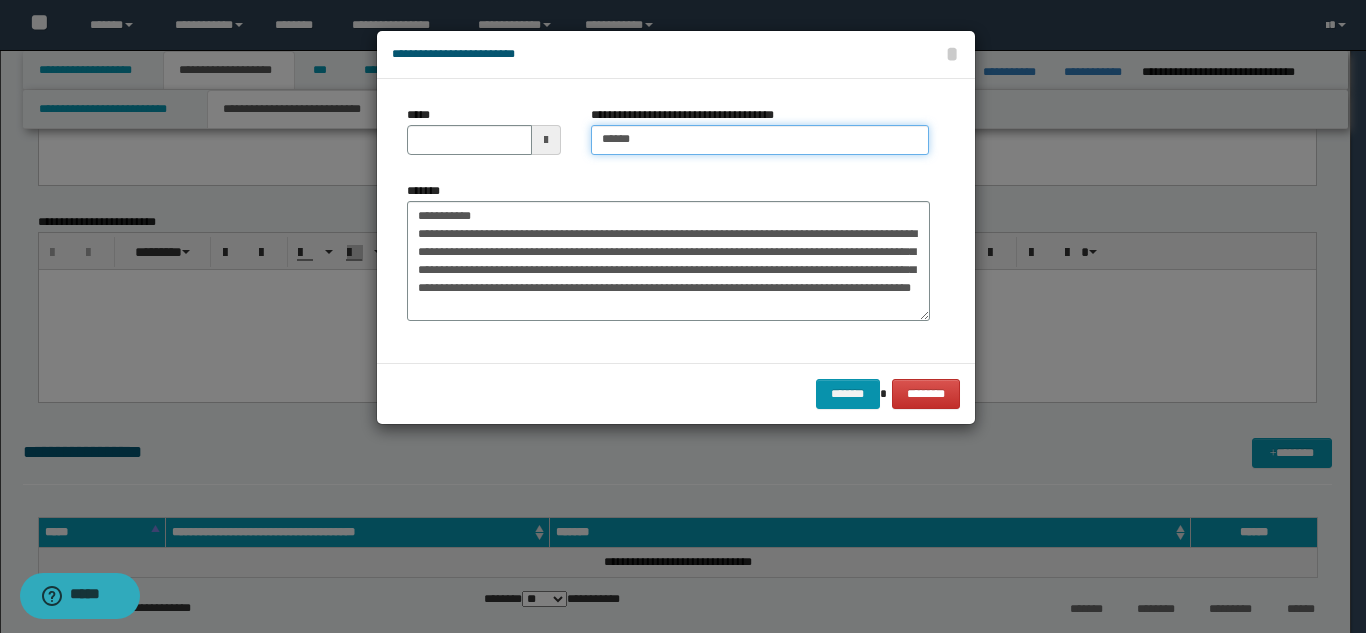 type on "*****" 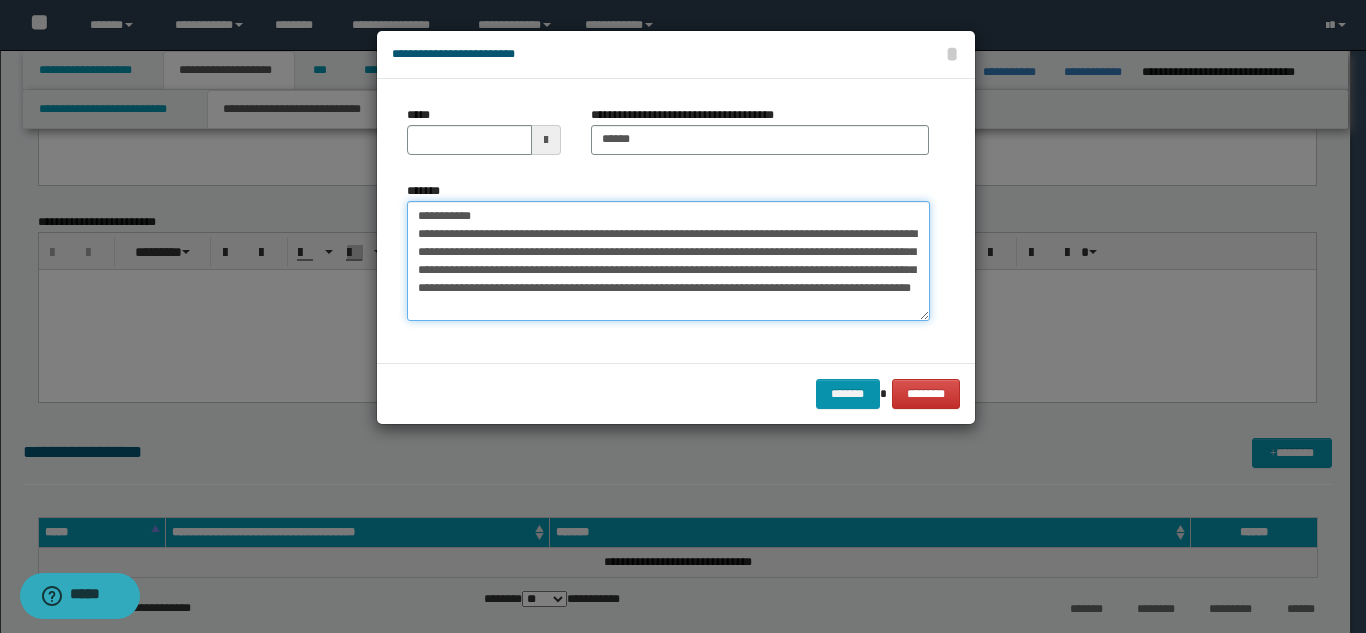 drag, startPoint x: 496, startPoint y: 225, endPoint x: 445, endPoint y: 223, distance: 51.0392 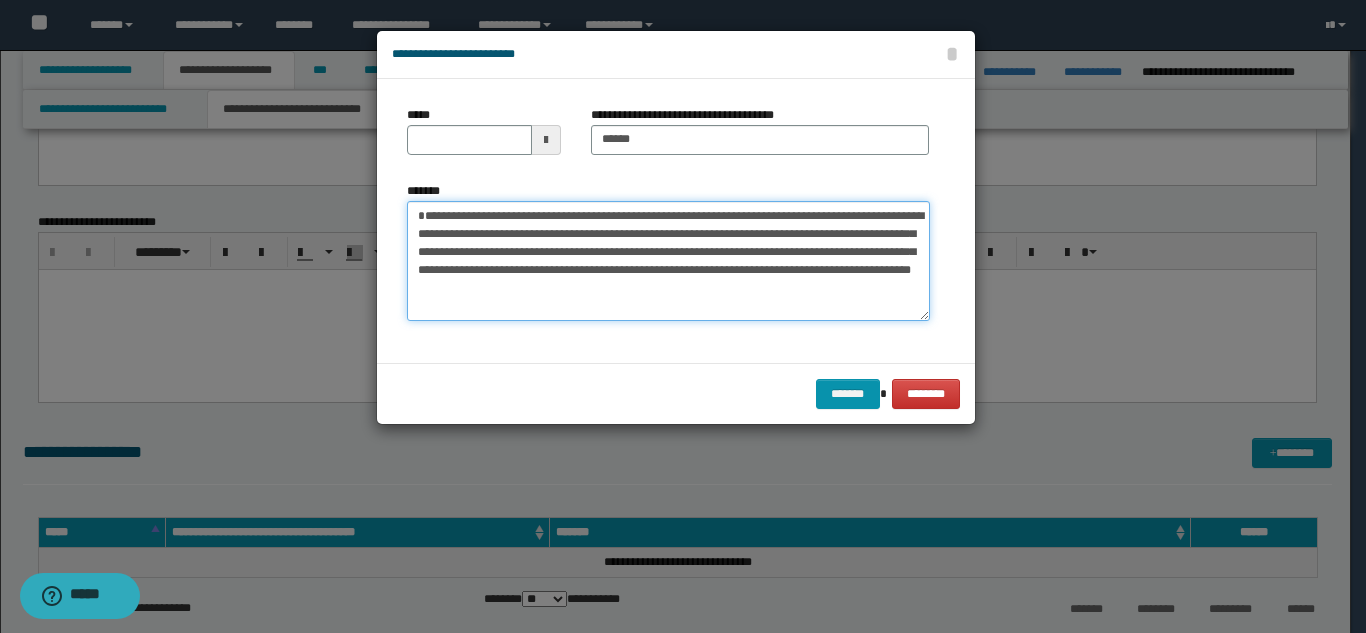 type 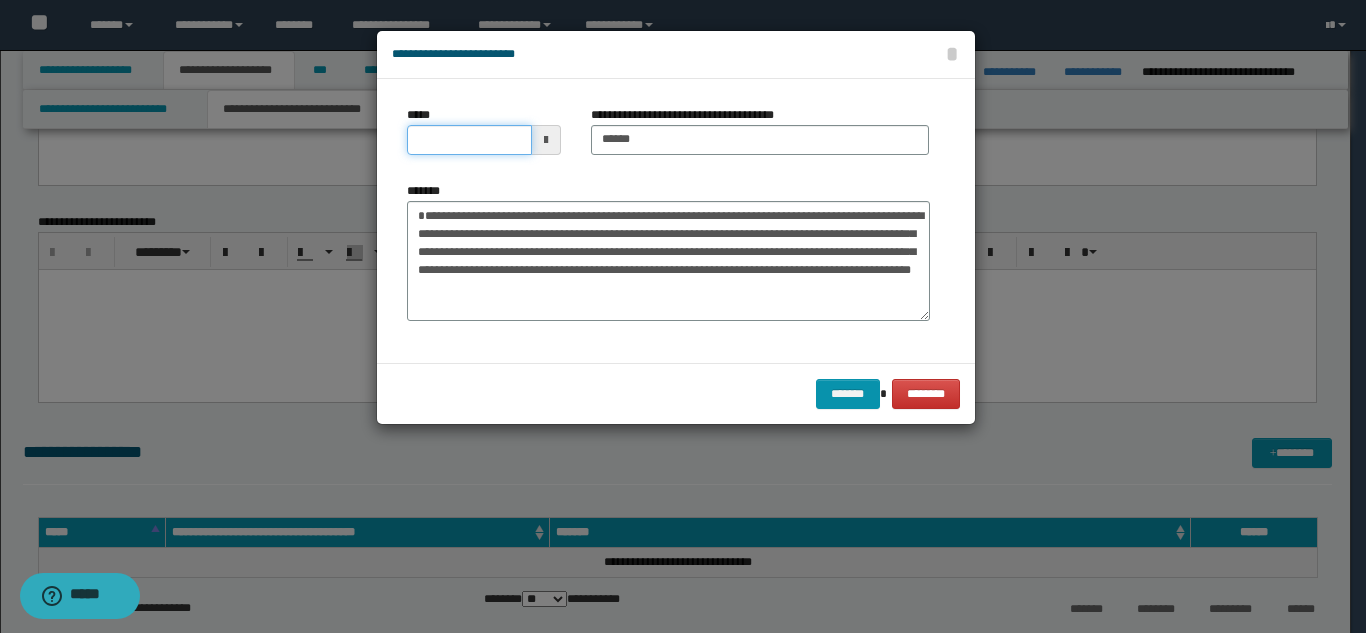 click on "*****" at bounding box center [469, 140] 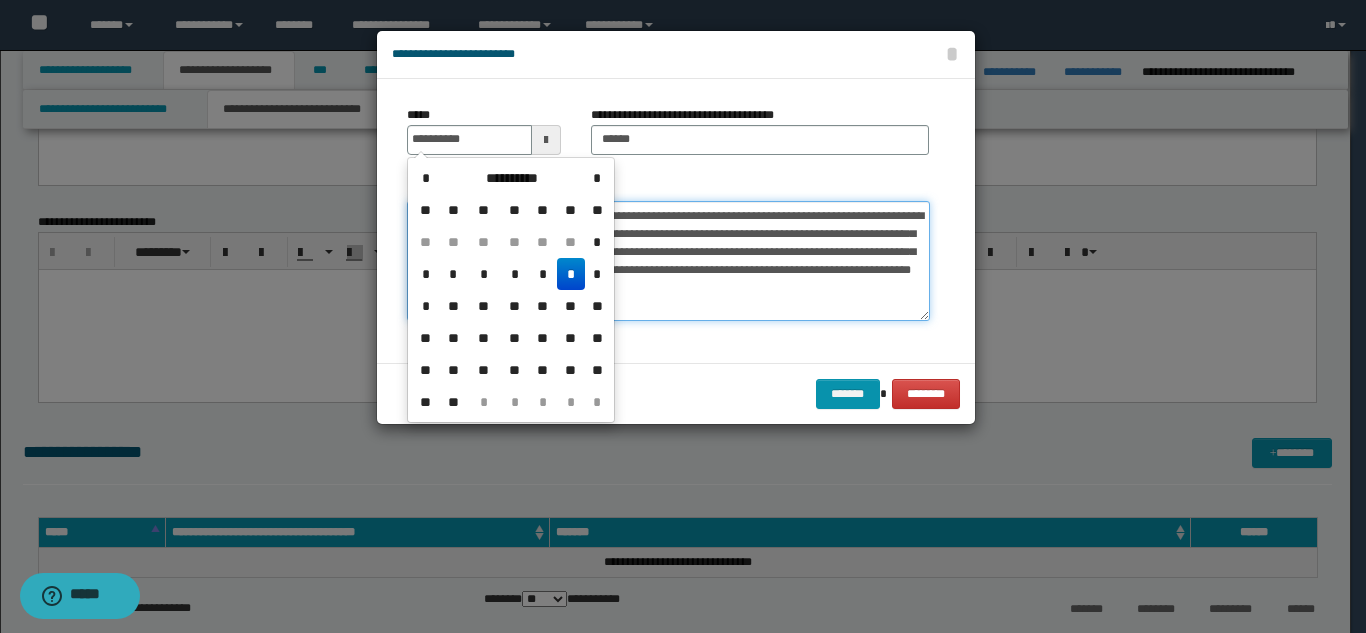 type on "**********" 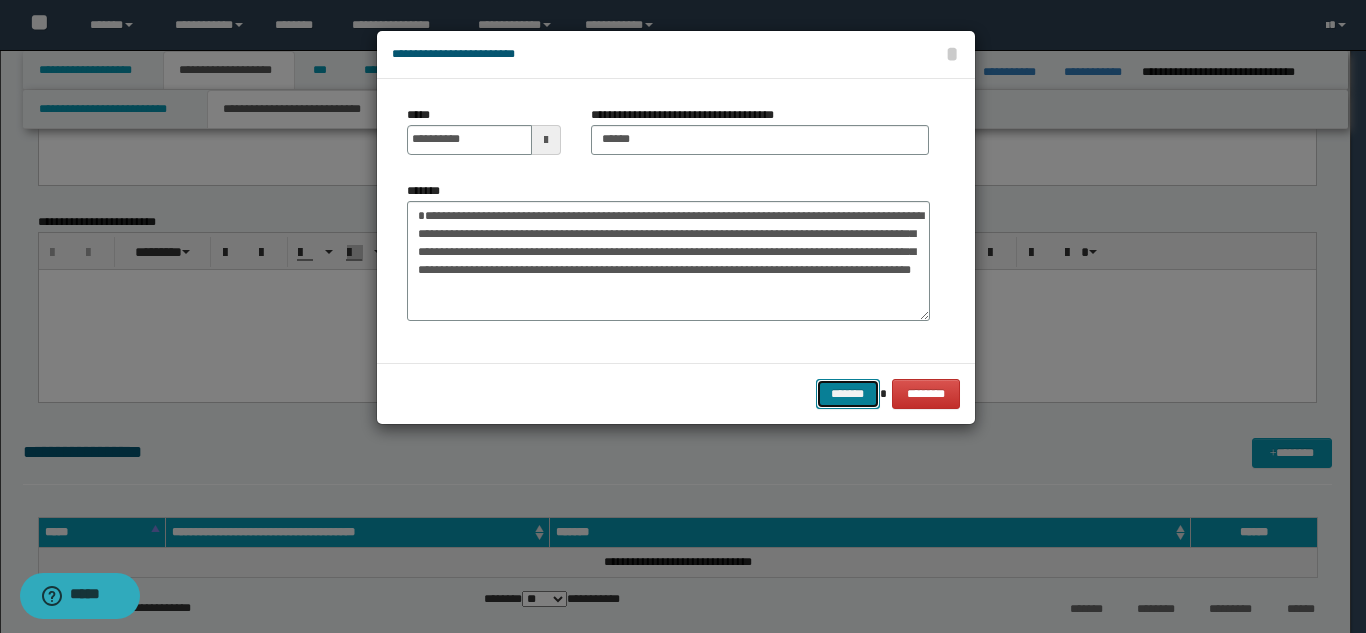 click on "*******" at bounding box center [848, 394] 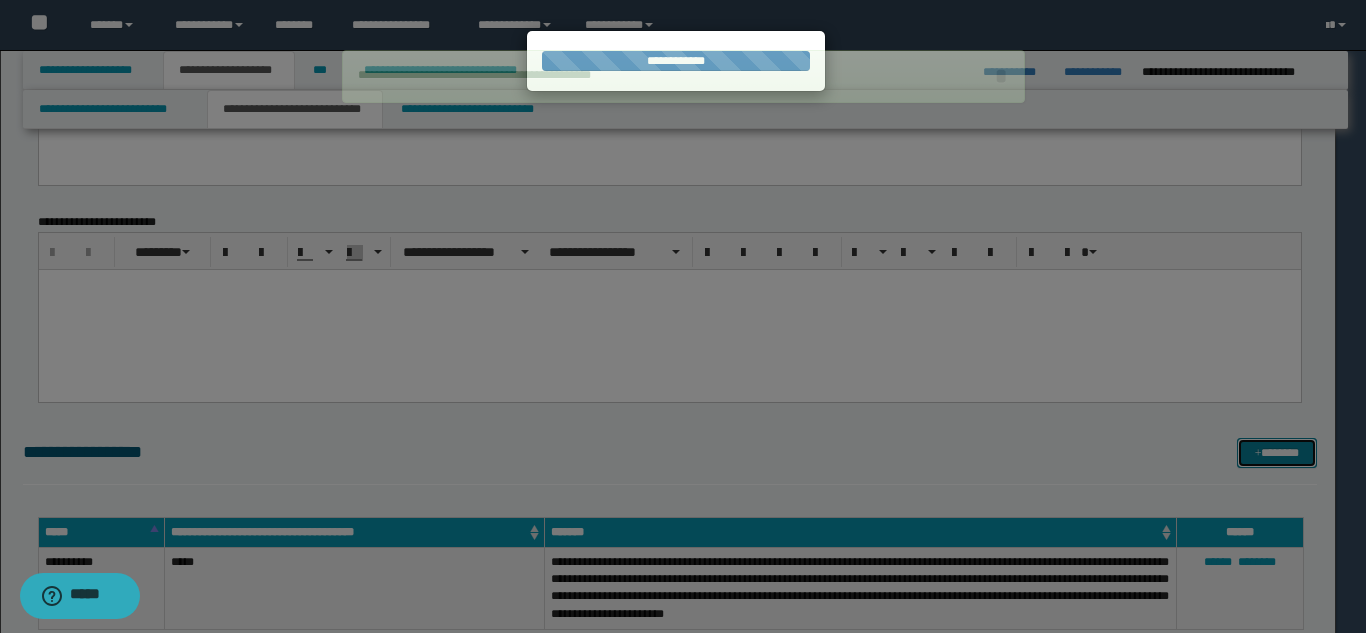 type 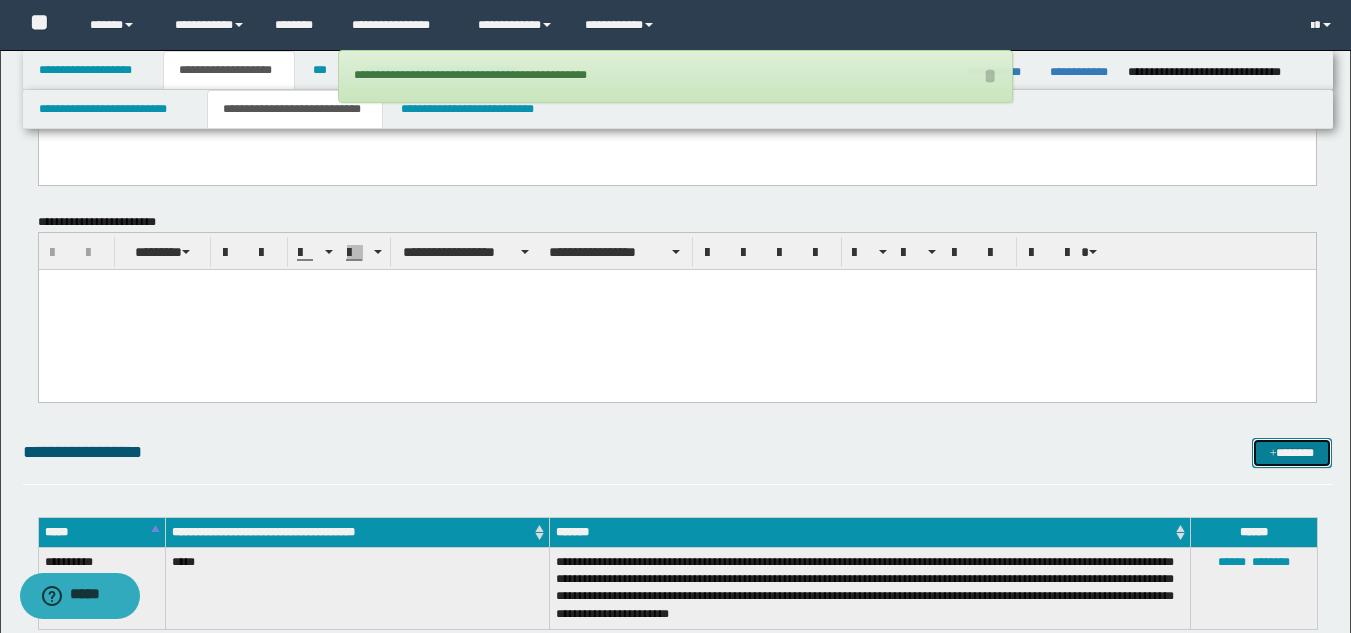 click on "*******" at bounding box center [1292, 453] 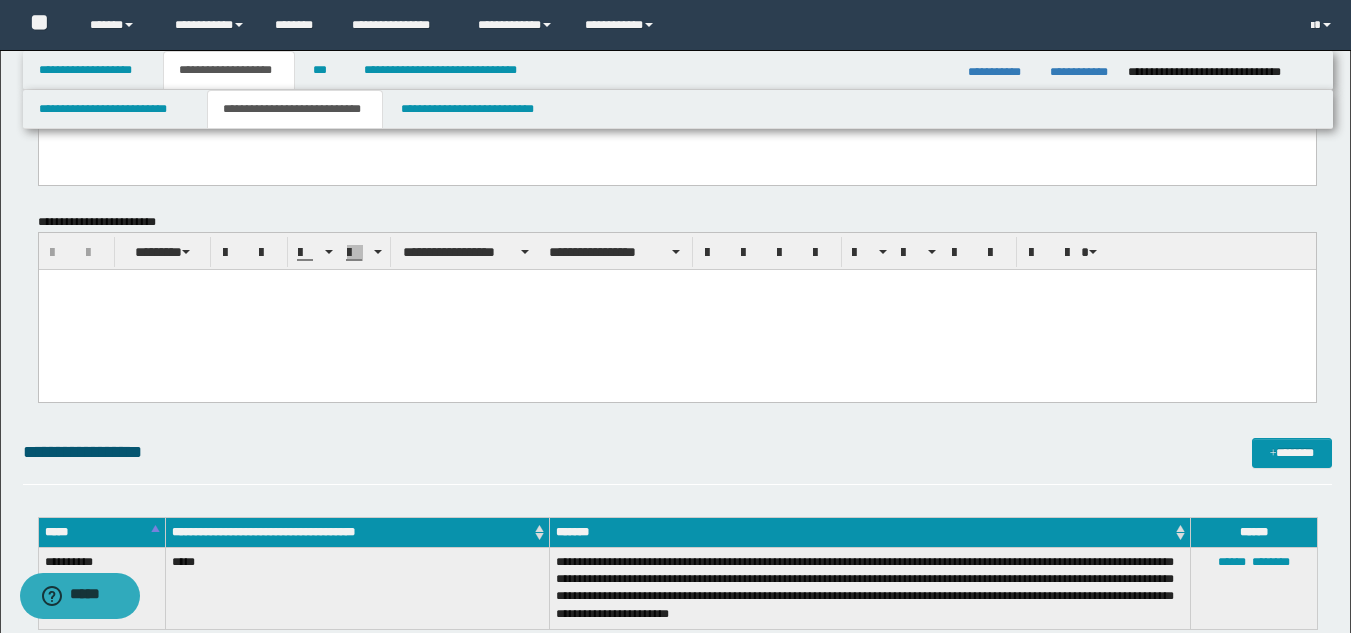click at bounding box center [676, 284] 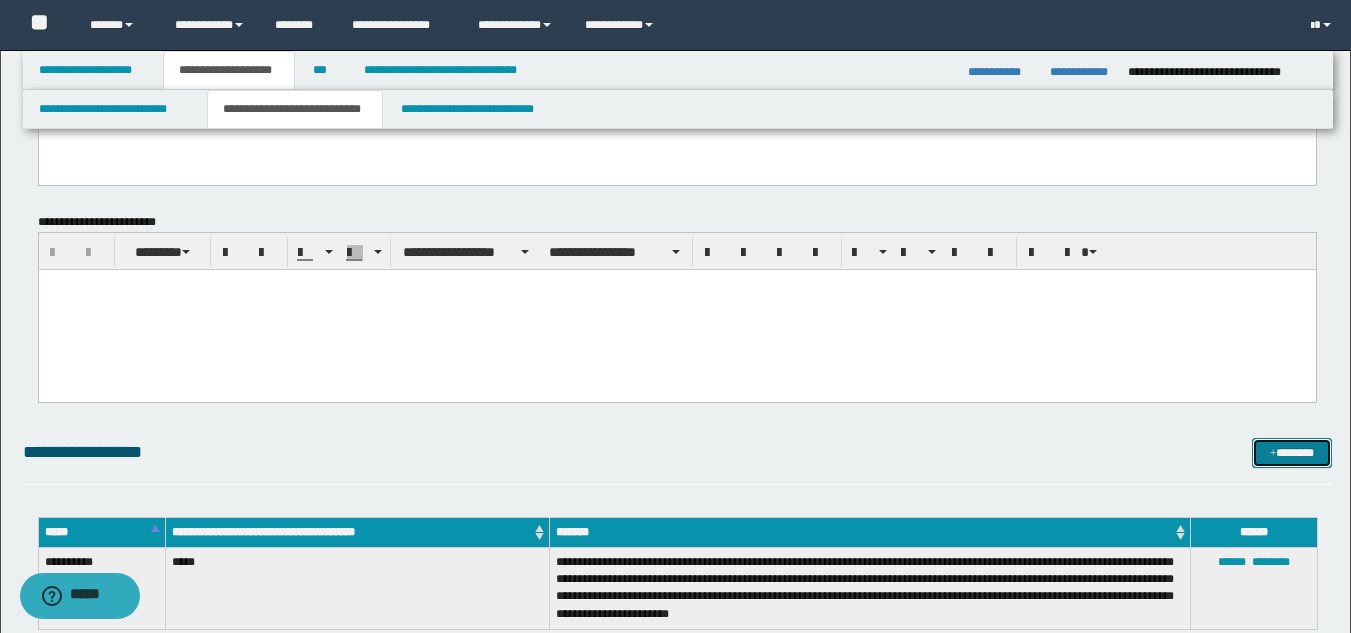 click on "*******" at bounding box center [1292, 453] 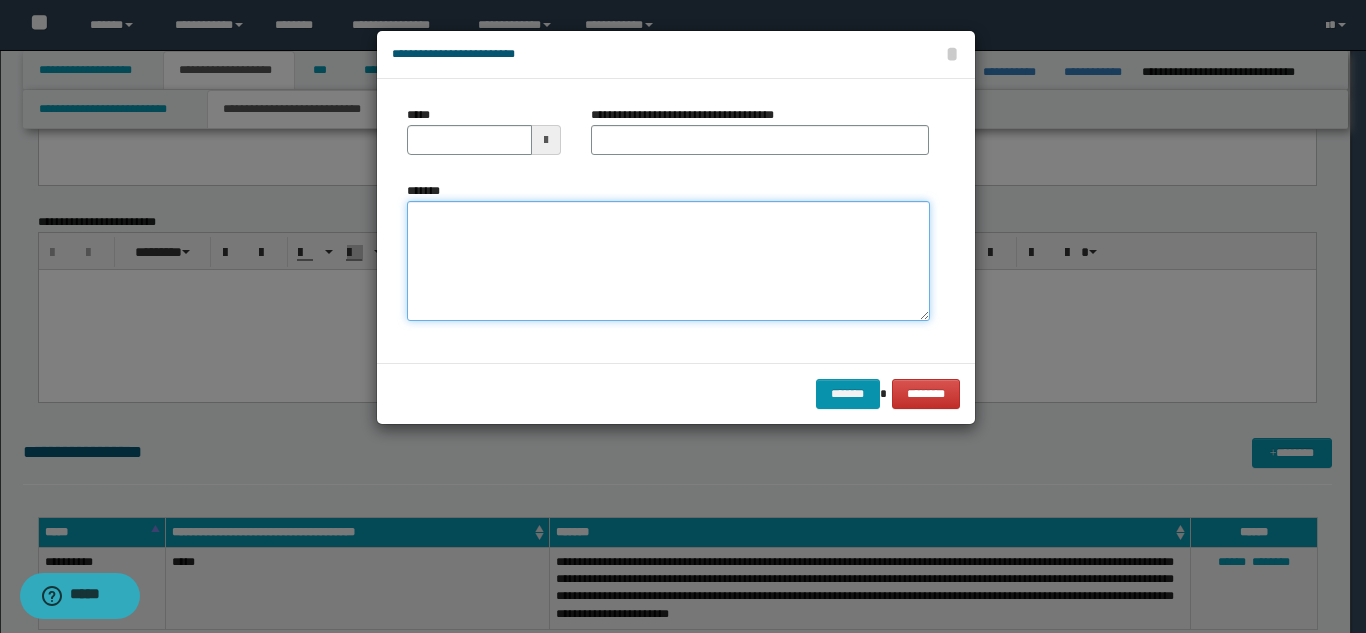 click on "*******" at bounding box center (668, 261) 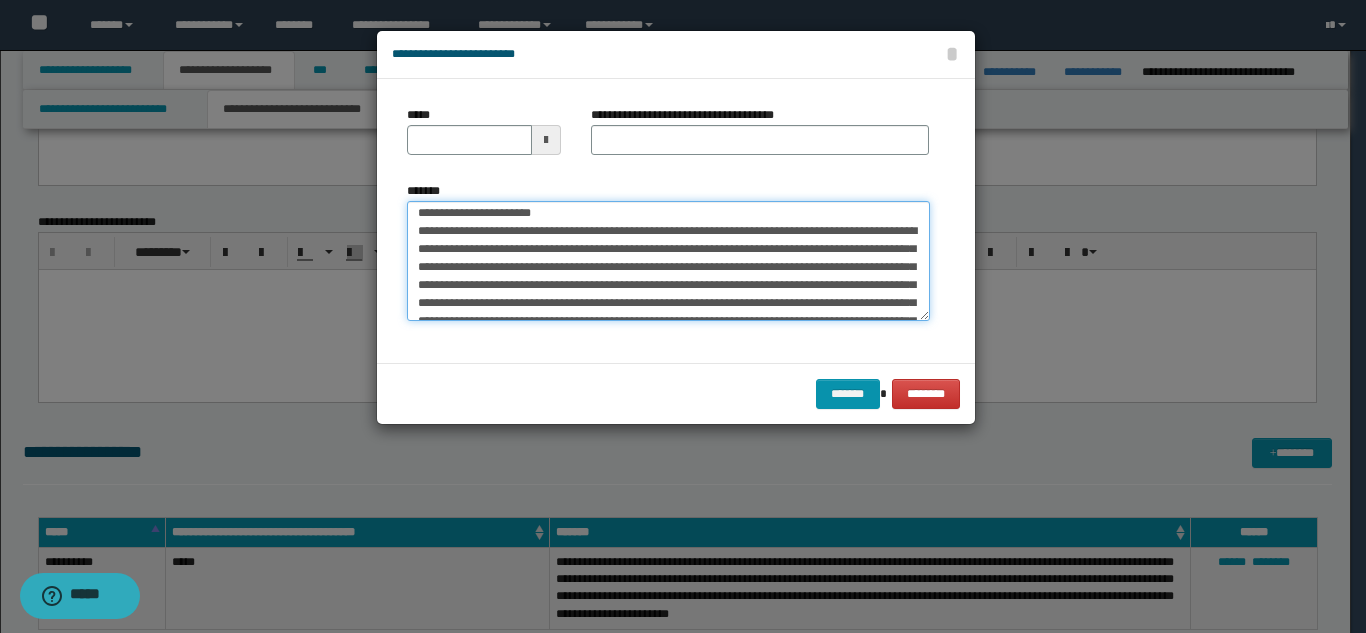 scroll, scrollTop: 0, scrollLeft: 0, axis: both 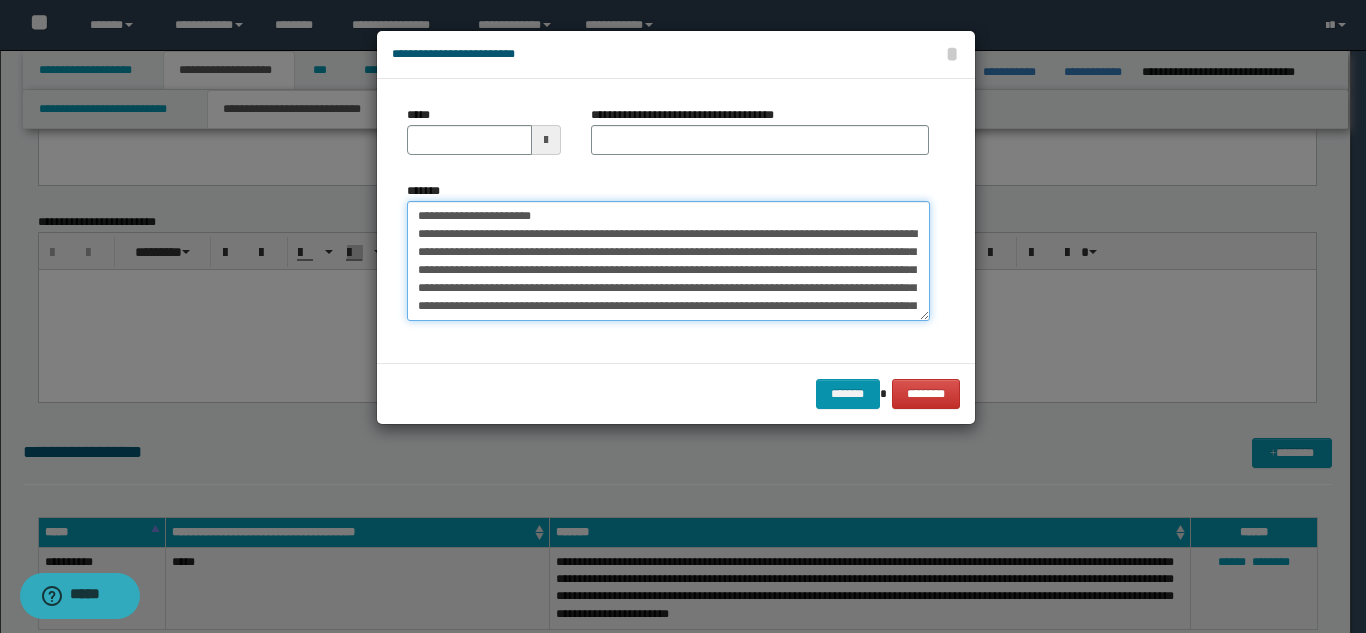 drag, startPoint x: 572, startPoint y: 217, endPoint x: 486, endPoint y: 212, distance: 86.145226 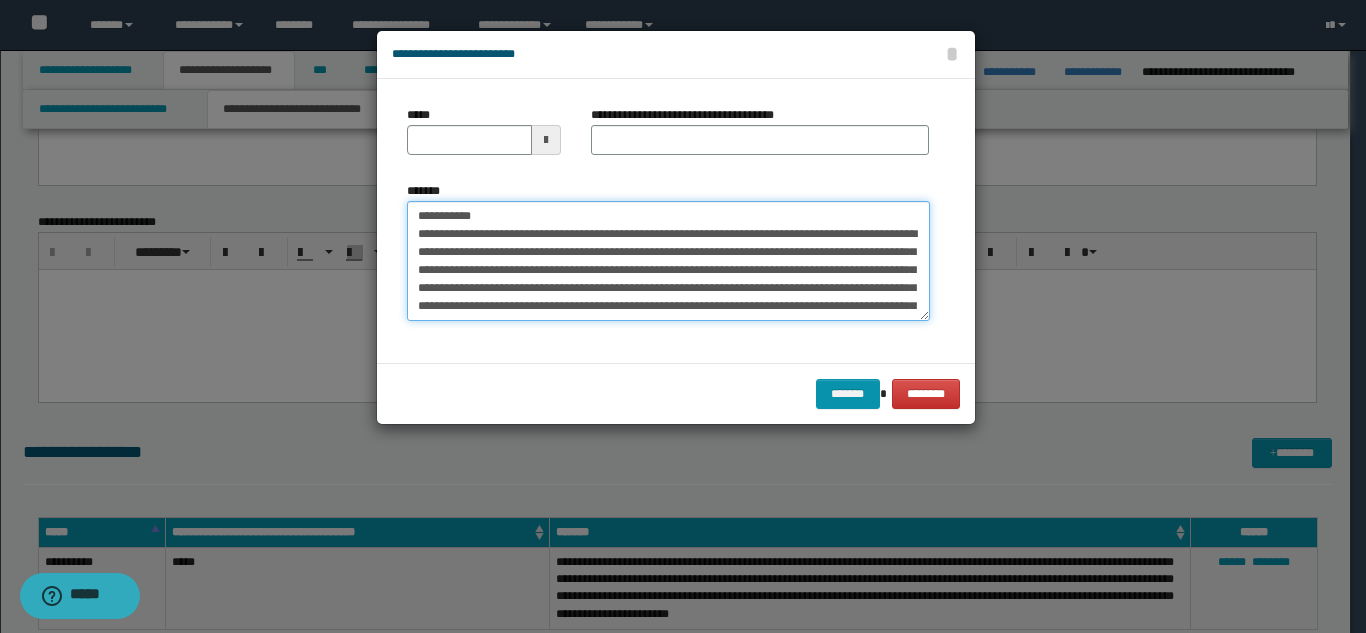 type on "**********" 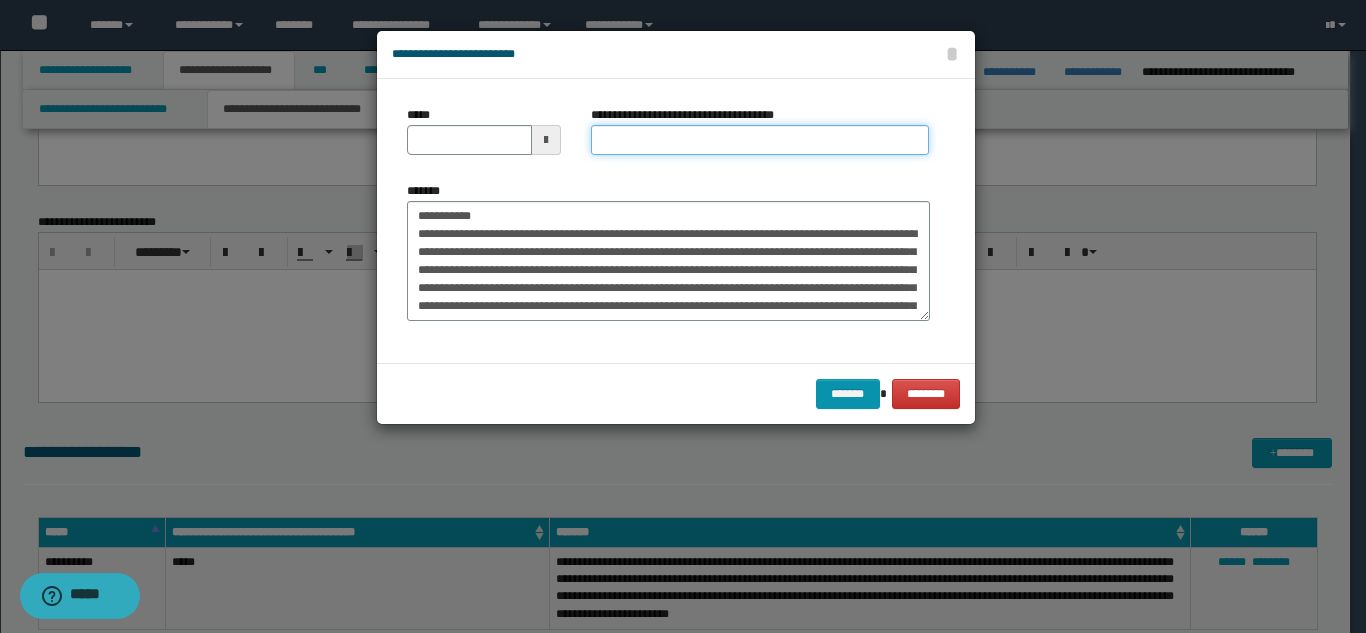 click on "**********" at bounding box center [760, 140] 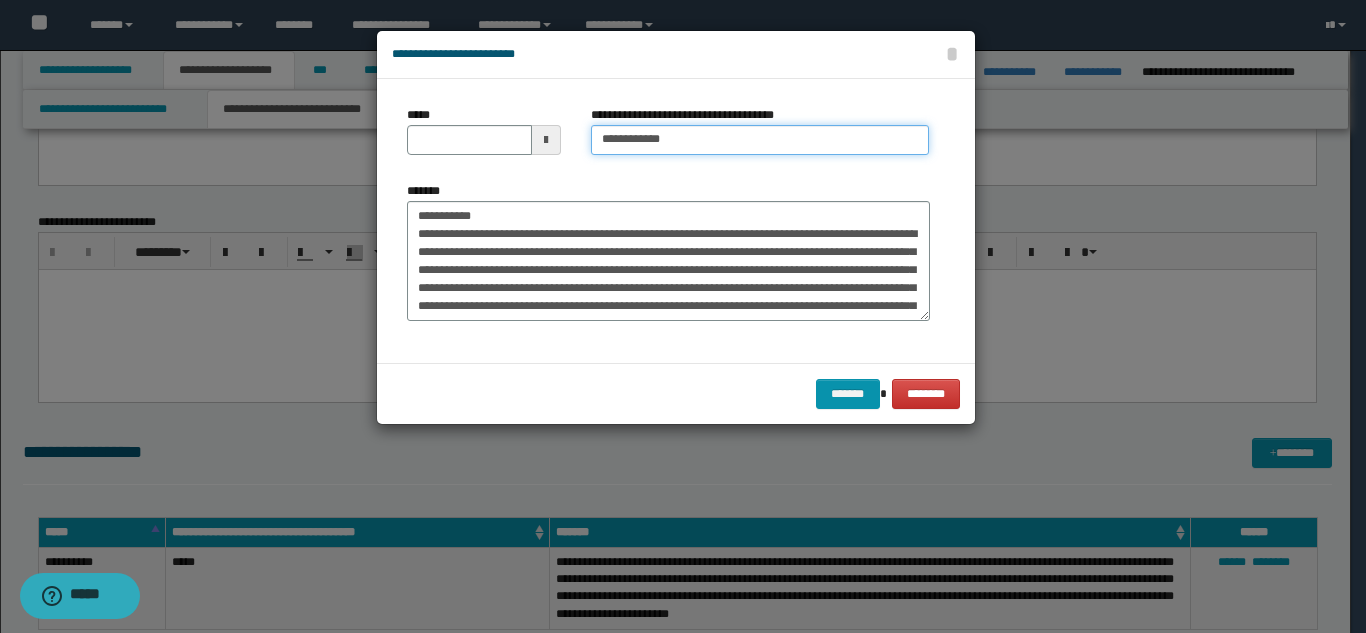 type on "**********" 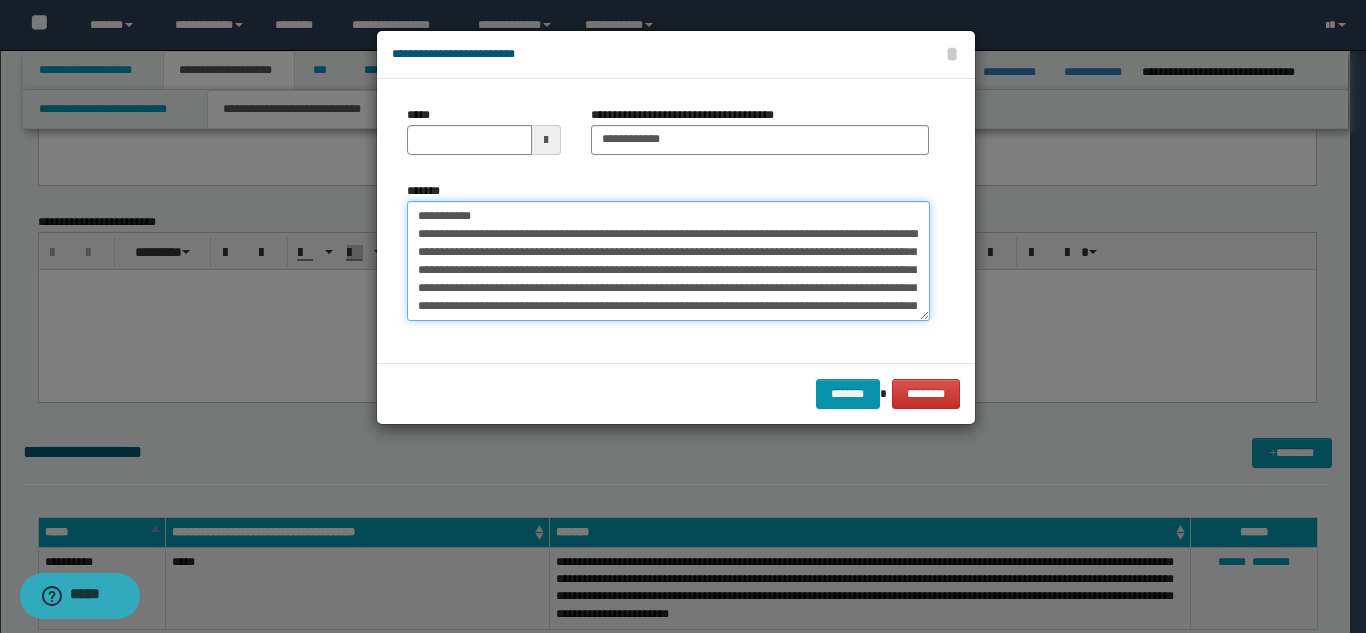 drag, startPoint x: 467, startPoint y: 214, endPoint x: 385, endPoint y: 209, distance: 82.1523 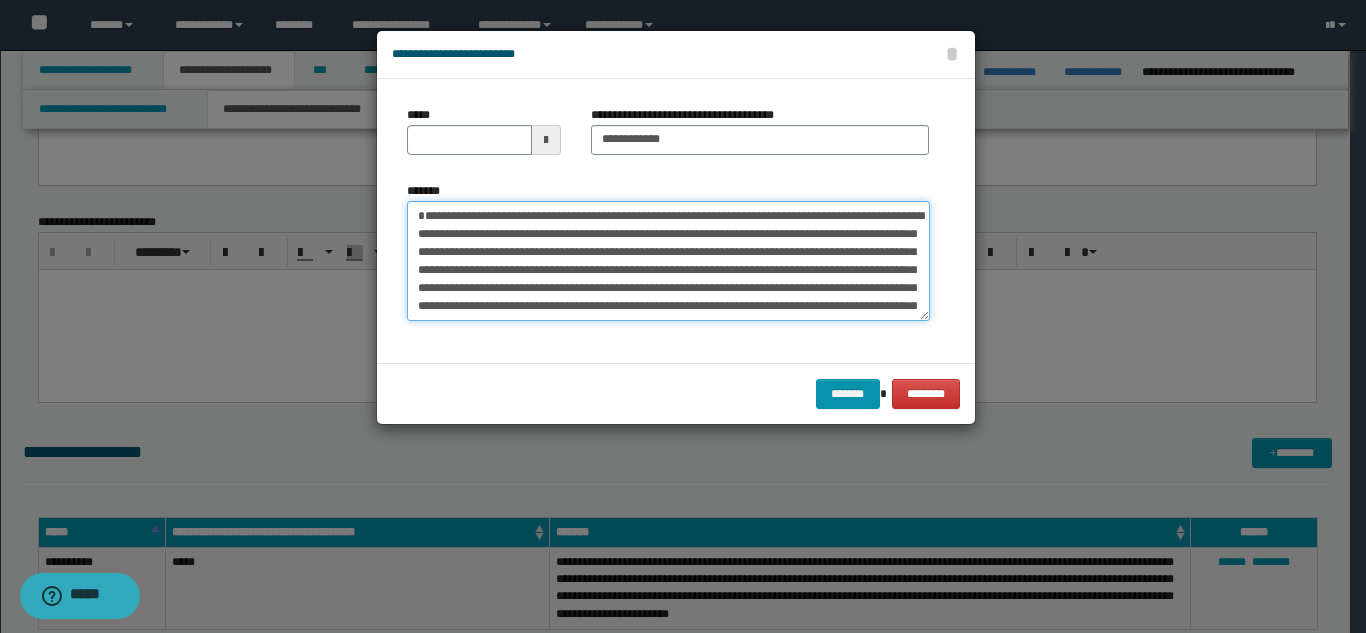 type 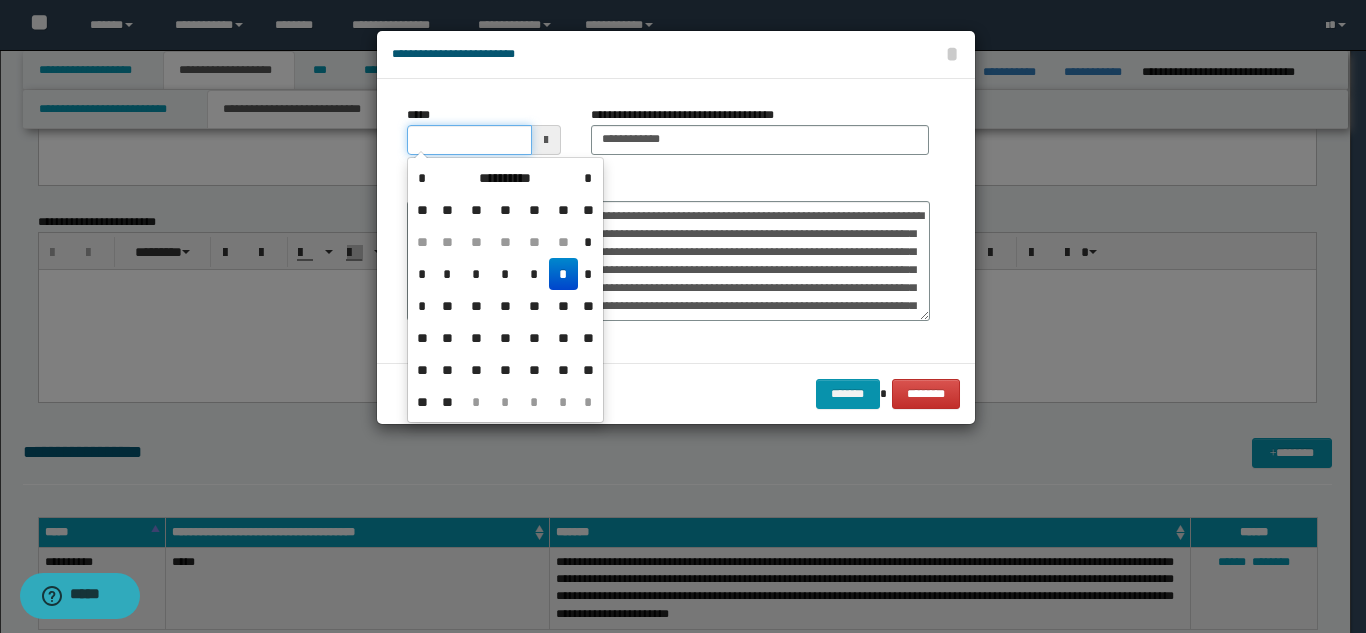 click on "*****" at bounding box center (469, 140) 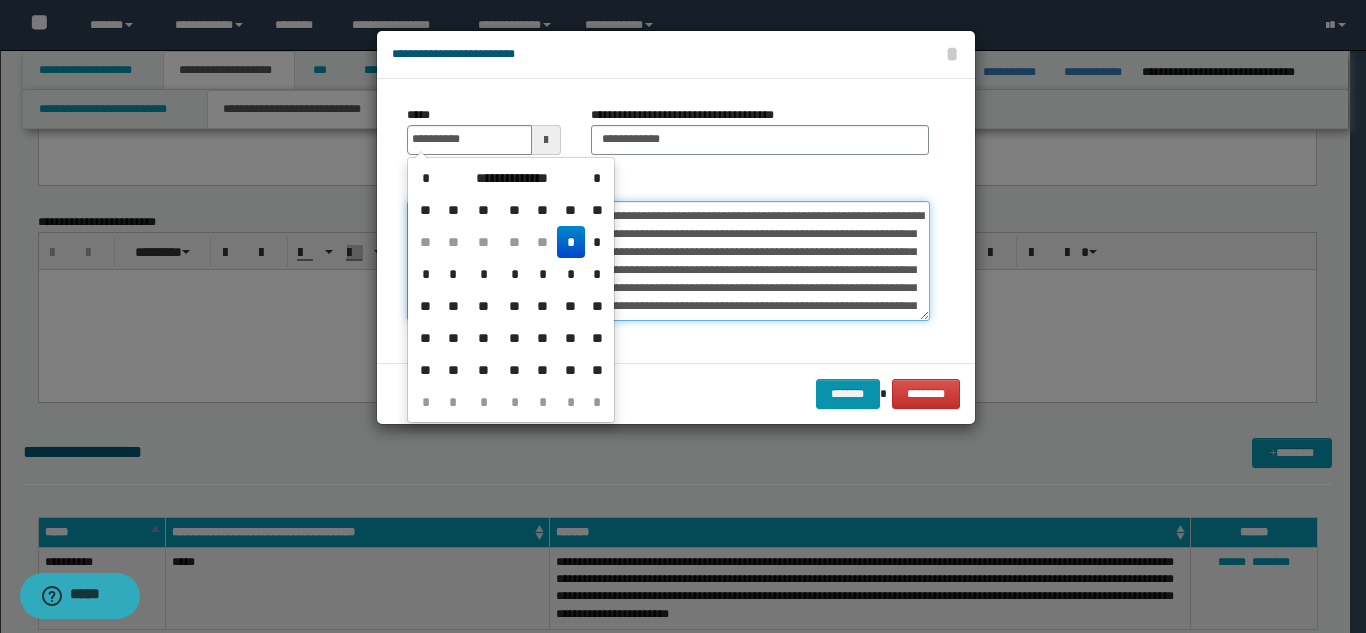 type on "**********" 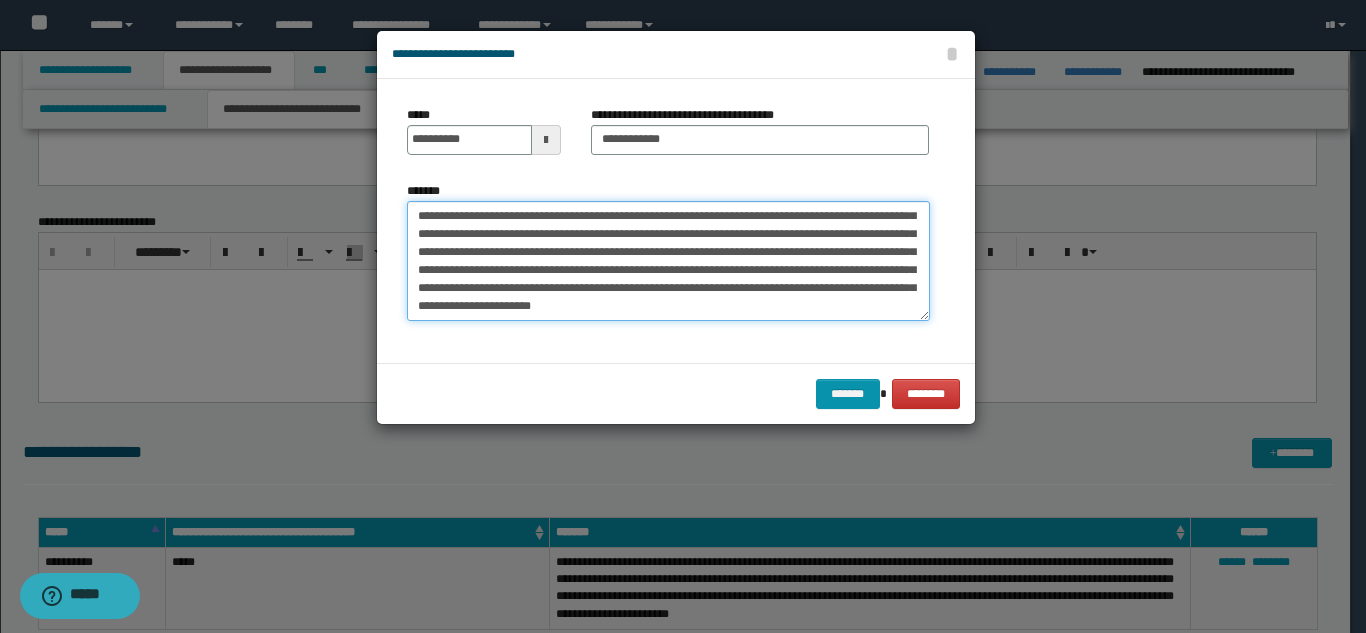 scroll, scrollTop: 200, scrollLeft: 0, axis: vertical 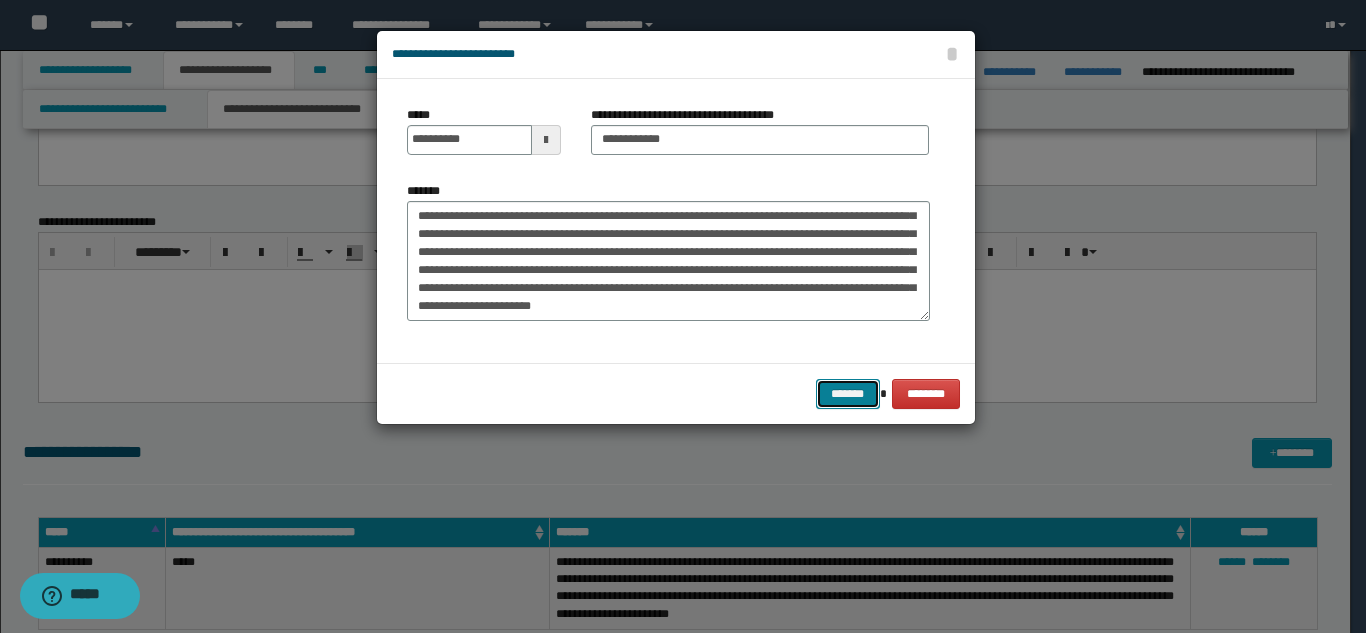 click on "*******" at bounding box center [848, 394] 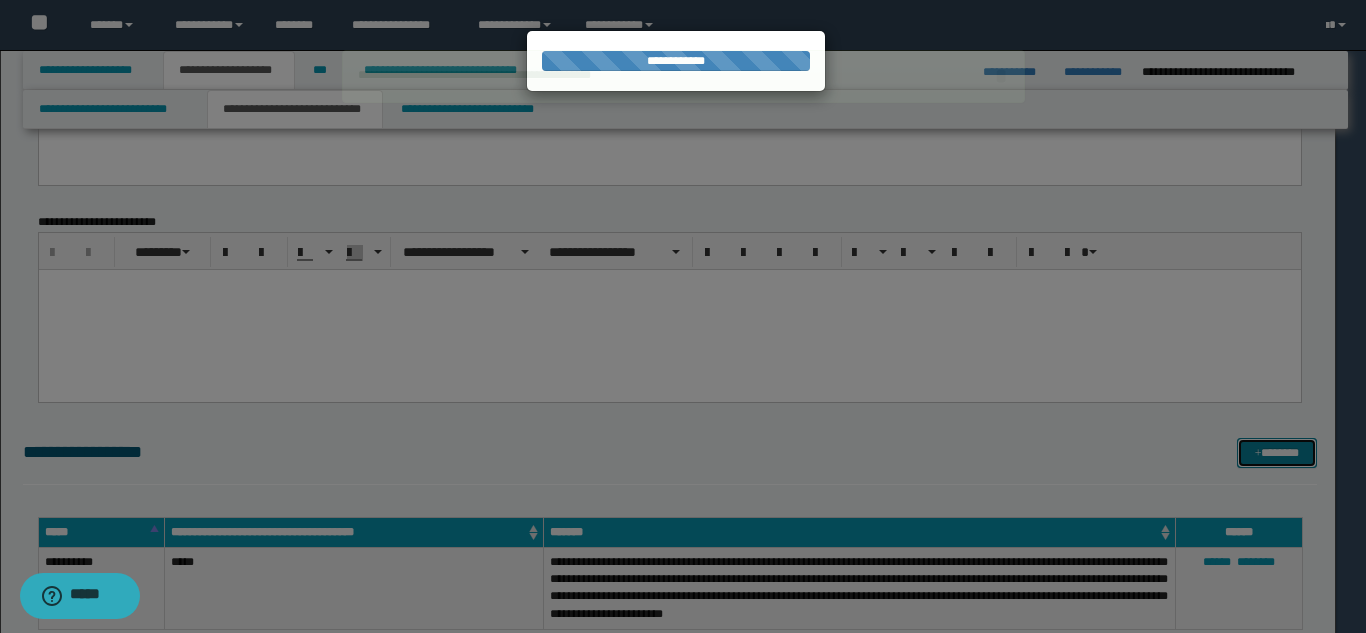 type 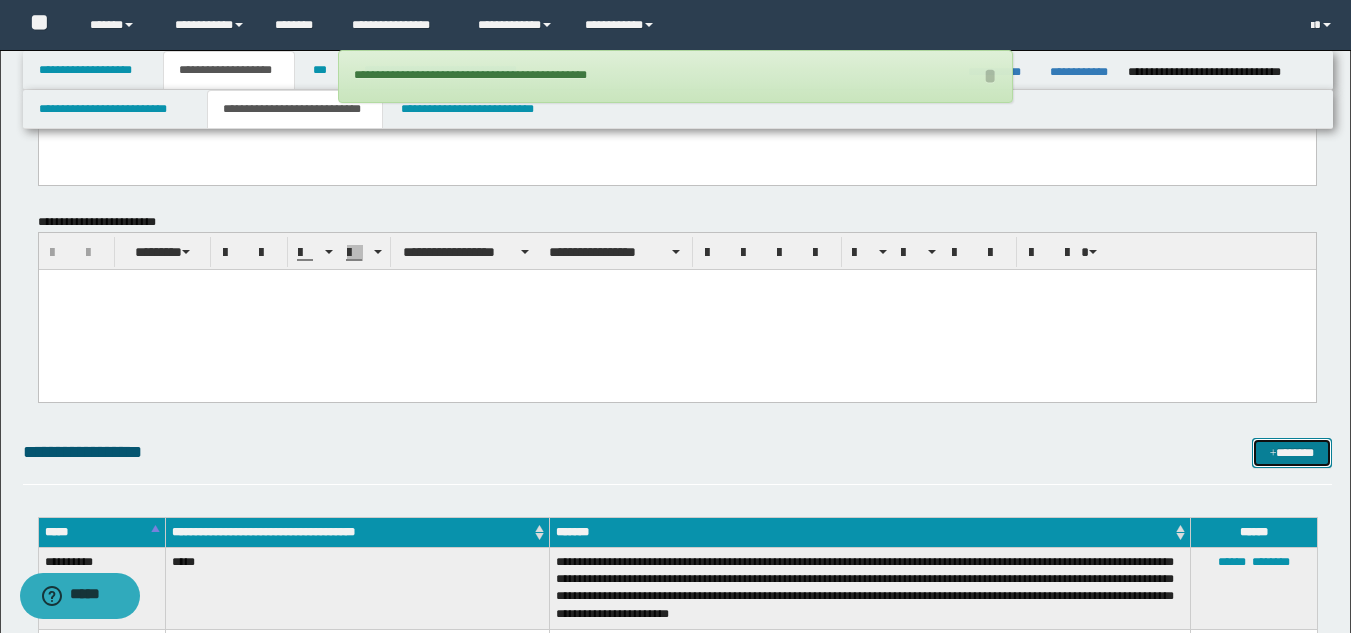 click on "*******" at bounding box center (1292, 453) 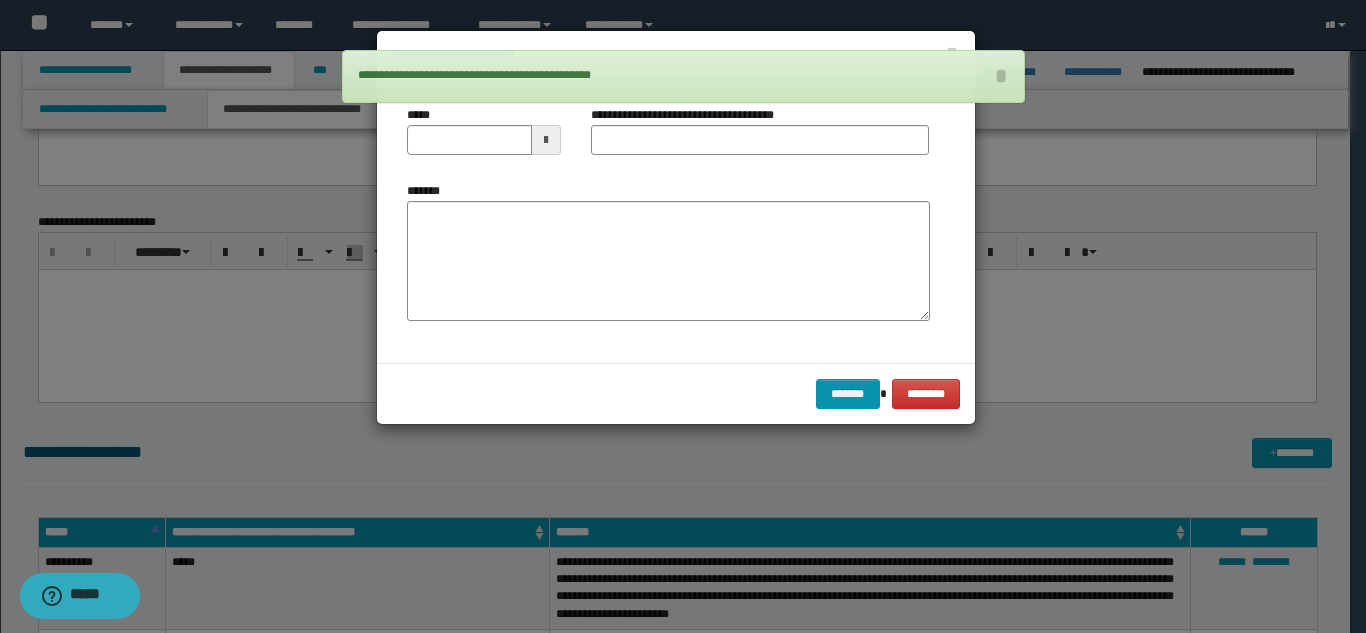 scroll, scrollTop: 0, scrollLeft: 0, axis: both 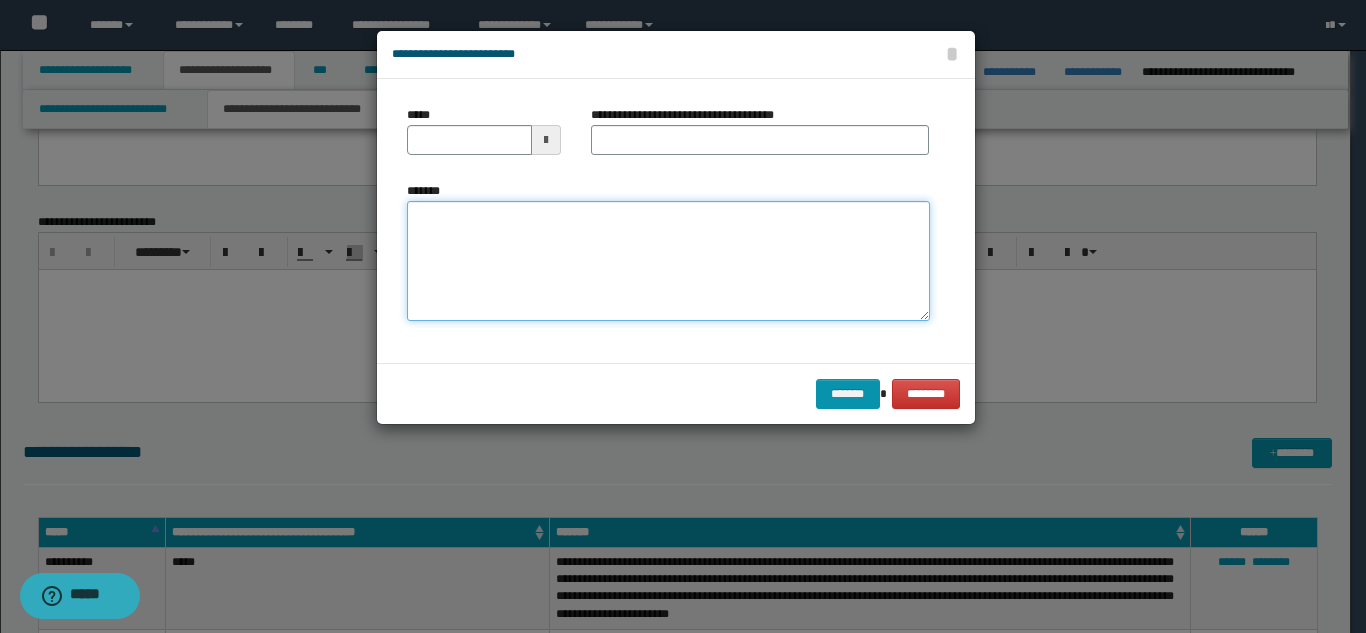 click on "*******" at bounding box center (668, 261) 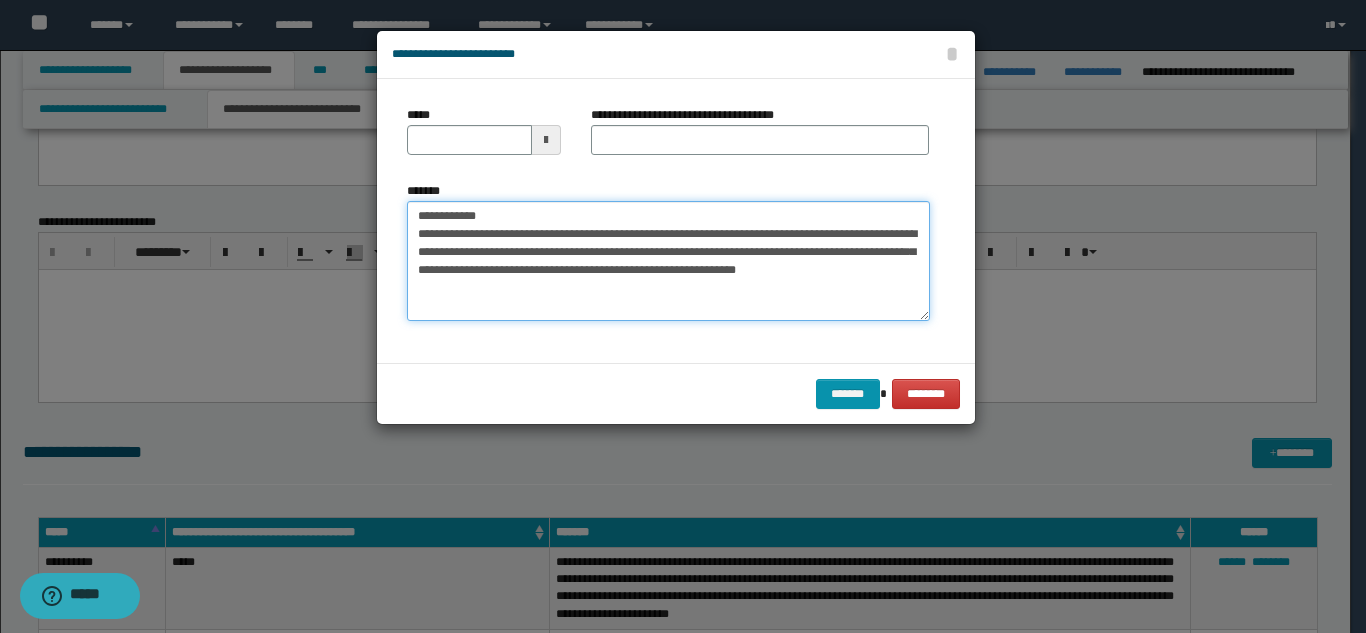 drag, startPoint x: 725, startPoint y: 213, endPoint x: 518, endPoint y: 199, distance: 207.47289 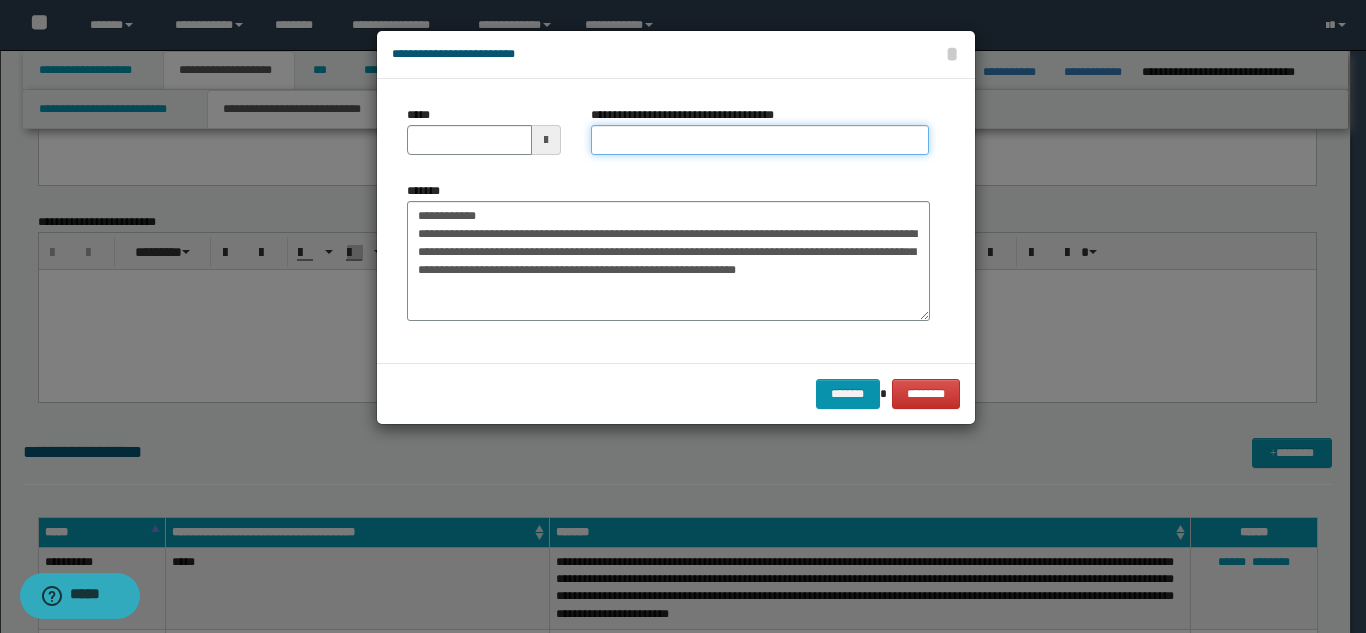 drag, startPoint x: 619, startPoint y: 149, endPoint x: 608, endPoint y: 154, distance: 12.083046 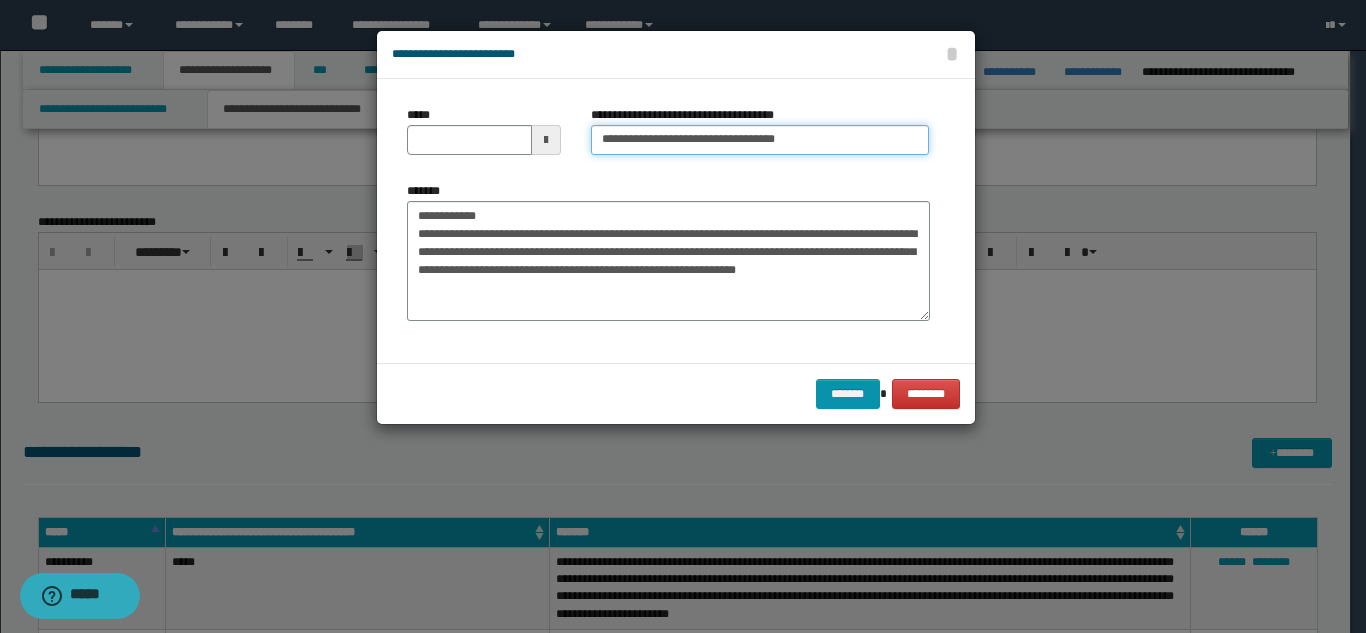 type on "**********" 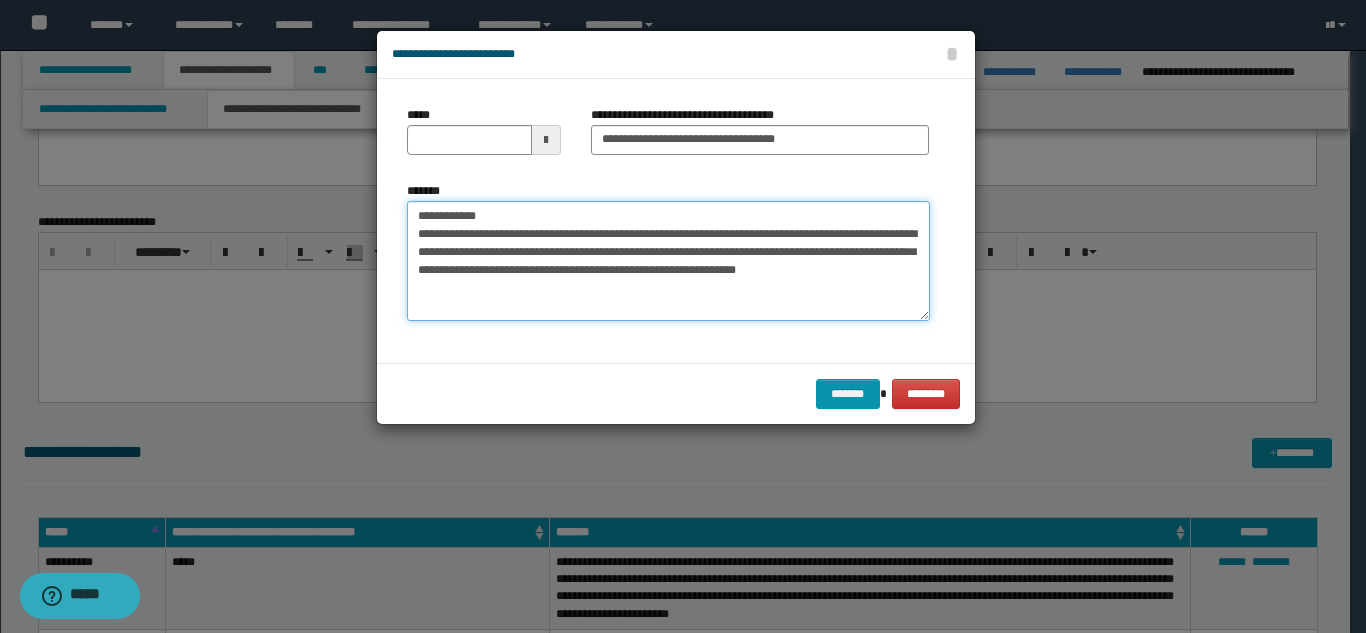 drag, startPoint x: 492, startPoint y: 217, endPoint x: 399, endPoint y: 204, distance: 93.904205 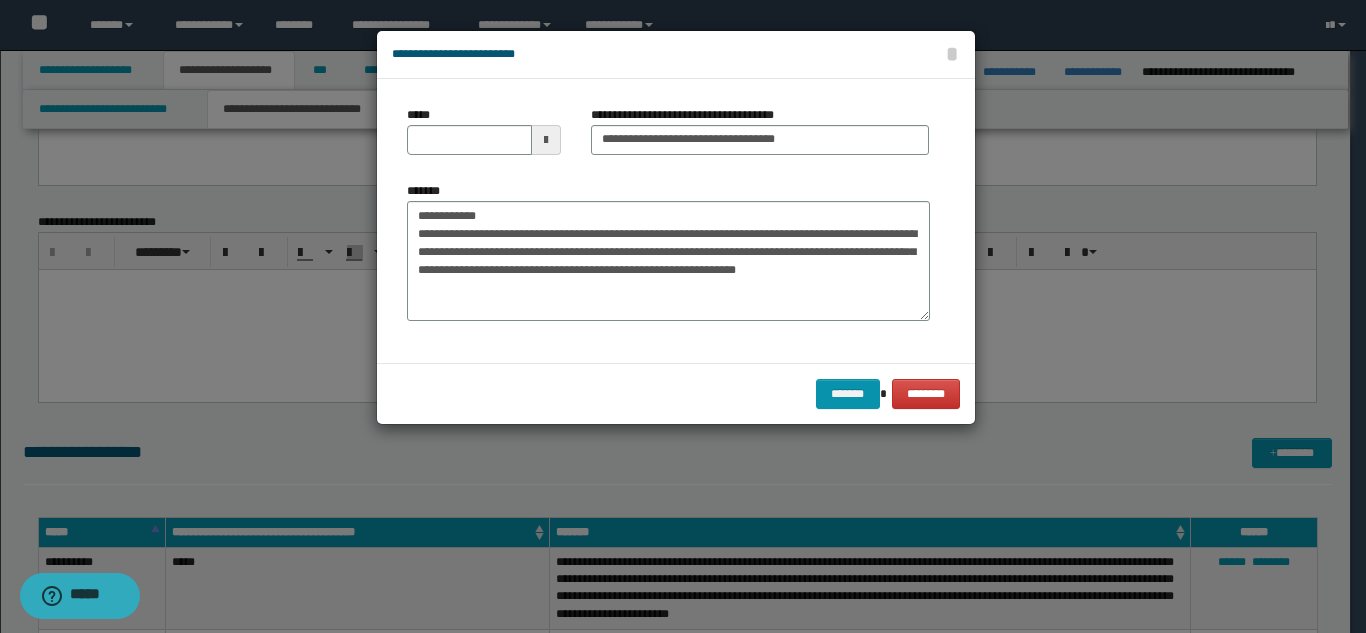 click on "**********" at bounding box center [668, 259] 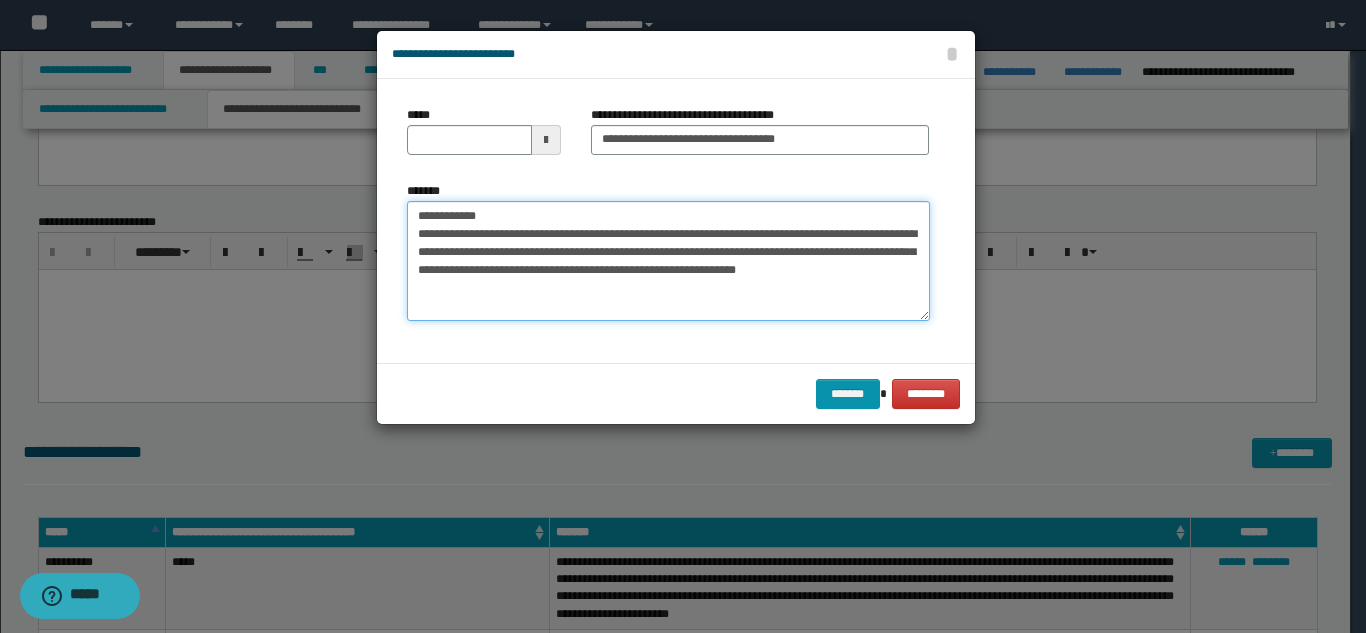 type on "**********" 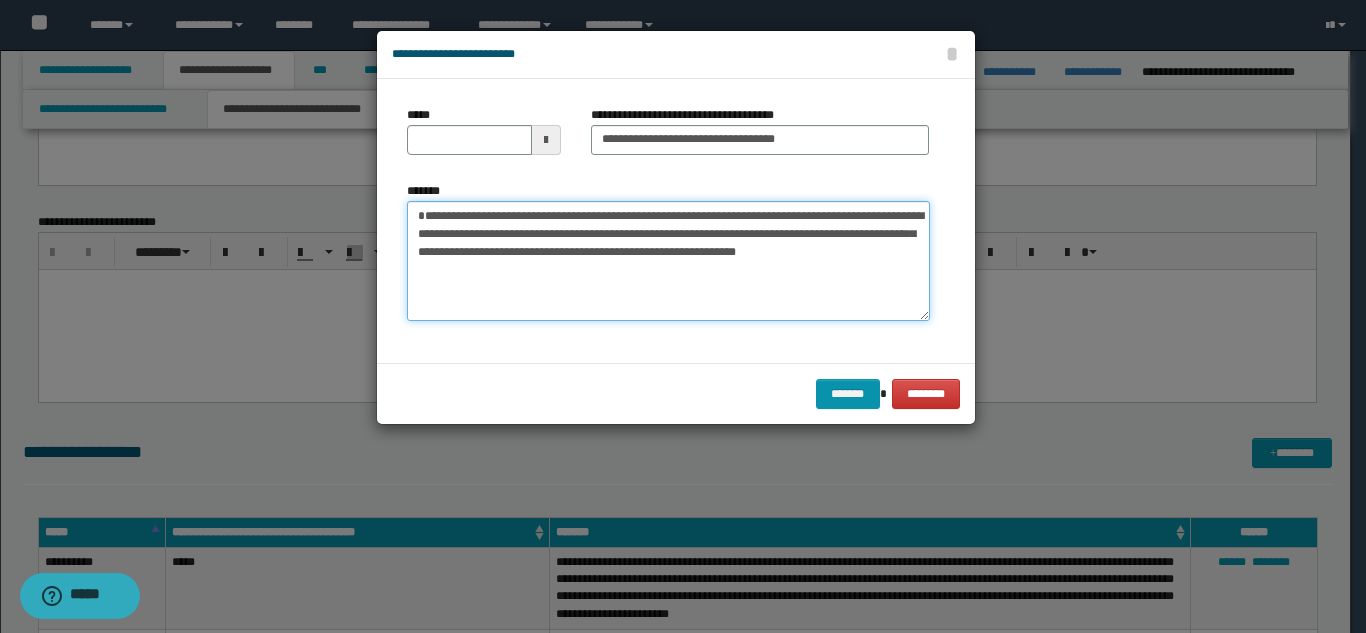 drag, startPoint x: 493, startPoint y: 211, endPoint x: 419, endPoint y: 178, distance: 81.02469 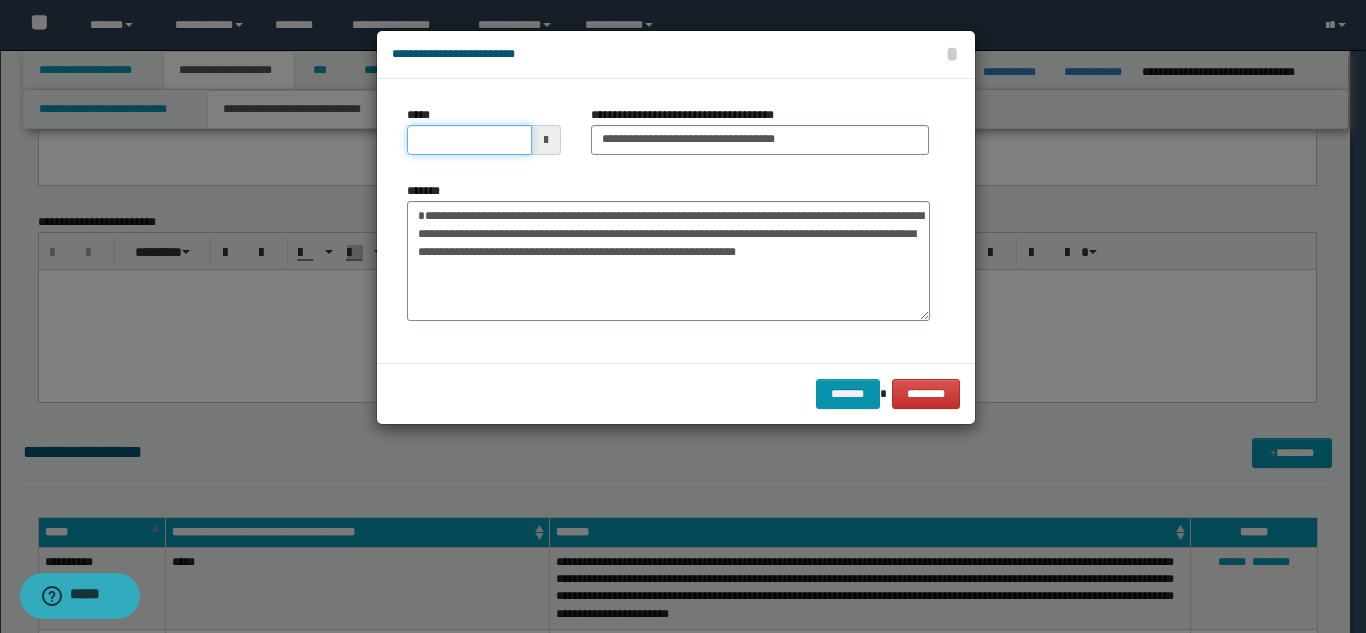 click on "*****" at bounding box center (469, 140) 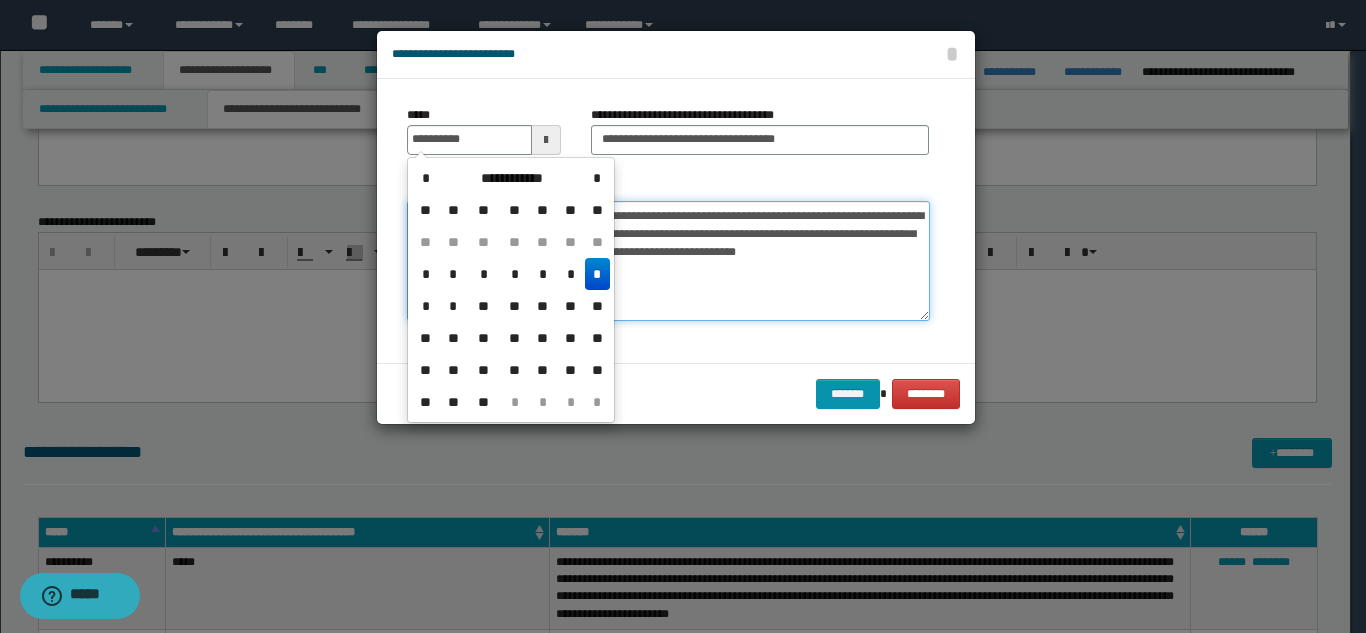 type on "**********" 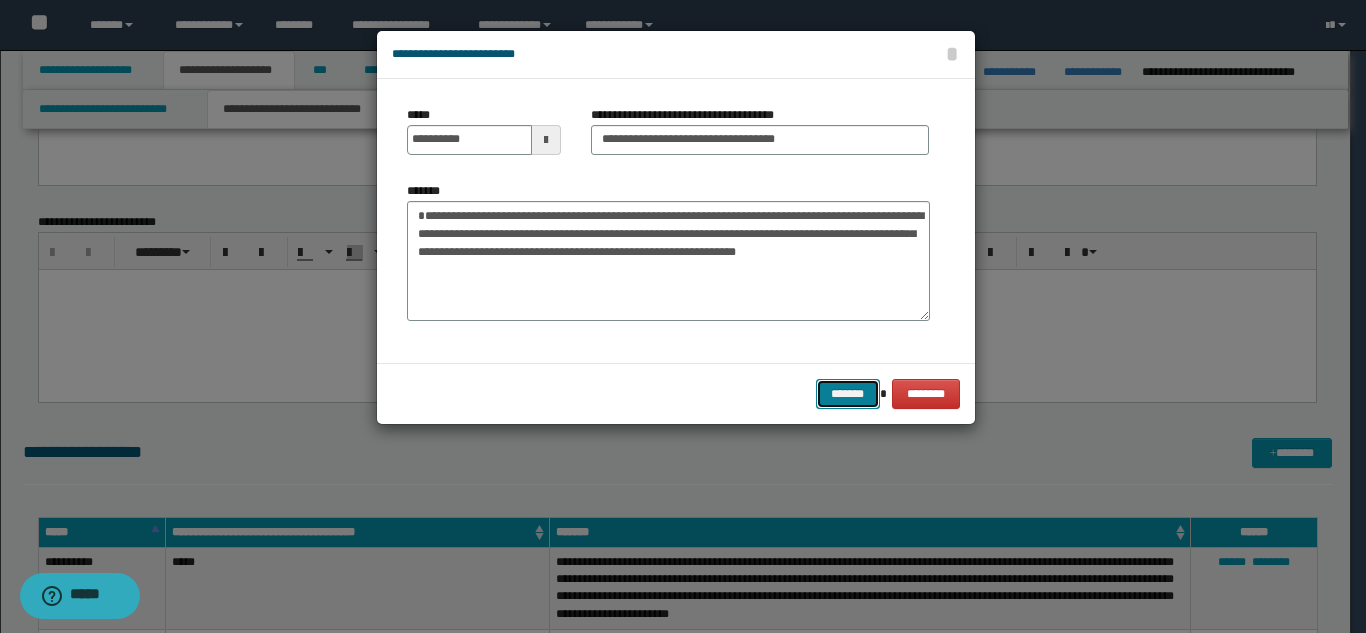 click on "*******" at bounding box center (848, 394) 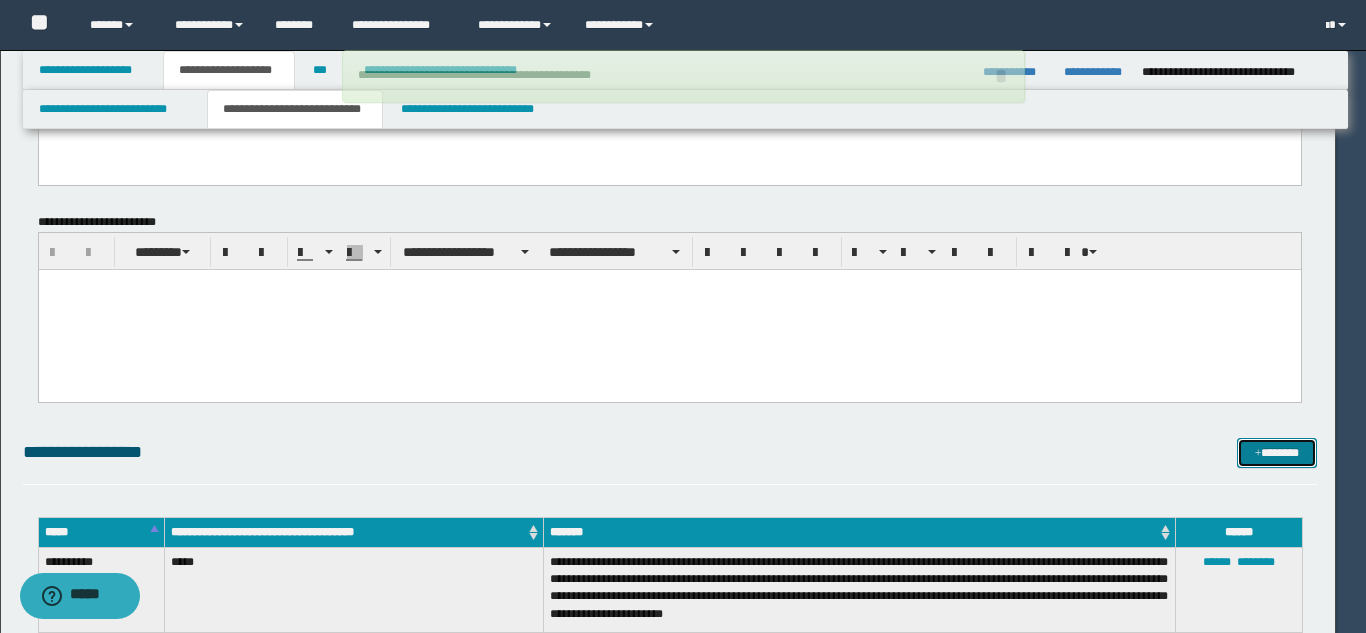 type 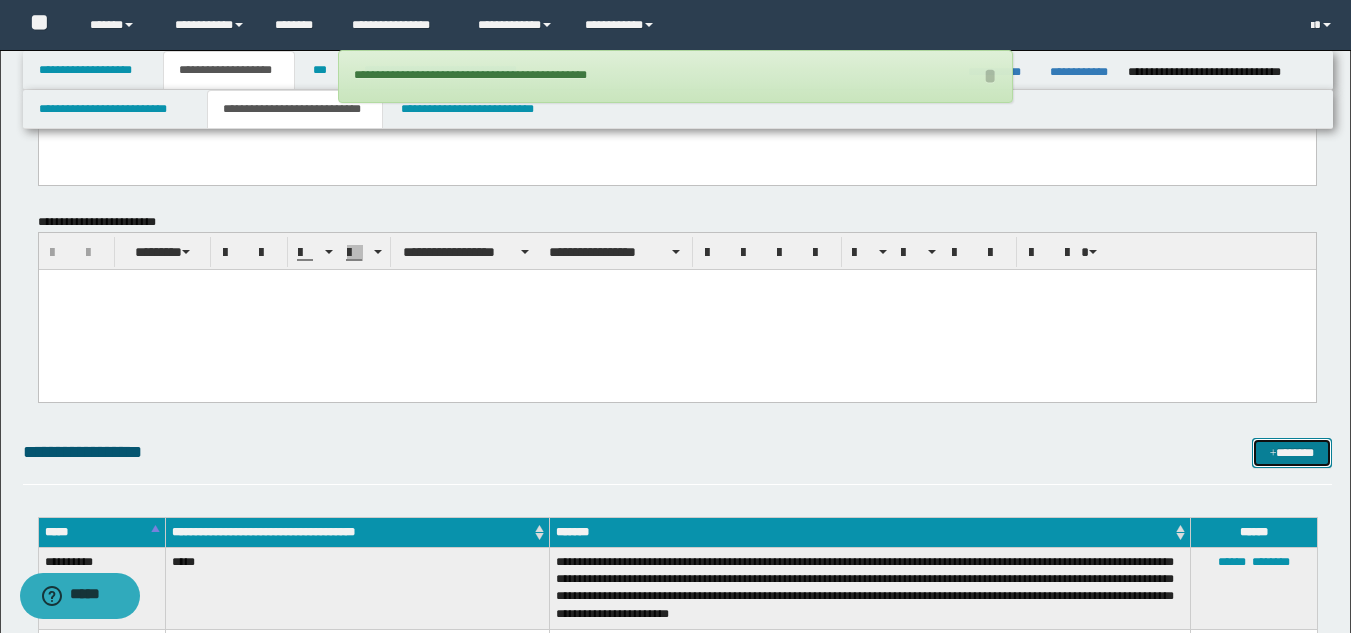click on "*******" at bounding box center (1292, 453) 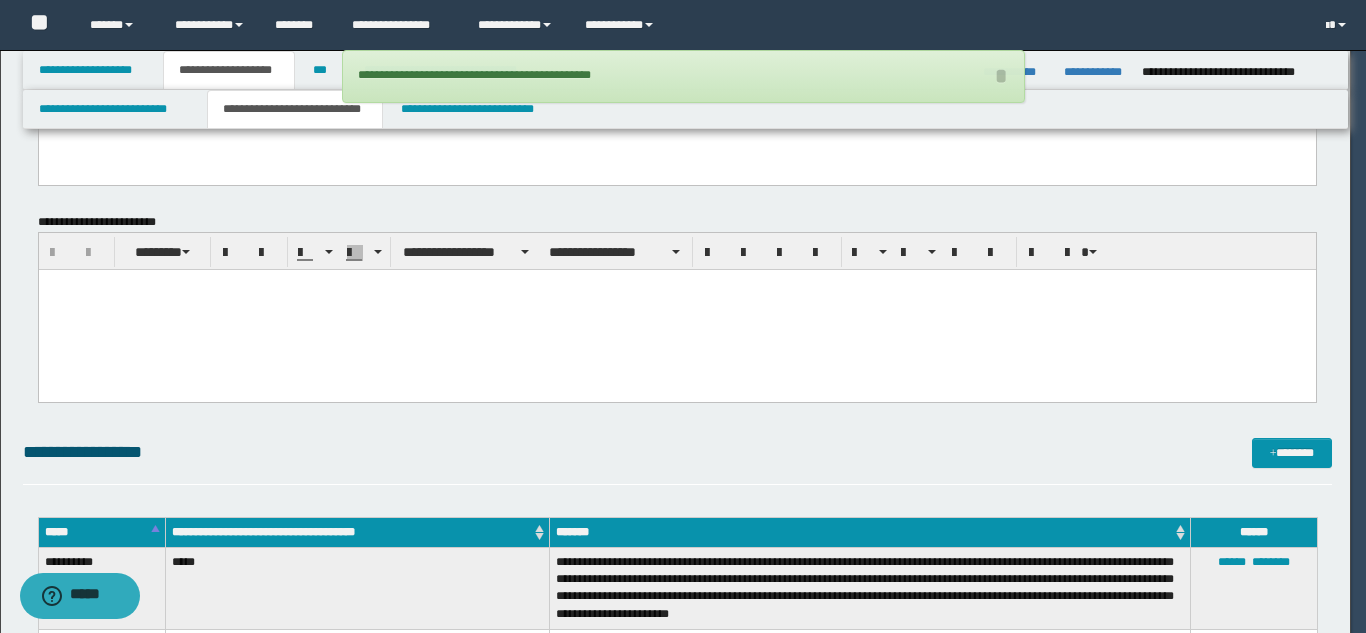 type 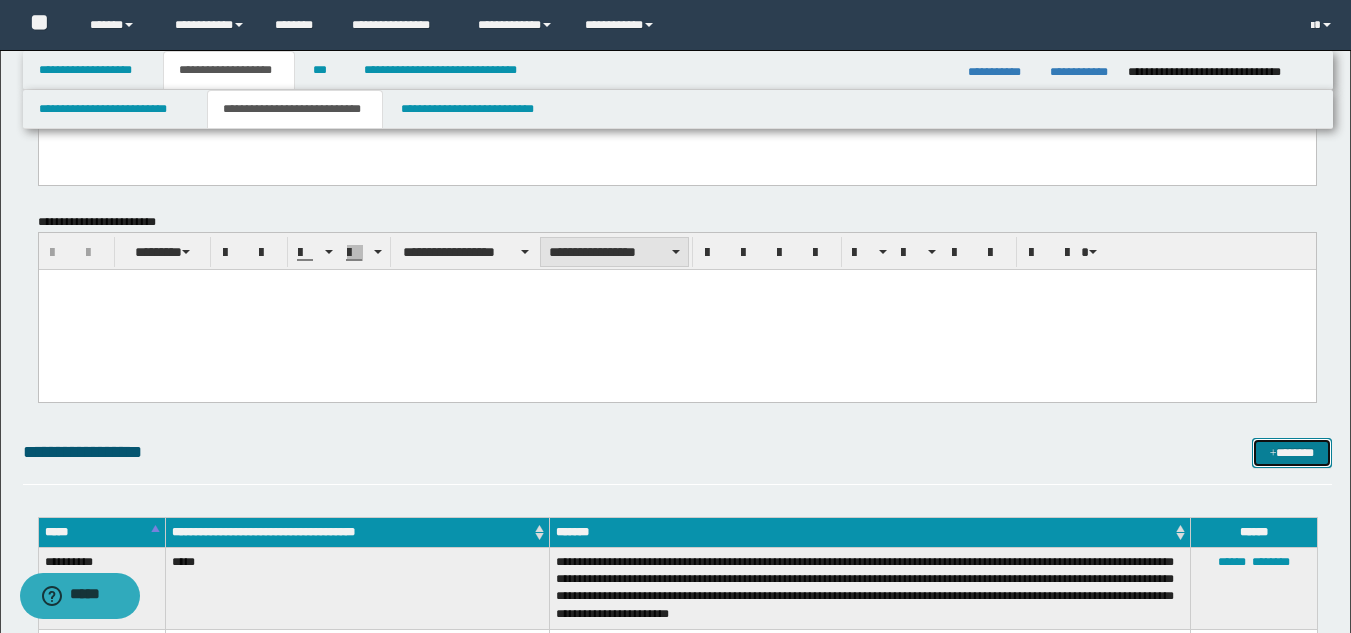 click on "**********" at bounding box center (614, 252) 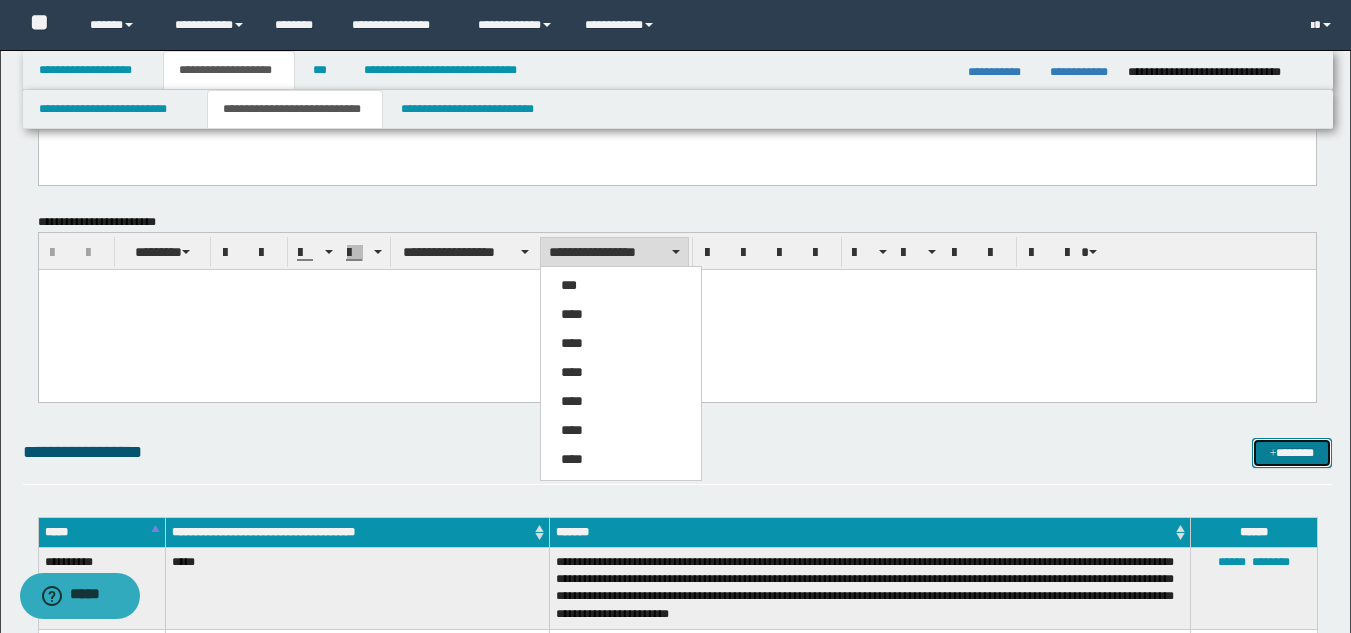 click on "*******" at bounding box center (1292, 453) 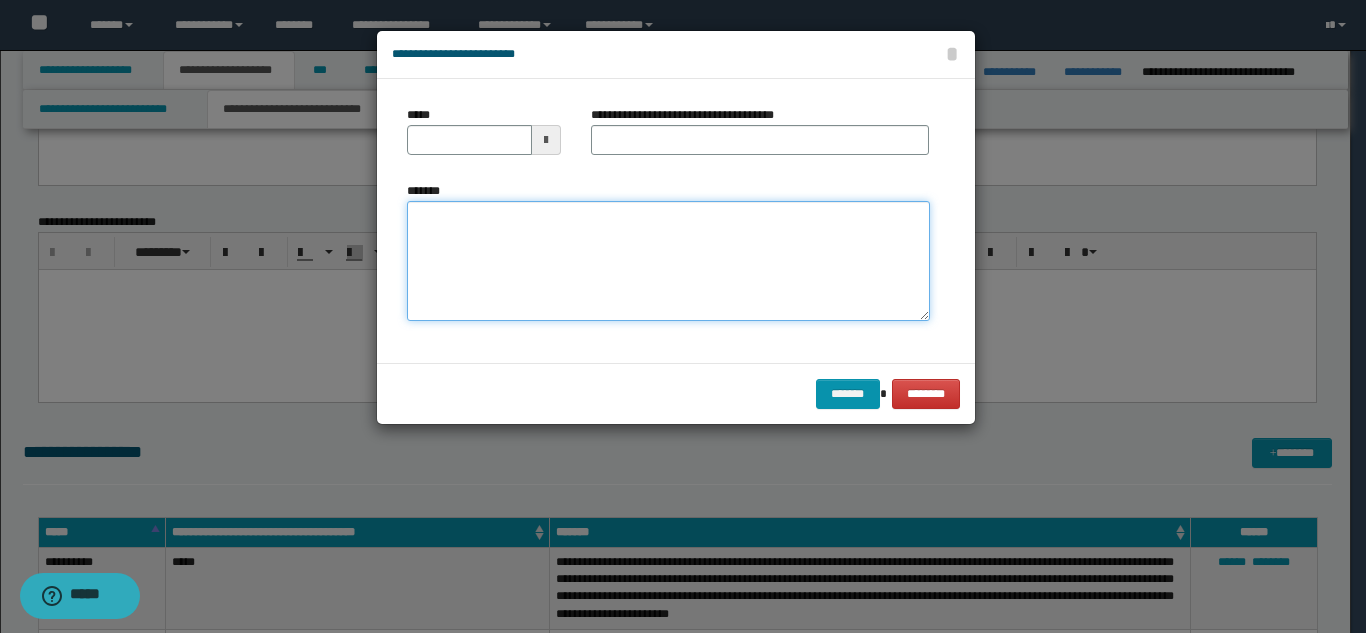 click on "*******" at bounding box center (668, 261) 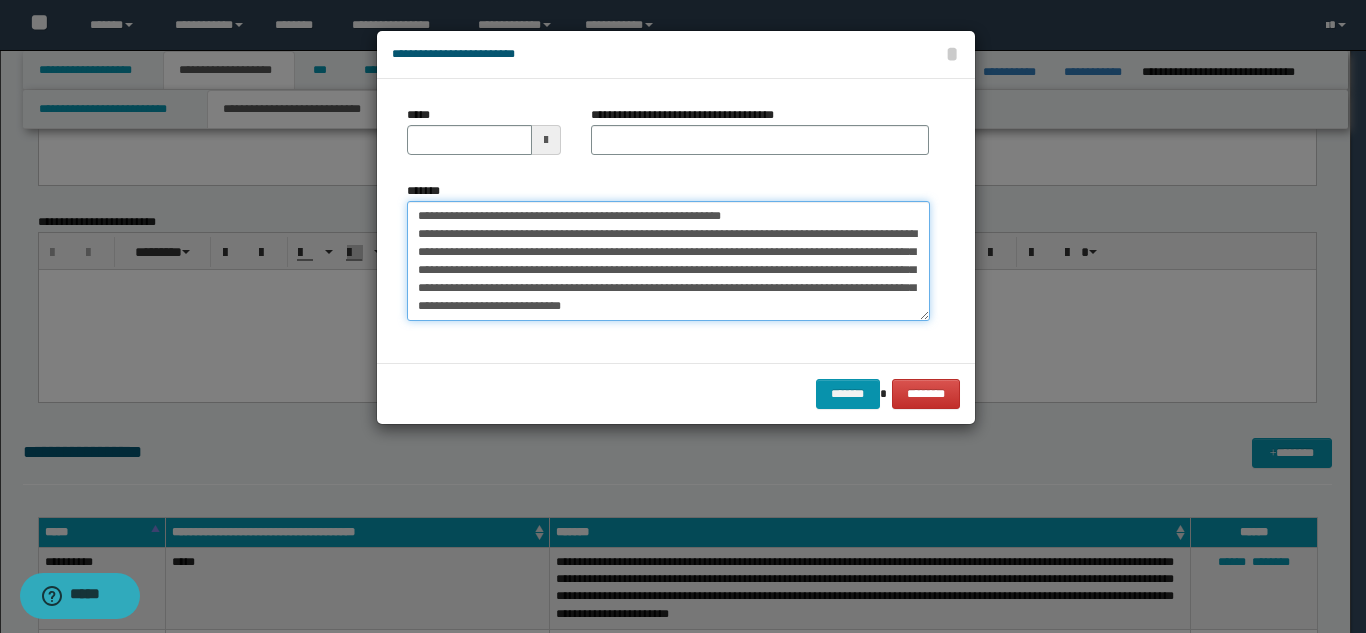scroll, scrollTop: 0, scrollLeft: 0, axis: both 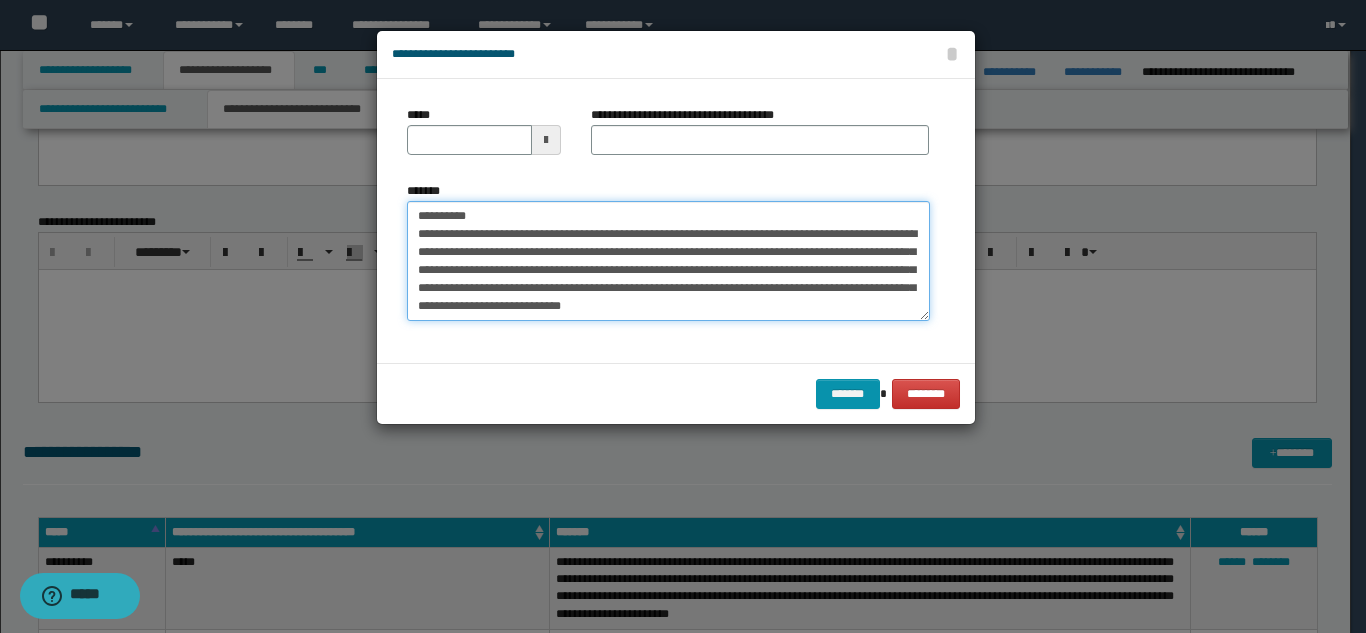 drag, startPoint x: 827, startPoint y: 212, endPoint x: 547, endPoint y: 210, distance: 280.00714 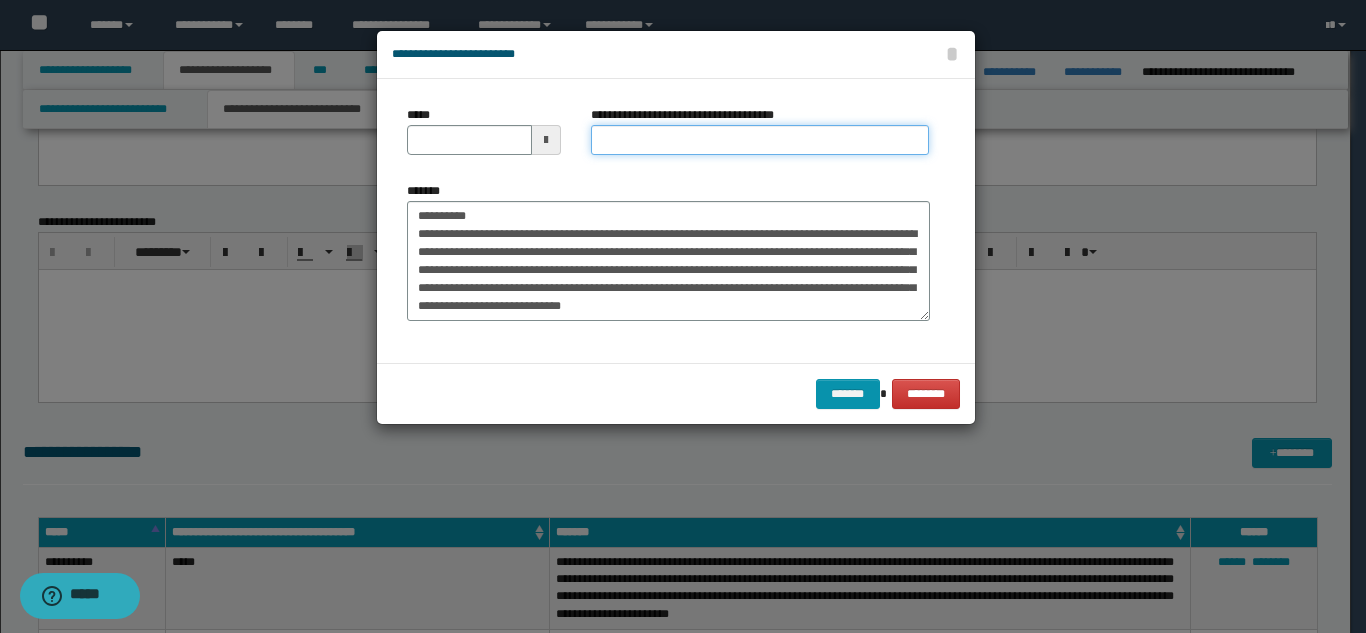 drag, startPoint x: 643, startPoint y: 150, endPoint x: 563, endPoint y: 173, distance: 83.240616 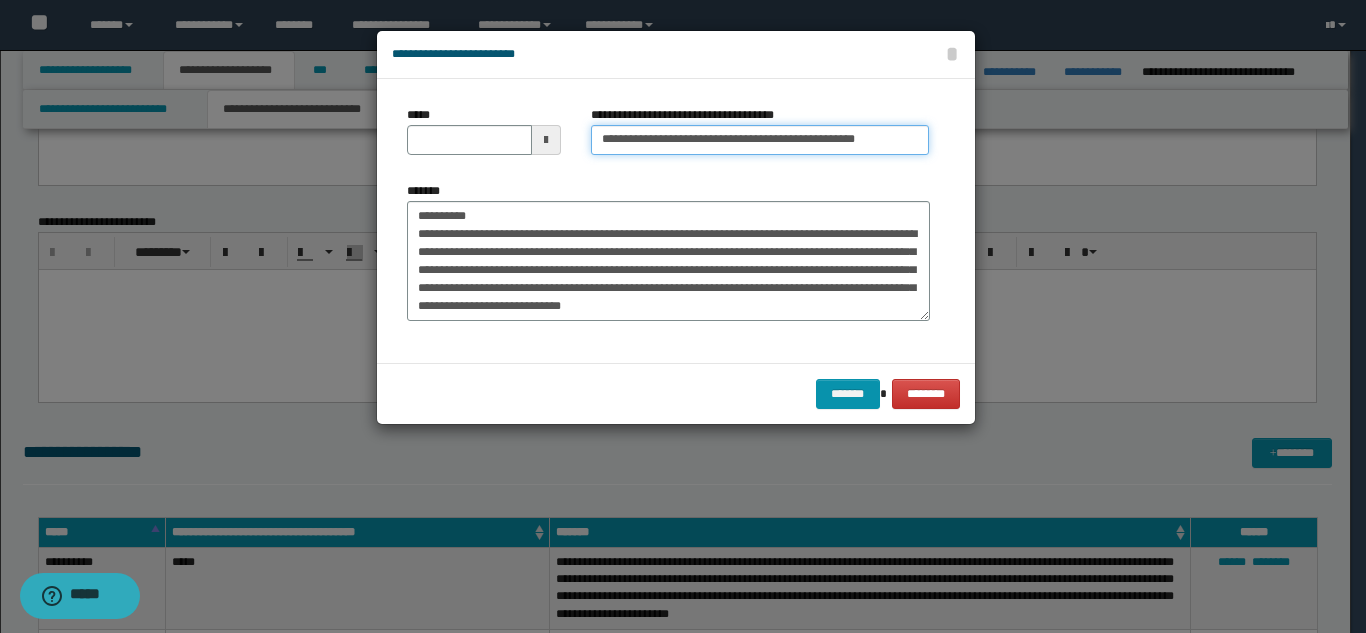 scroll, scrollTop: 0, scrollLeft: 27, axis: horizontal 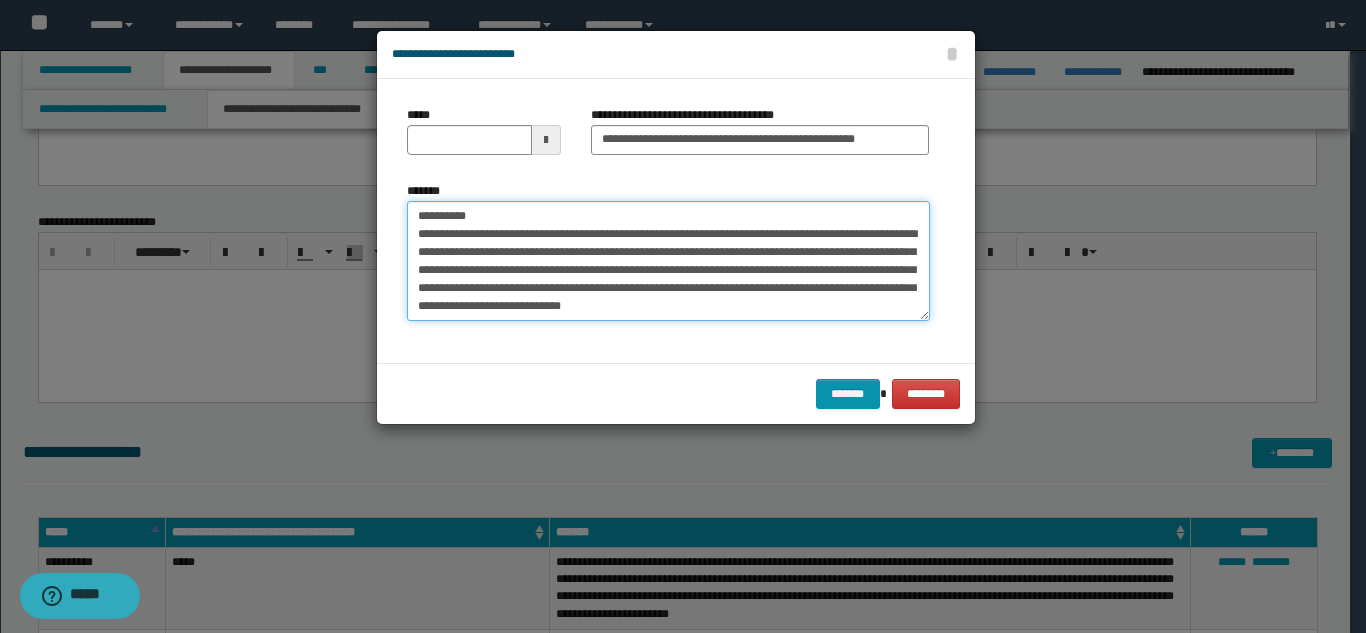 drag, startPoint x: 474, startPoint y: 212, endPoint x: 417, endPoint y: 209, distance: 57.07889 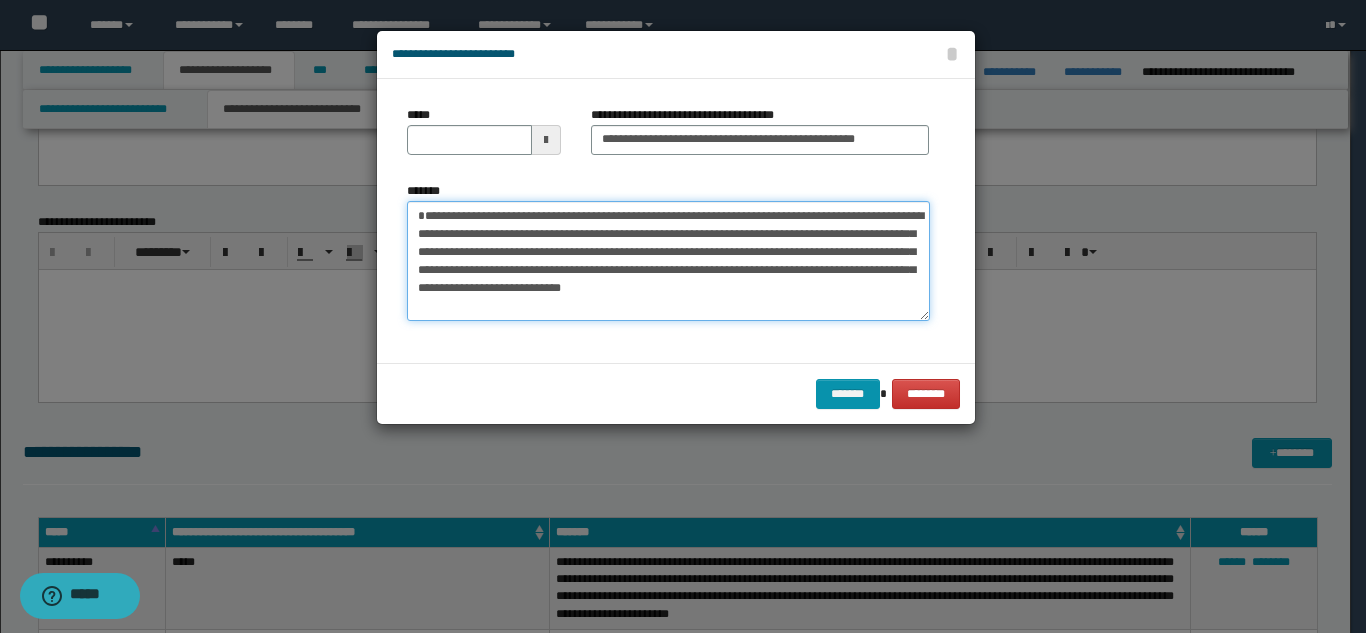 type on "**********" 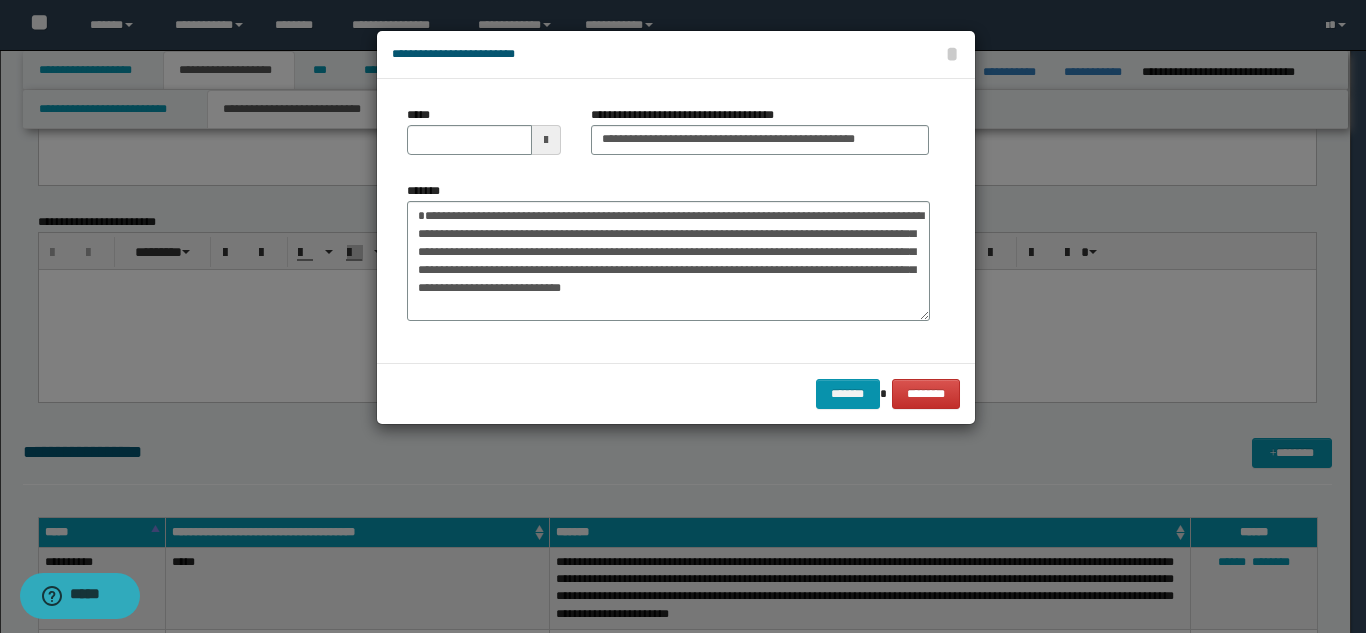 click on "*****" at bounding box center (484, 138) 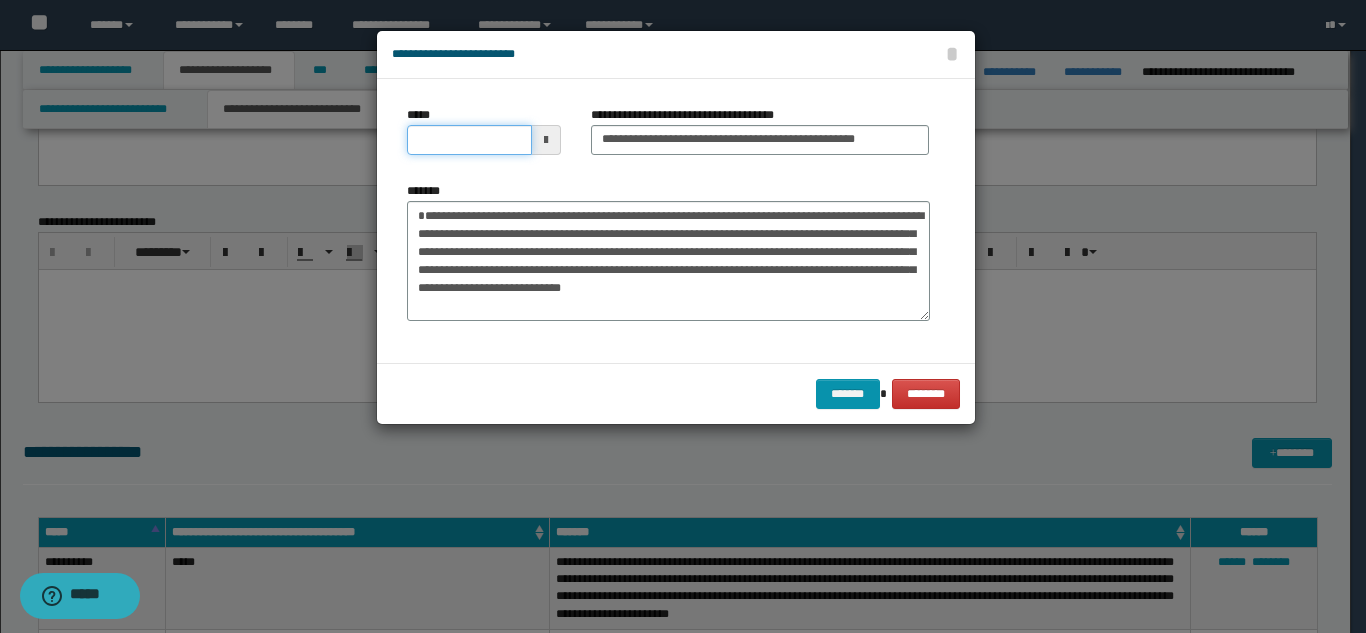 click on "*****" at bounding box center [469, 140] 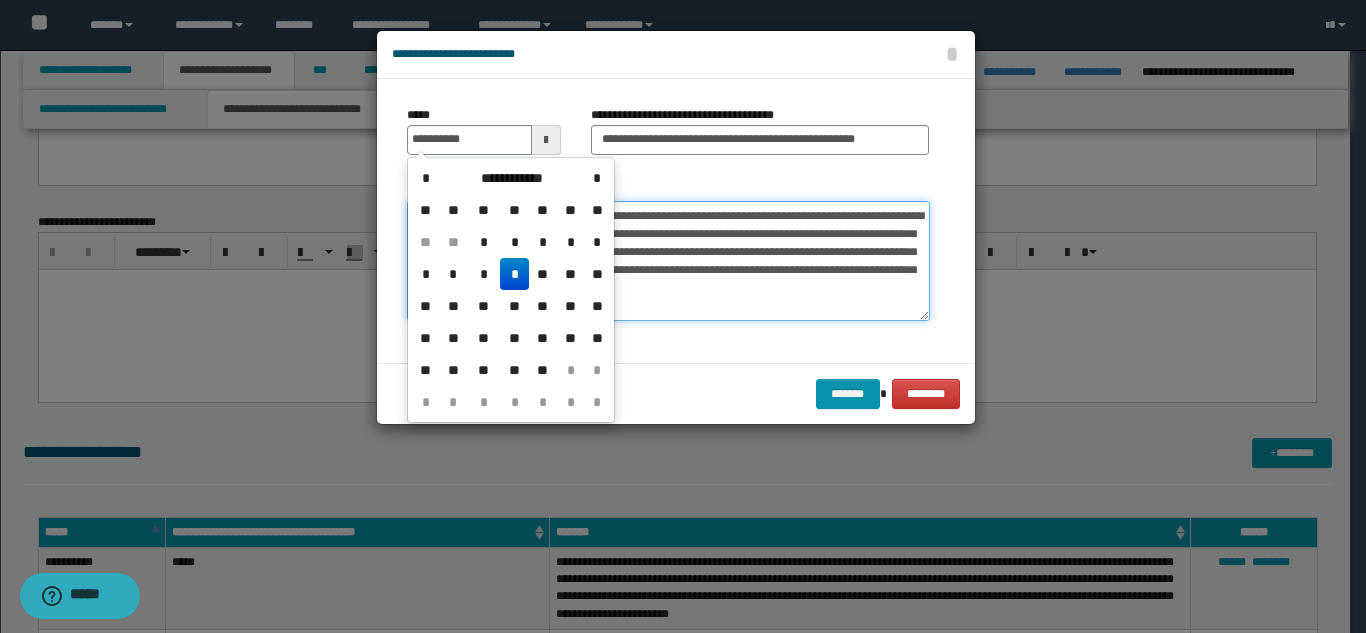 type on "**********" 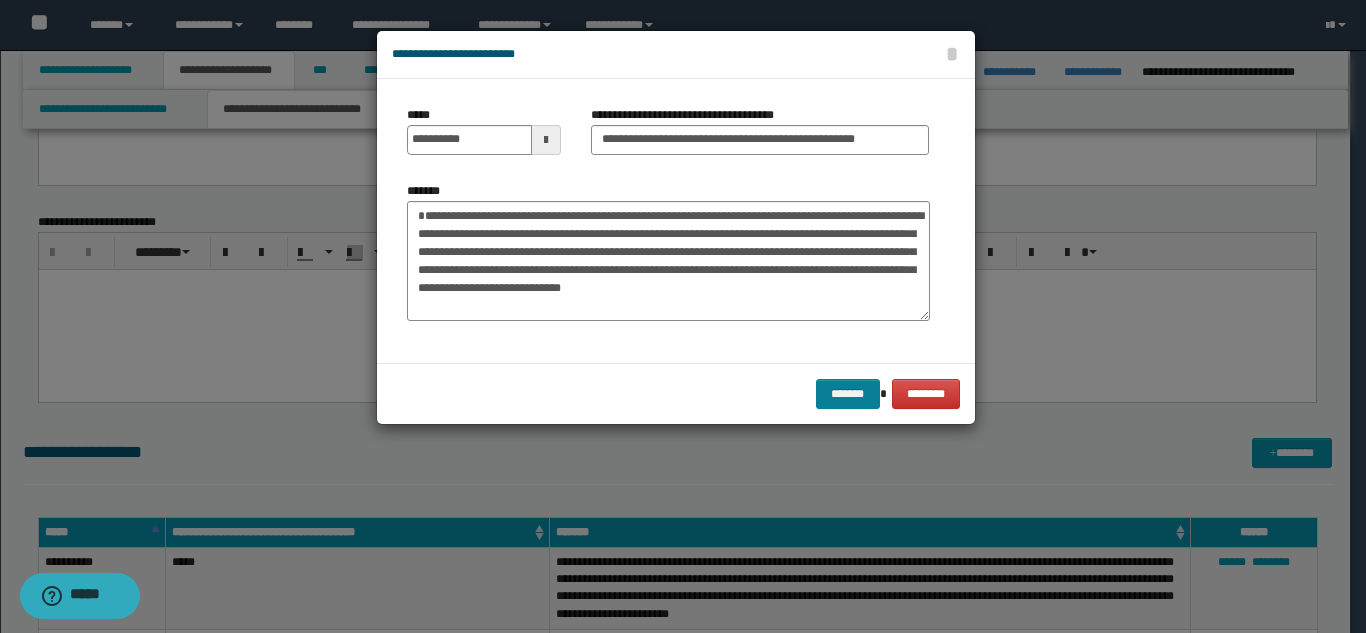 click on "*******
********" at bounding box center [676, 393] 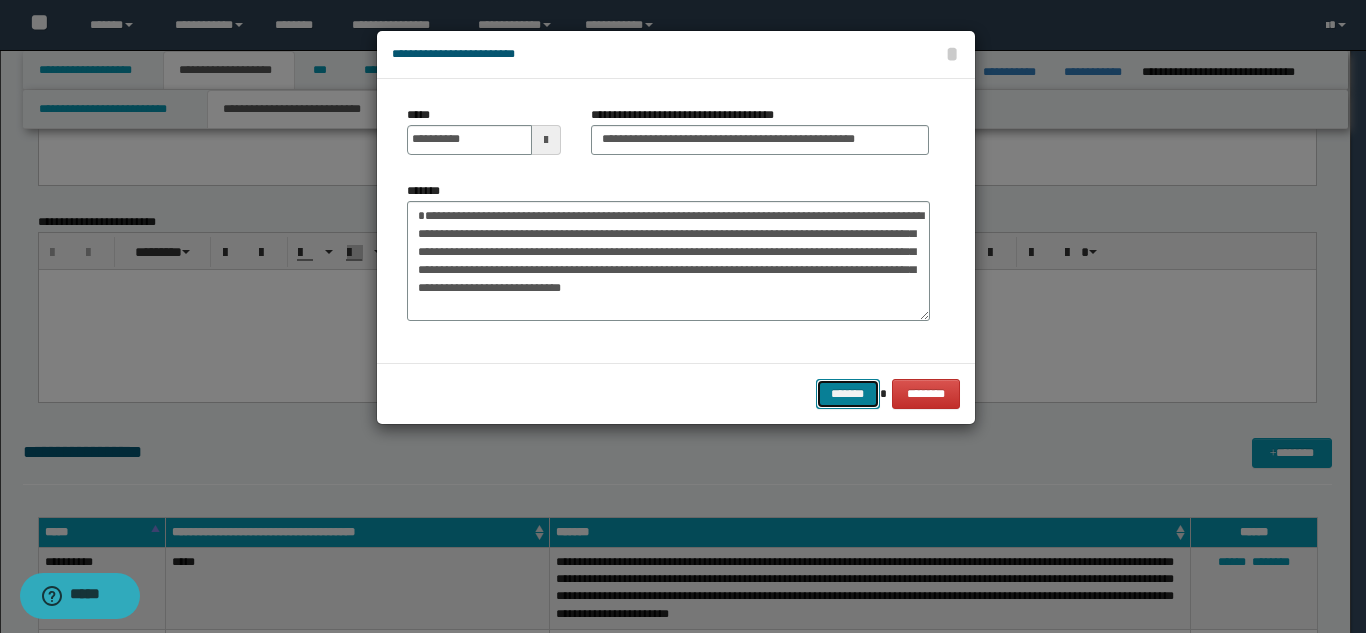 click on "*******" at bounding box center [848, 394] 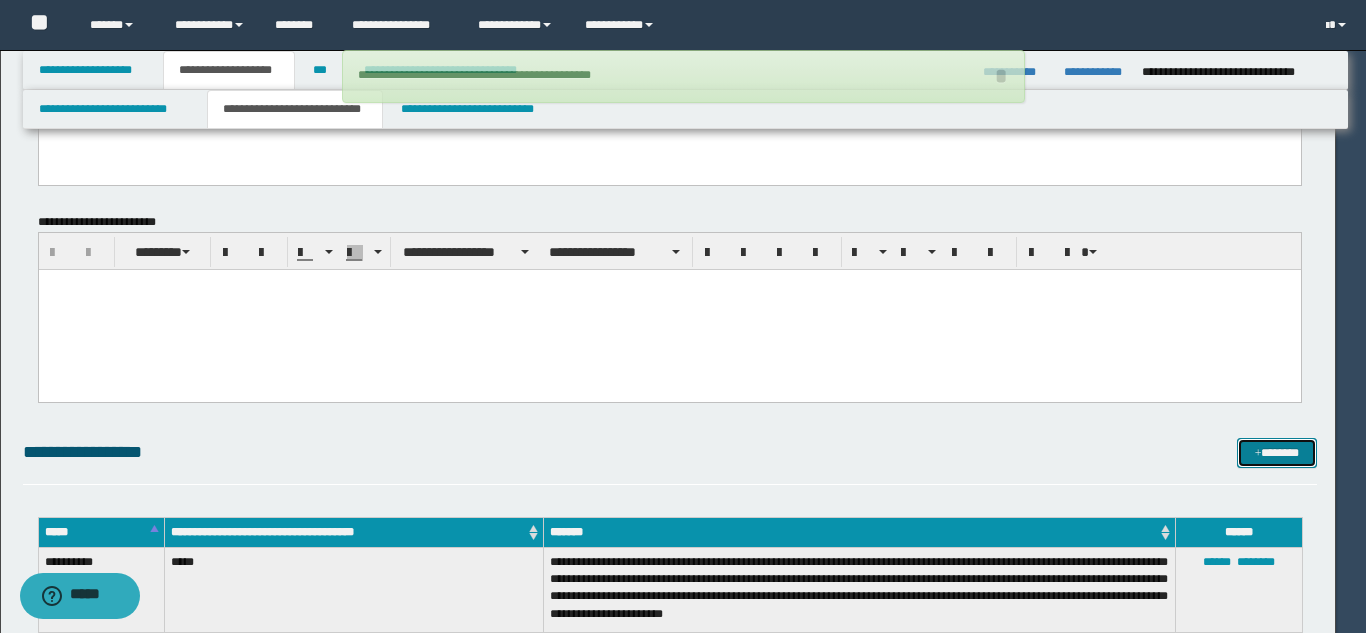 type 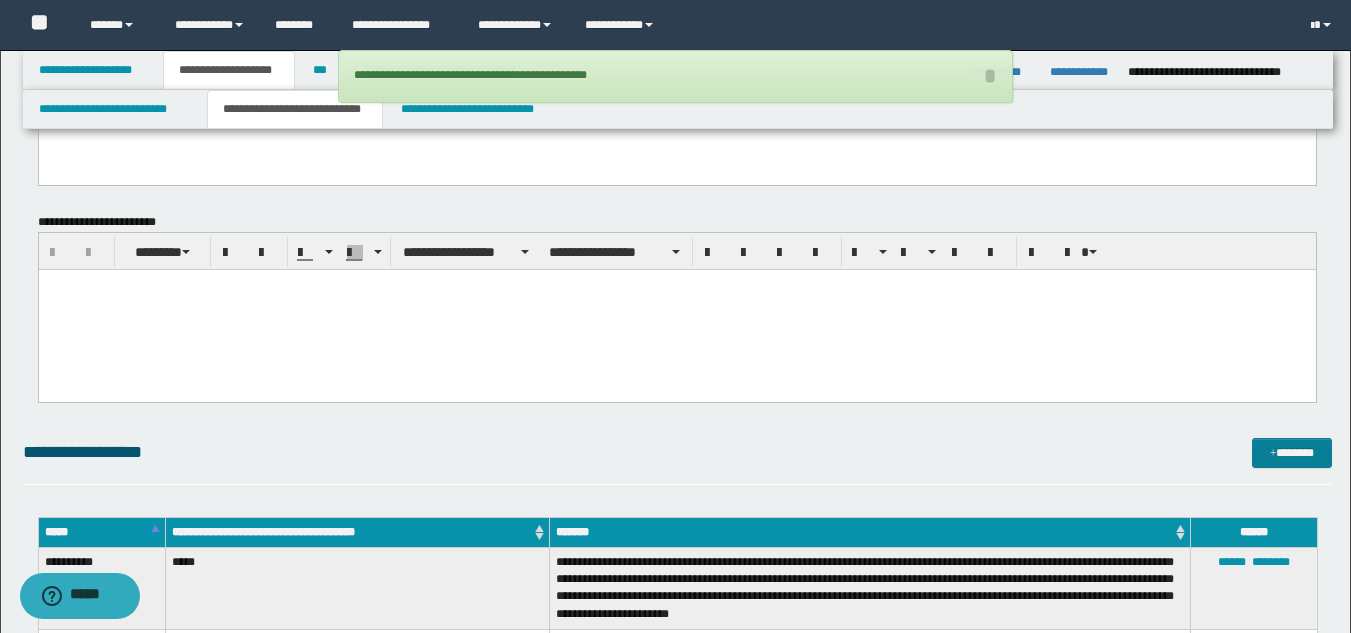 drag, startPoint x: 1236, startPoint y: 448, endPoint x: 1262, endPoint y: 447, distance: 26.019224 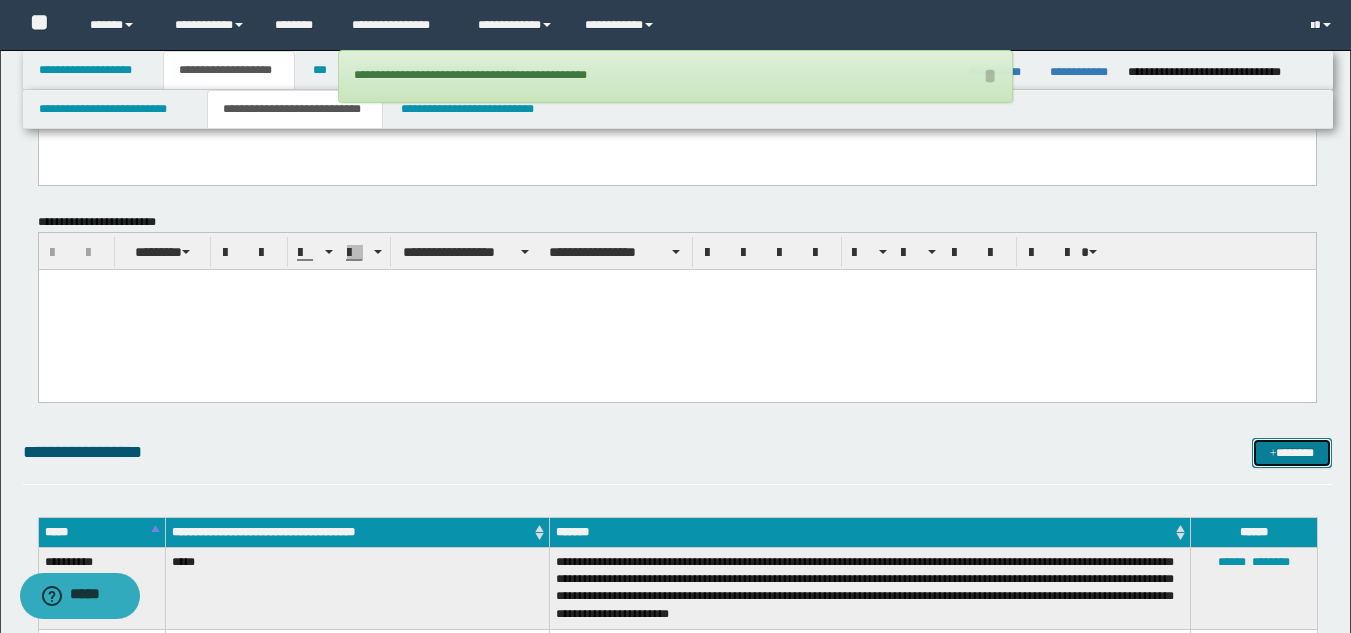click at bounding box center (1273, 454) 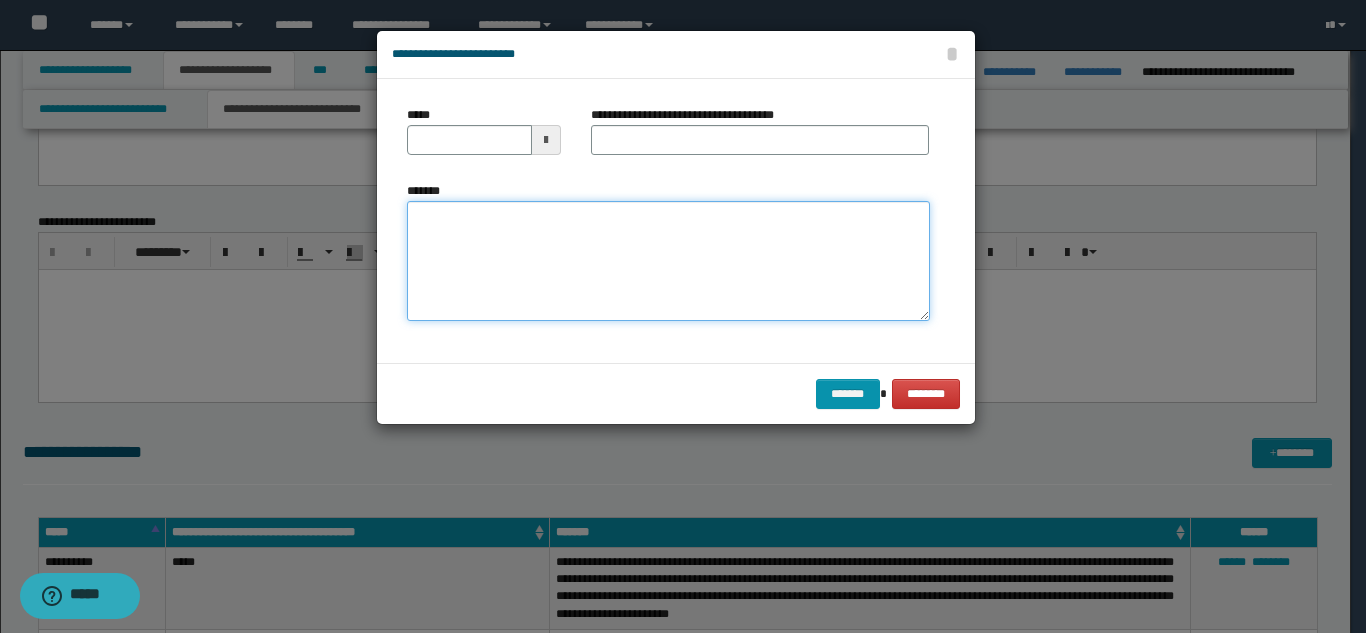 click on "*******" at bounding box center [668, 261] 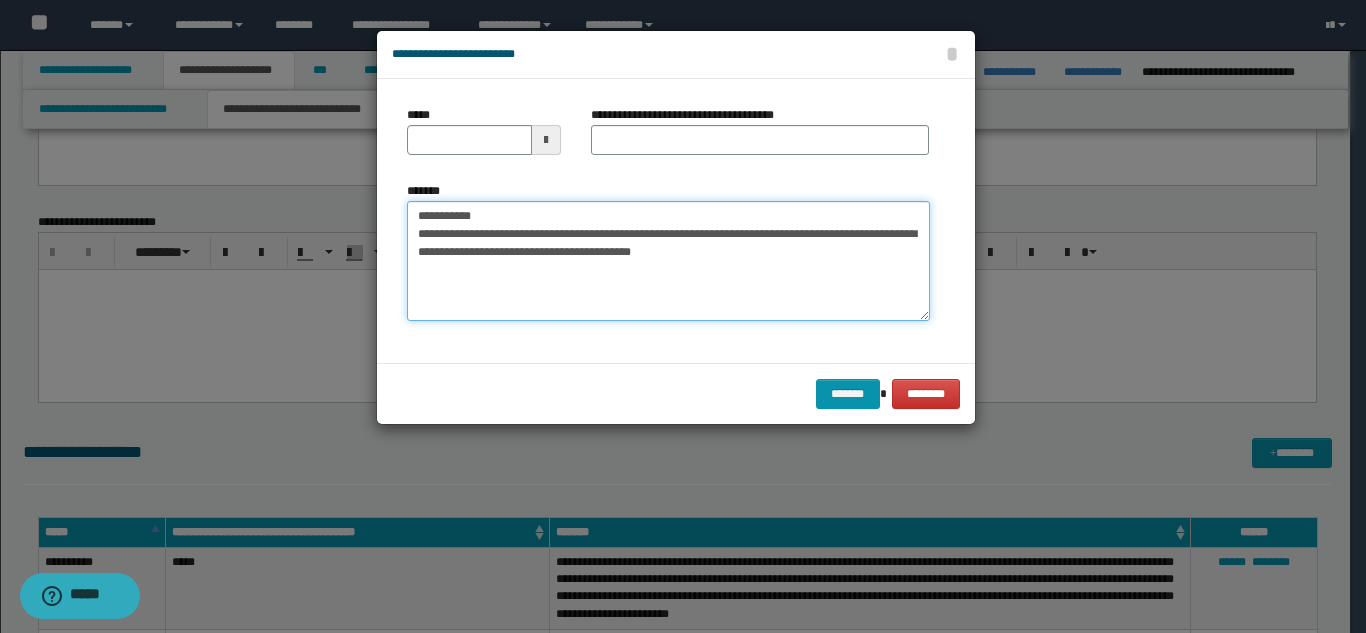 drag, startPoint x: 588, startPoint y: 212, endPoint x: 612, endPoint y: 151, distance: 65.551506 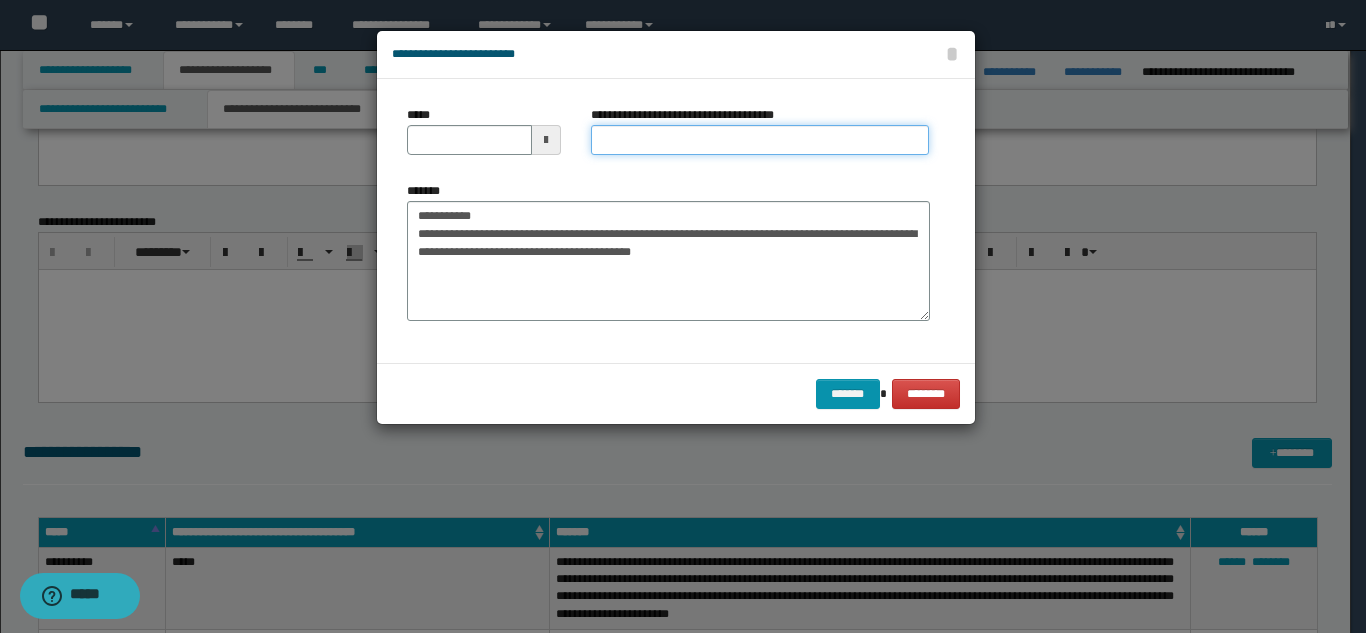 click on "**********" at bounding box center (760, 140) 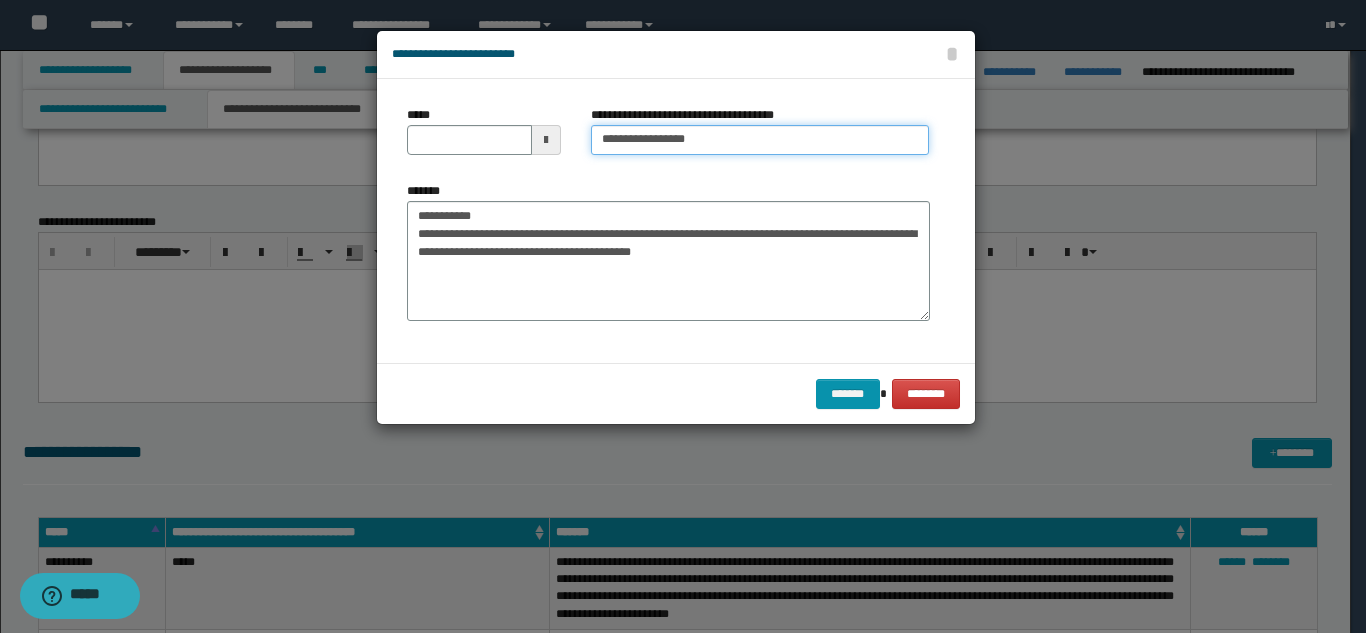 type on "**********" 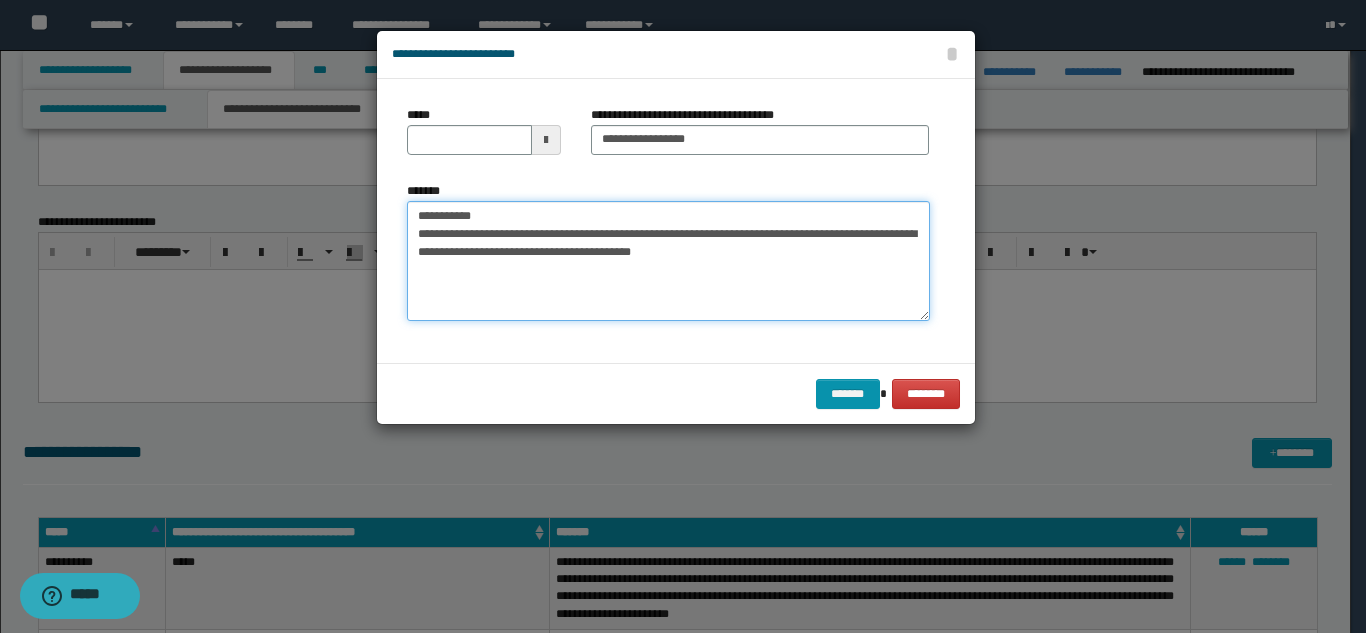 drag, startPoint x: 470, startPoint y: 217, endPoint x: 431, endPoint y: 183, distance: 51.739735 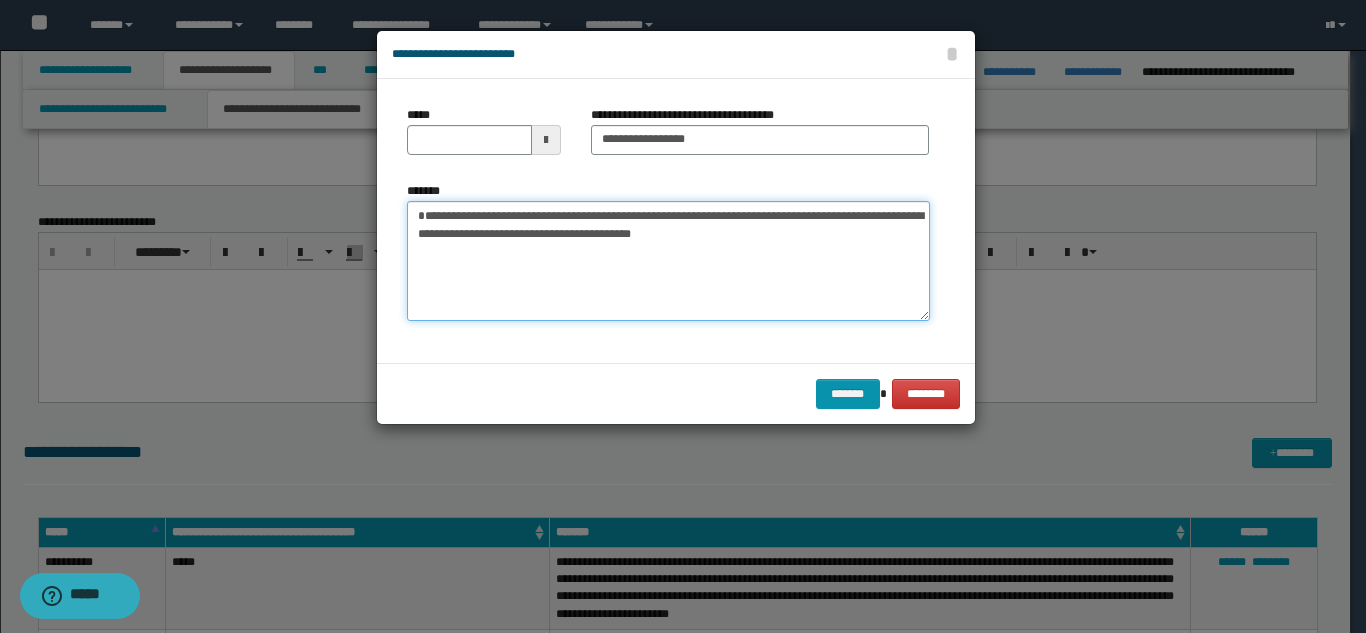 type 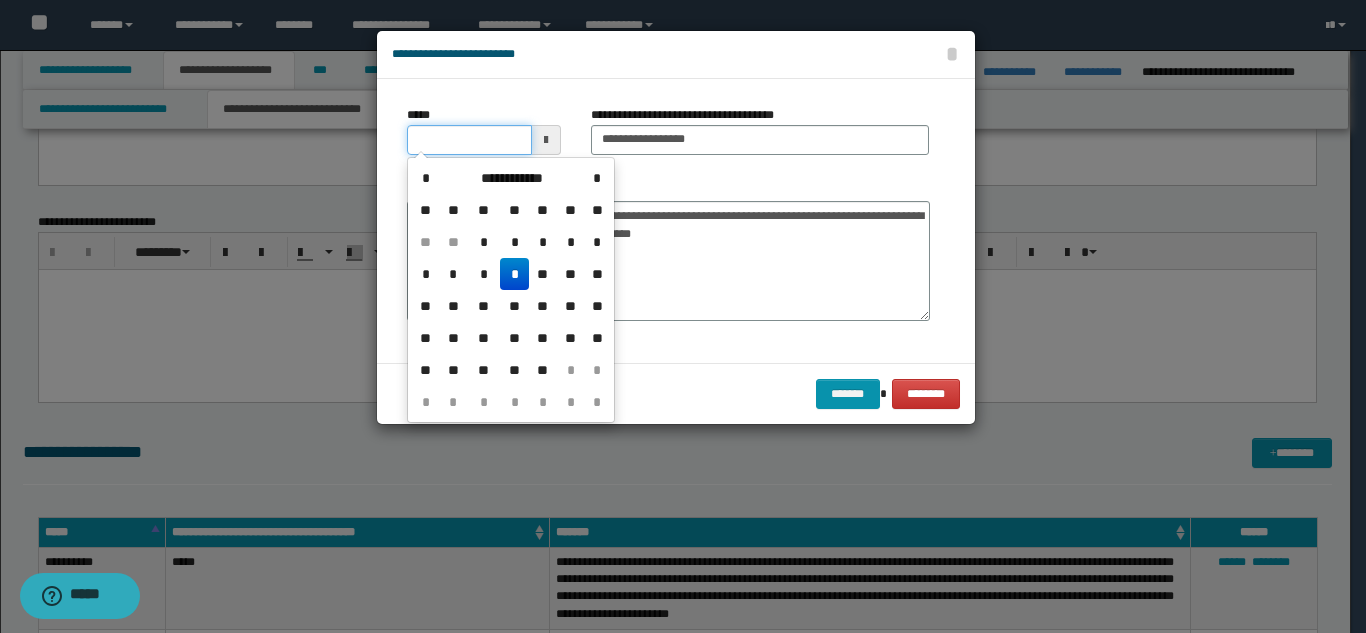 click on "*****" at bounding box center (469, 140) 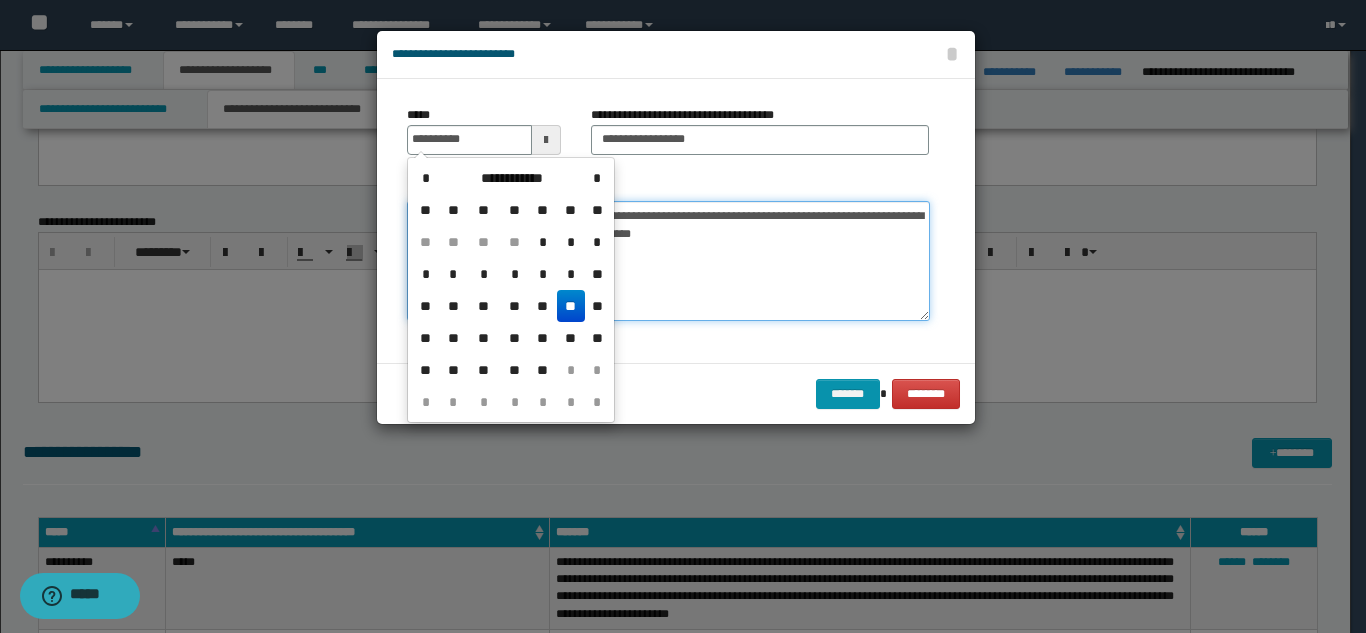 type on "**********" 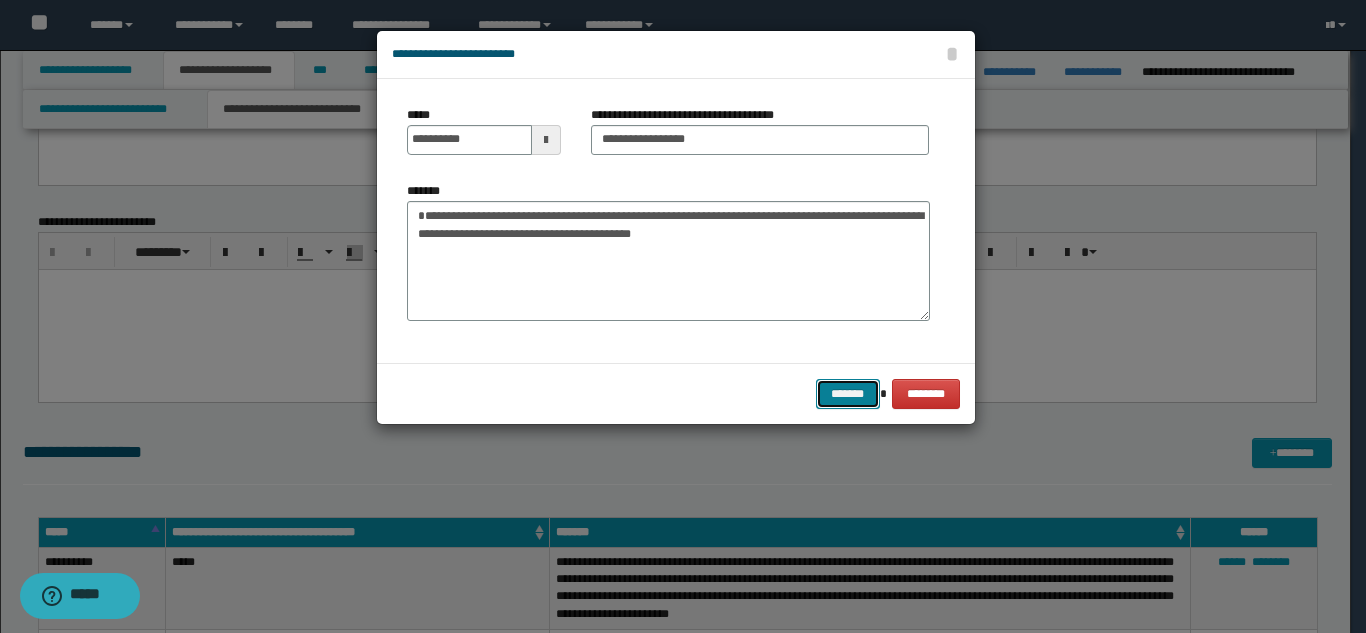 click on "*******" at bounding box center [848, 394] 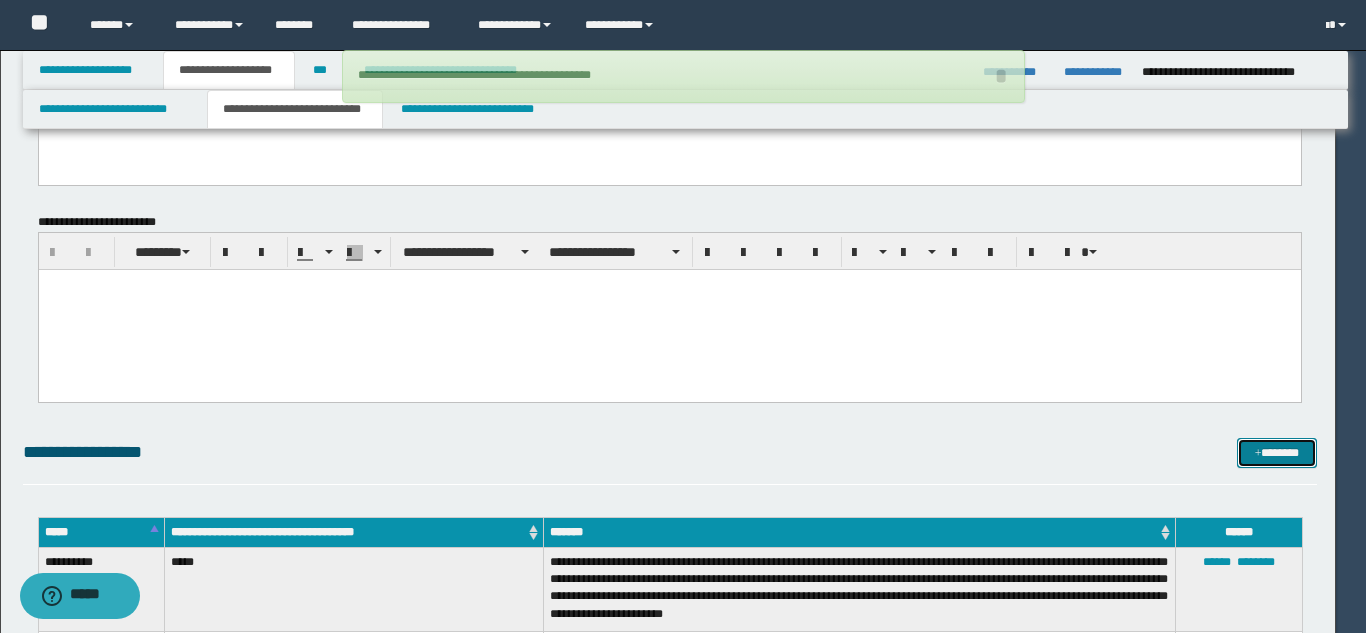 type 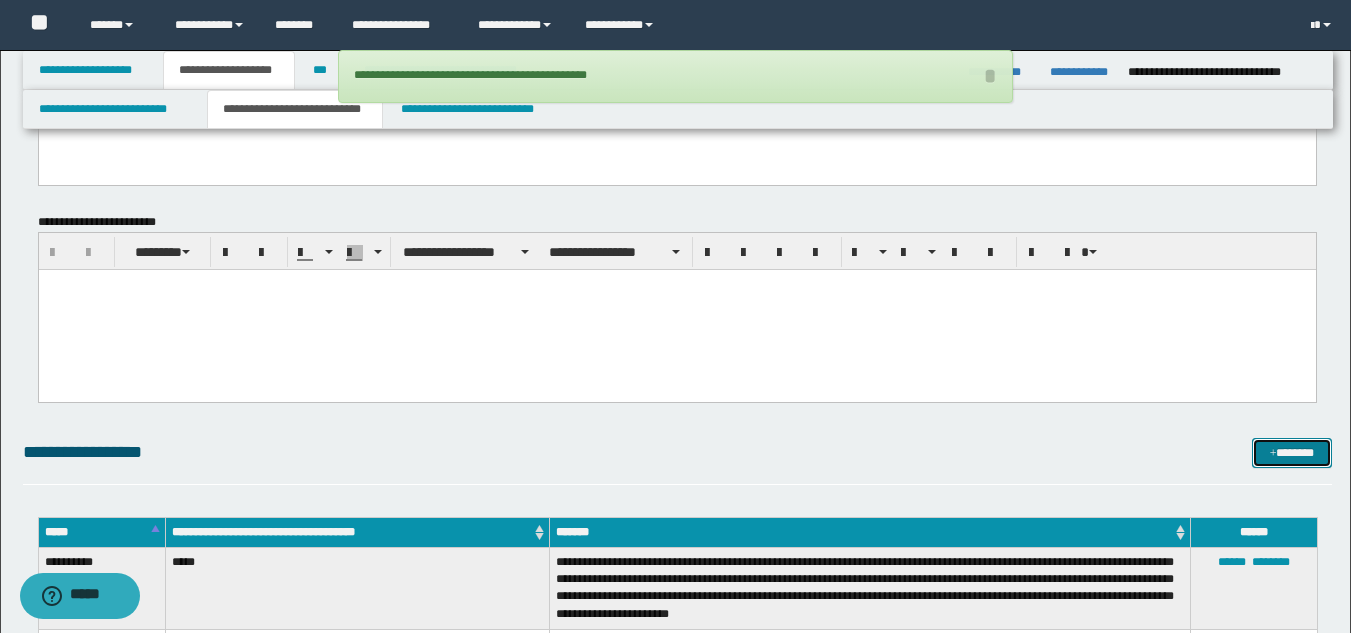 click on "*******" at bounding box center (1292, 453) 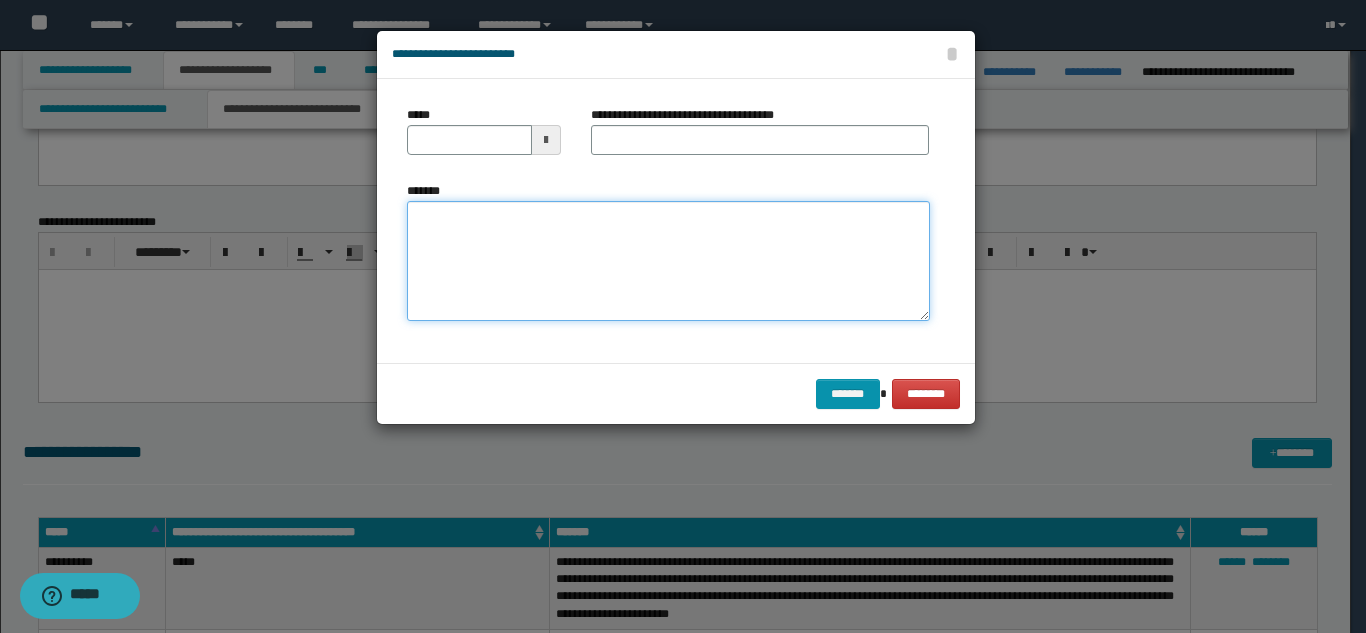 drag, startPoint x: 520, startPoint y: 295, endPoint x: 513, endPoint y: 260, distance: 35.69314 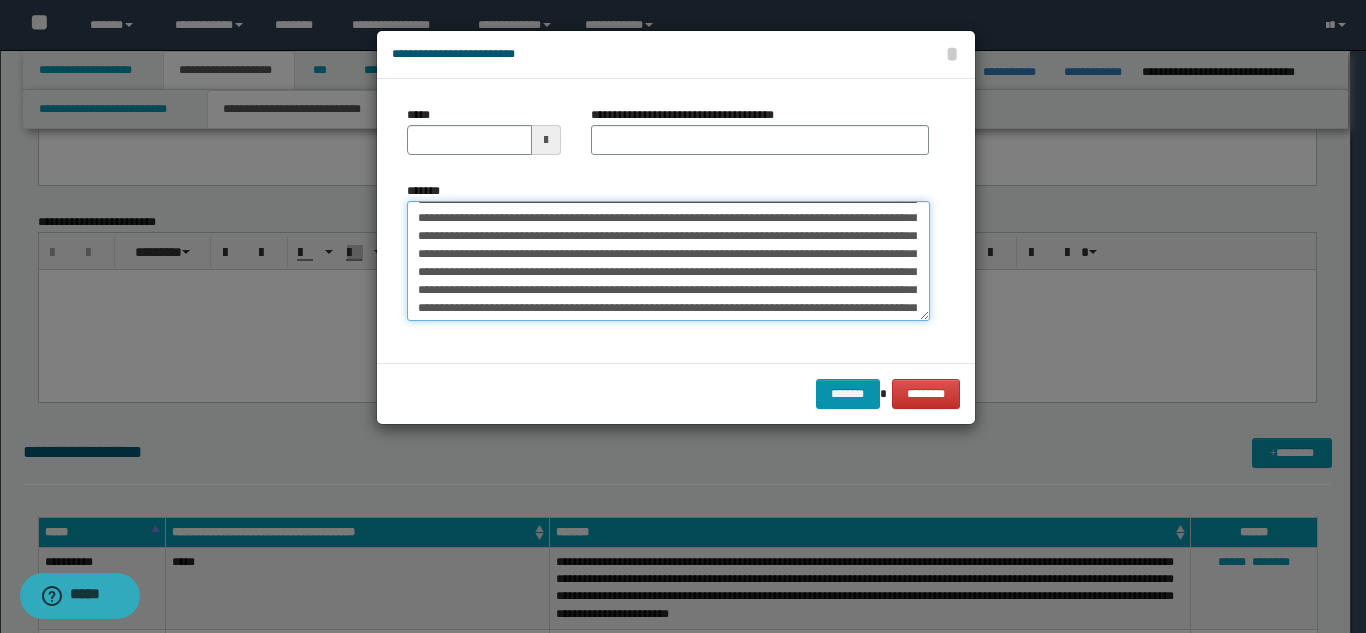 scroll, scrollTop: 0, scrollLeft: 0, axis: both 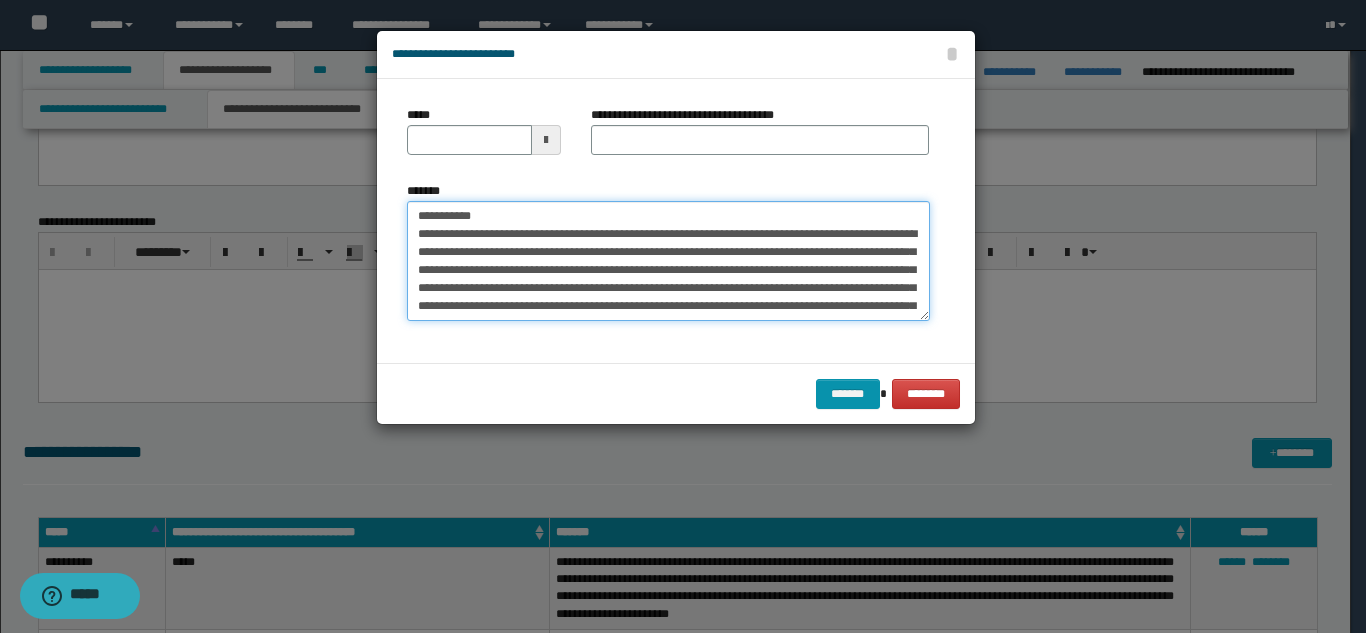 drag, startPoint x: 557, startPoint y: 215, endPoint x: 577, endPoint y: 157, distance: 61.351448 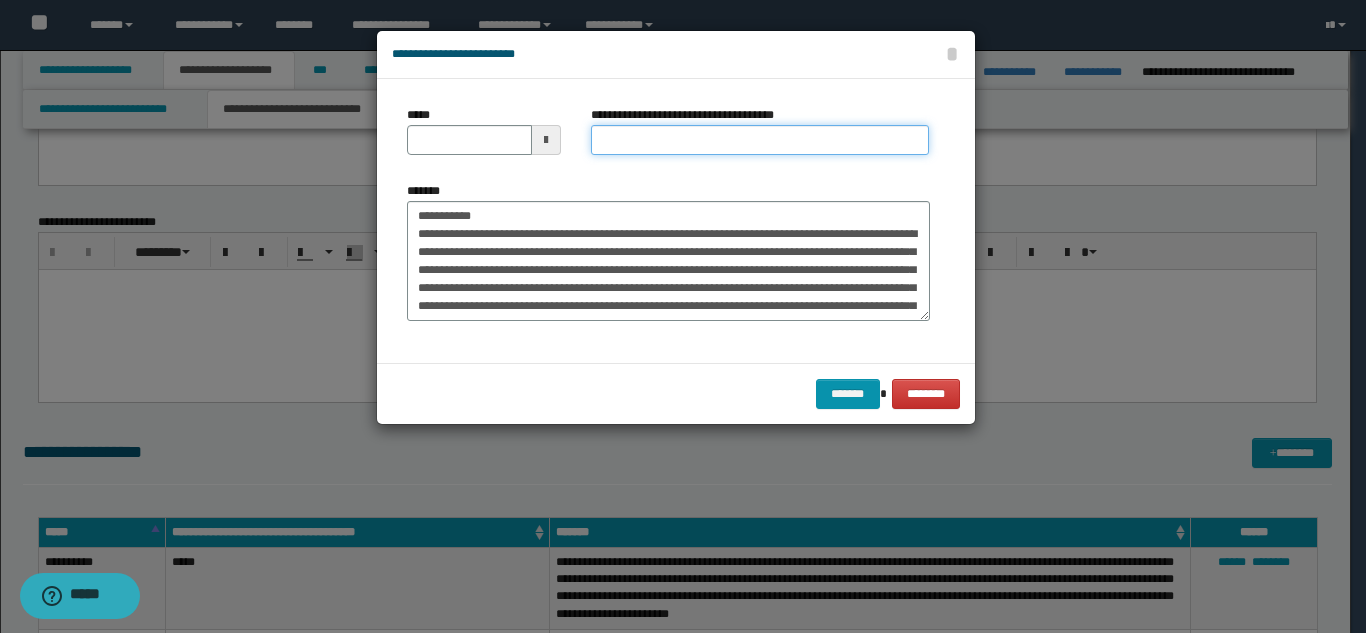 click on "**********" at bounding box center (760, 140) 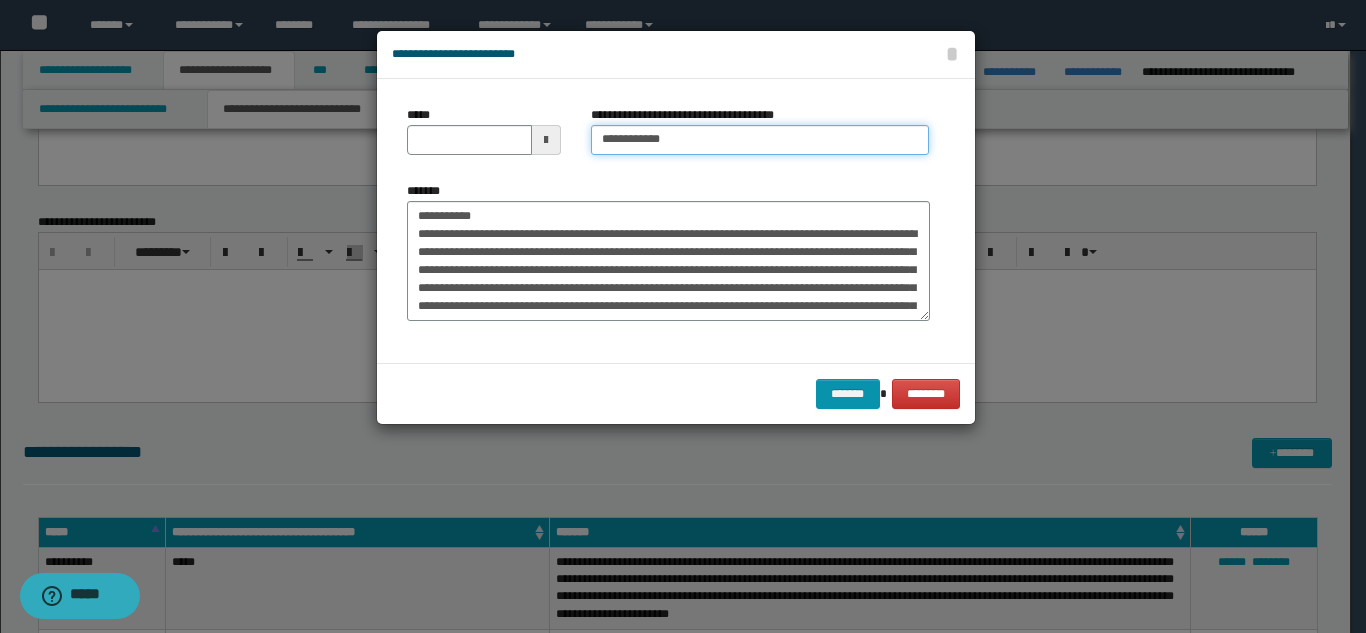 type on "**********" 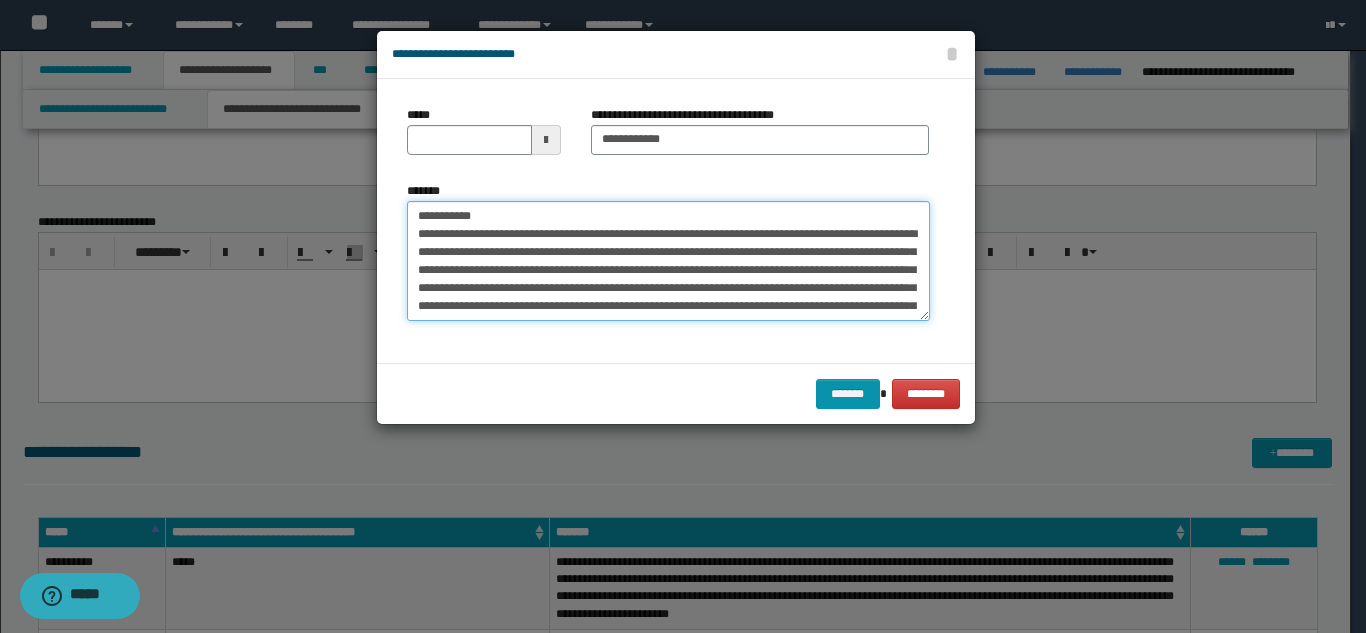 drag, startPoint x: 491, startPoint y: 217, endPoint x: 429, endPoint y: 155, distance: 87.681244 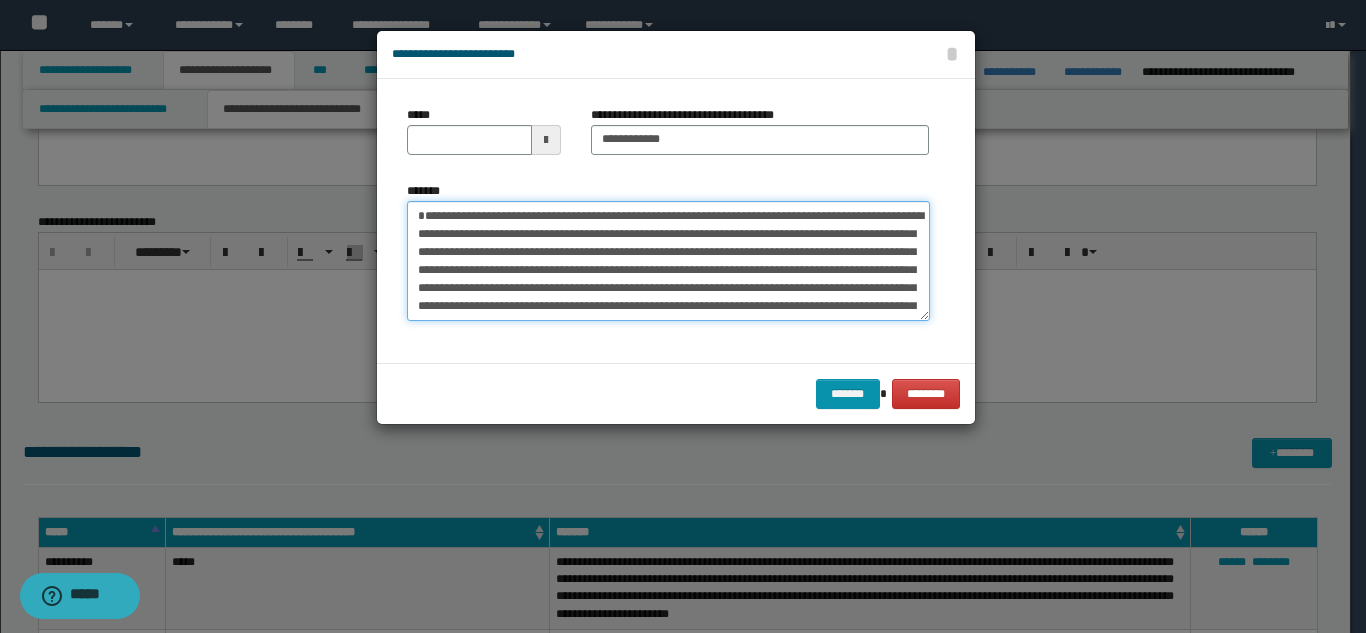 type 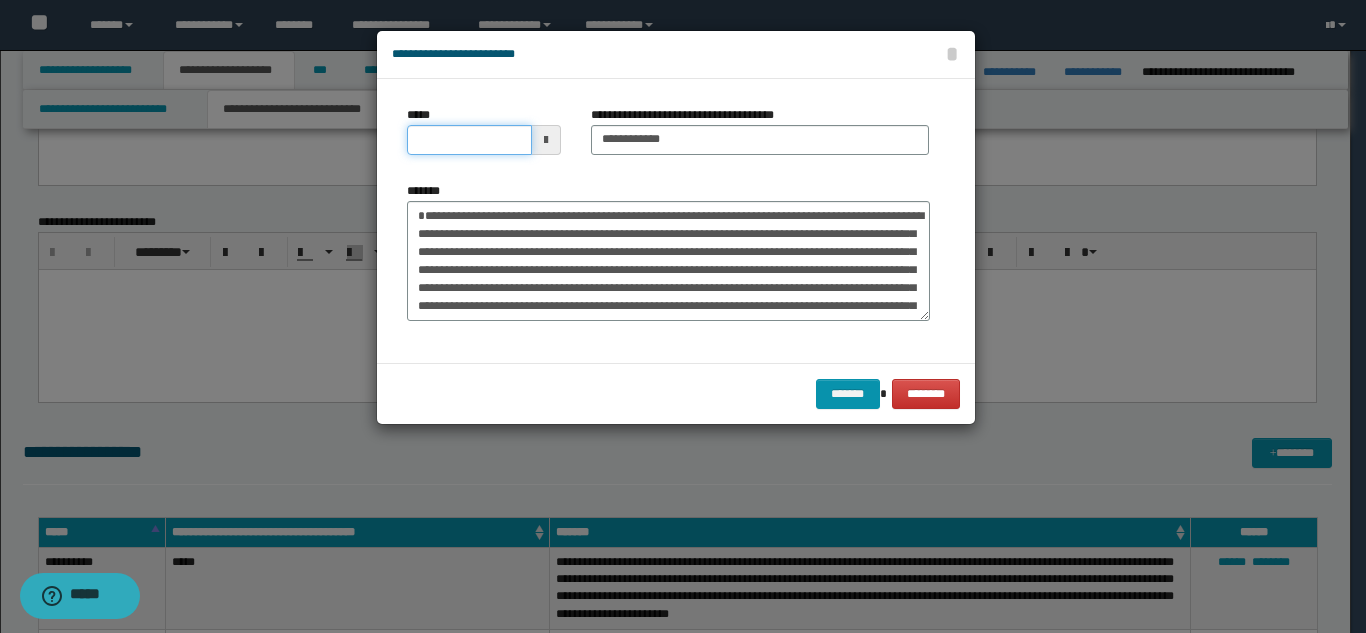 click on "*****" at bounding box center [469, 140] 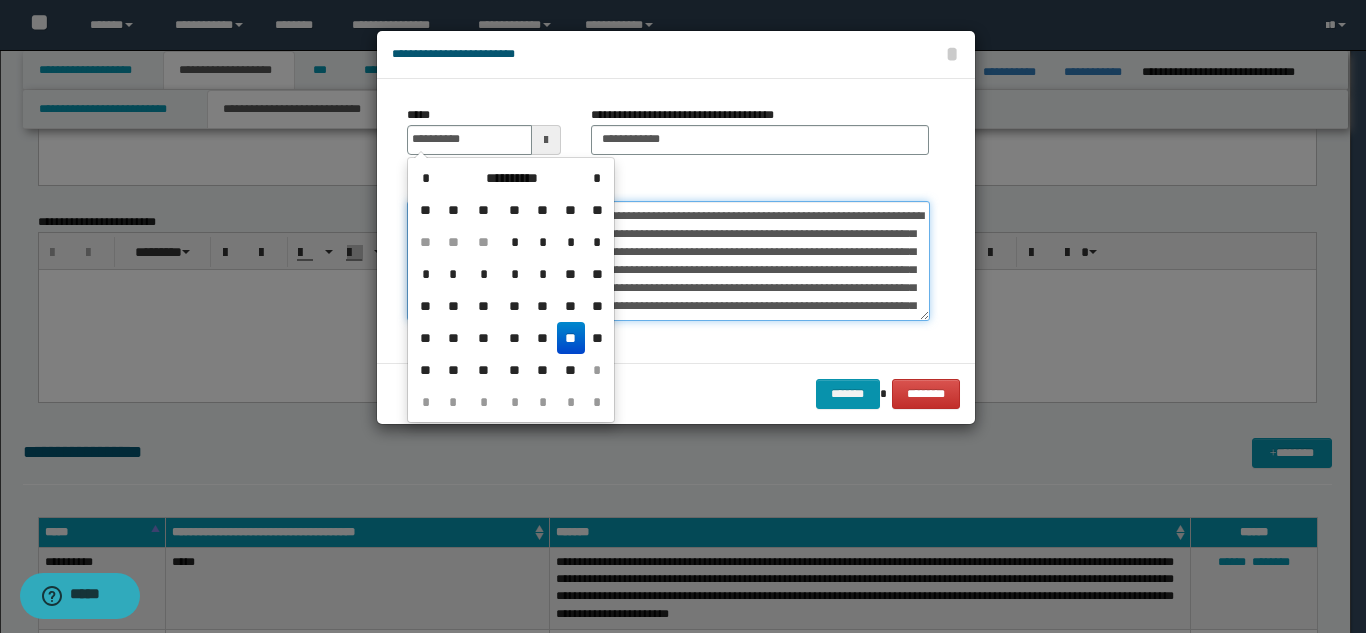 type on "**********" 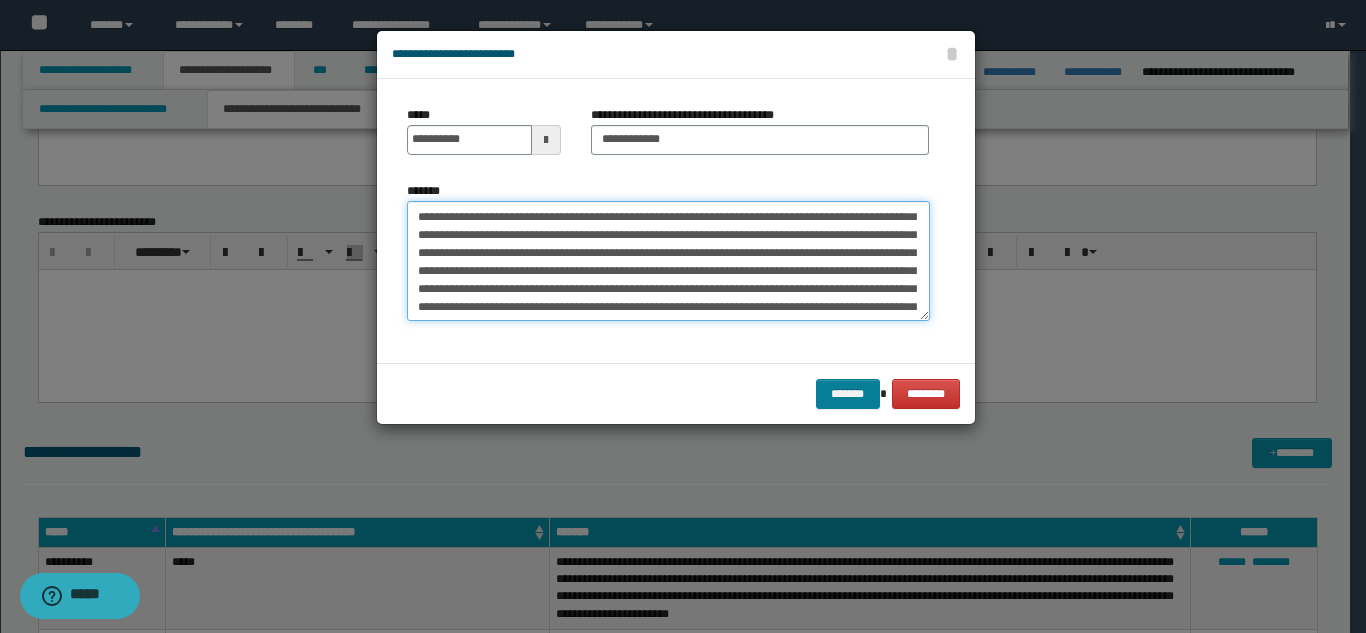 scroll, scrollTop: 100, scrollLeft: 0, axis: vertical 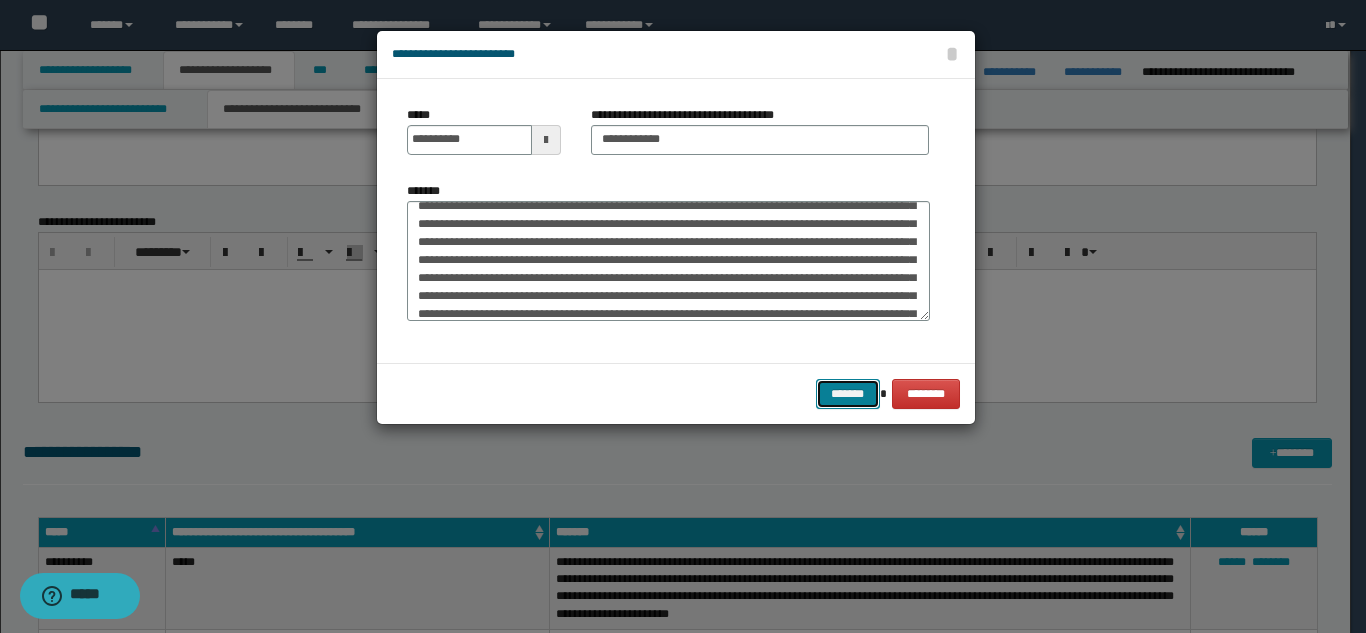 click on "*******" at bounding box center [848, 394] 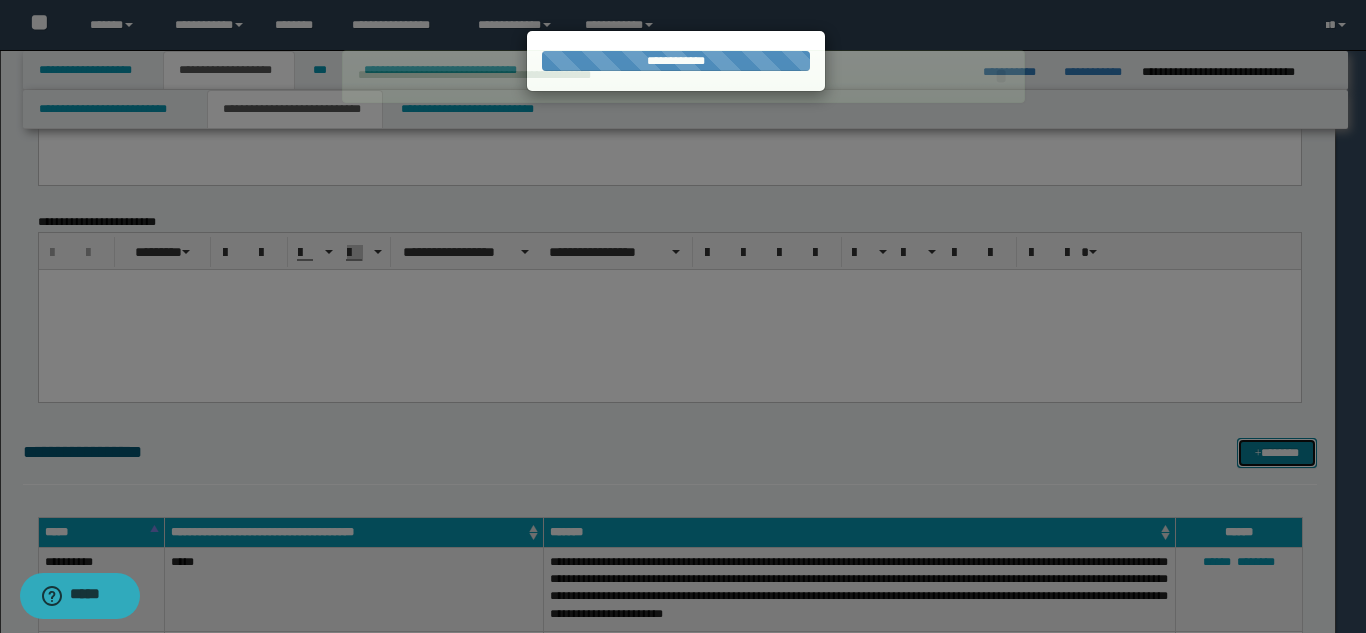 type 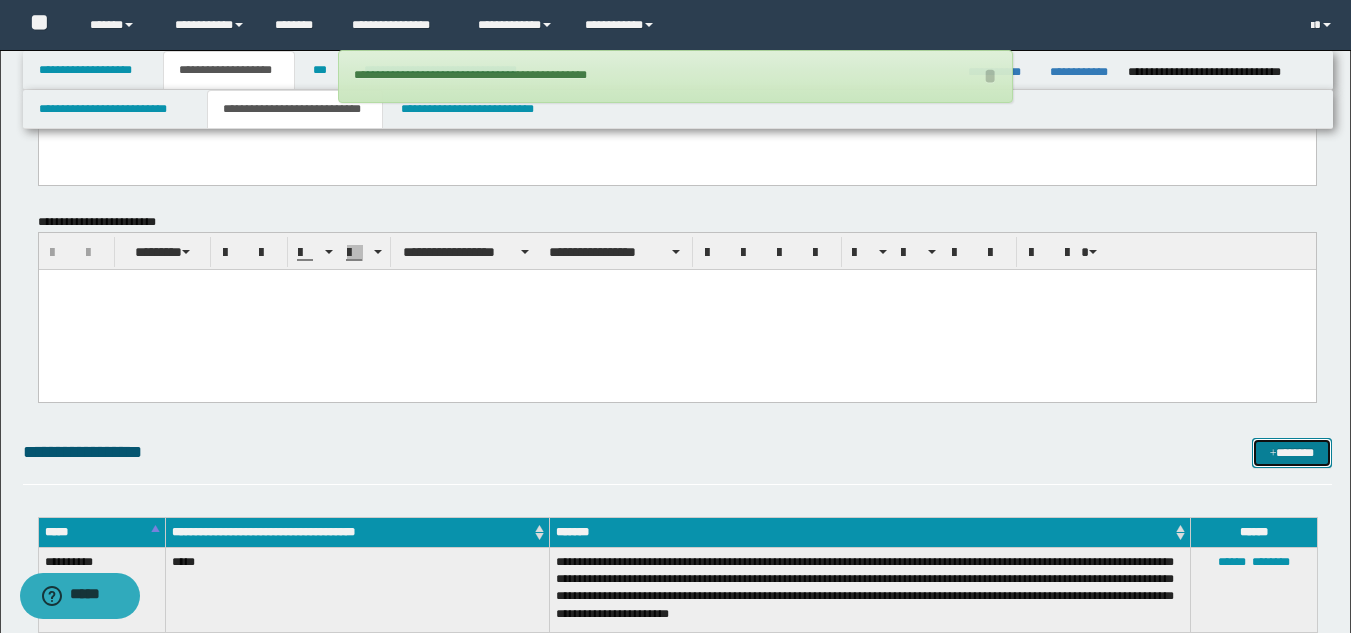 click on "*******" at bounding box center (1292, 453) 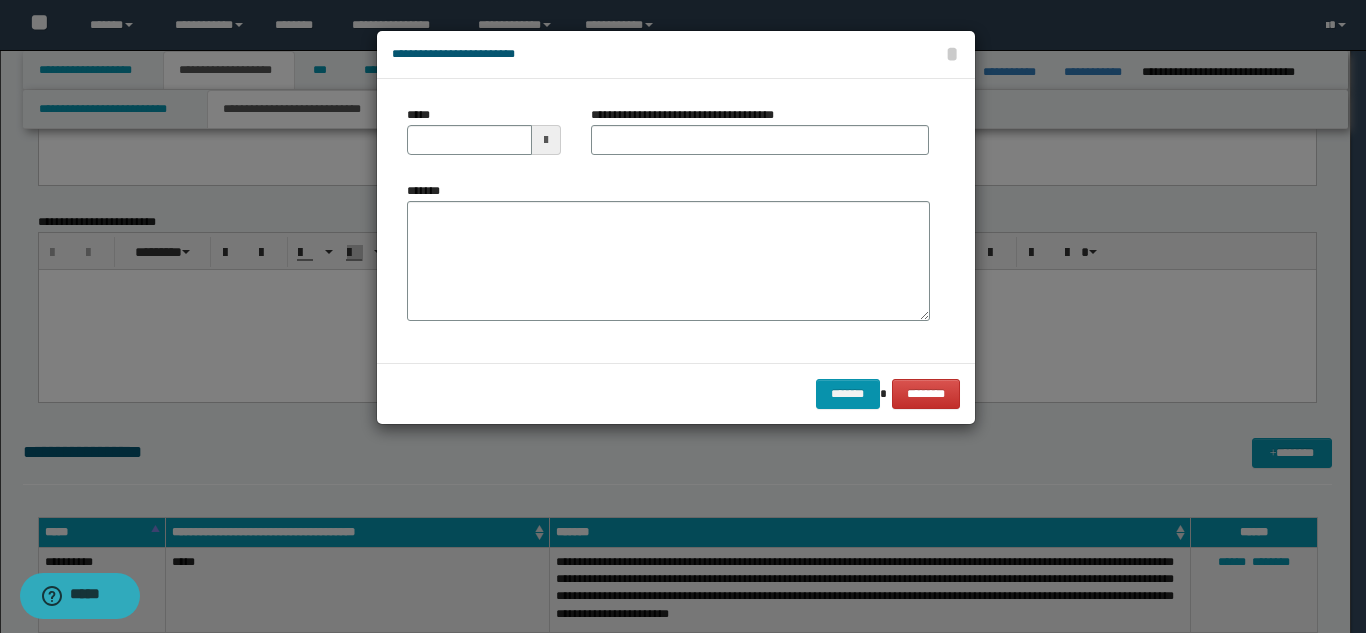 scroll, scrollTop: 0, scrollLeft: 0, axis: both 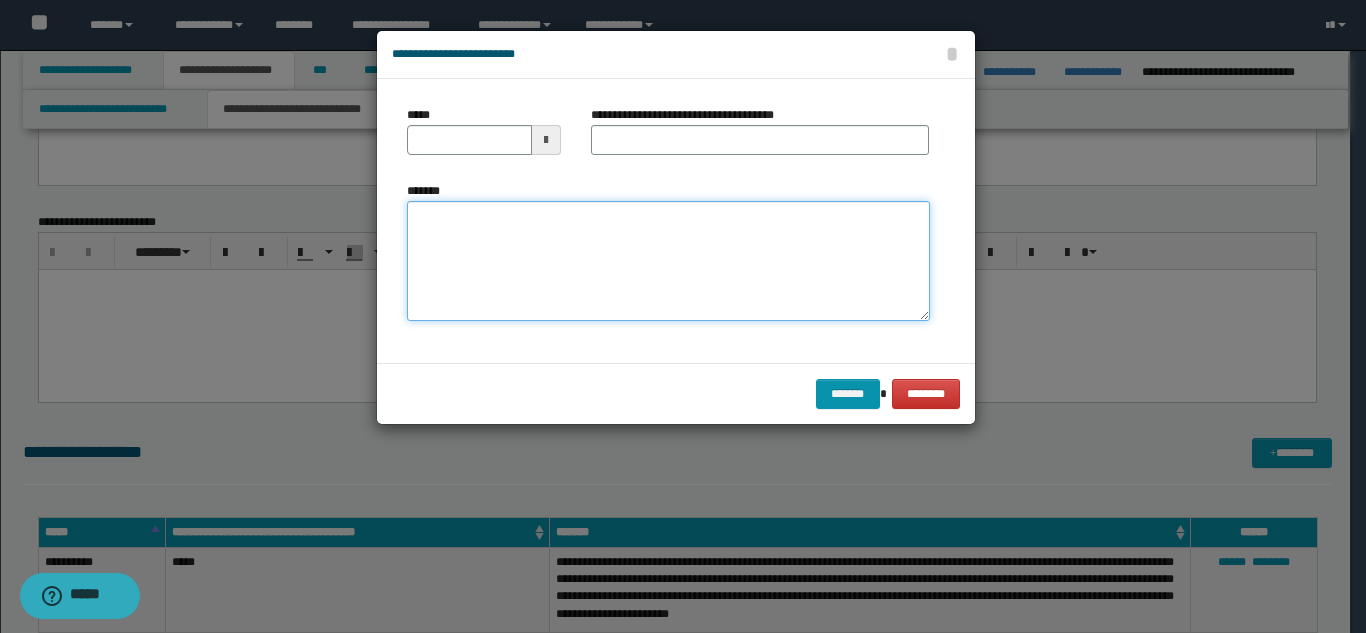 click on "*******" at bounding box center (668, 261) 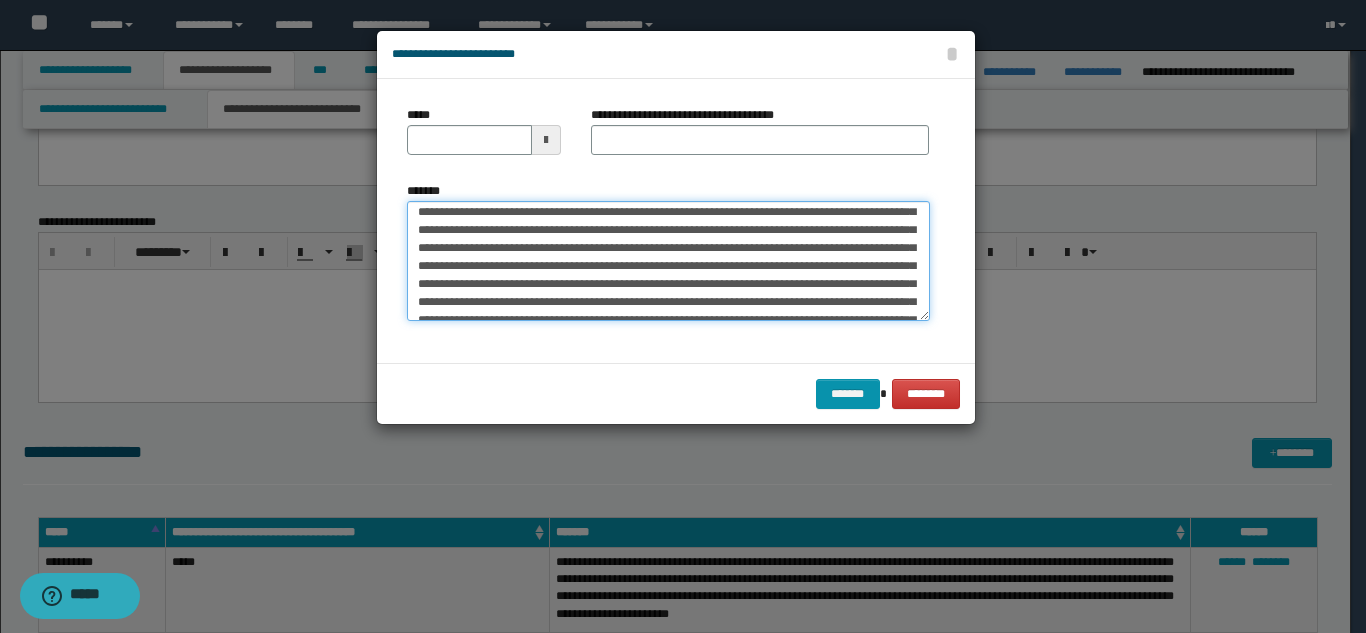 scroll, scrollTop: 0, scrollLeft: 0, axis: both 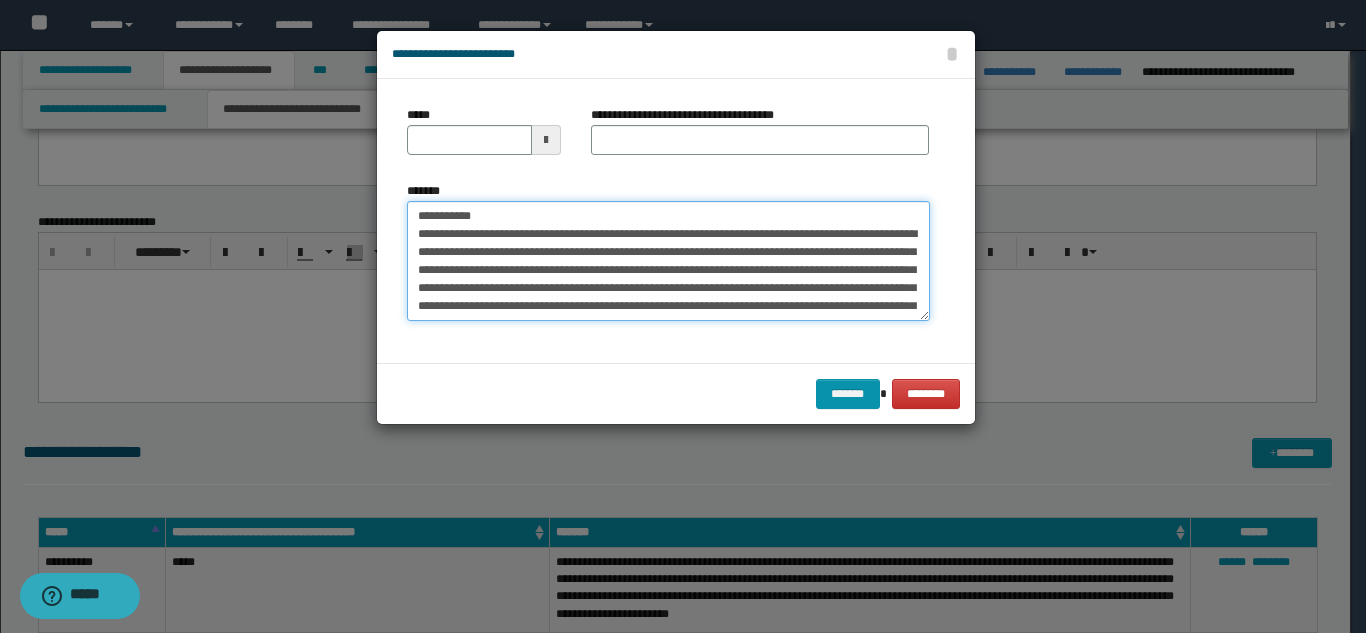 drag, startPoint x: 604, startPoint y: 209, endPoint x: 582, endPoint y: 163, distance: 50.990196 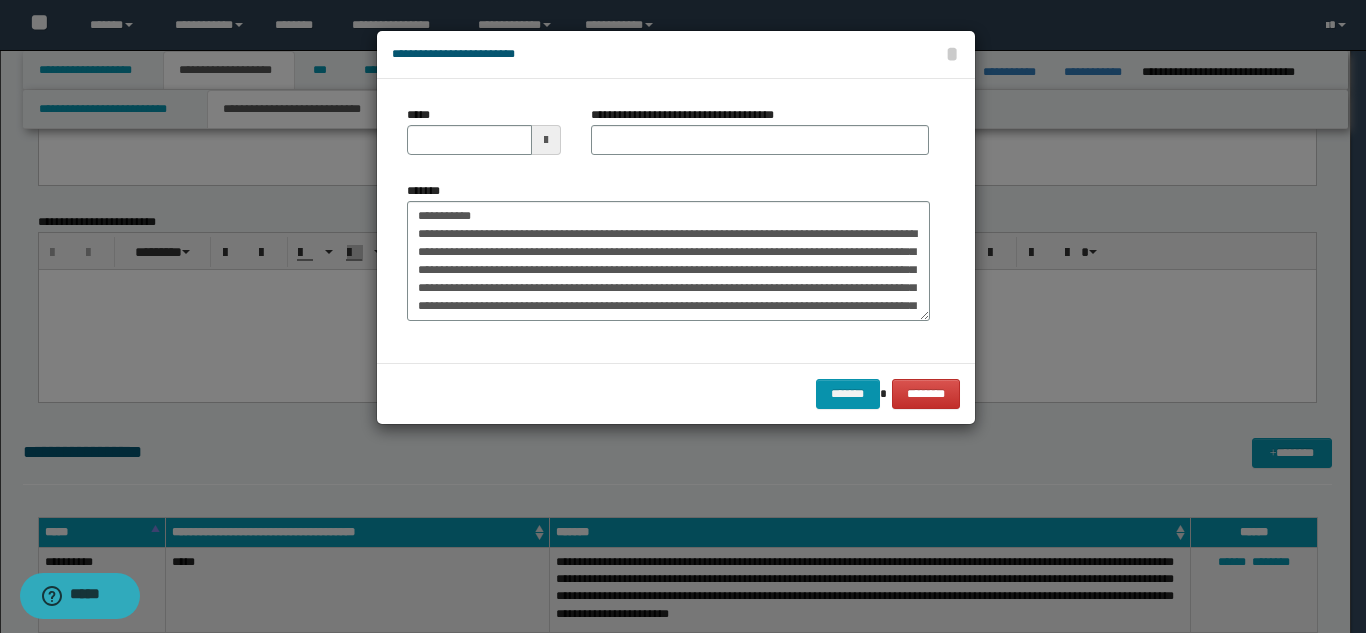 click on "**********" at bounding box center (760, 138) 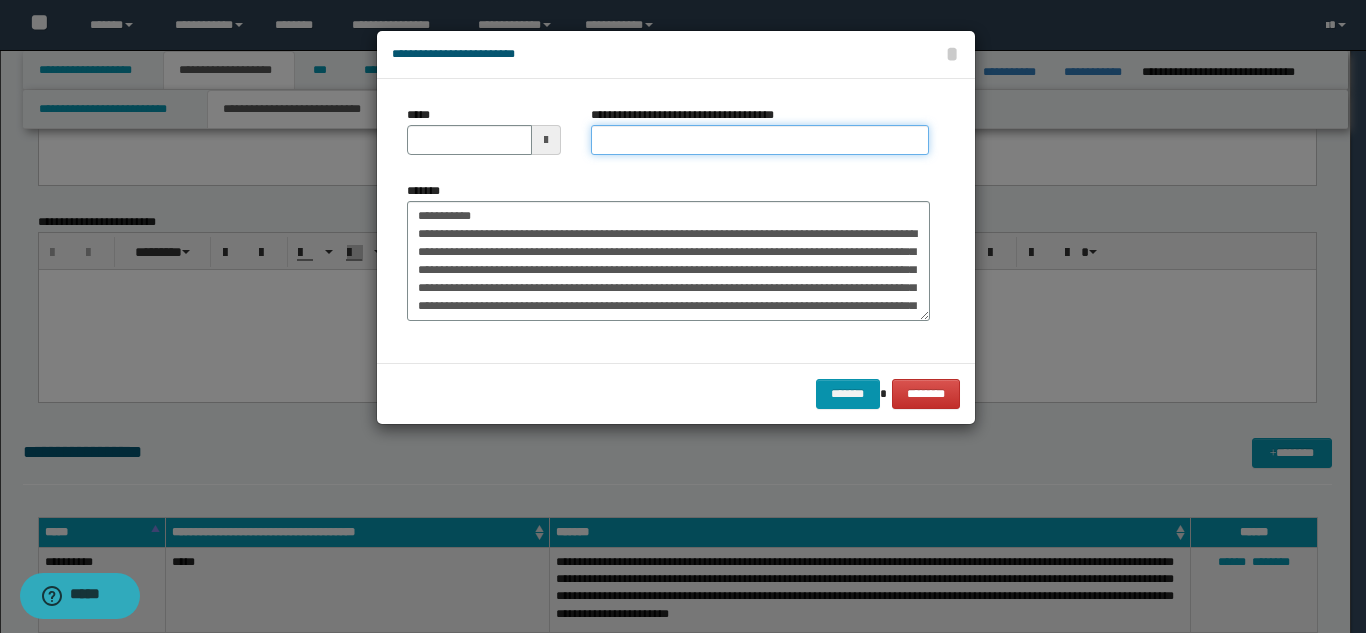 click on "**********" at bounding box center [760, 140] 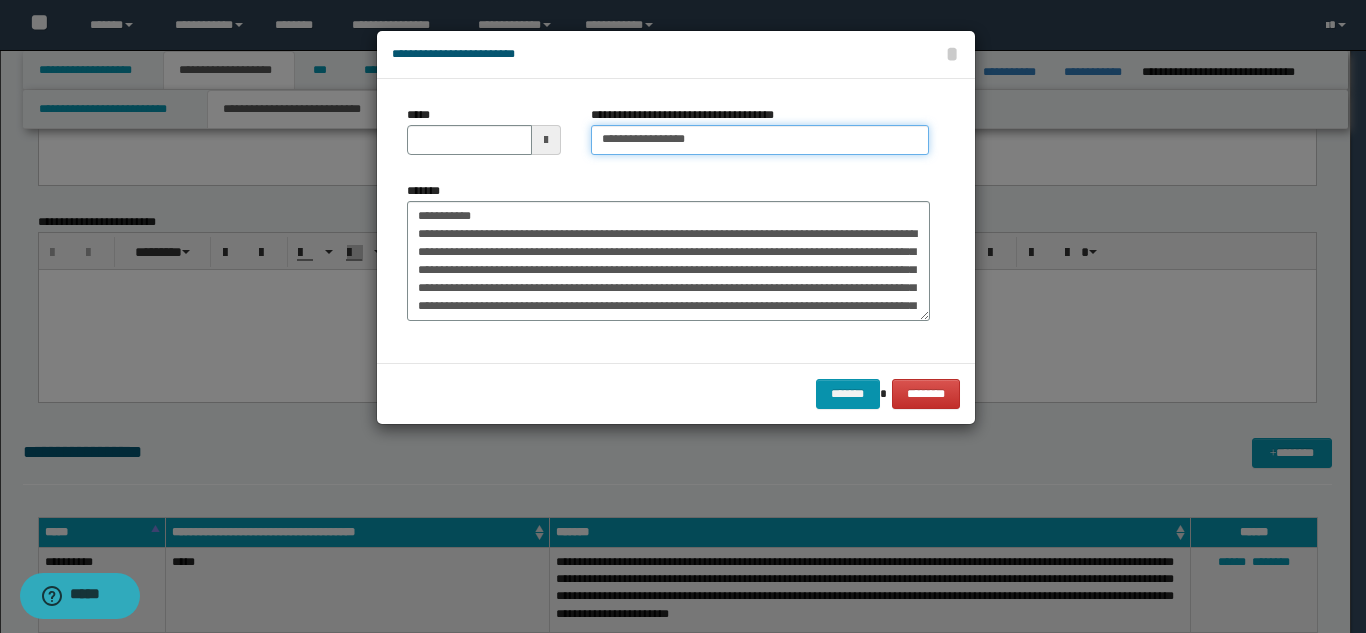 type on "**********" 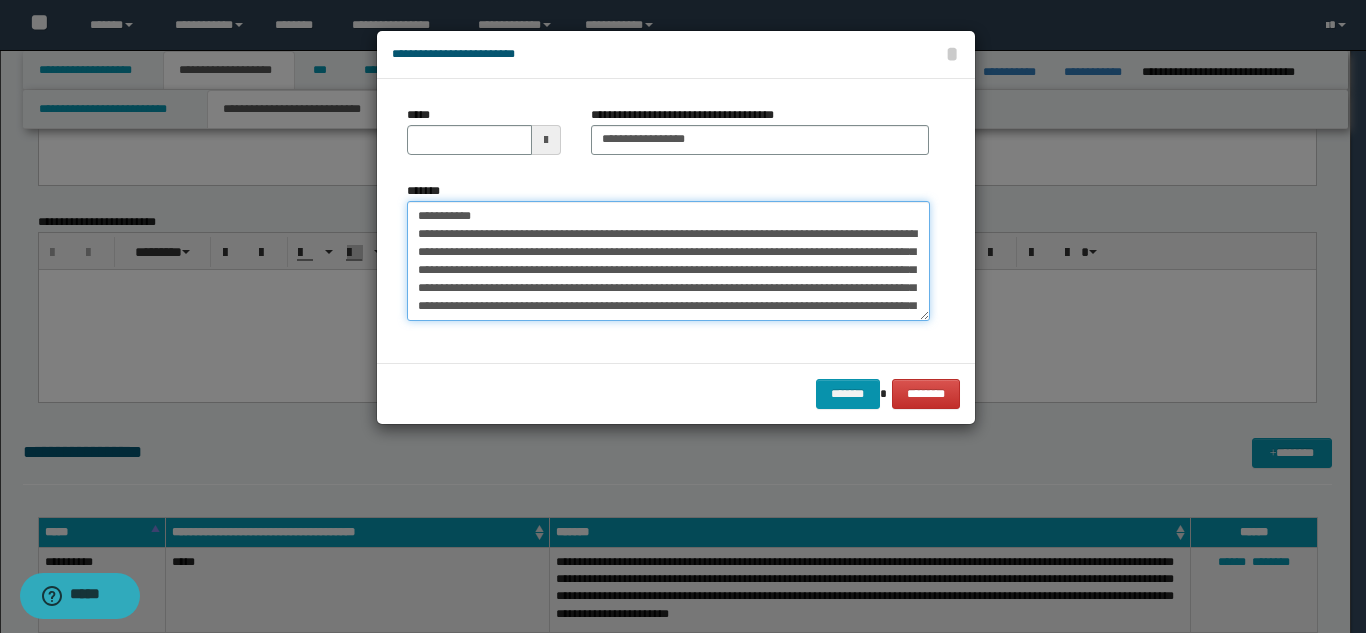 drag, startPoint x: 505, startPoint y: 213, endPoint x: 431, endPoint y: 186, distance: 78.77182 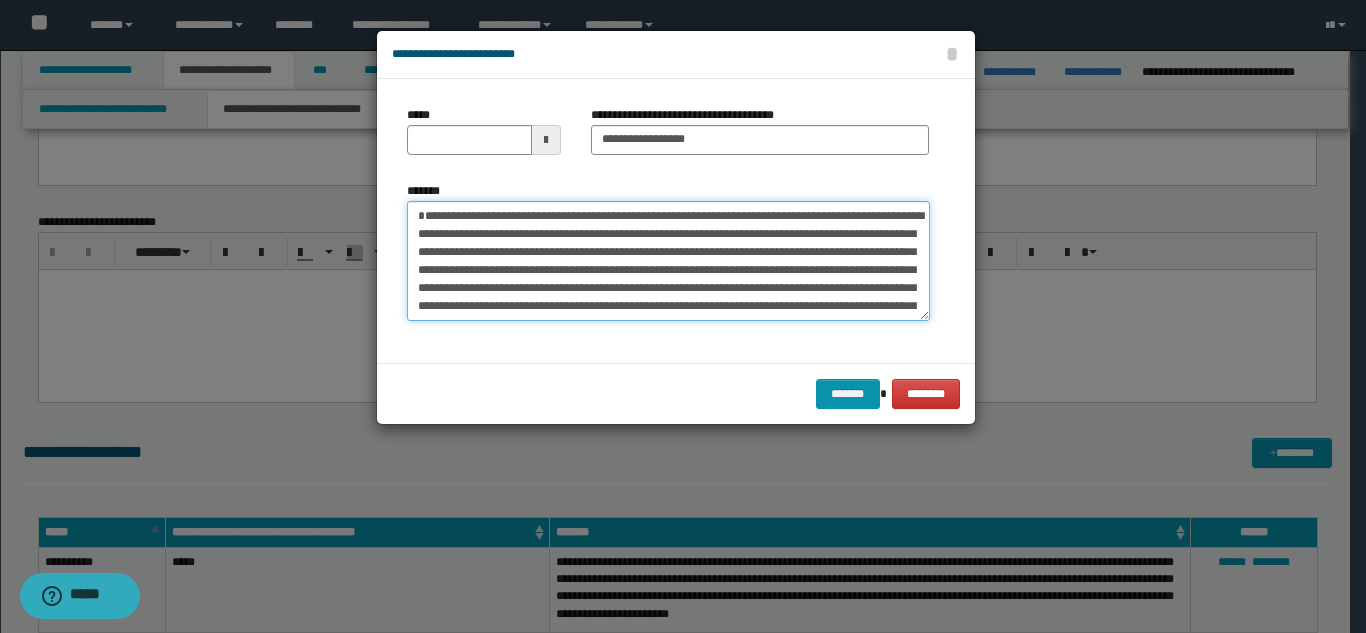 type 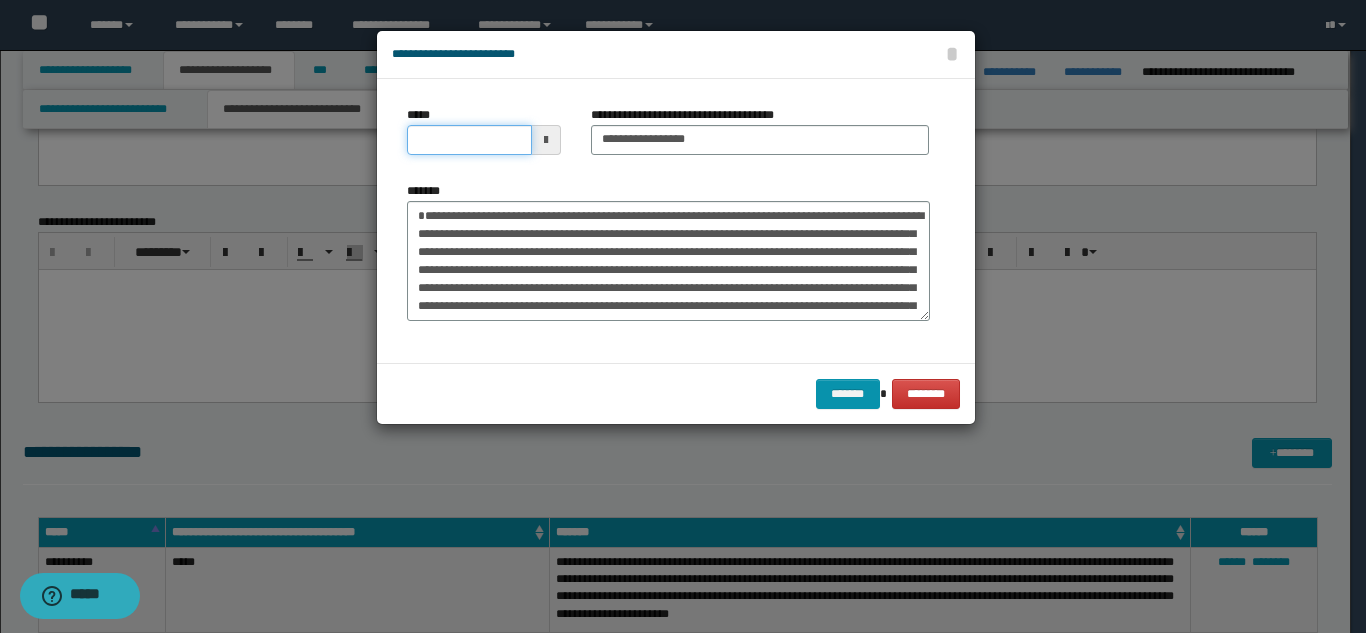 click on "*****" at bounding box center [469, 140] 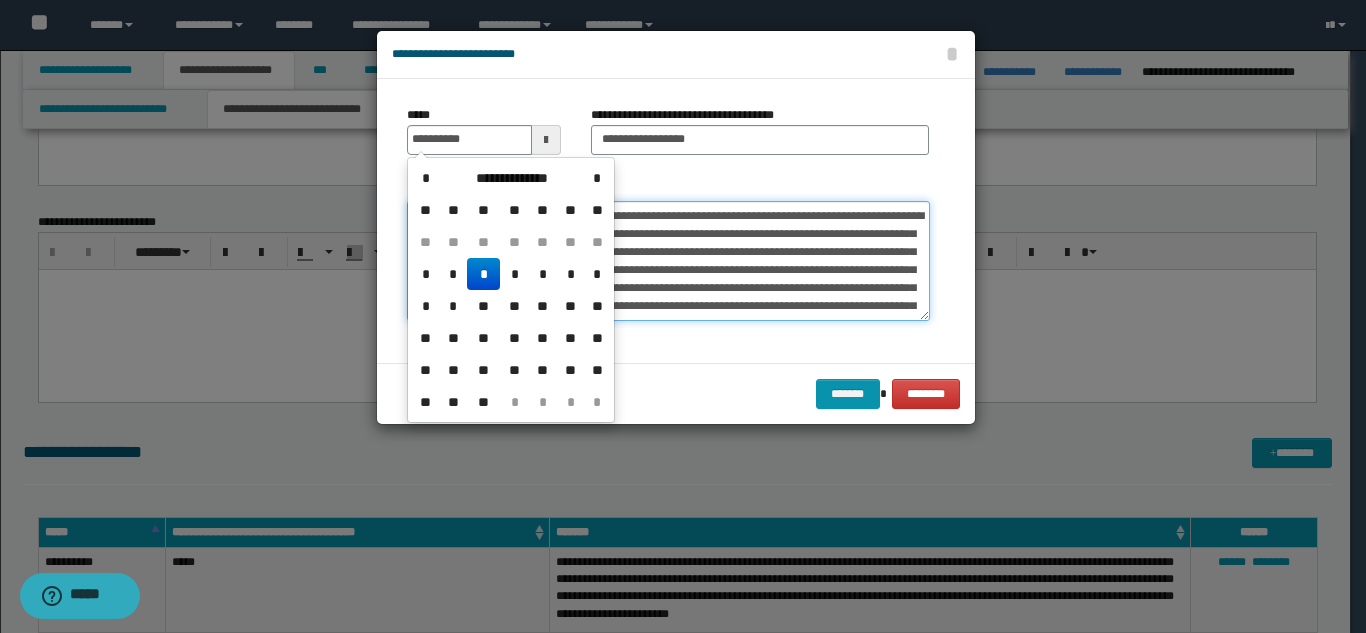 type on "**********" 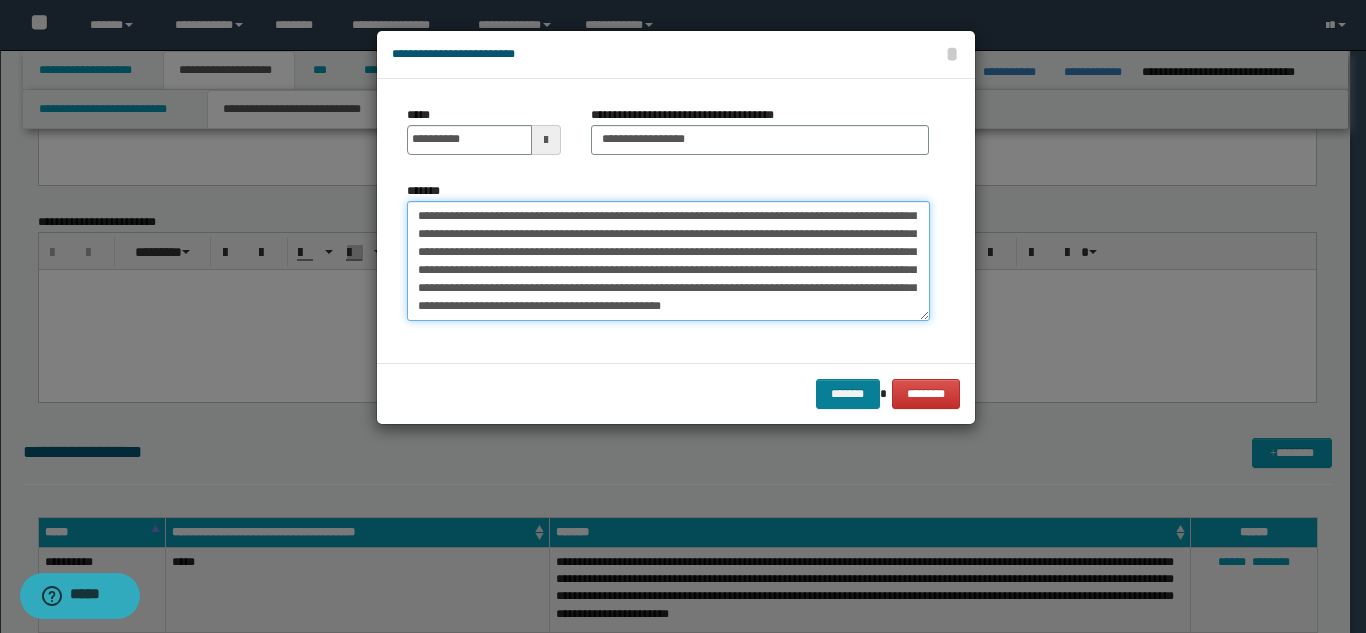 scroll, scrollTop: 126, scrollLeft: 0, axis: vertical 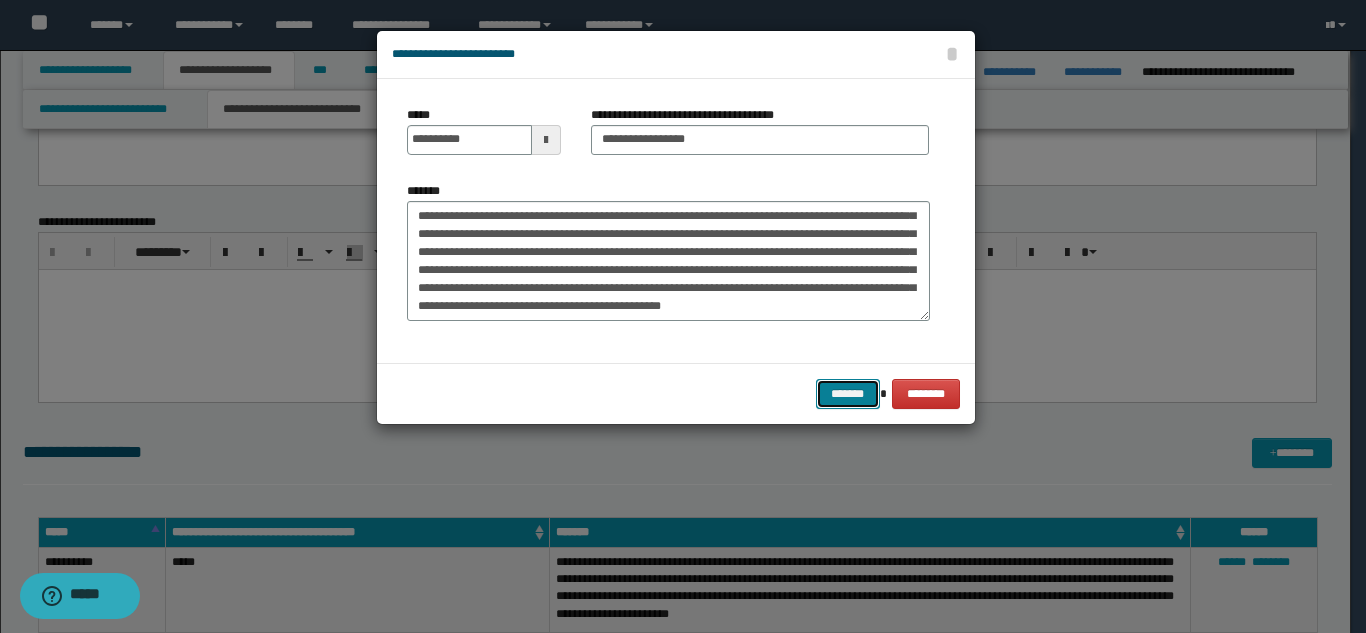 click on "*******" at bounding box center [848, 394] 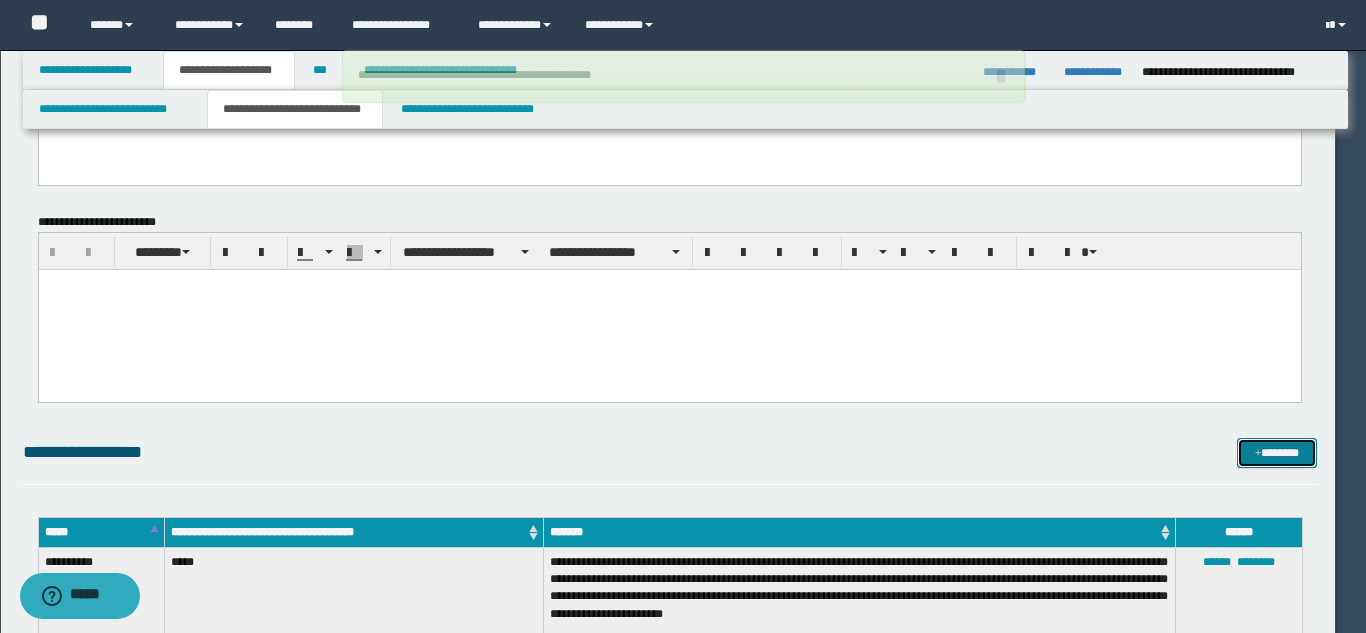 type 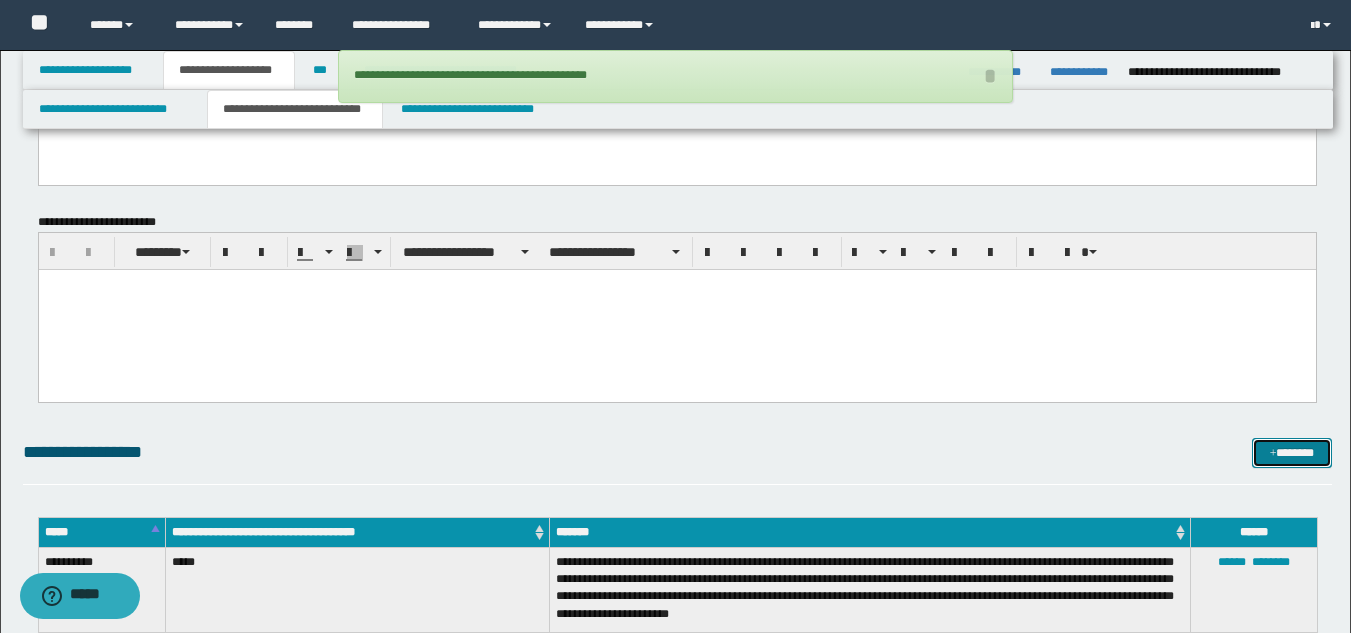 click on "*******" at bounding box center [1292, 453] 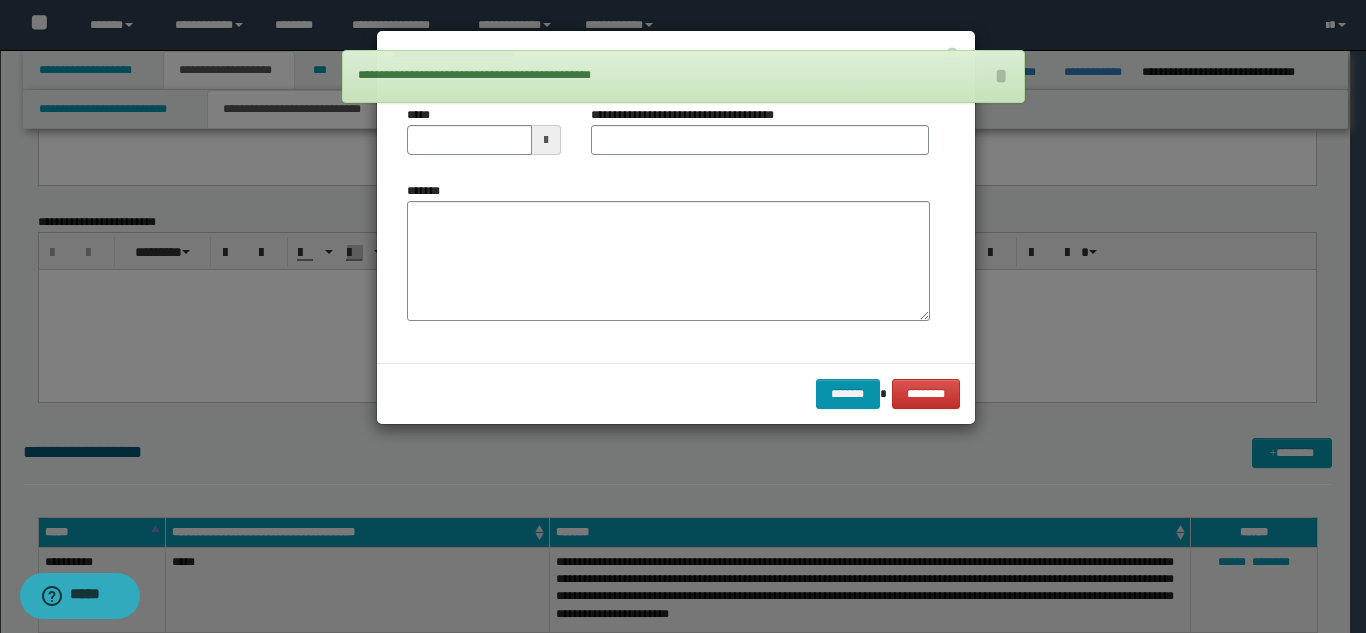 scroll, scrollTop: 0, scrollLeft: 0, axis: both 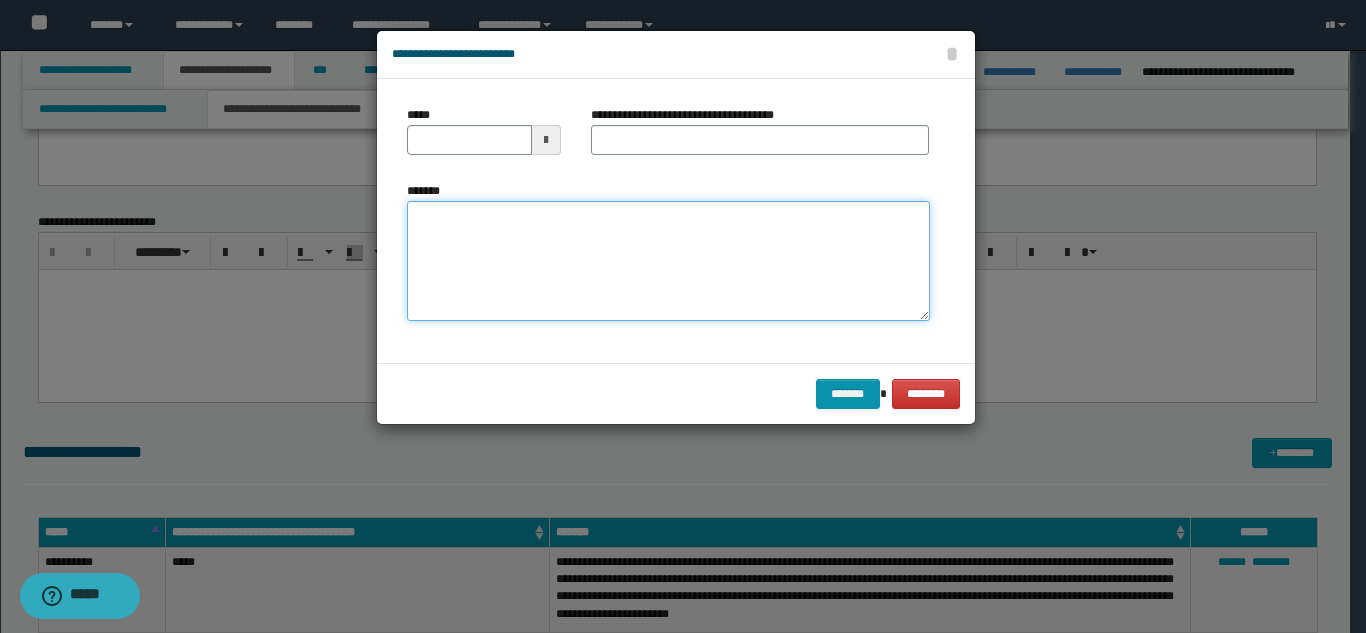 click on "*******" at bounding box center (668, 261) 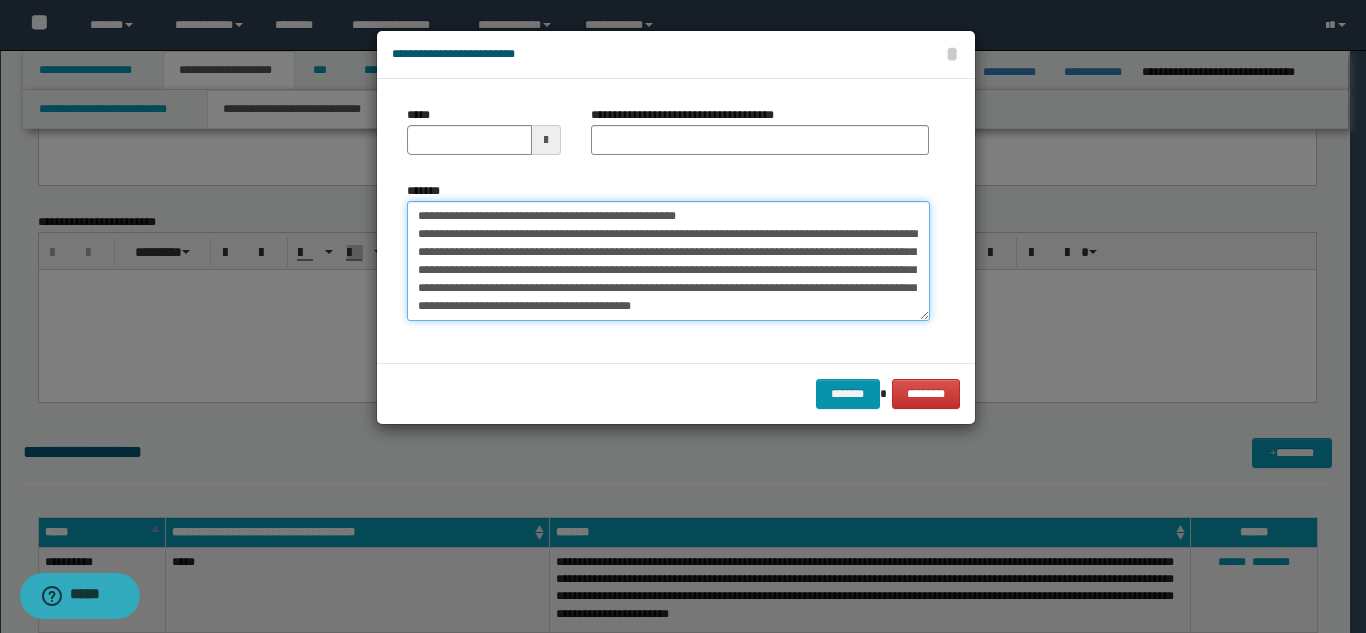 scroll, scrollTop: 0, scrollLeft: 0, axis: both 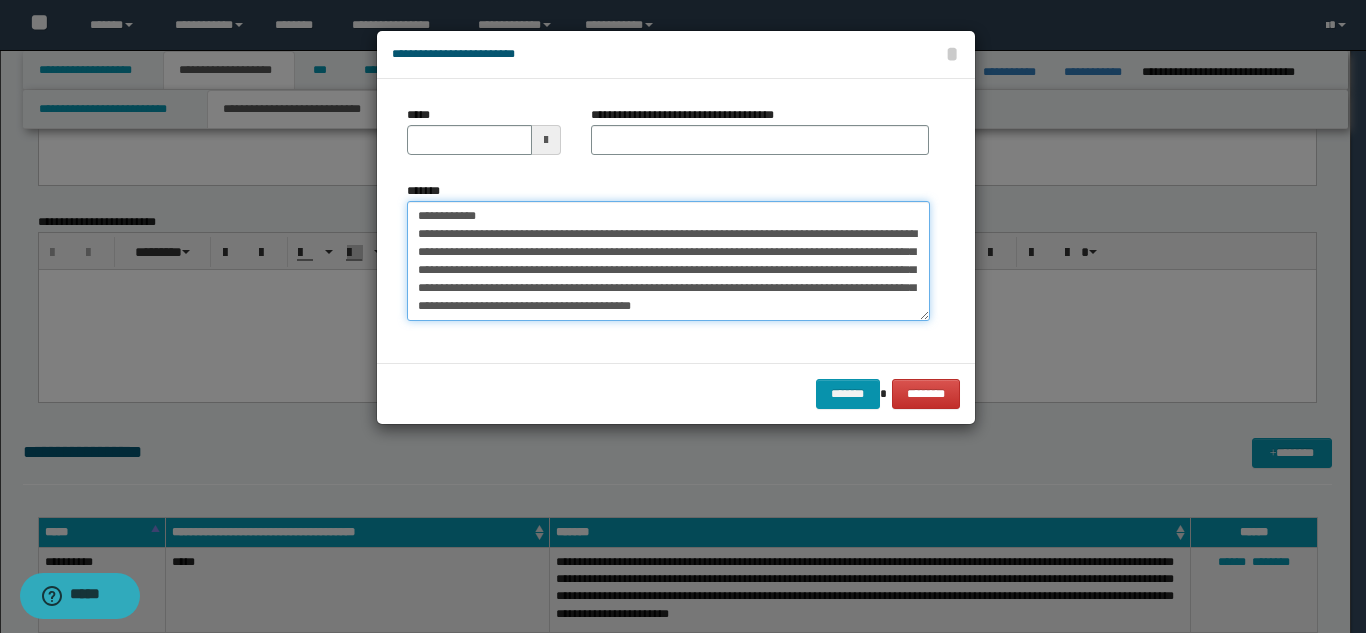 drag, startPoint x: 673, startPoint y: 214, endPoint x: 479, endPoint y: 214, distance: 194 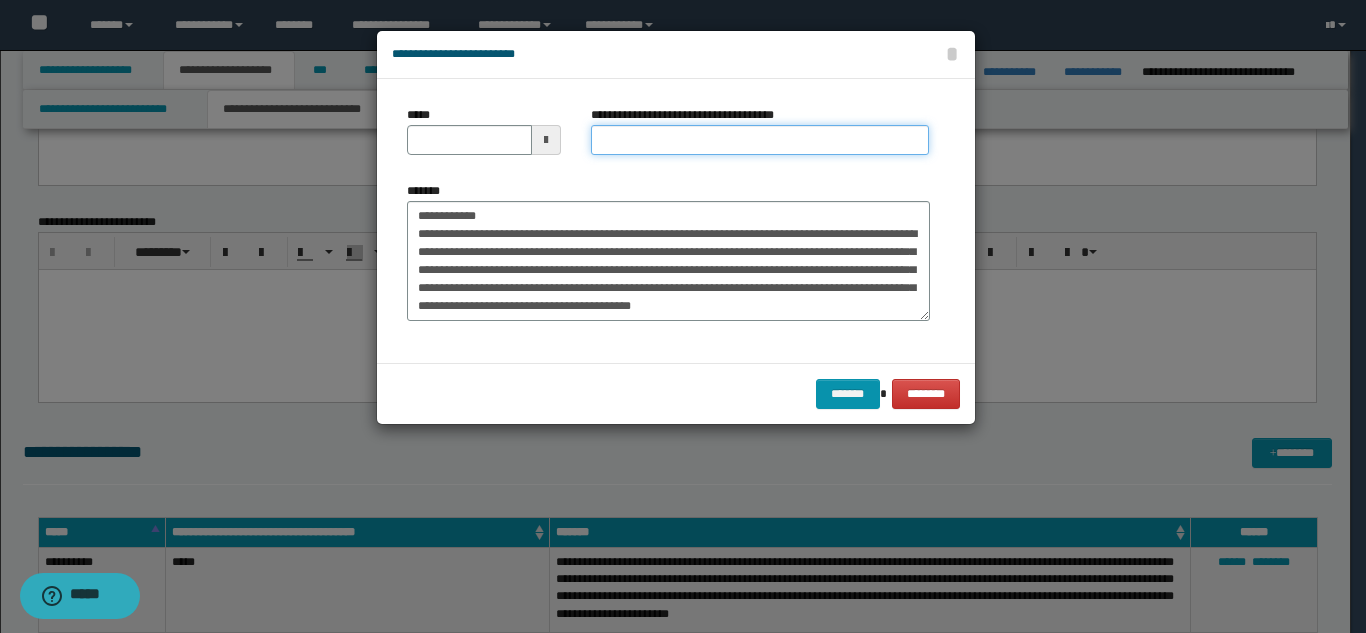 drag, startPoint x: 627, startPoint y: 153, endPoint x: 577, endPoint y: 168, distance: 52.201534 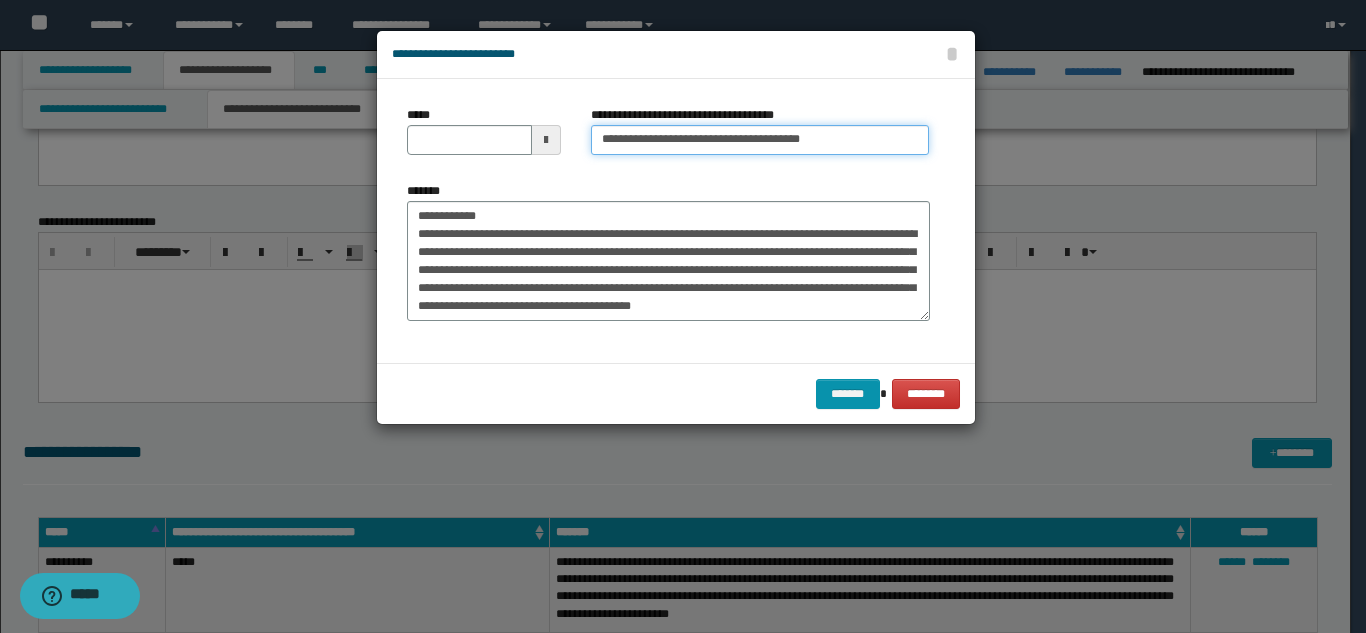 type on "**********" 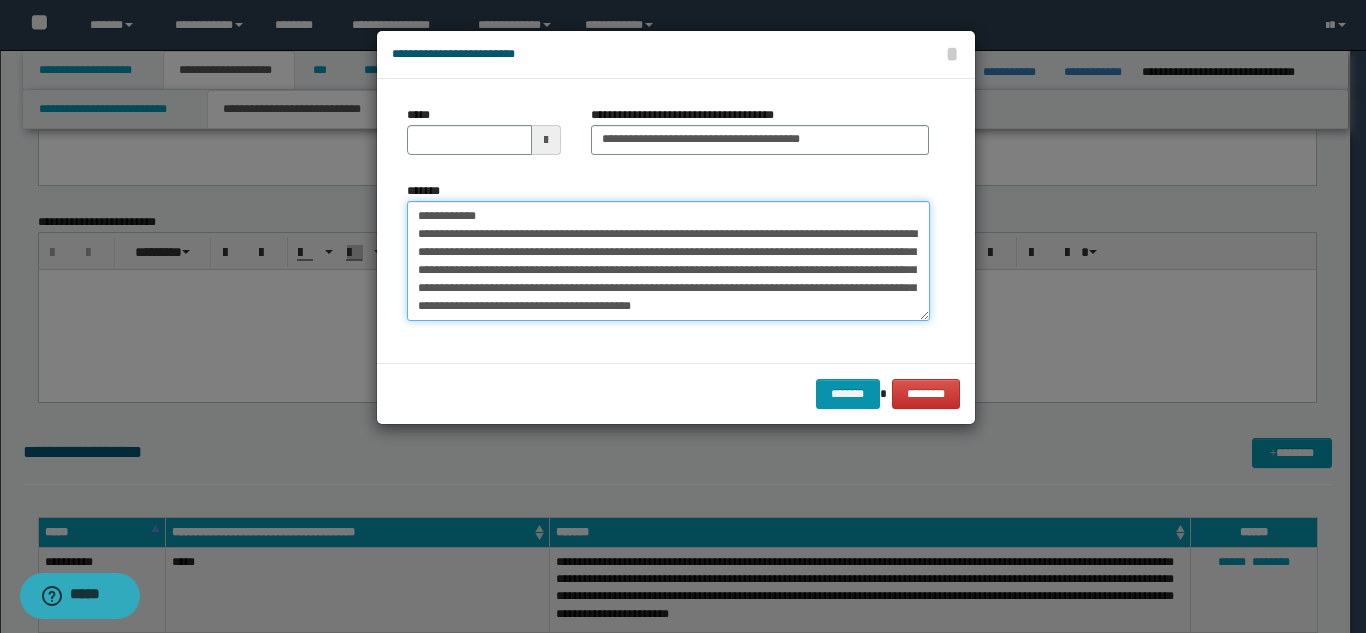 drag, startPoint x: 507, startPoint y: 212, endPoint x: 405, endPoint y: 201, distance: 102.59142 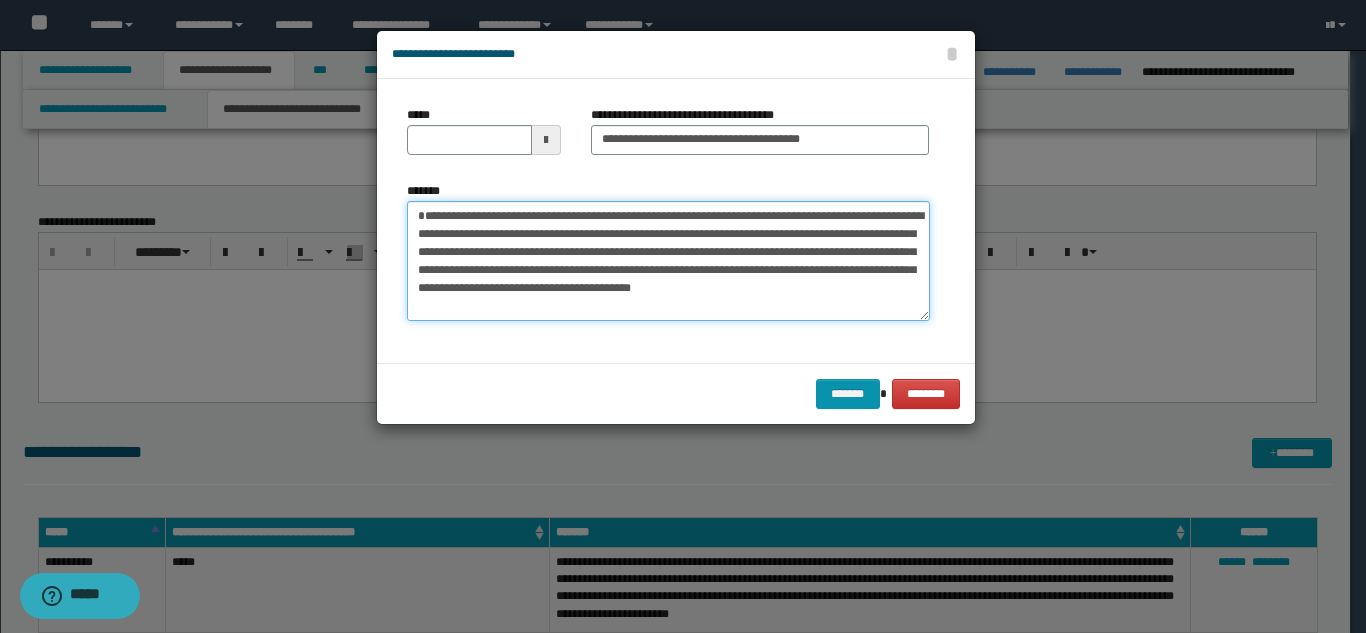 type 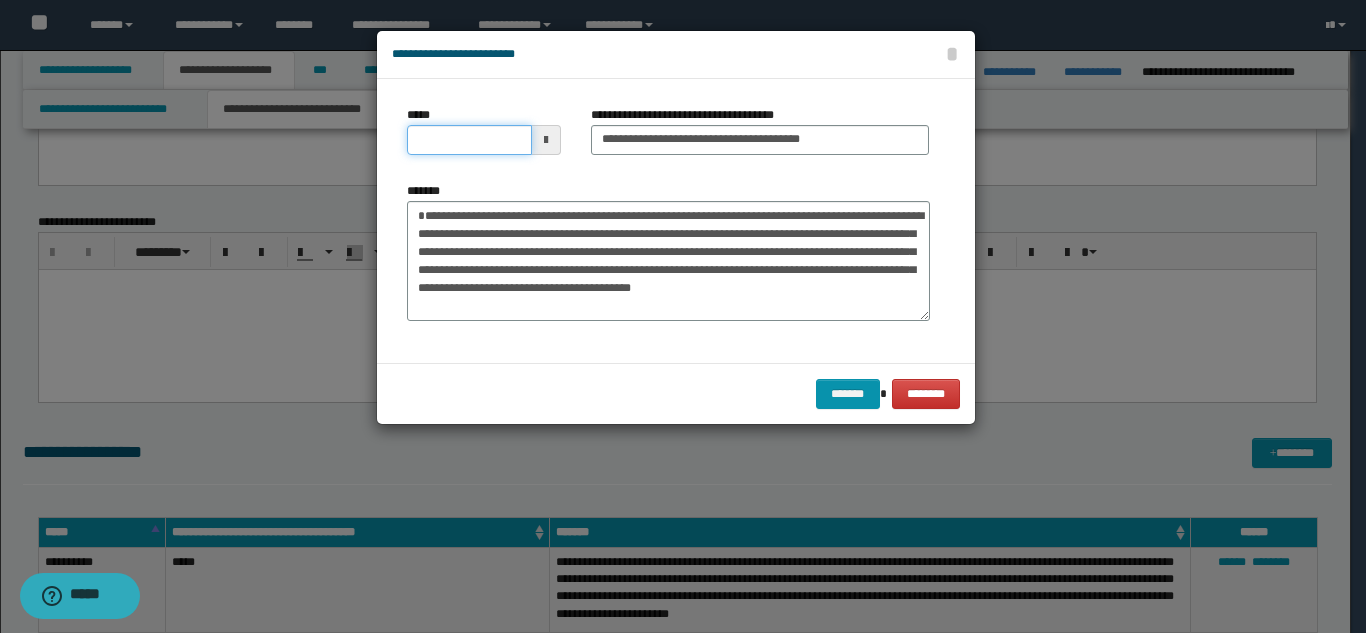 click on "*****" at bounding box center (469, 140) 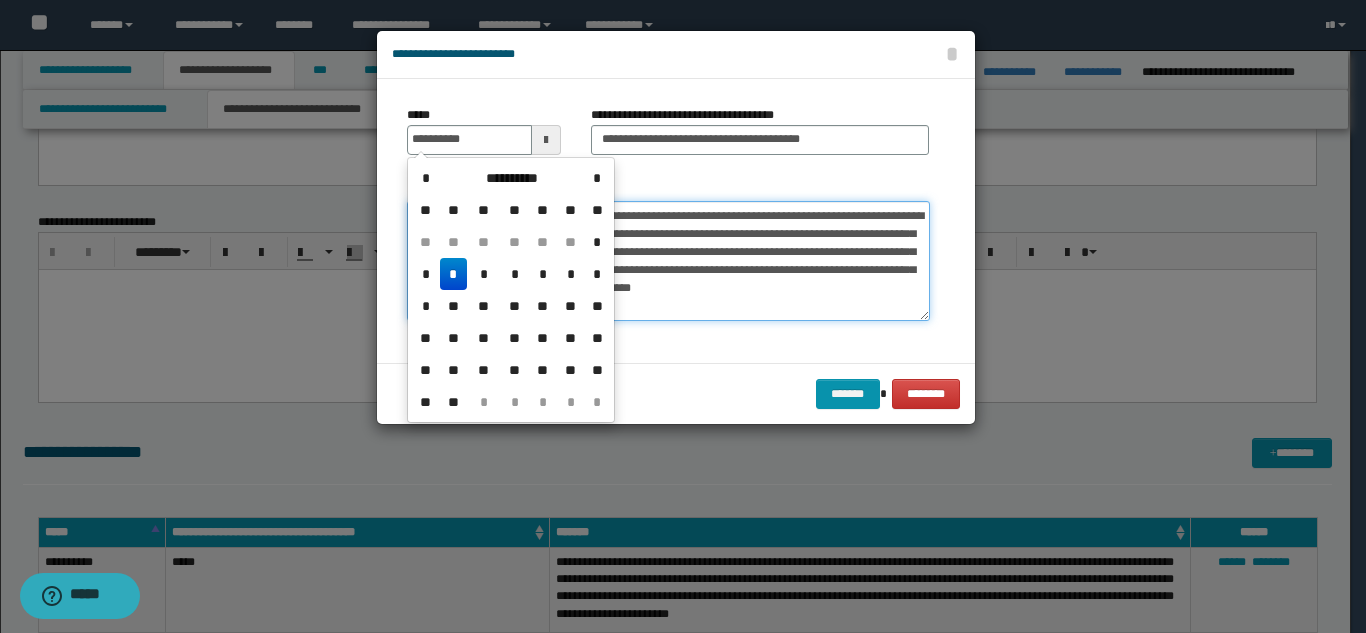 type on "**********" 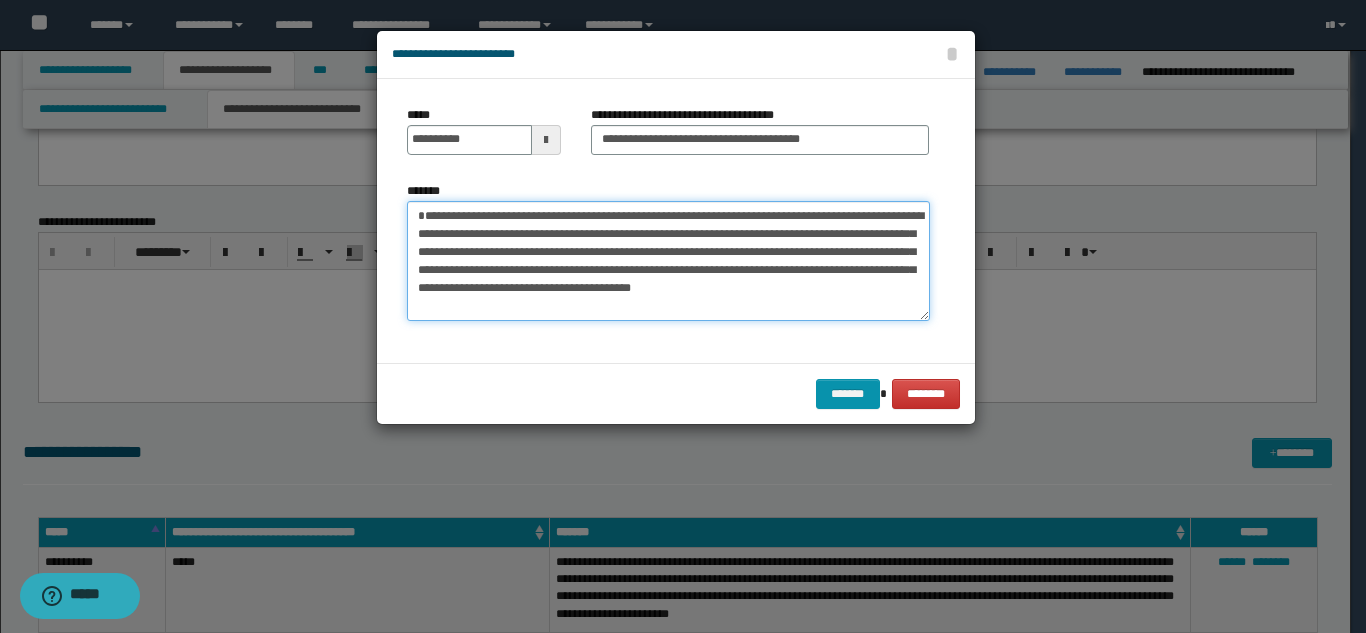 scroll, scrollTop: 36, scrollLeft: 0, axis: vertical 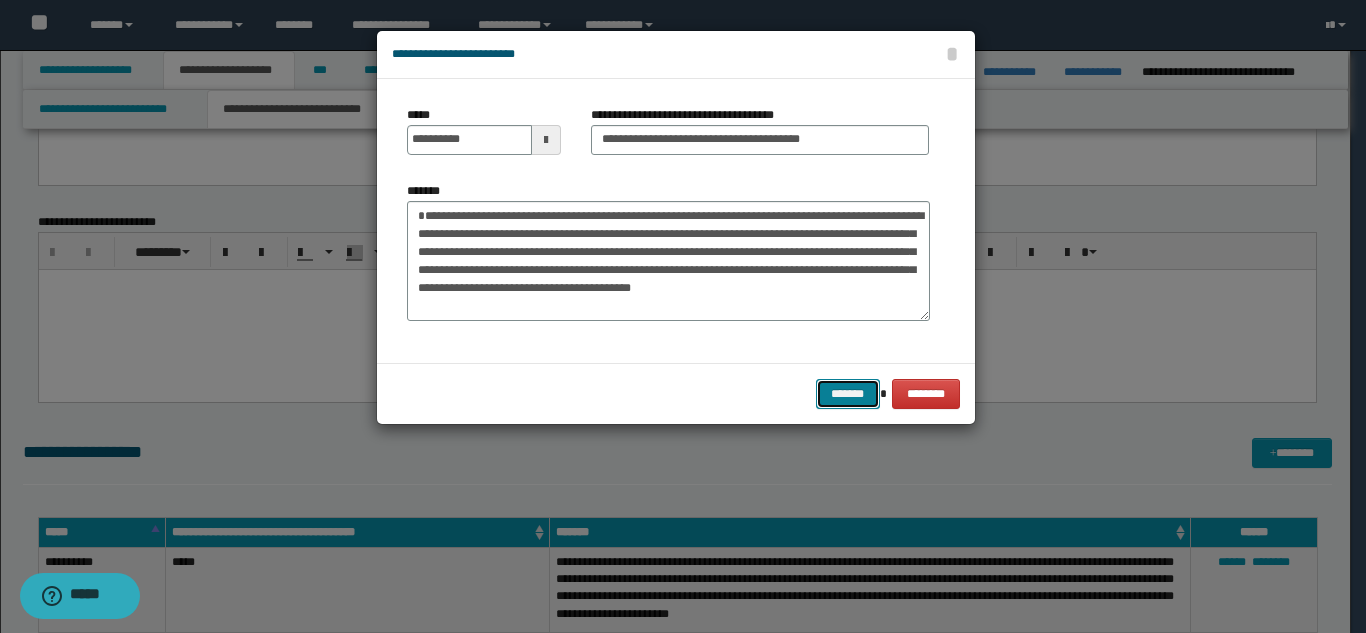 click on "*******" at bounding box center [848, 394] 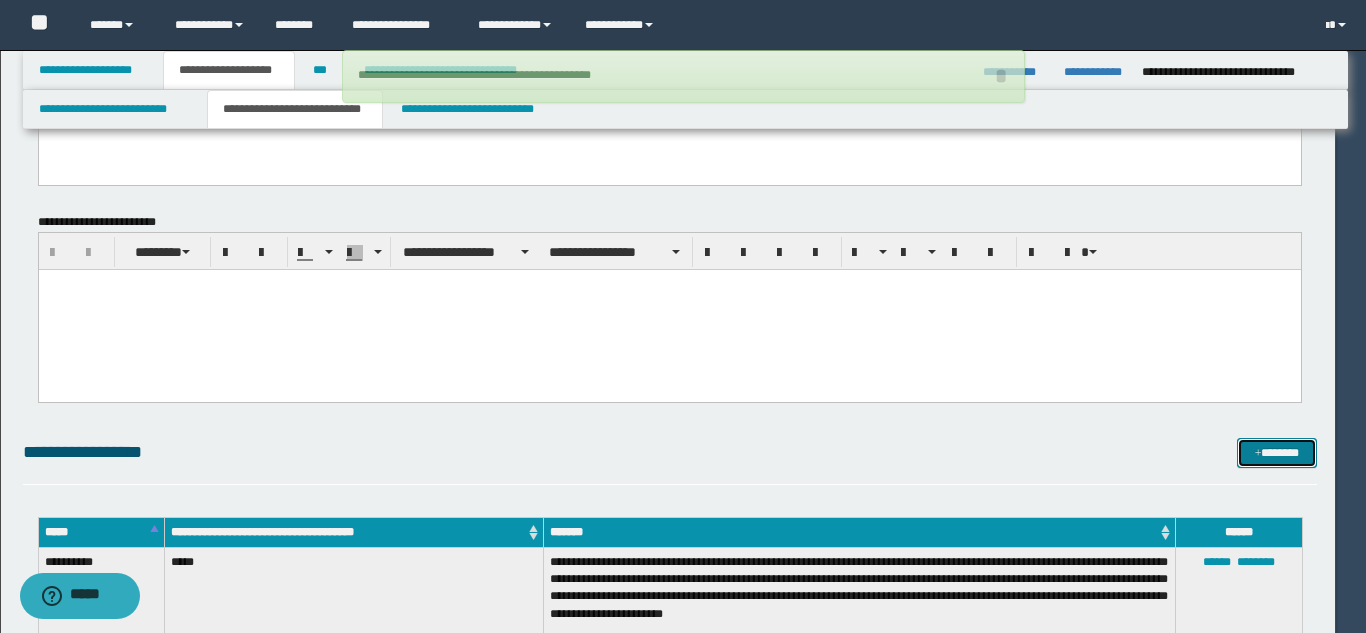 type 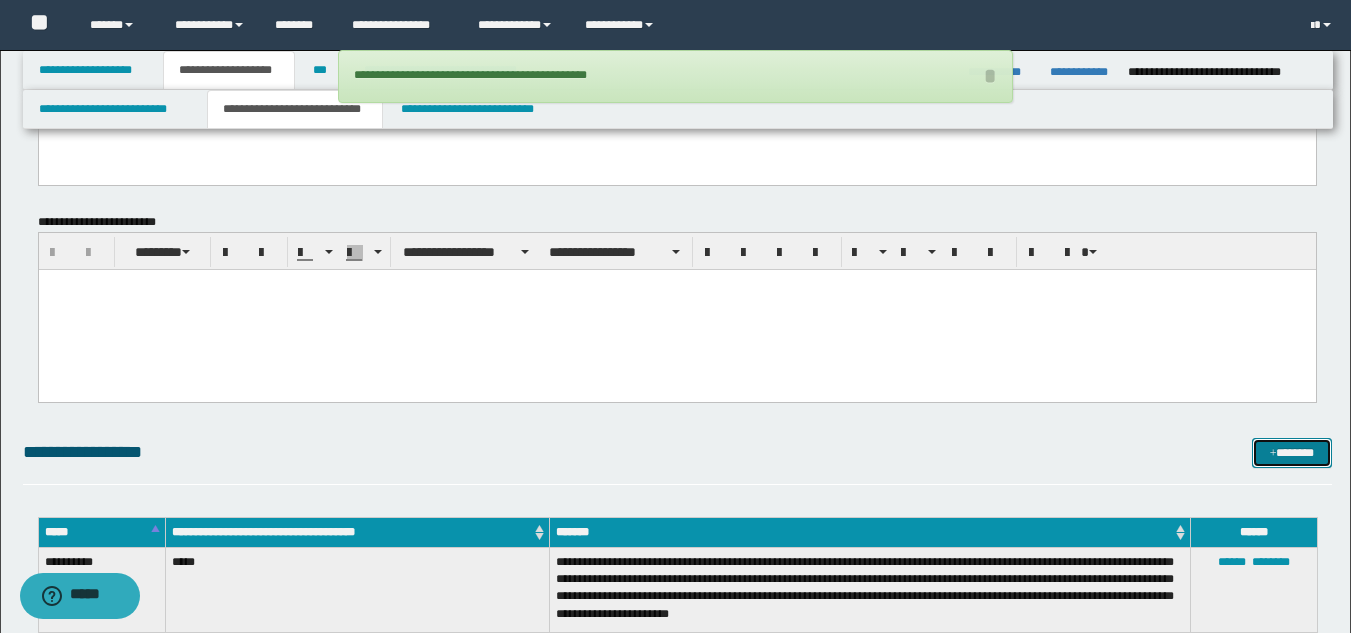 click on "*******" at bounding box center (1292, 453) 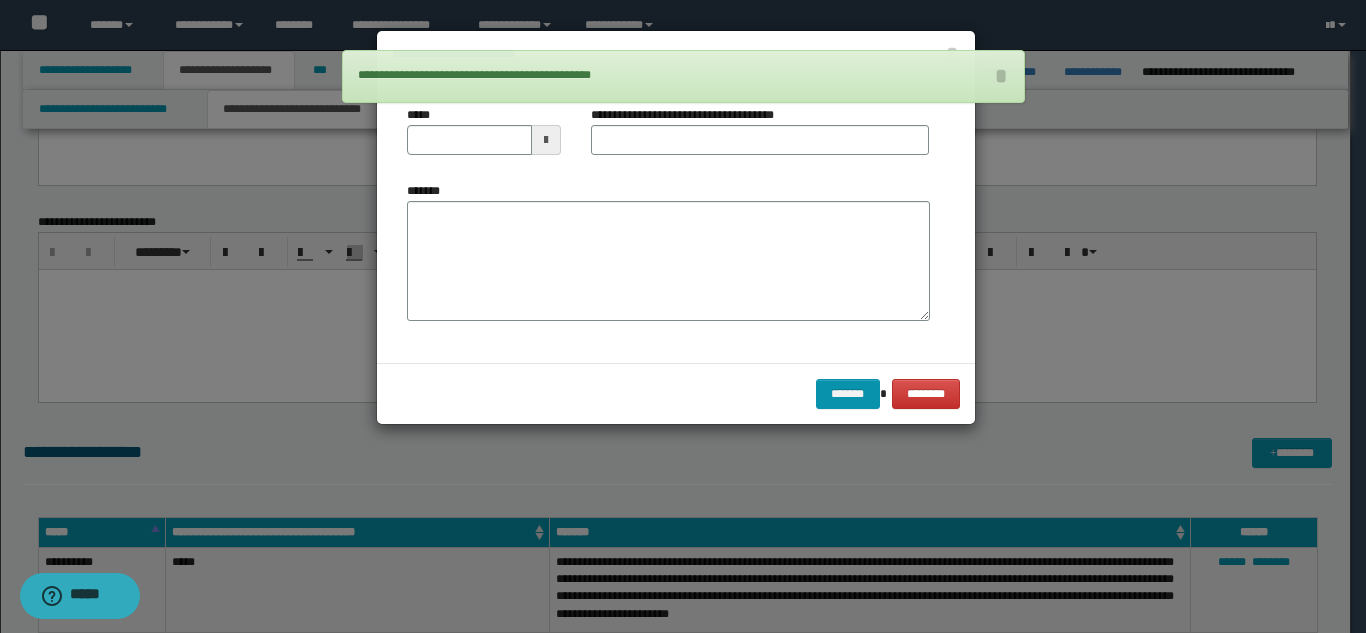 scroll, scrollTop: 0, scrollLeft: 0, axis: both 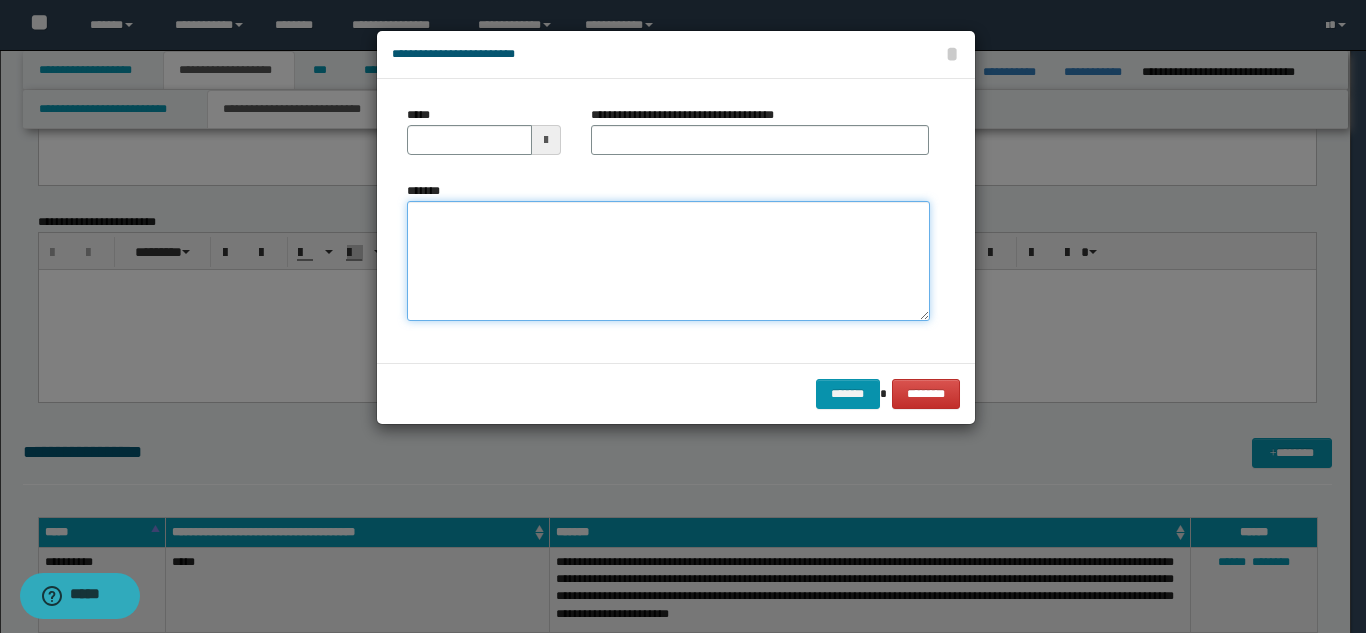 click on "*******" at bounding box center (668, 261) 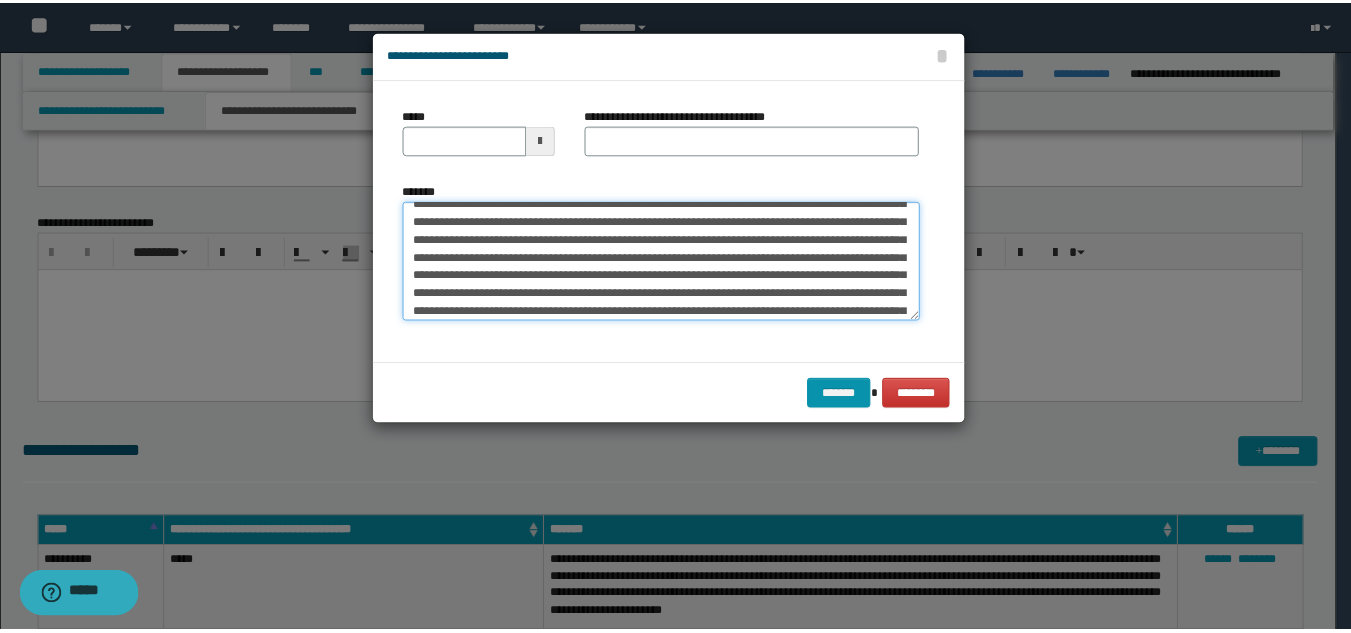 scroll, scrollTop: 0, scrollLeft: 0, axis: both 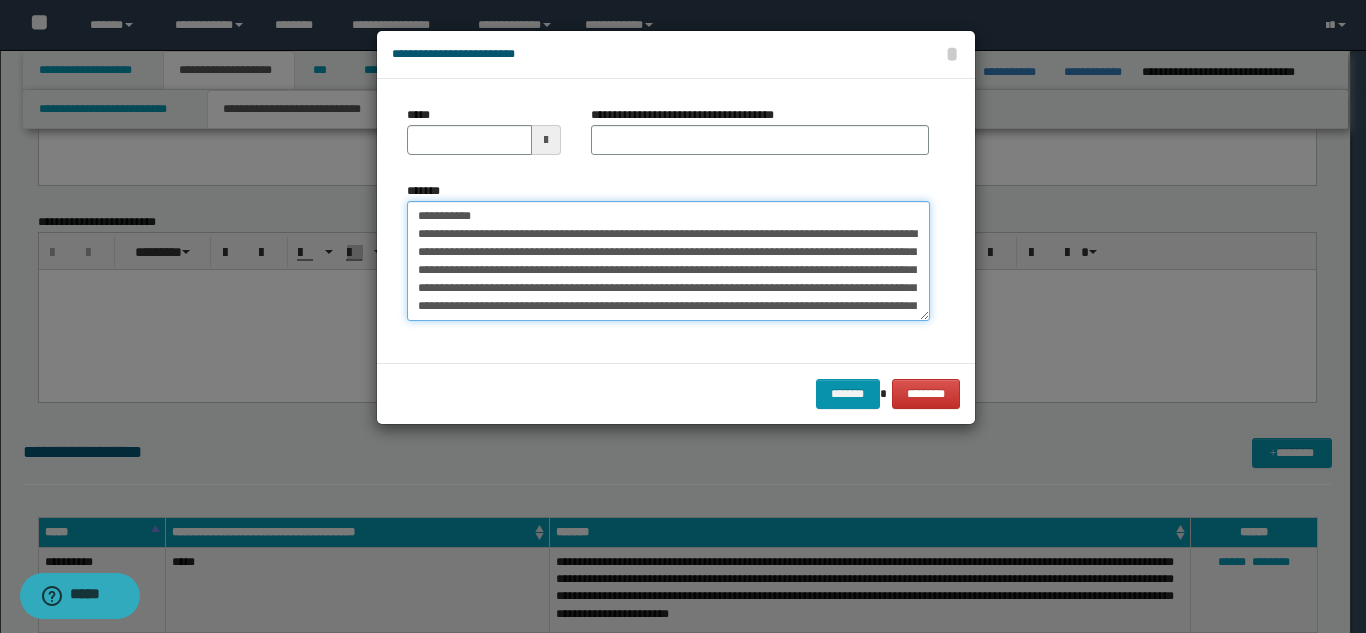 drag, startPoint x: 553, startPoint y: 218, endPoint x: 482, endPoint y: 218, distance: 71 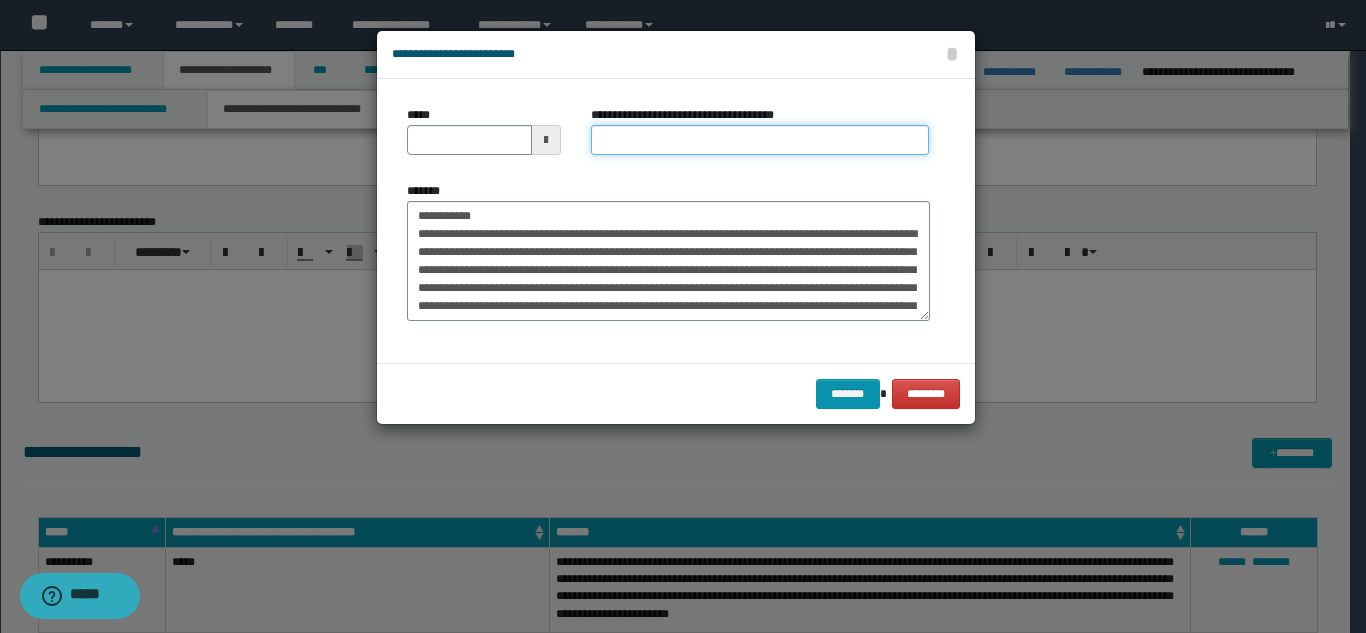 drag, startPoint x: 628, startPoint y: 138, endPoint x: 575, endPoint y: 156, distance: 55.97321 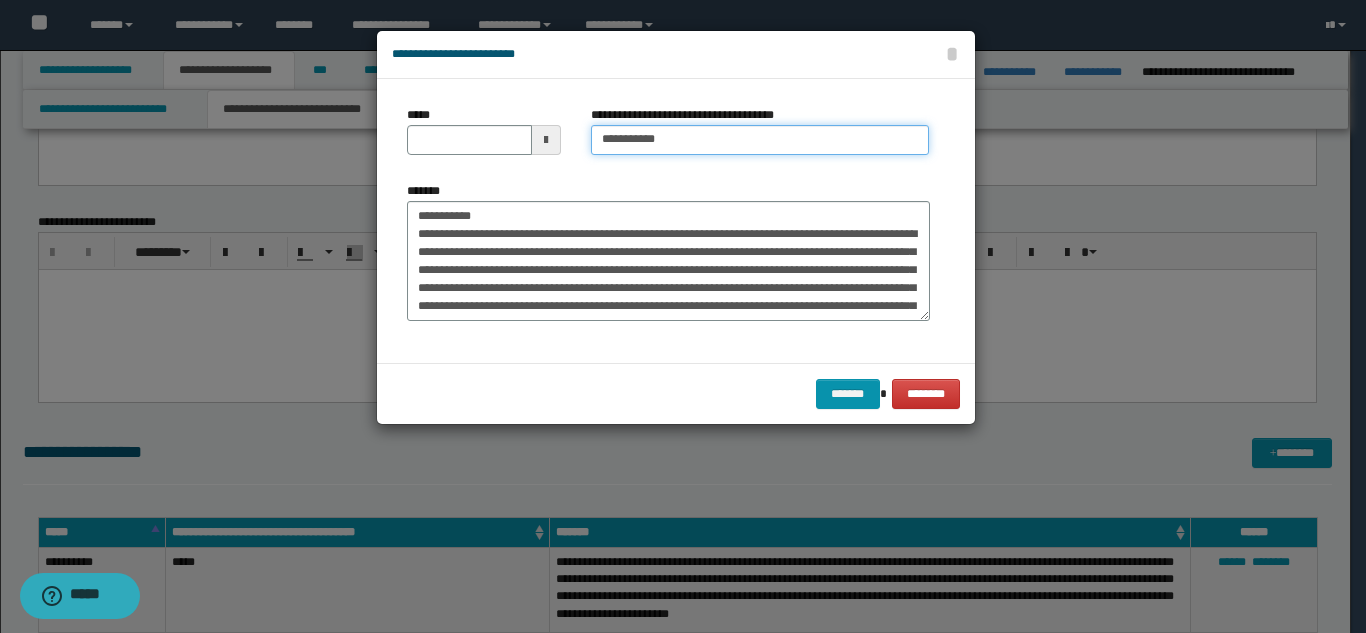 type on "**********" 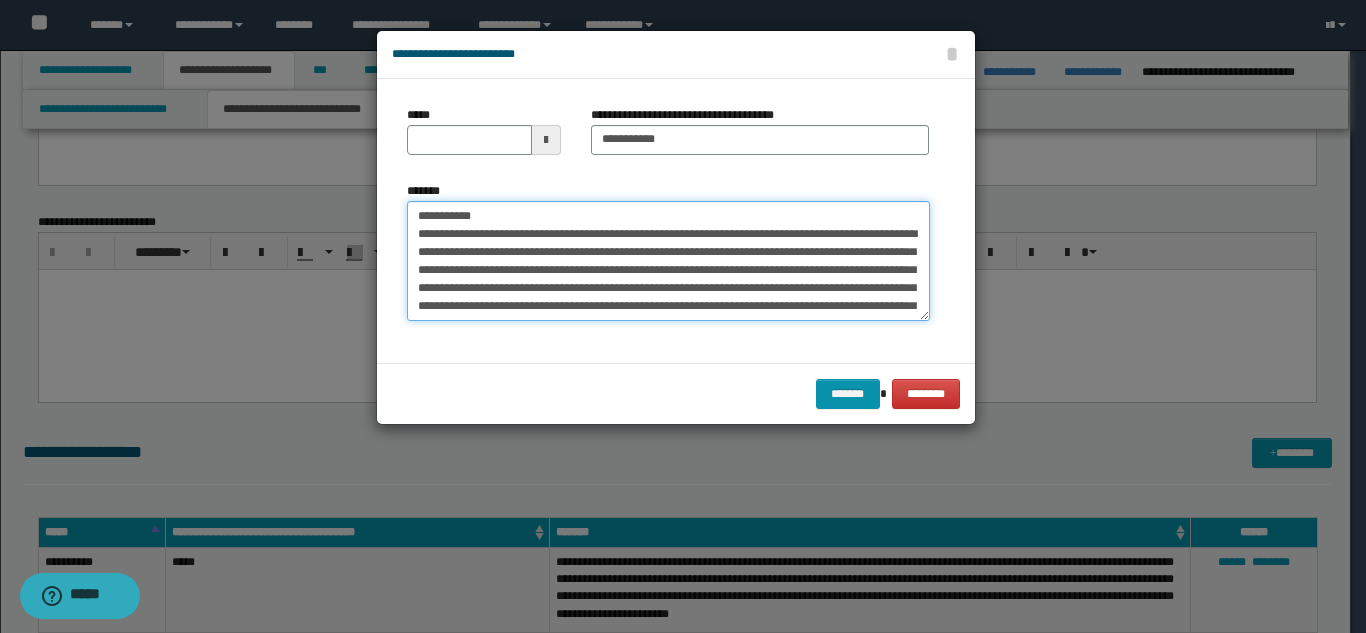 drag, startPoint x: 489, startPoint y: 214, endPoint x: 421, endPoint y: 154, distance: 90.68627 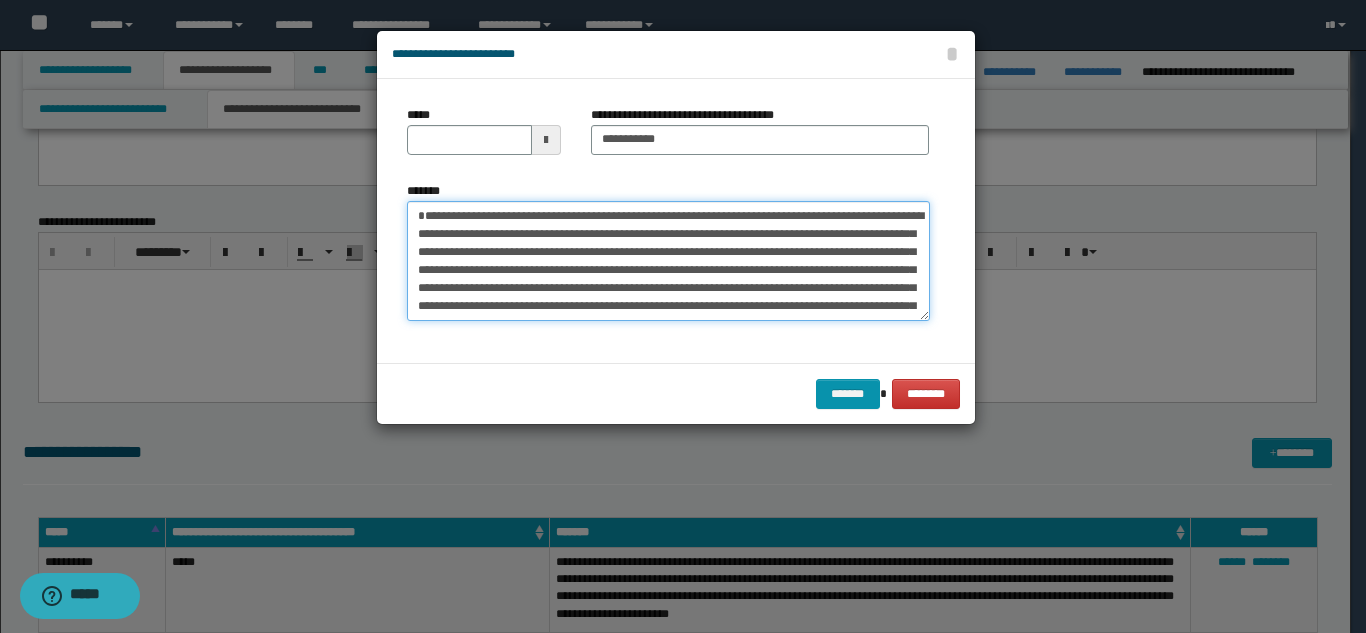 type 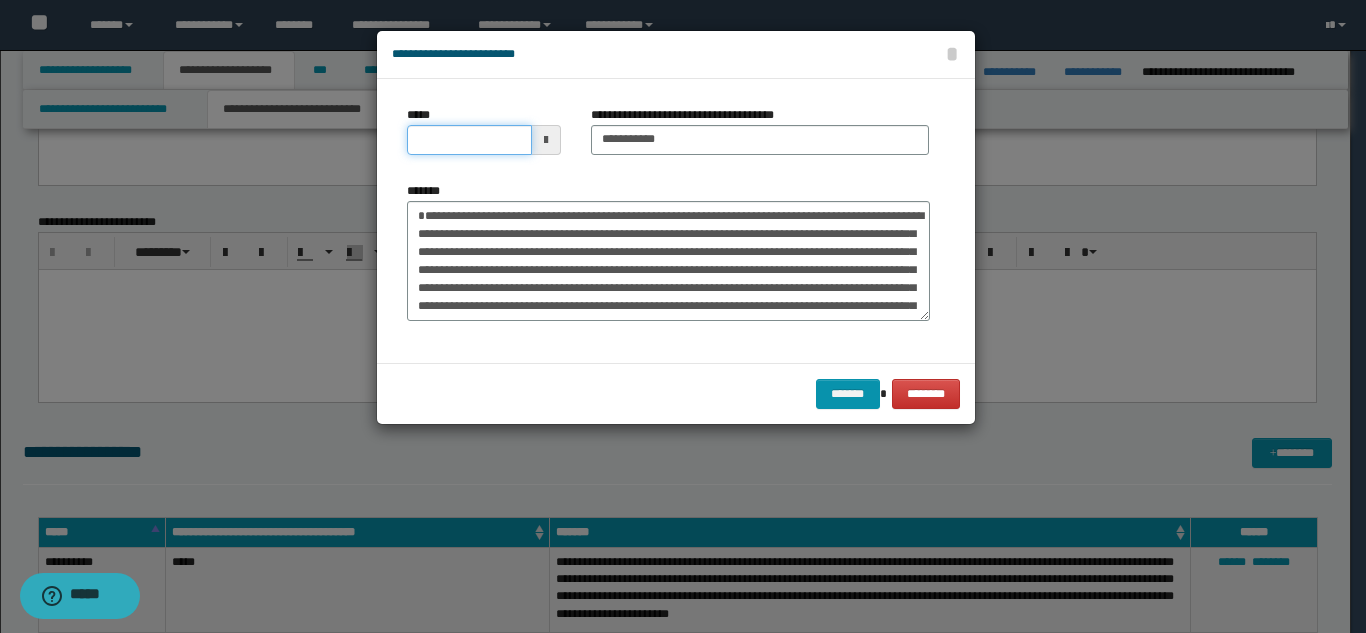 click on "*****" at bounding box center [469, 140] 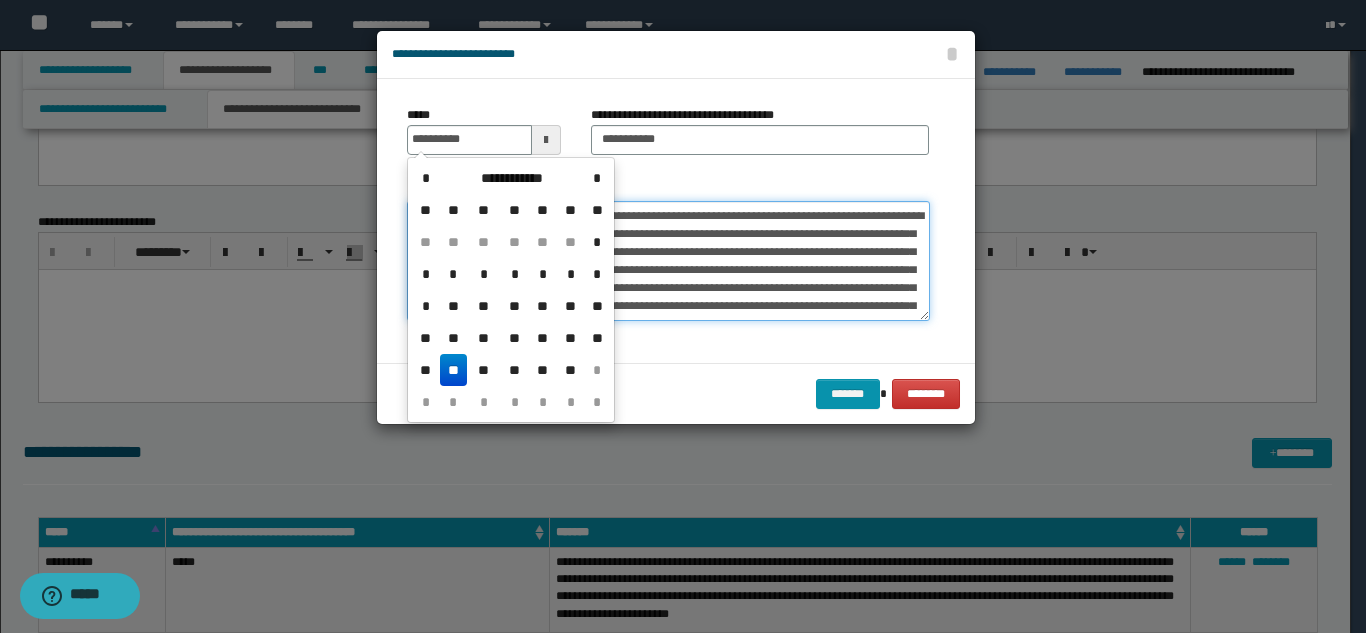 type on "**********" 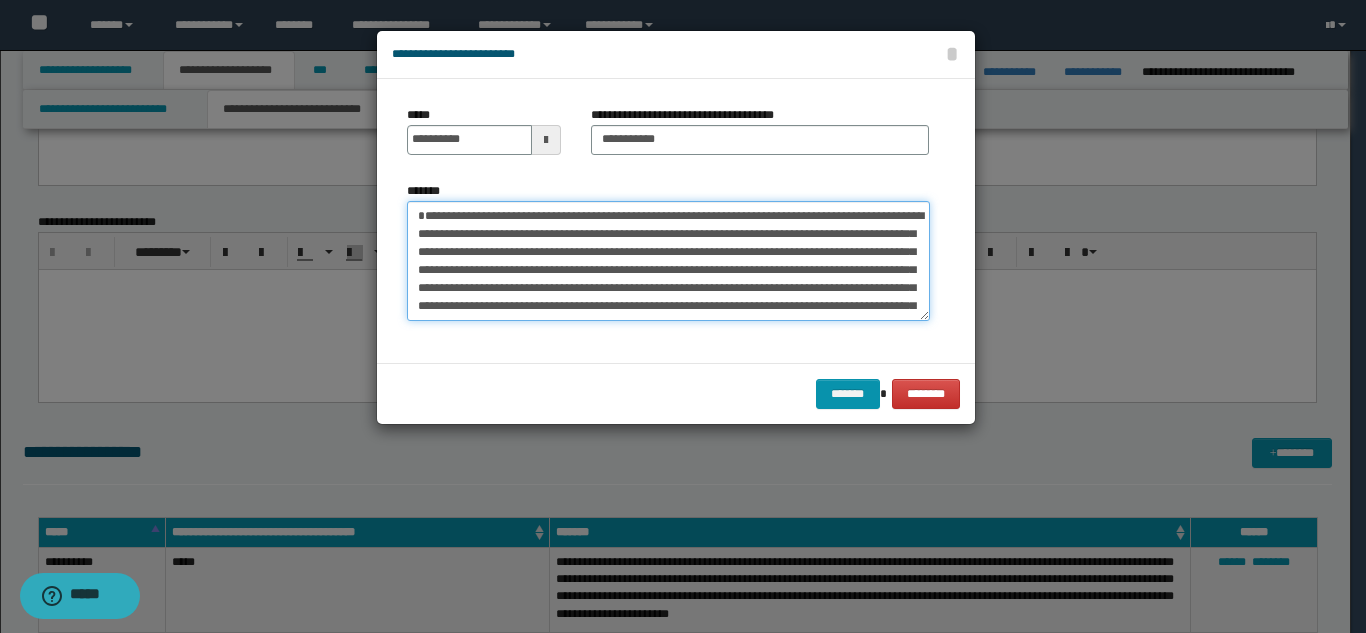 click on "*******" at bounding box center [668, 261] 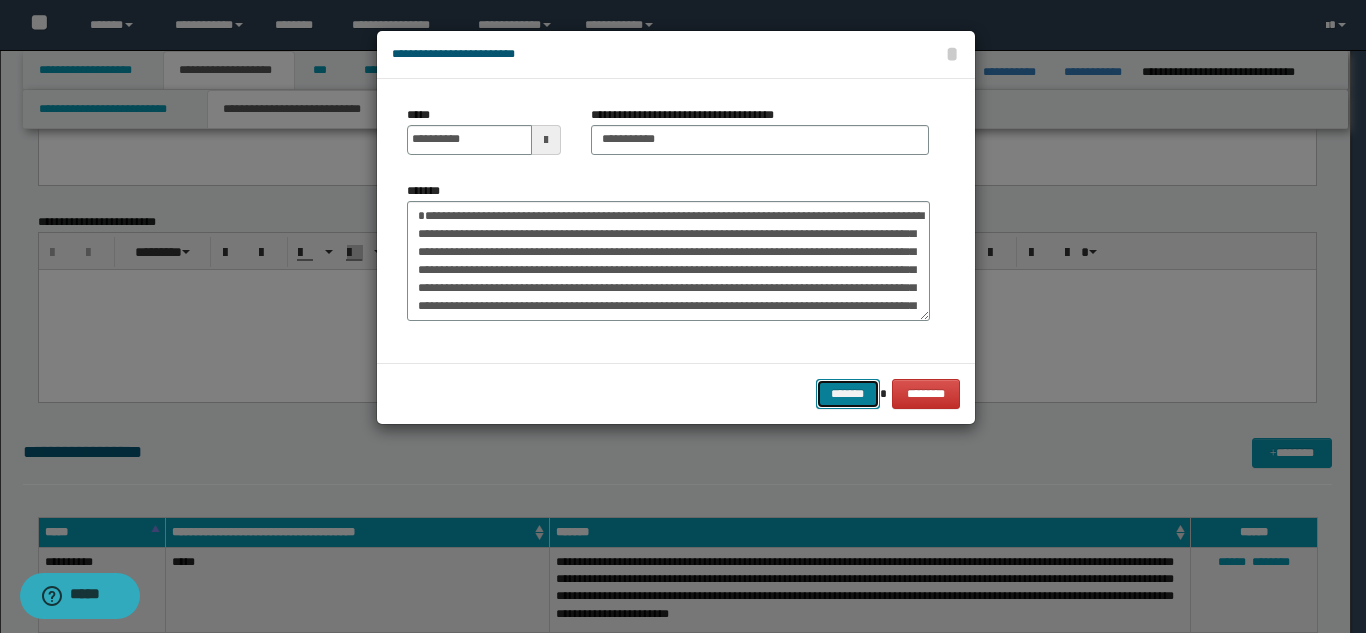 click on "*******" at bounding box center (848, 394) 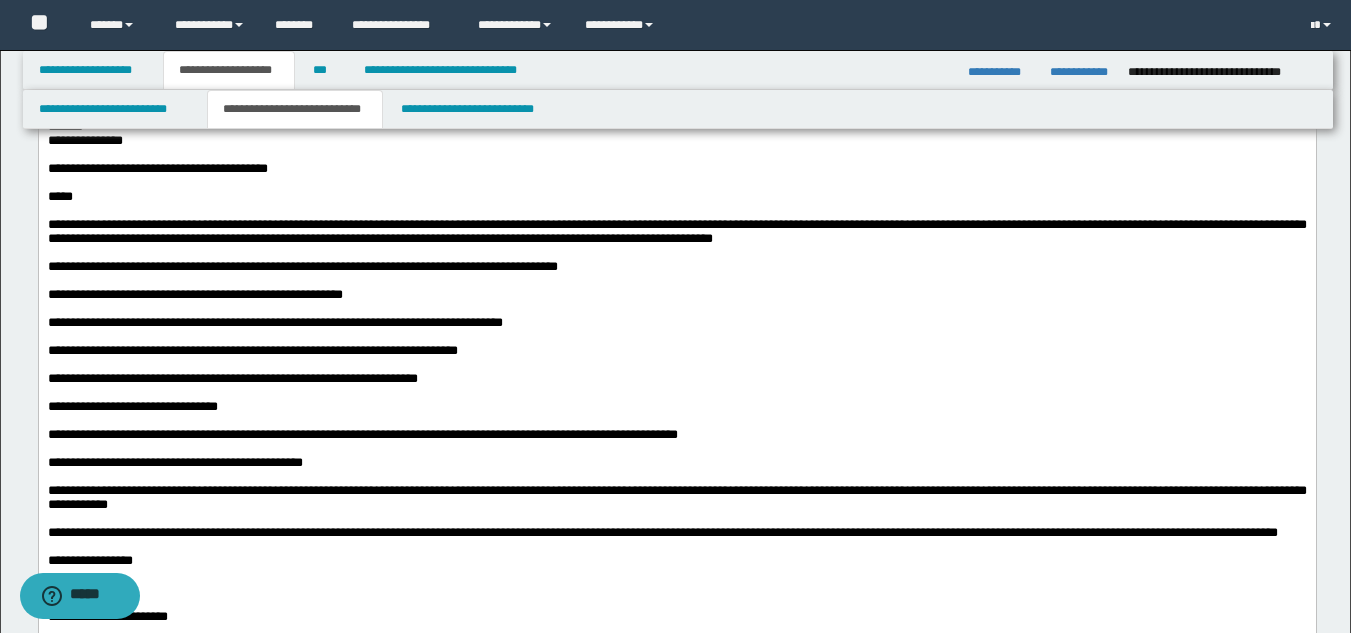 scroll, scrollTop: 1255, scrollLeft: 0, axis: vertical 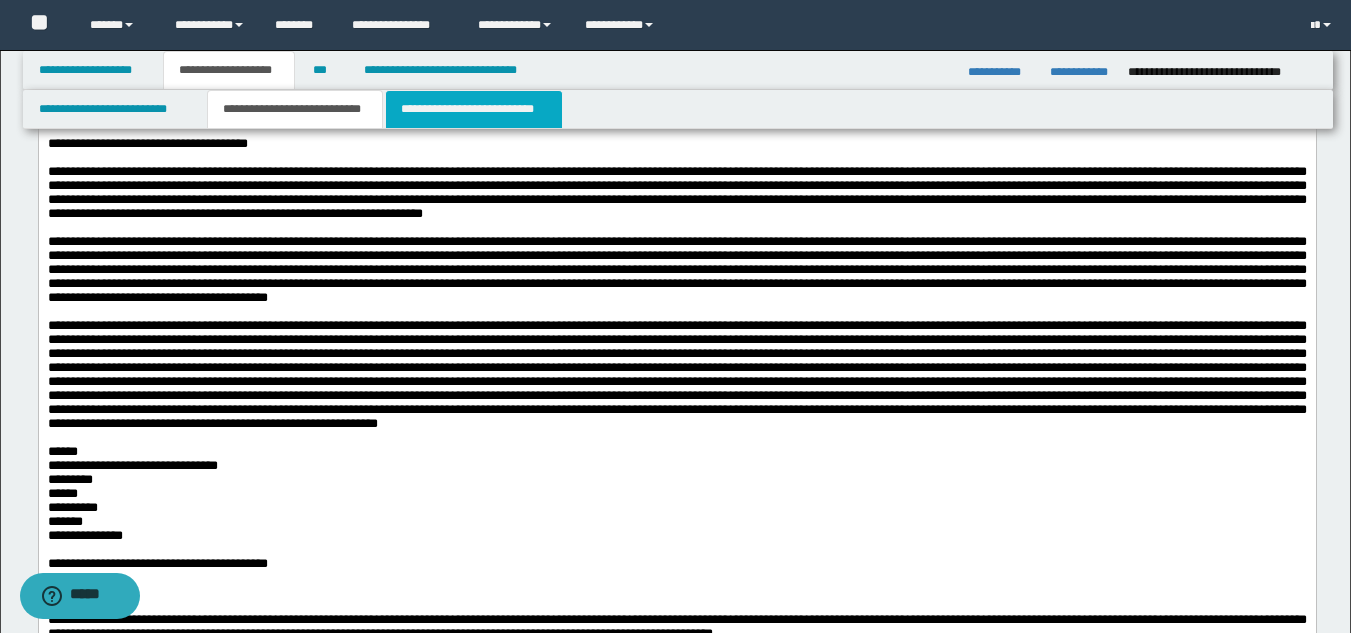 click on "**********" at bounding box center (474, 109) 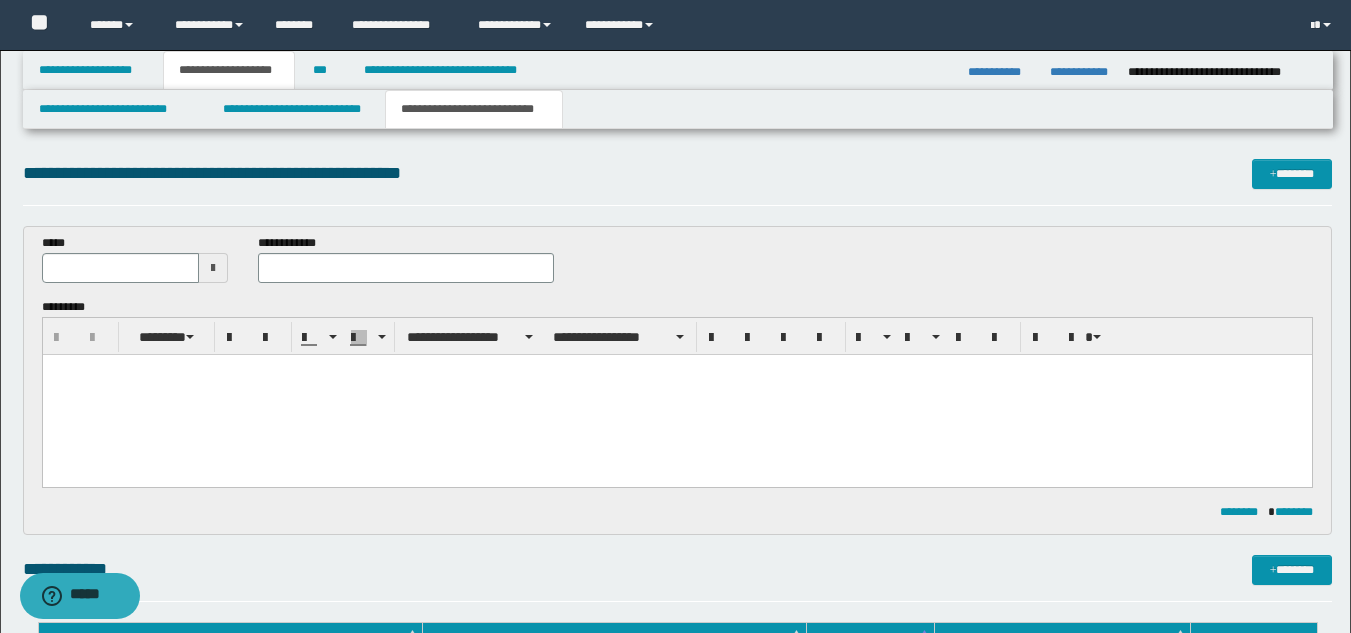 scroll, scrollTop: 0, scrollLeft: 0, axis: both 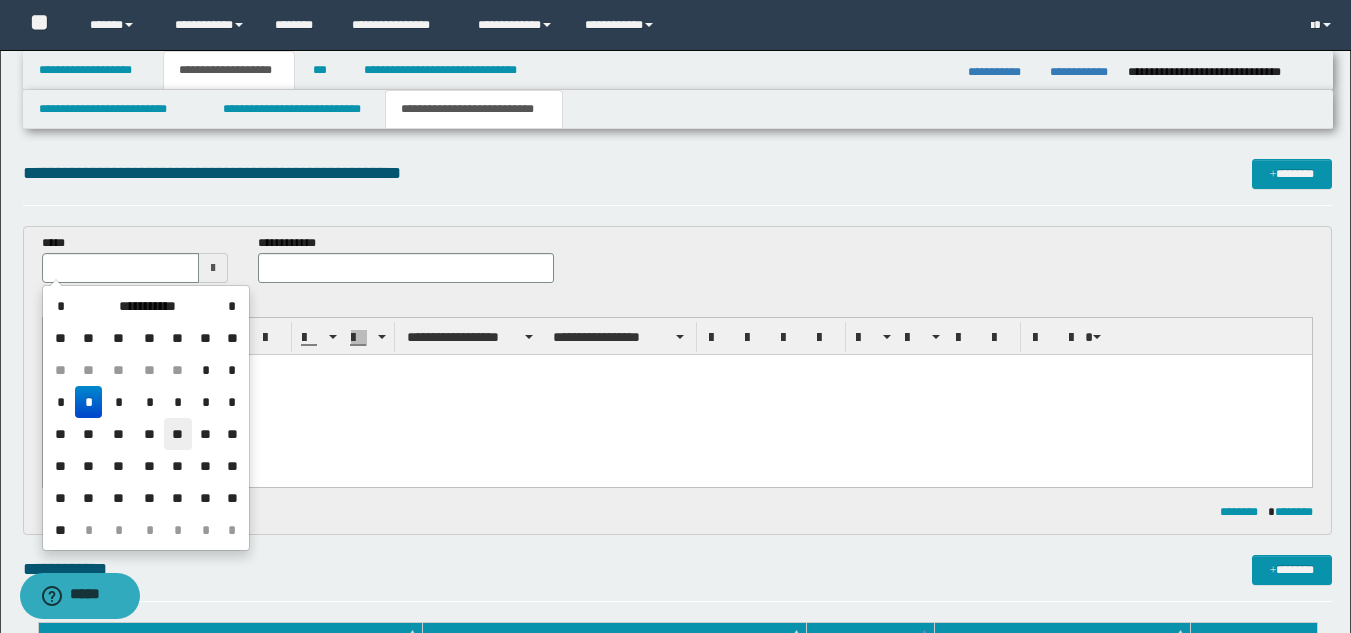 drag, startPoint x: 173, startPoint y: 433, endPoint x: 221, endPoint y: 4, distance: 431.67697 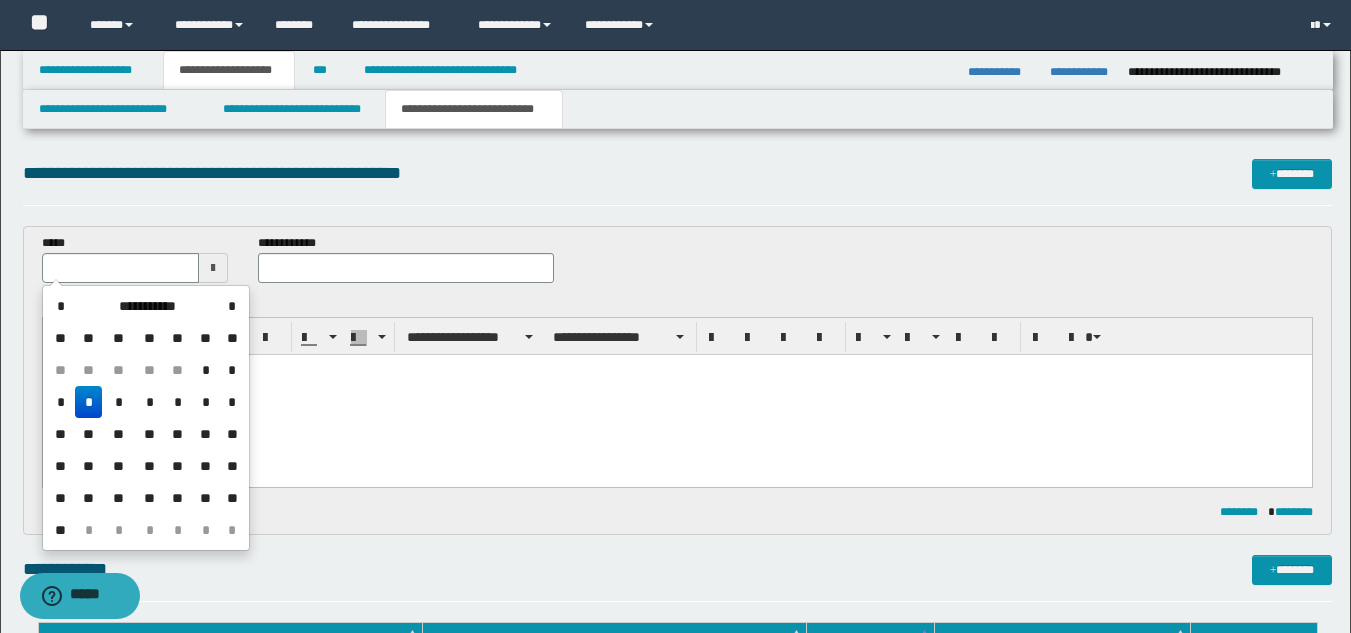 type on "**********" 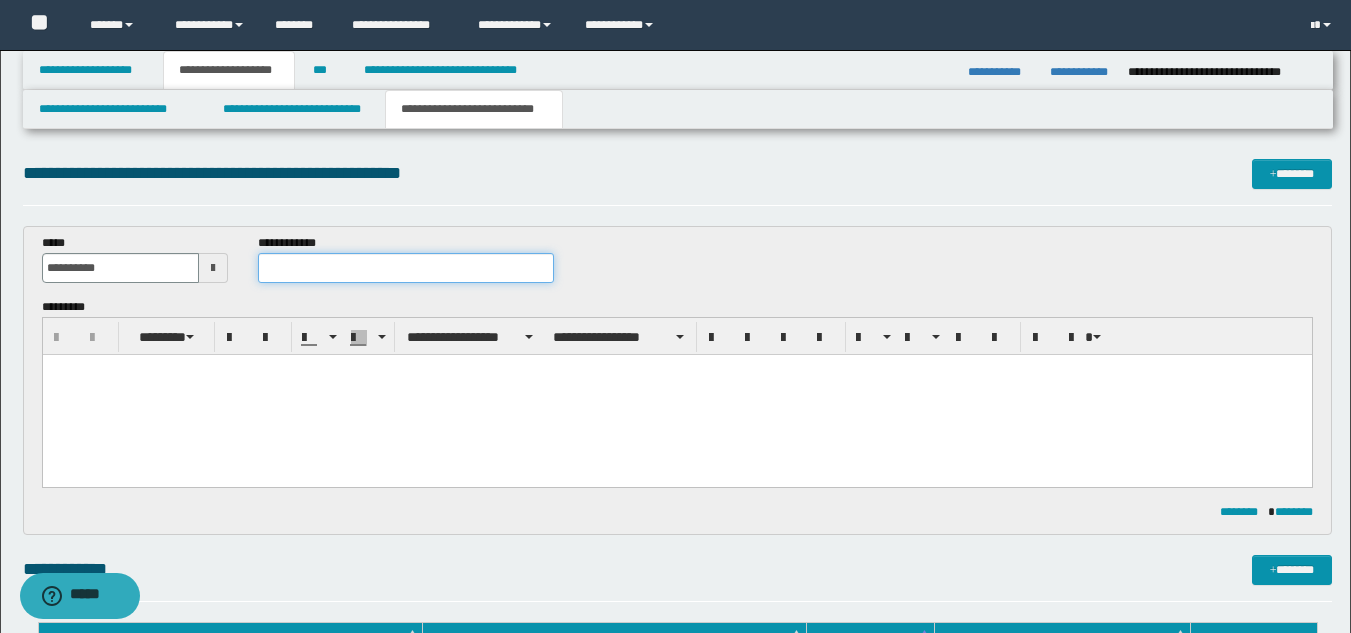 click at bounding box center [405, 268] 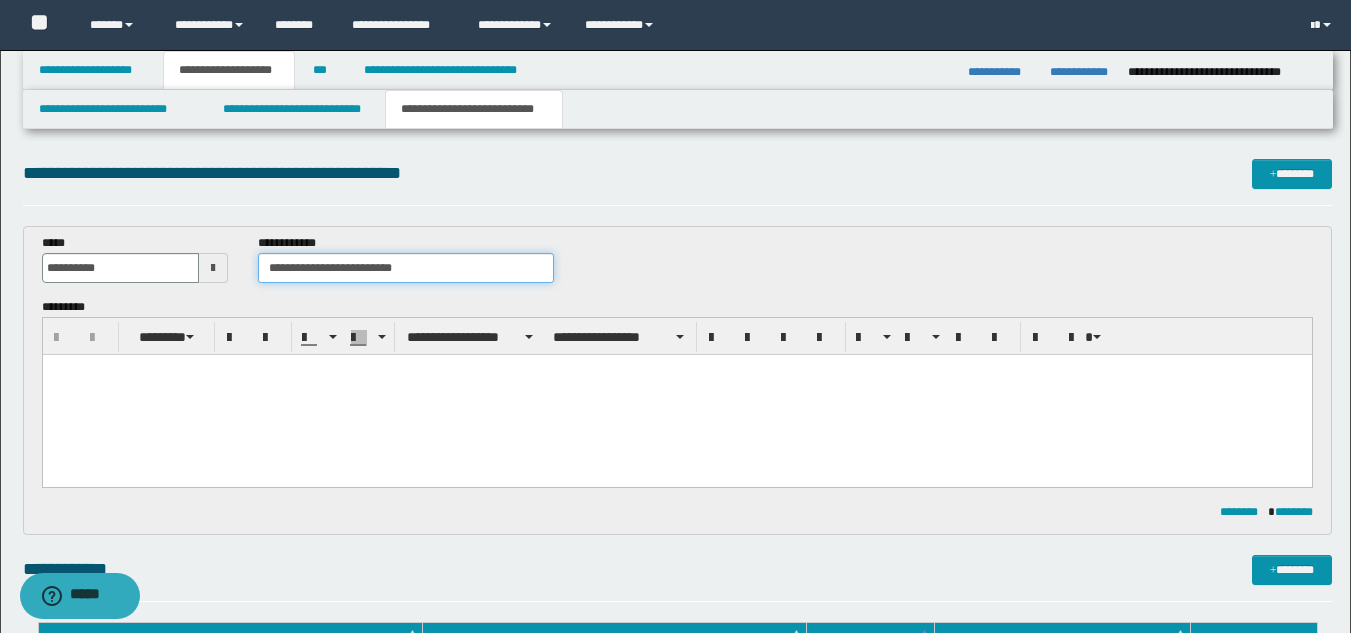 type on "**********" 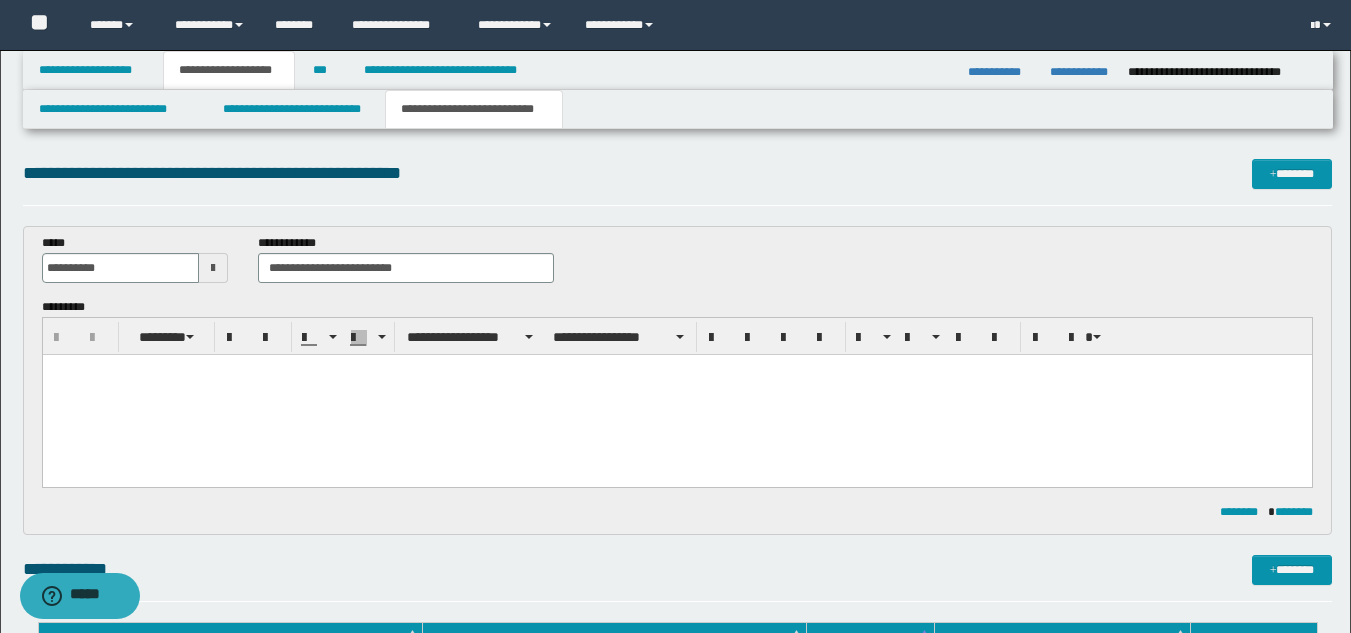 click at bounding box center (676, 395) 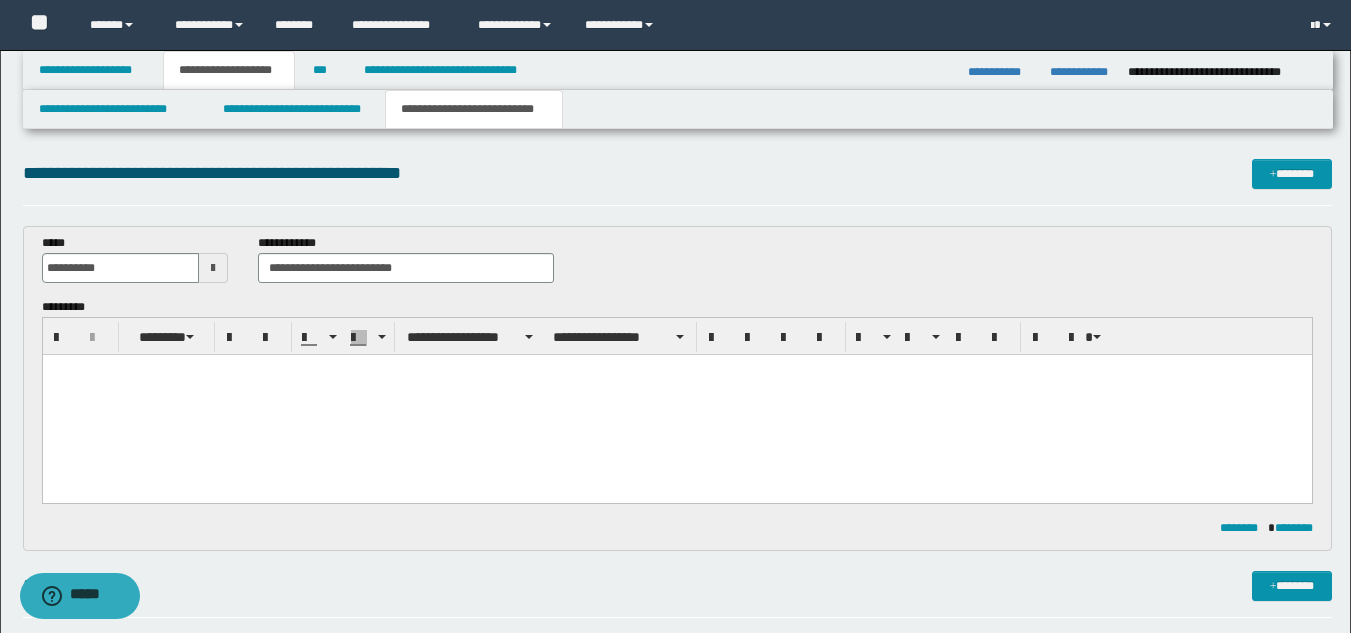 paste 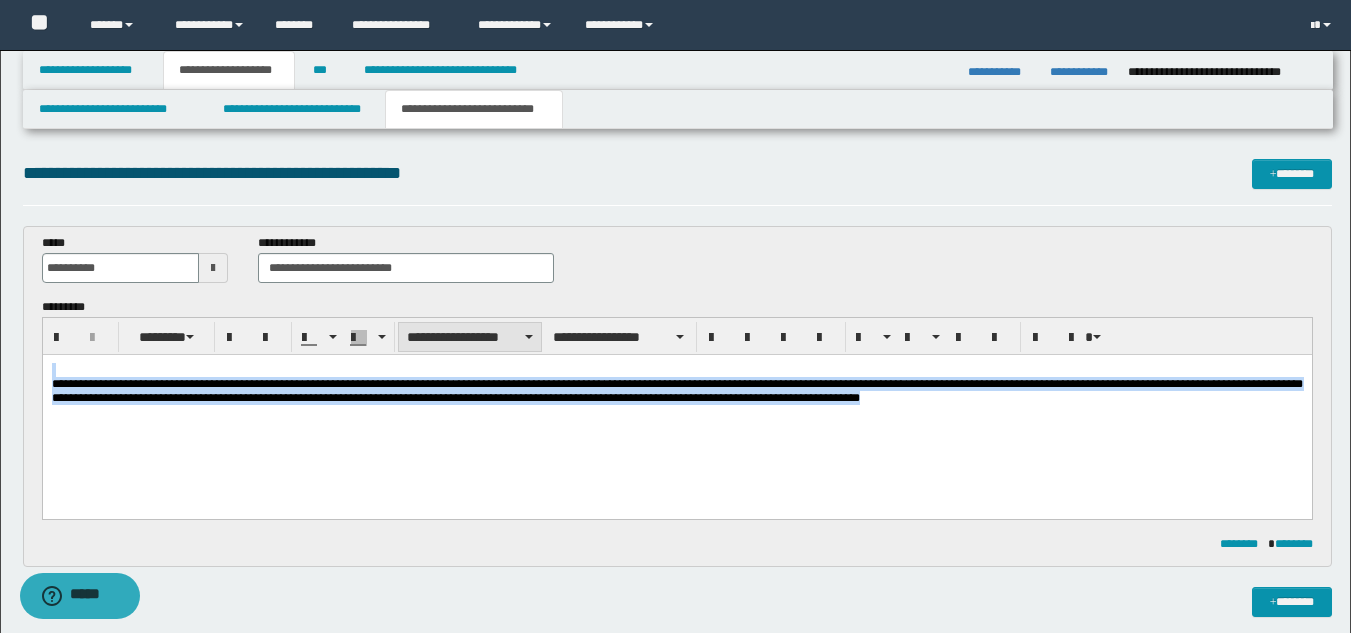 click on "**********" at bounding box center (470, 337) 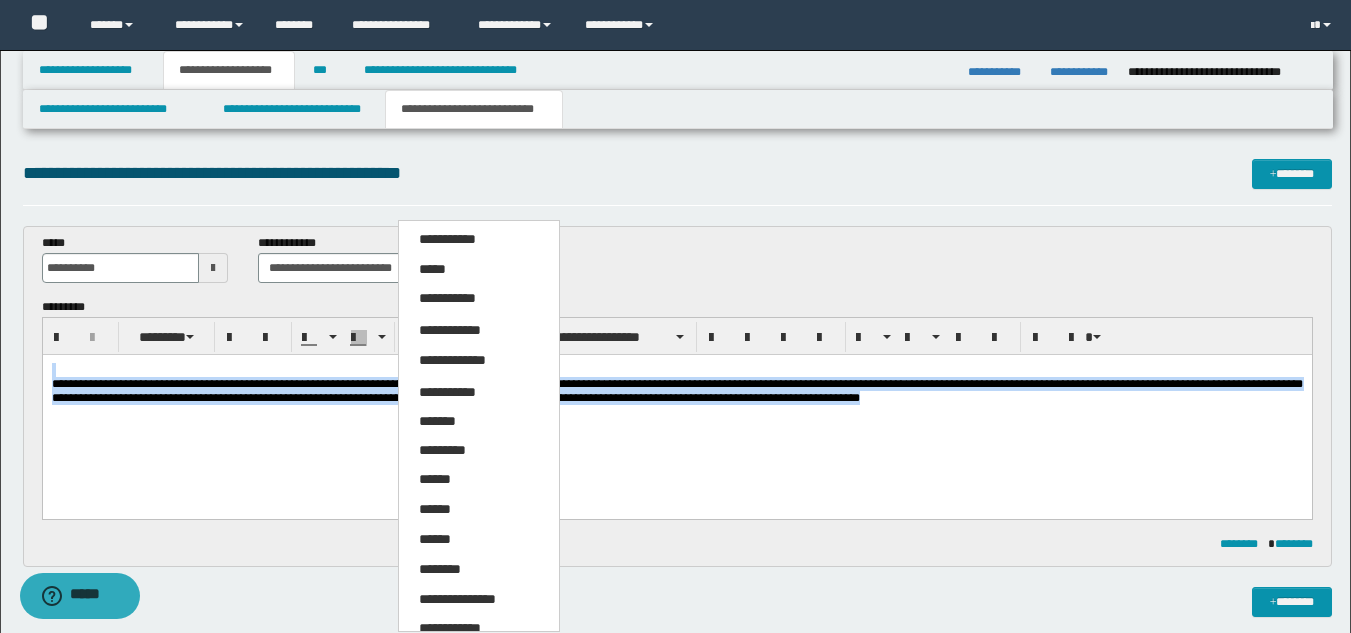 click on "**********" at bounding box center [457, 599] 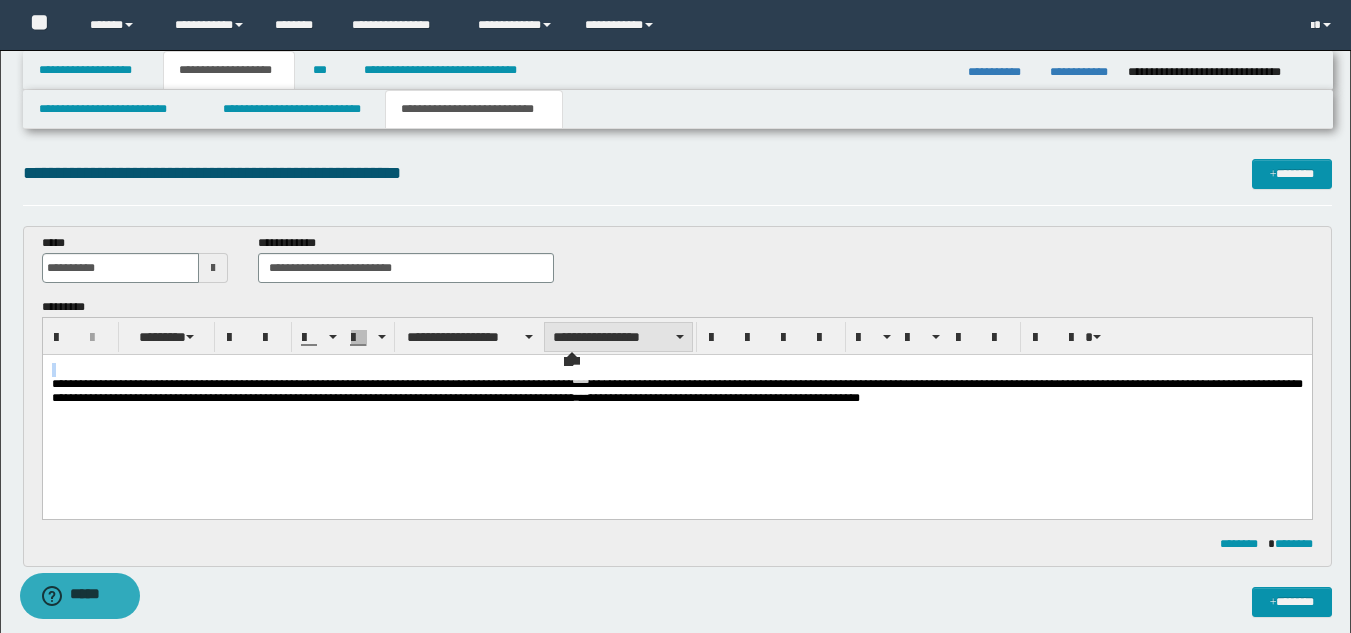 click on "**********" at bounding box center [618, 337] 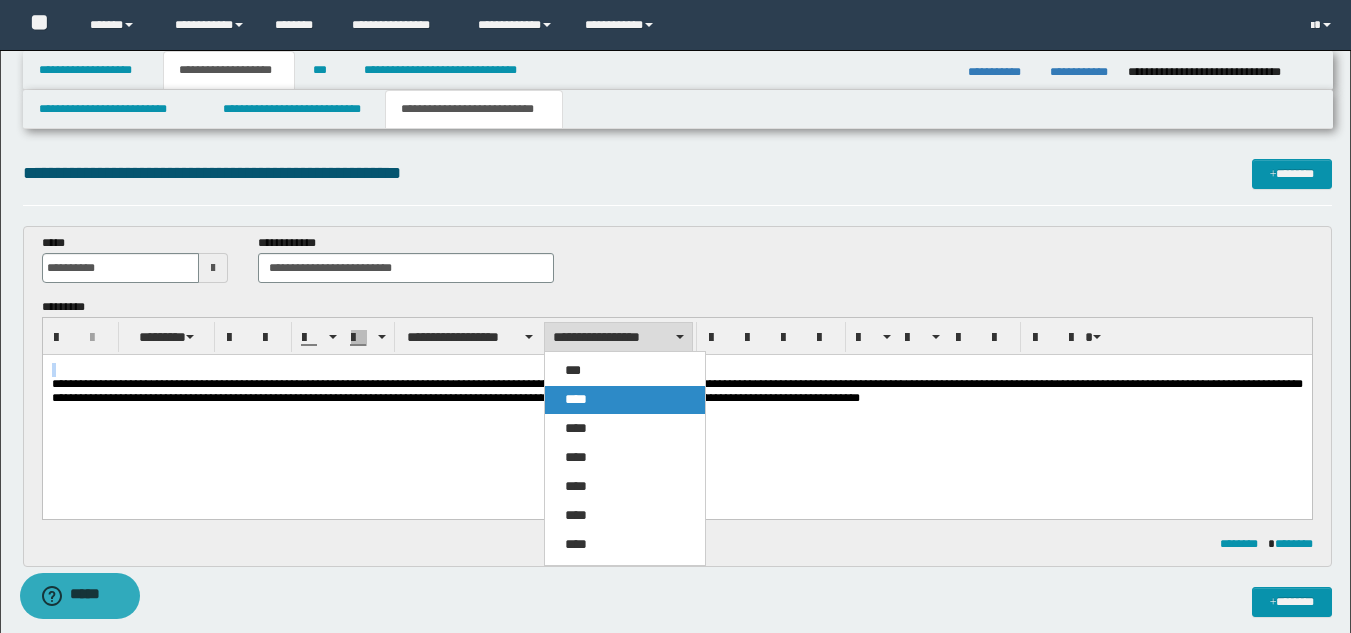click on "****" at bounding box center [625, 400] 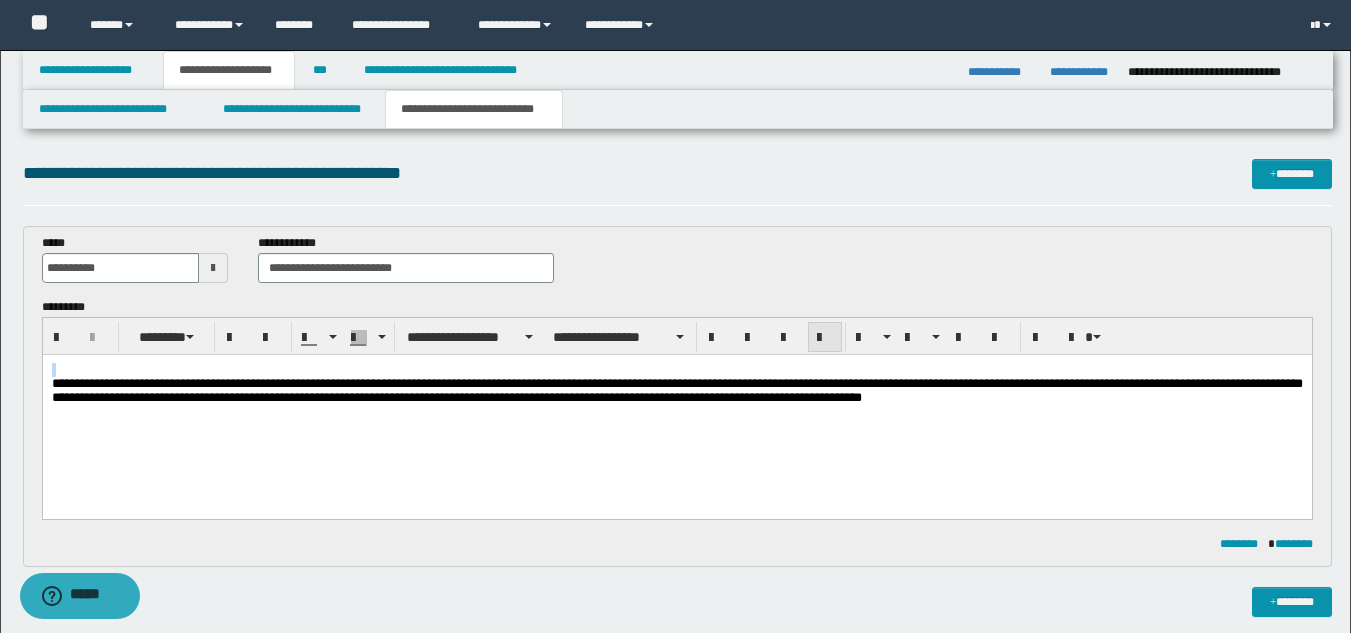 click at bounding box center [825, 337] 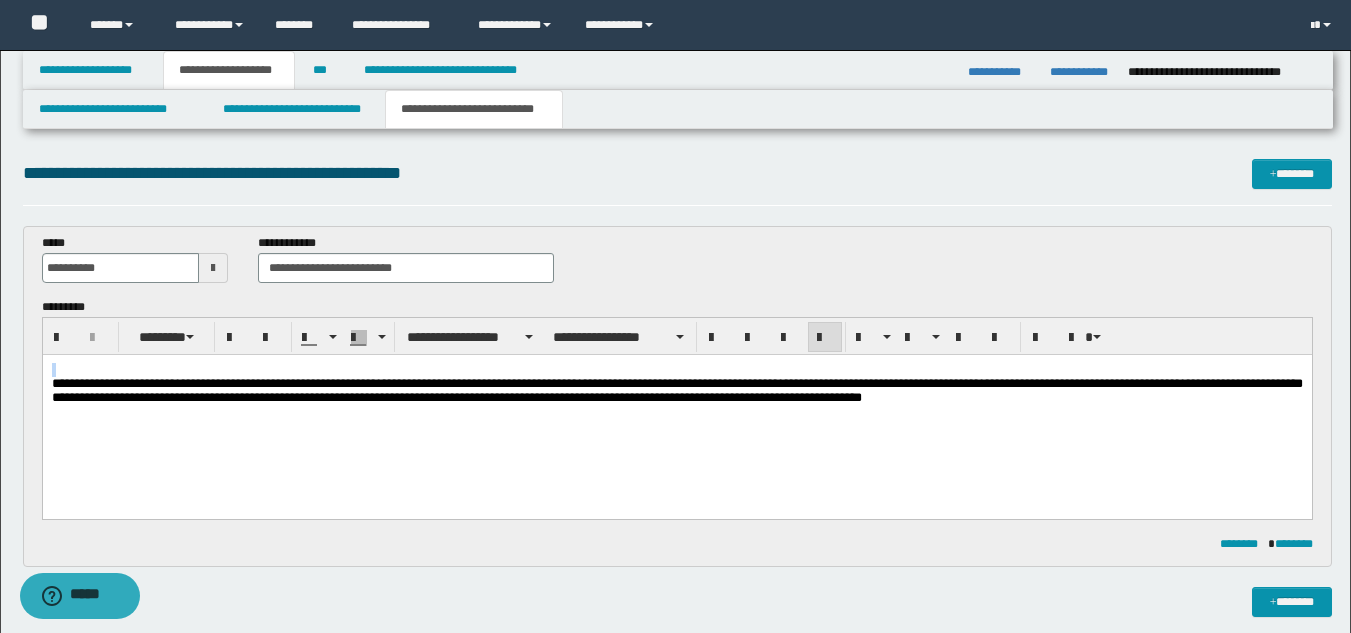 drag, startPoint x: 1003, startPoint y: 417, endPoint x: 1020, endPoint y: 421, distance: 17.464249 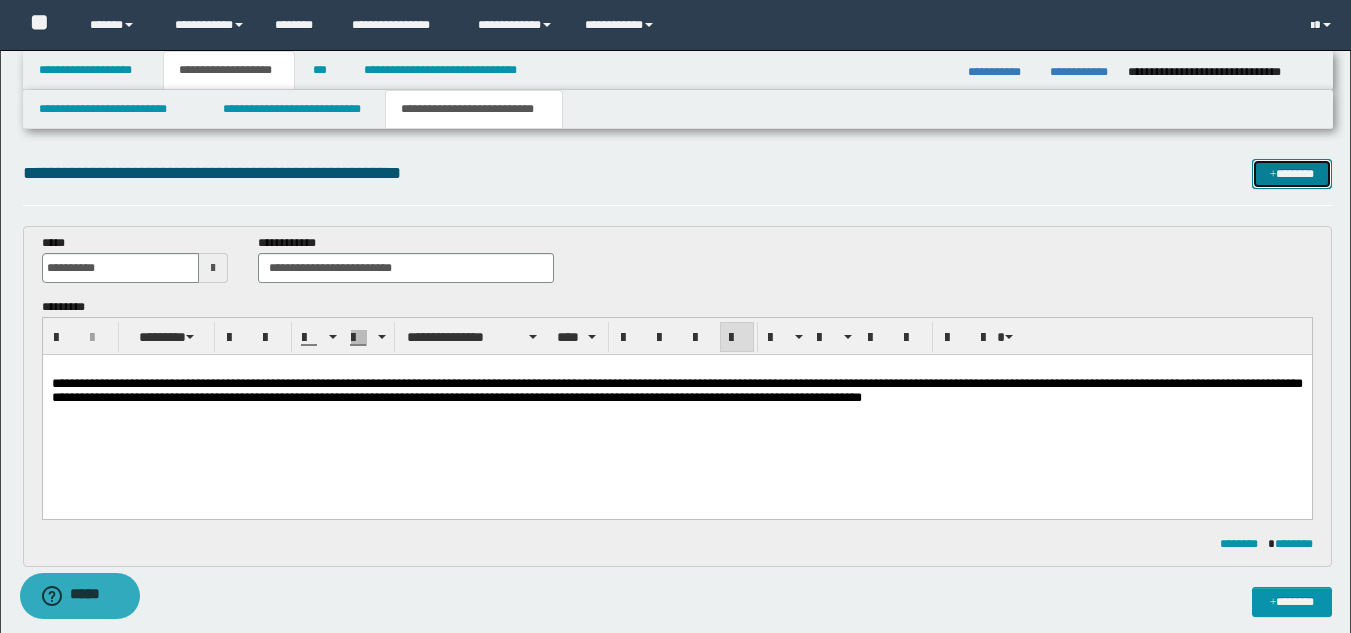 click on "*******" at bounding box center (1292, 174) 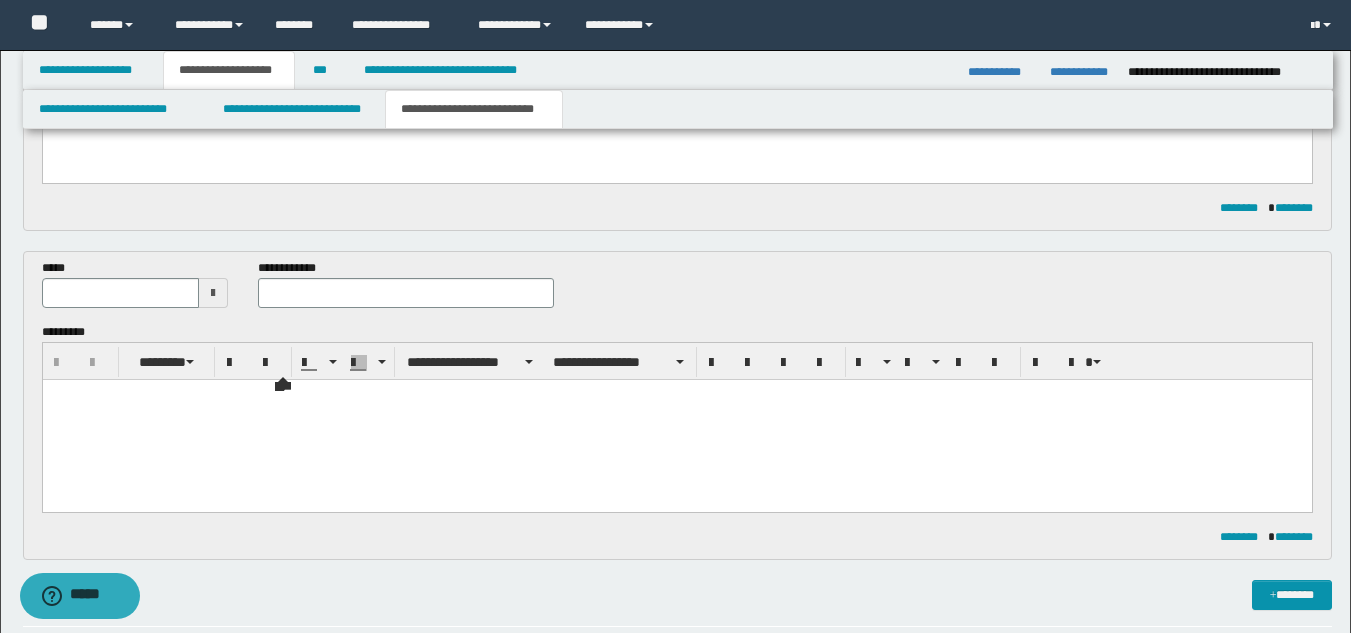 scroll, scrollTop: 314, scrollLeft: 0, axis: vertical 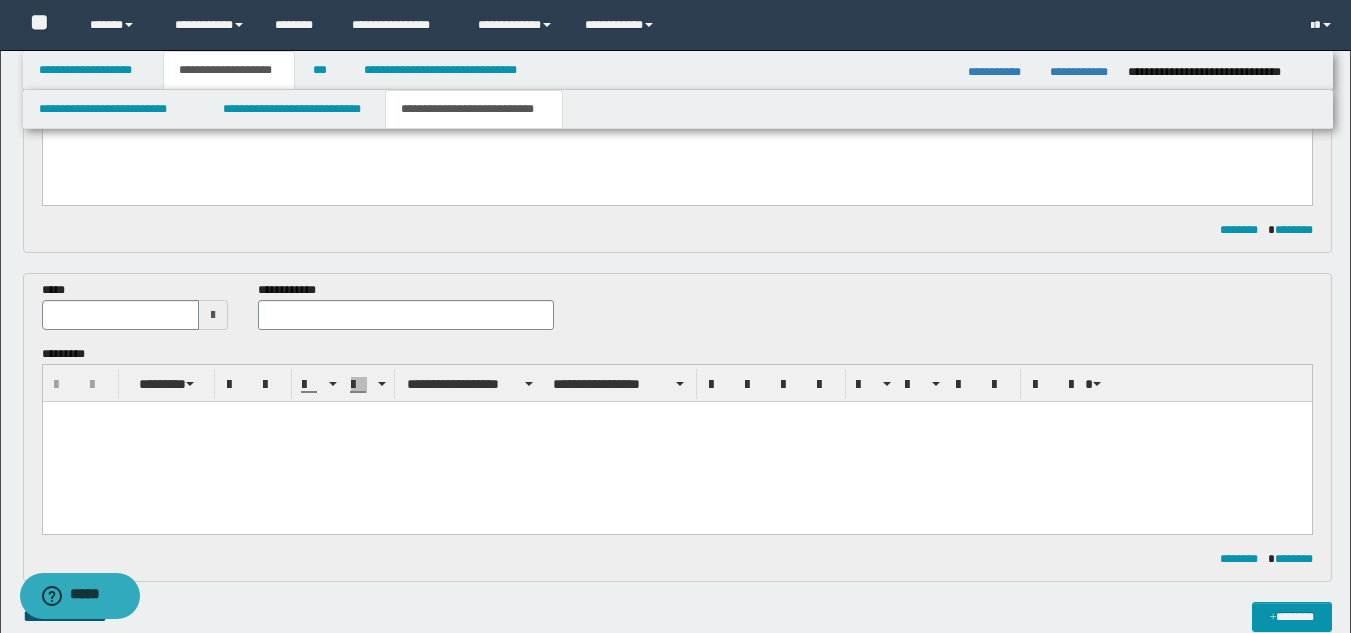 click at bounding box center (213, 315) 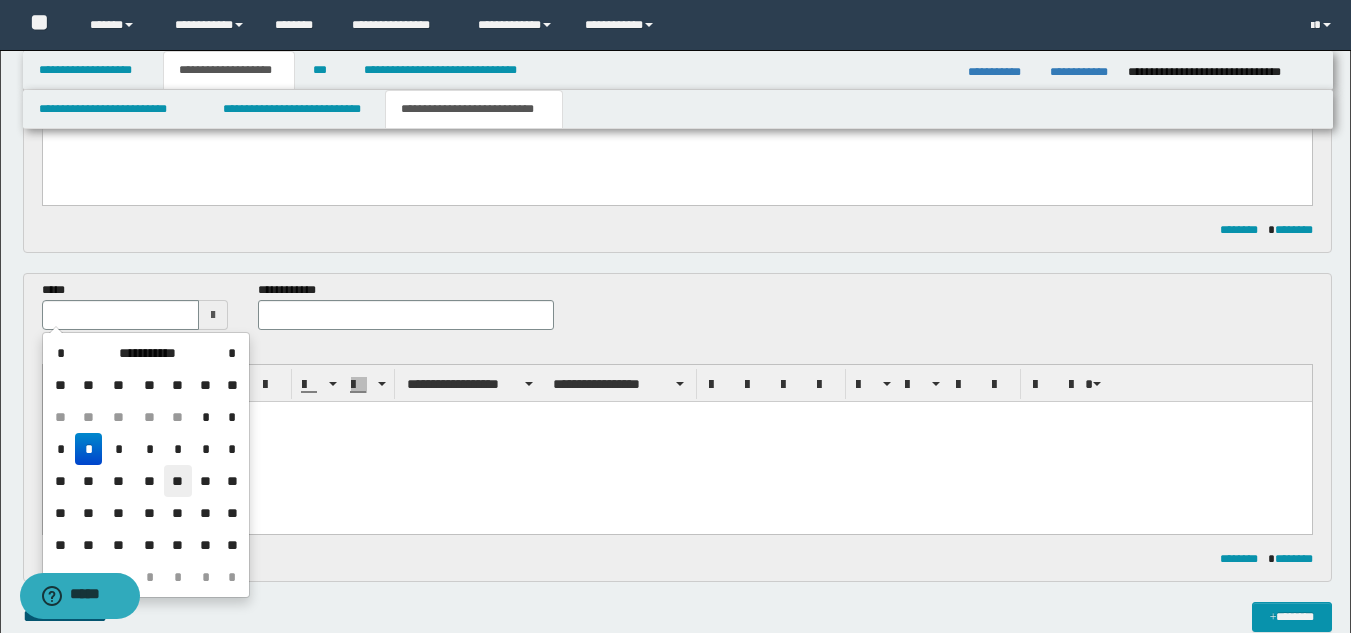 click on "**" at bounding box center [178, 481] 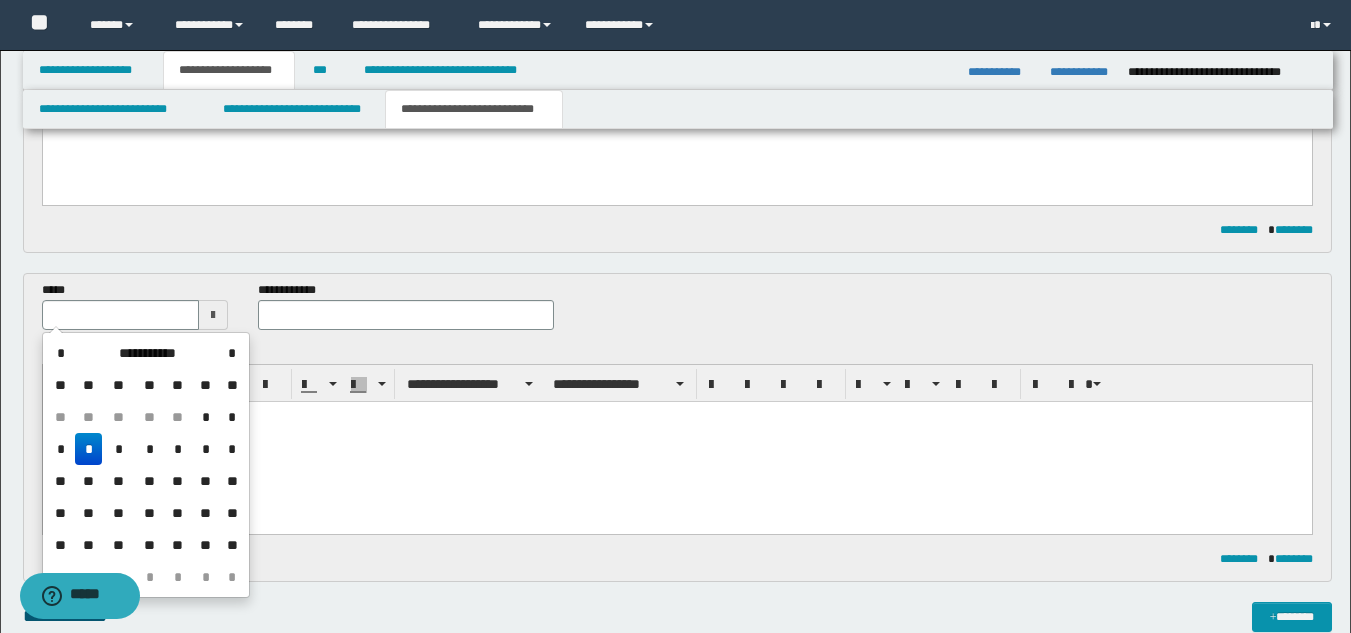 type on "**********" 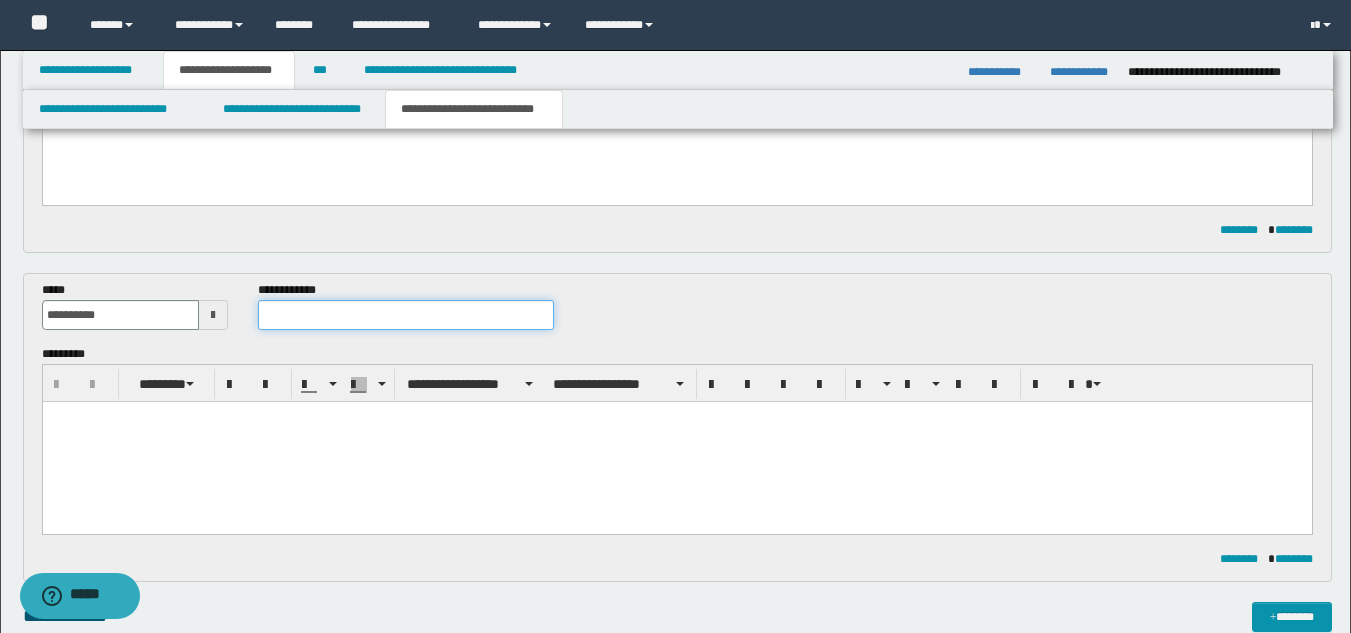 click at bounding box center (405, 315) 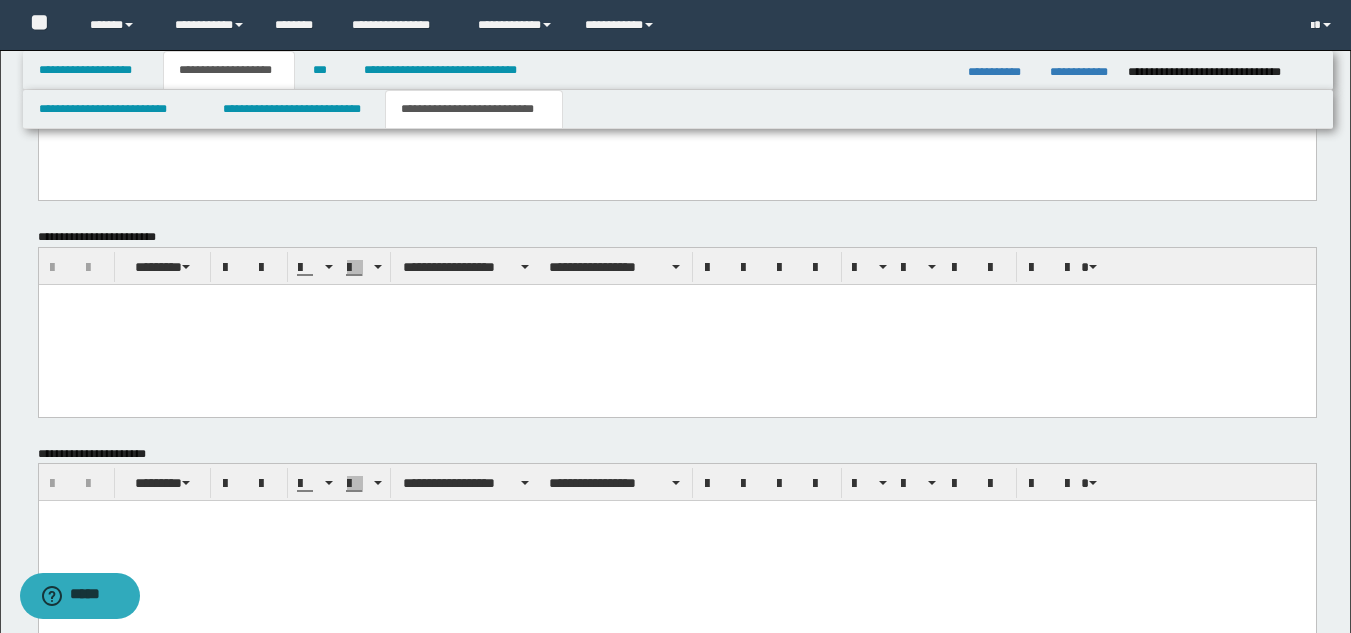 scroll, scrollTop: 1114, scrollLeft: 0, axis: vertical 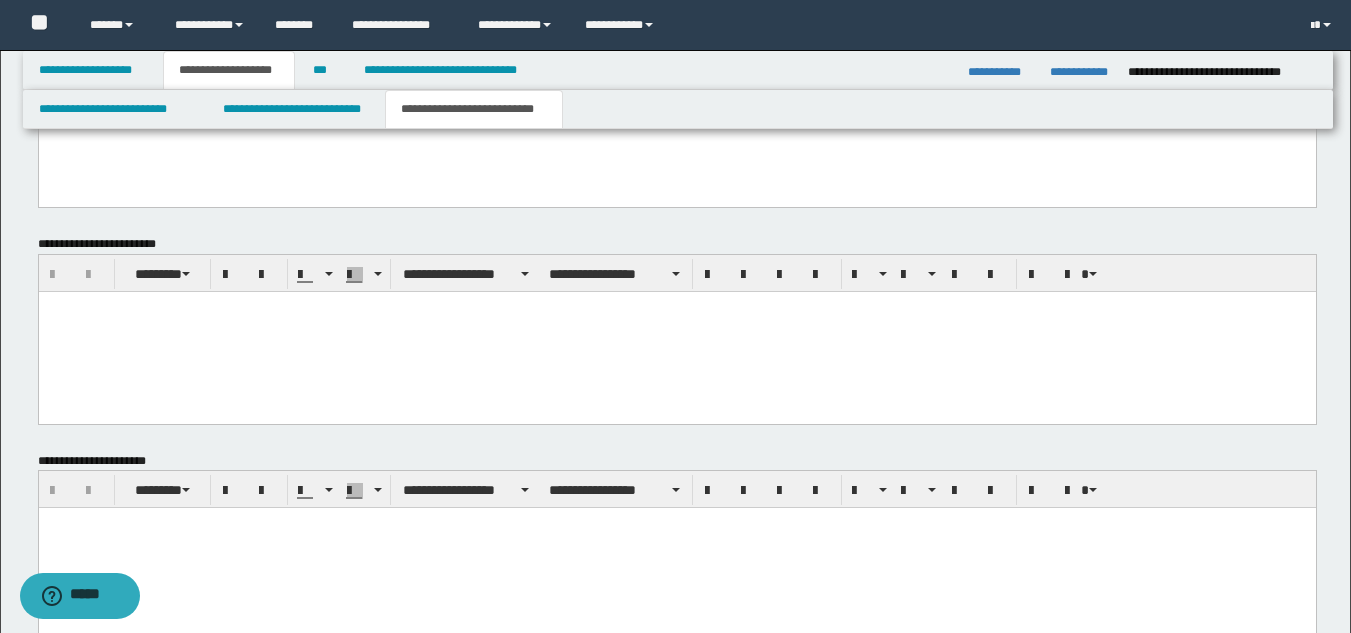 type on "**********" 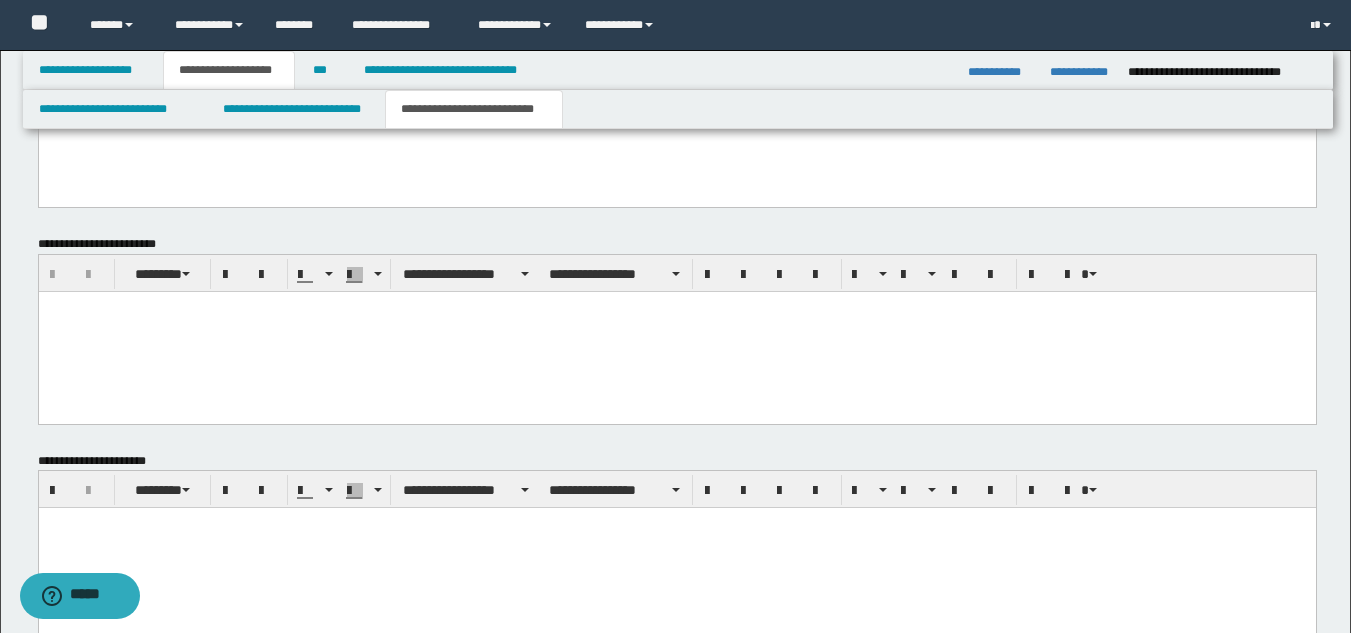 paste 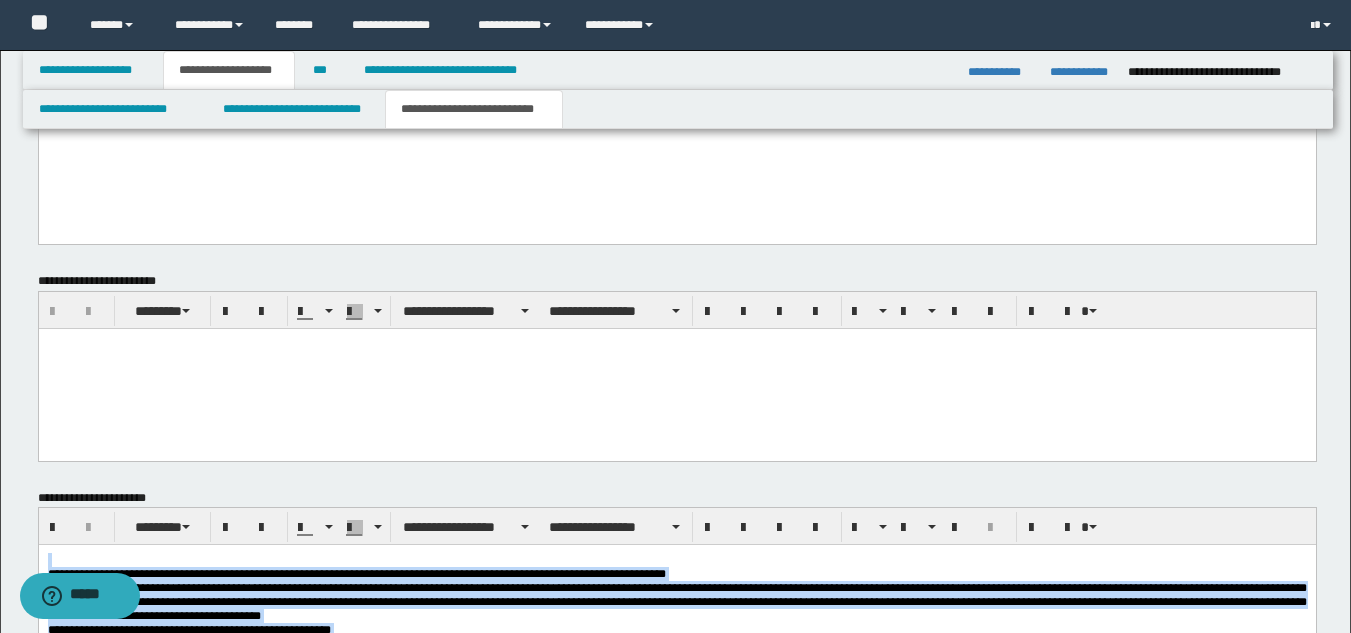 scroll, scrollTop: 1114, scrollLeft: 0, axis: vertical 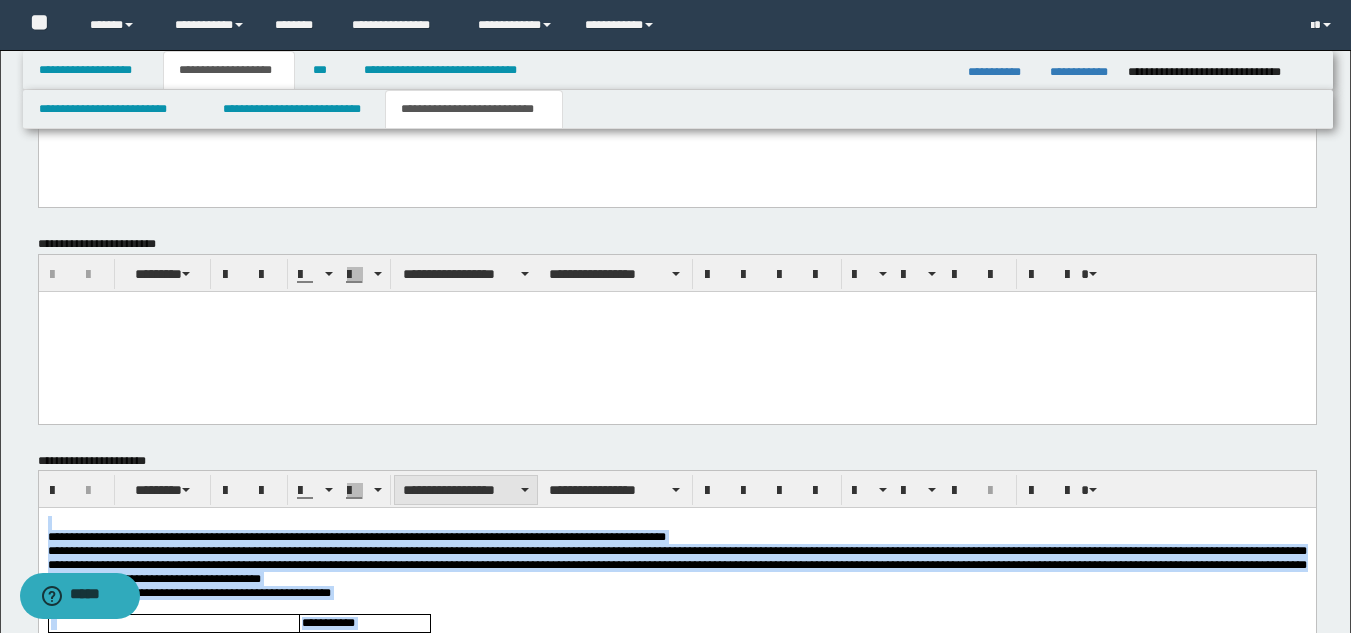 click on "**********" at bounding box center (466, 490) 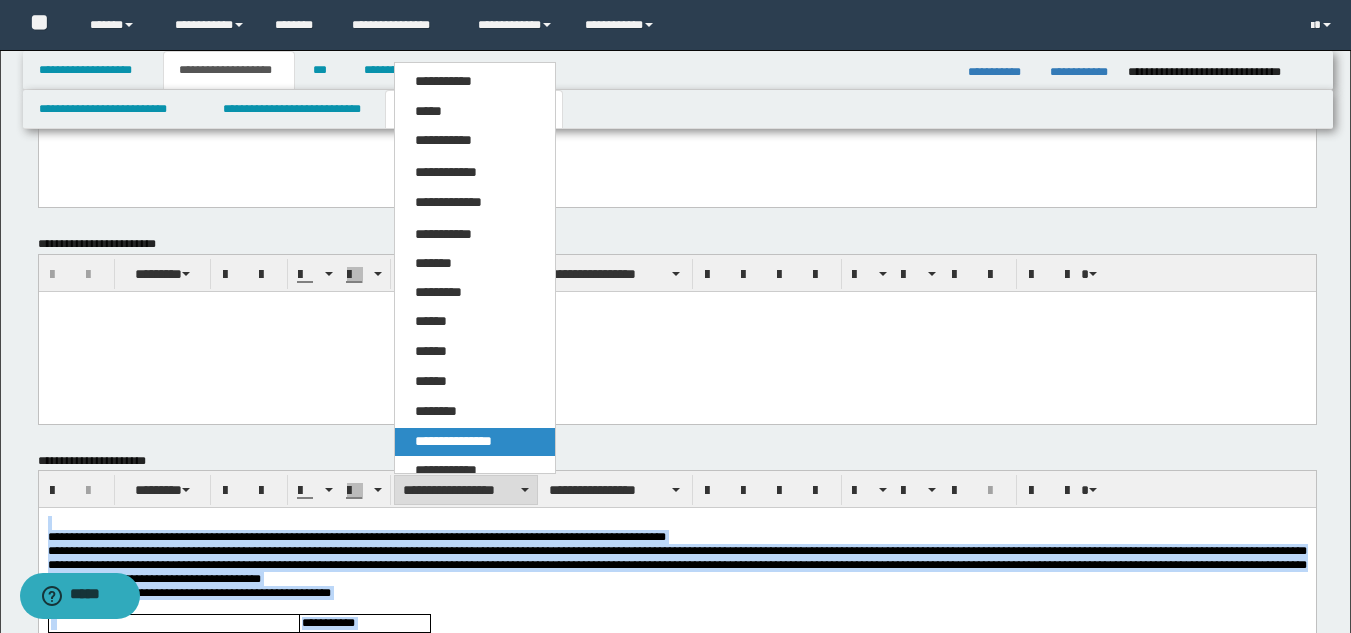 click on "**********" at bounding box center [475, 442] 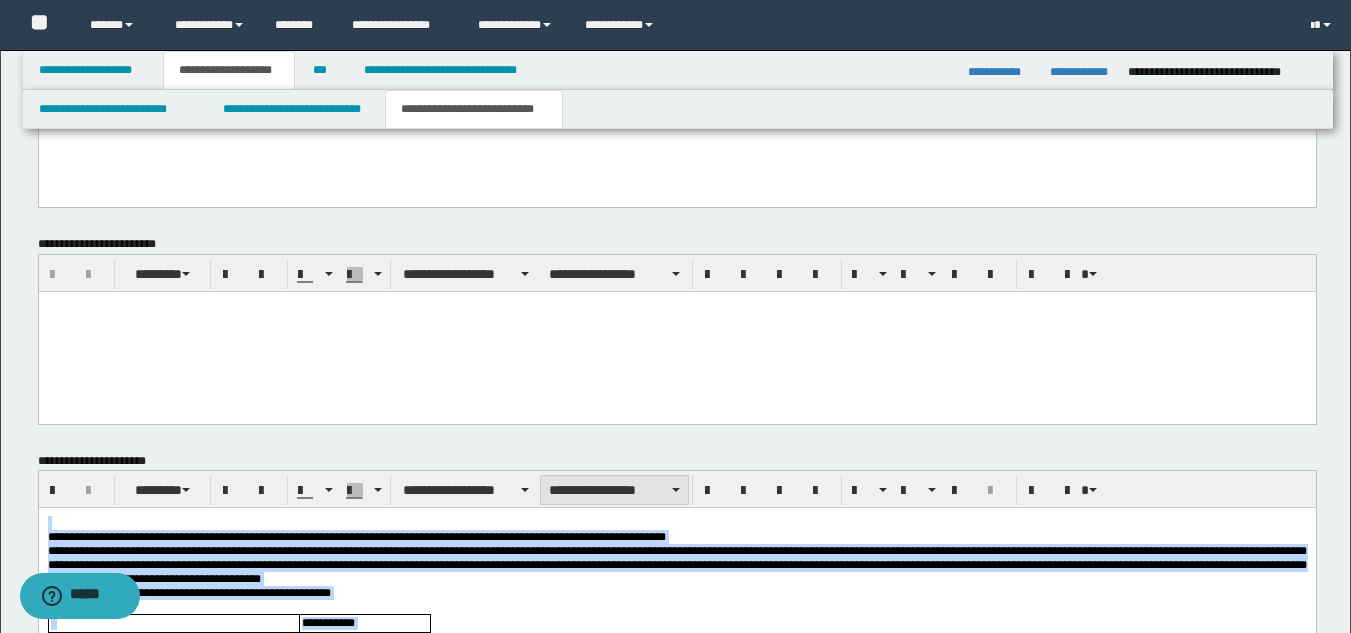 click on "**********" at bounding box center (614, 490) 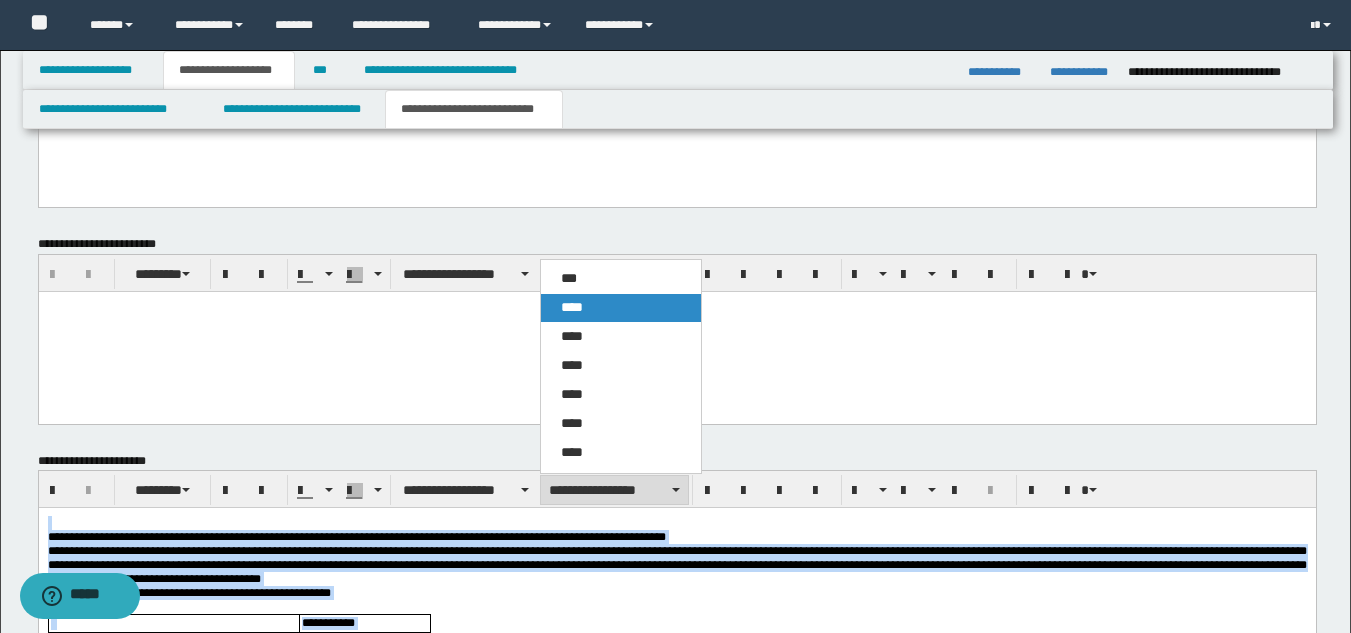 click on "****" at bounding box center [621, 308] 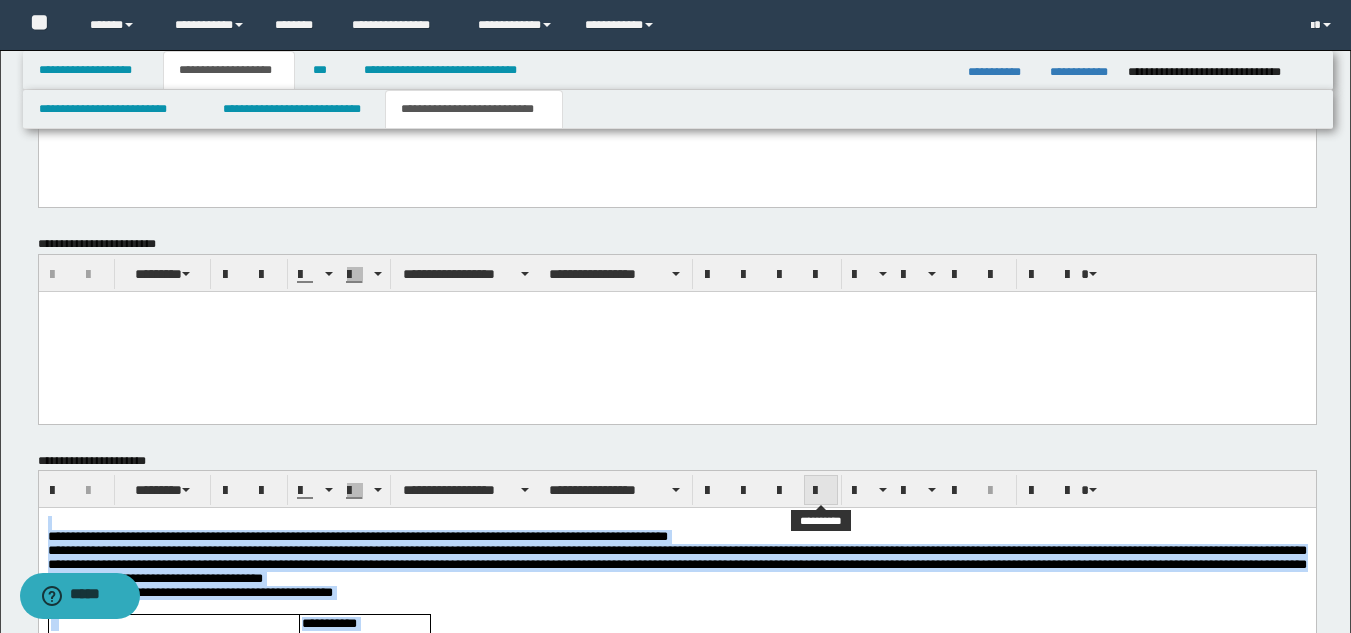 click at bounding box center (821, 491) 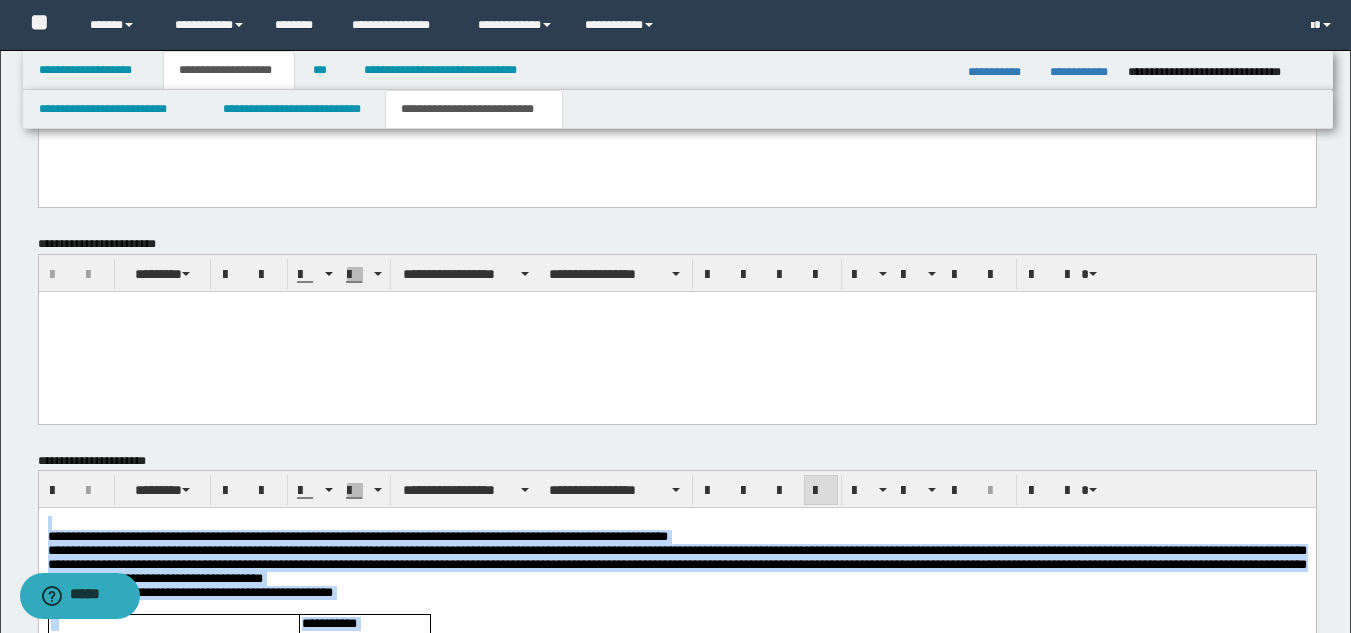 click on "**********" at bounding box center (676, 537) 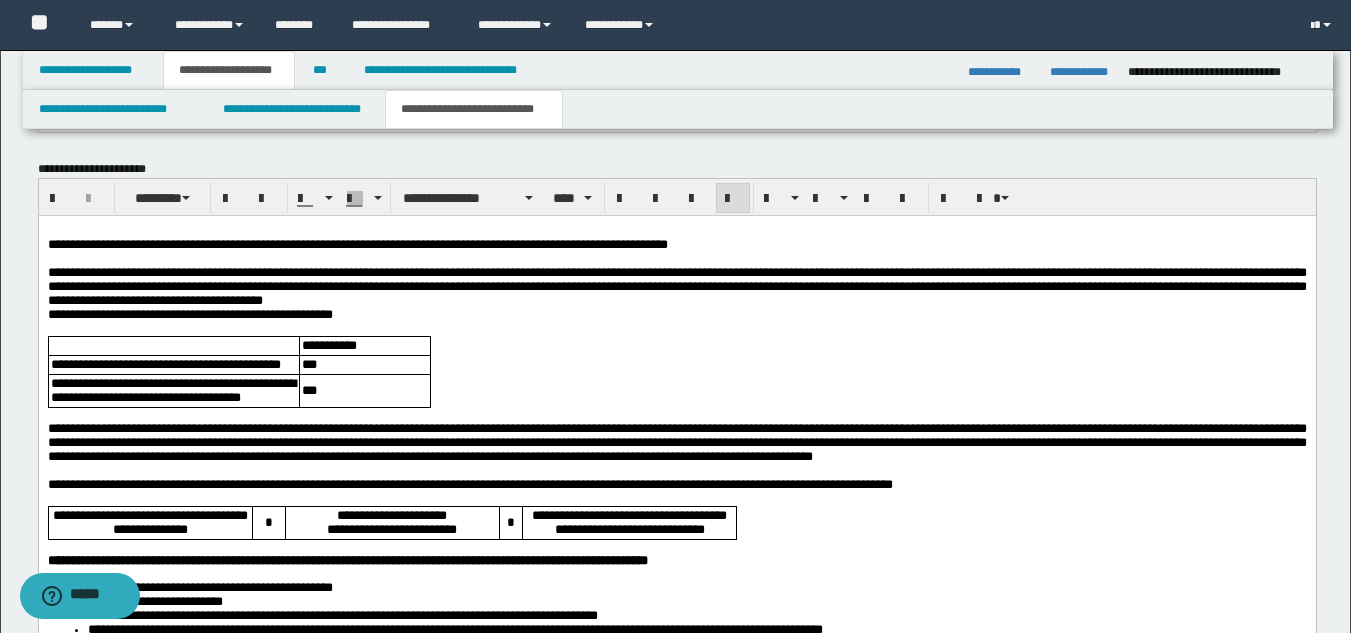 scroll, scrollTop: 1414, scrollLeft: 0, axis: vertical 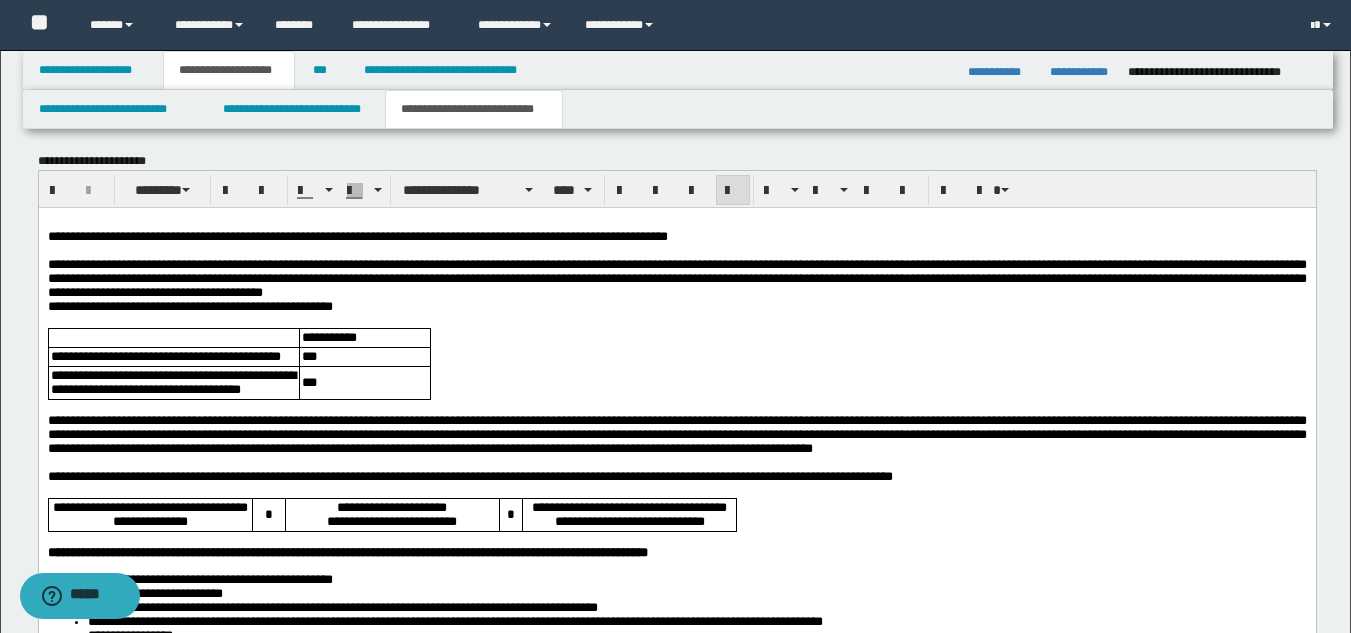 click on "**********" at bounding box center [676, 279] 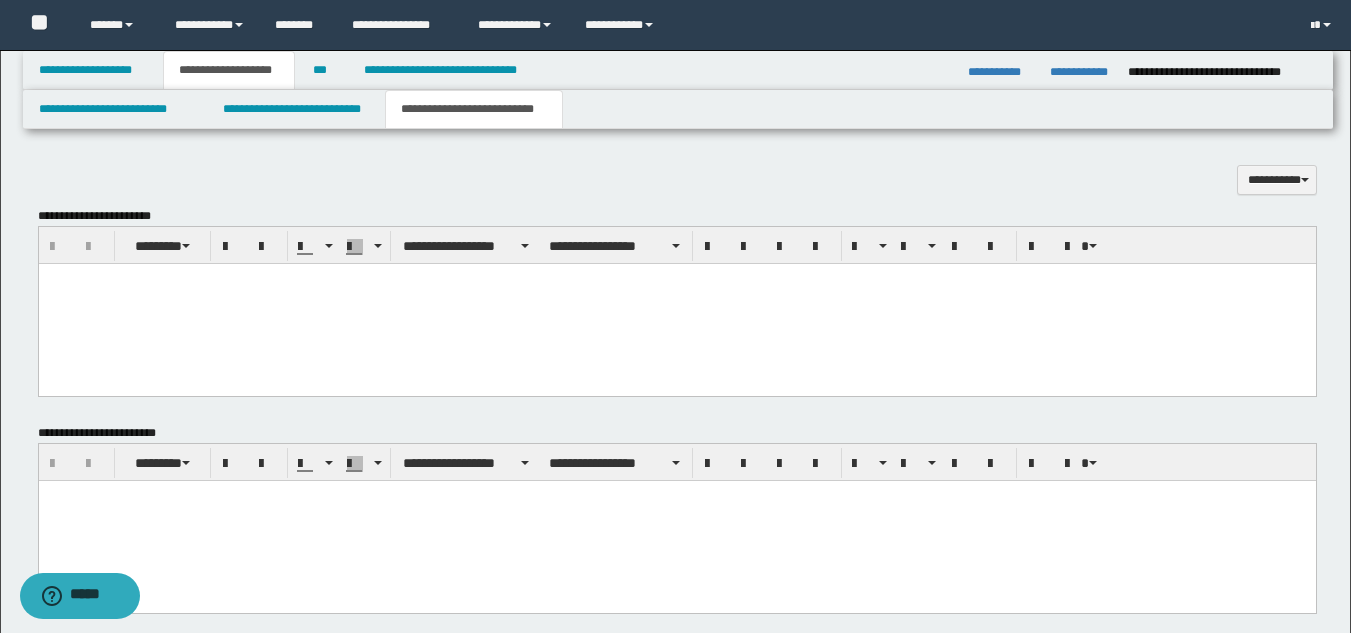 scroll, scrollTop: 759, scrollLeft: 0, axis: vertical 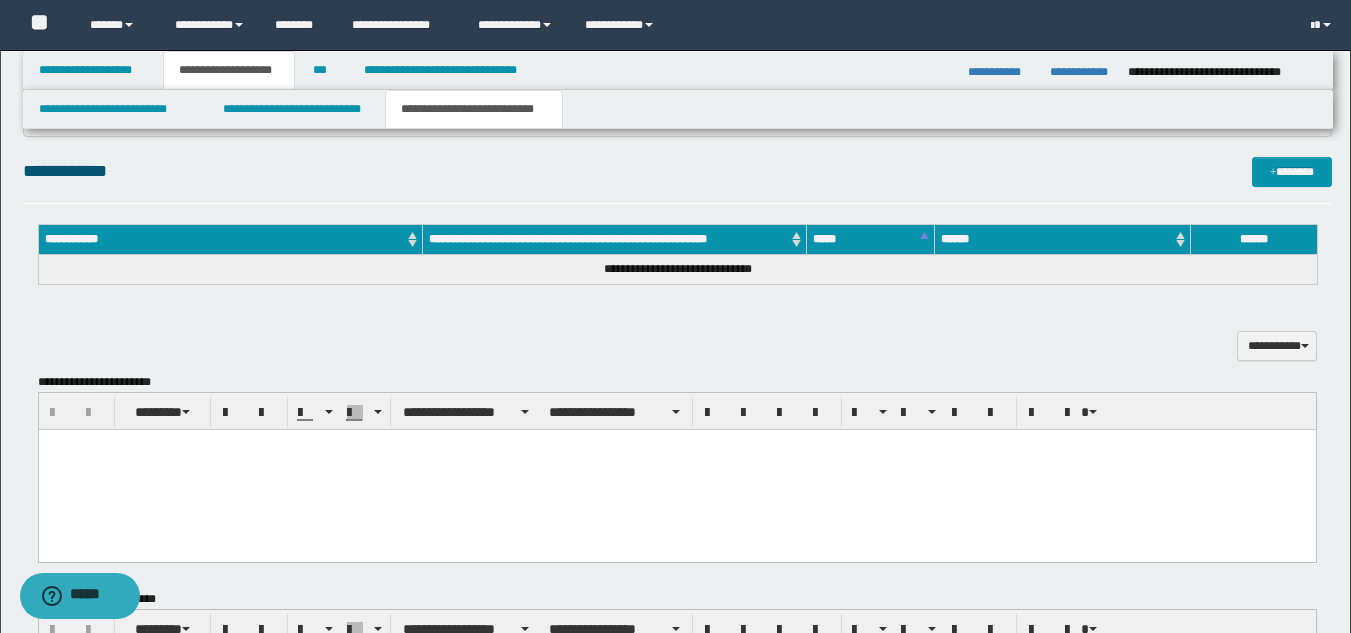 click at bounding box center (676, 469) 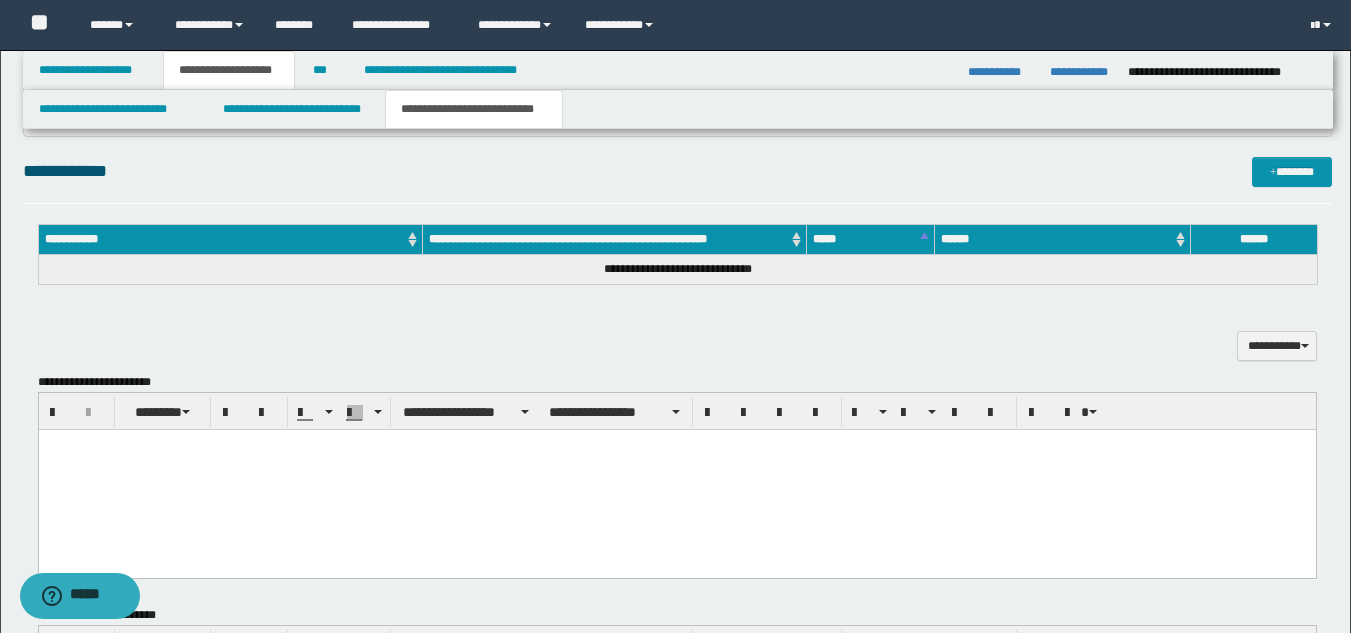 paste 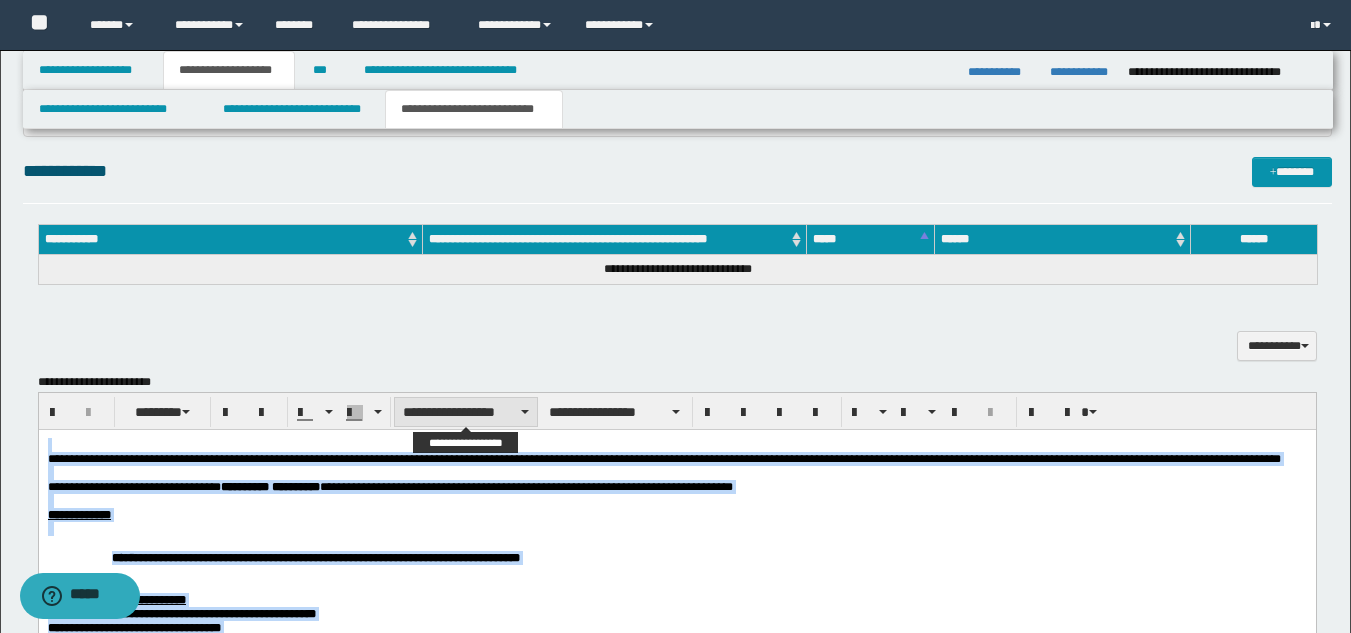 click on "**********" at bounding box center (466, 412) 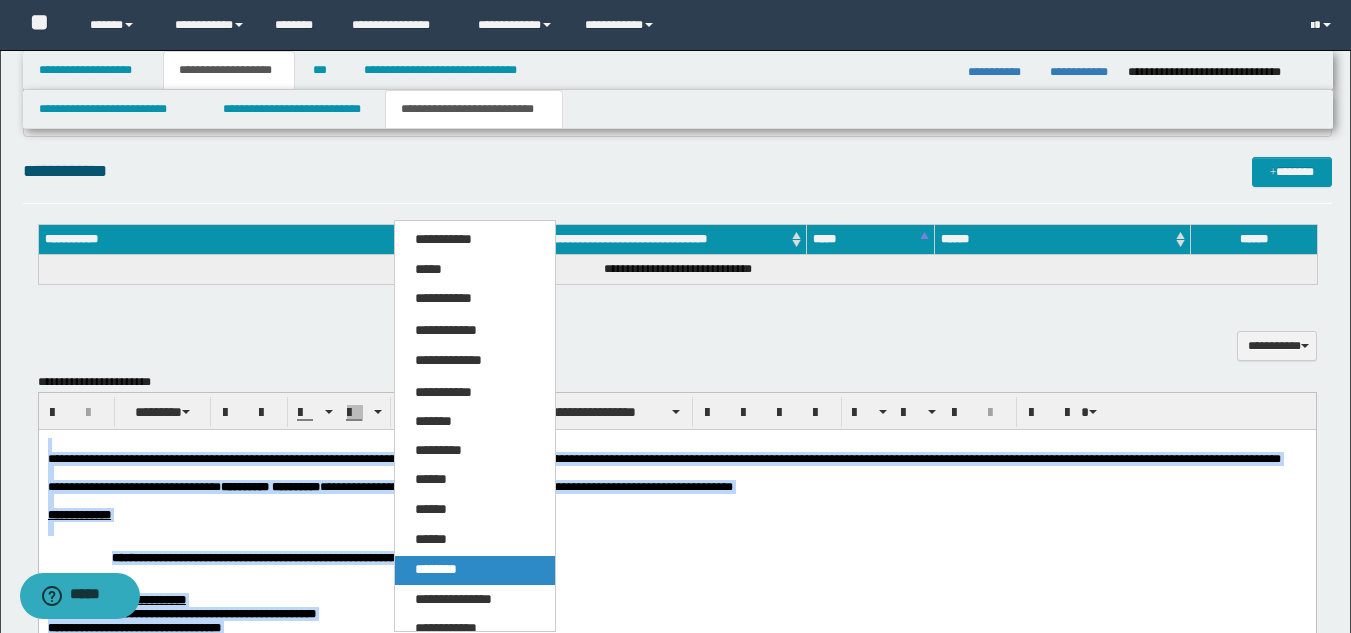 click on "********" at bounding box center (475, 570) 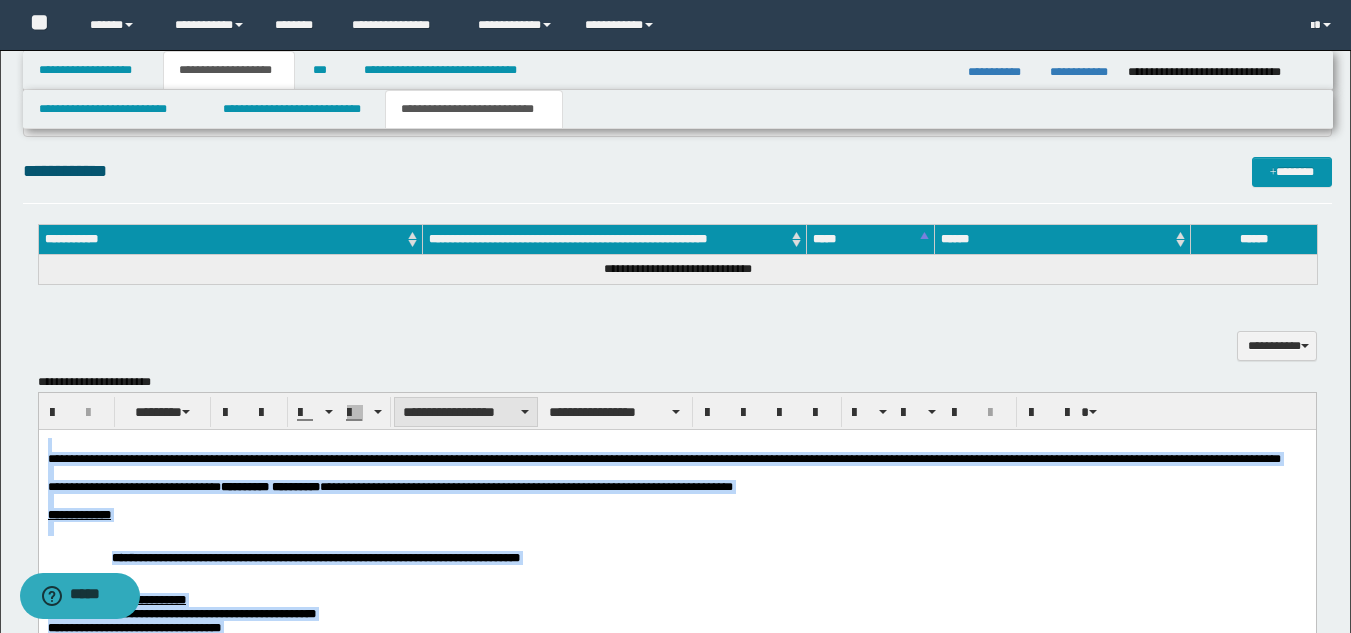 click on "**********" at bounding box center (466, 412) 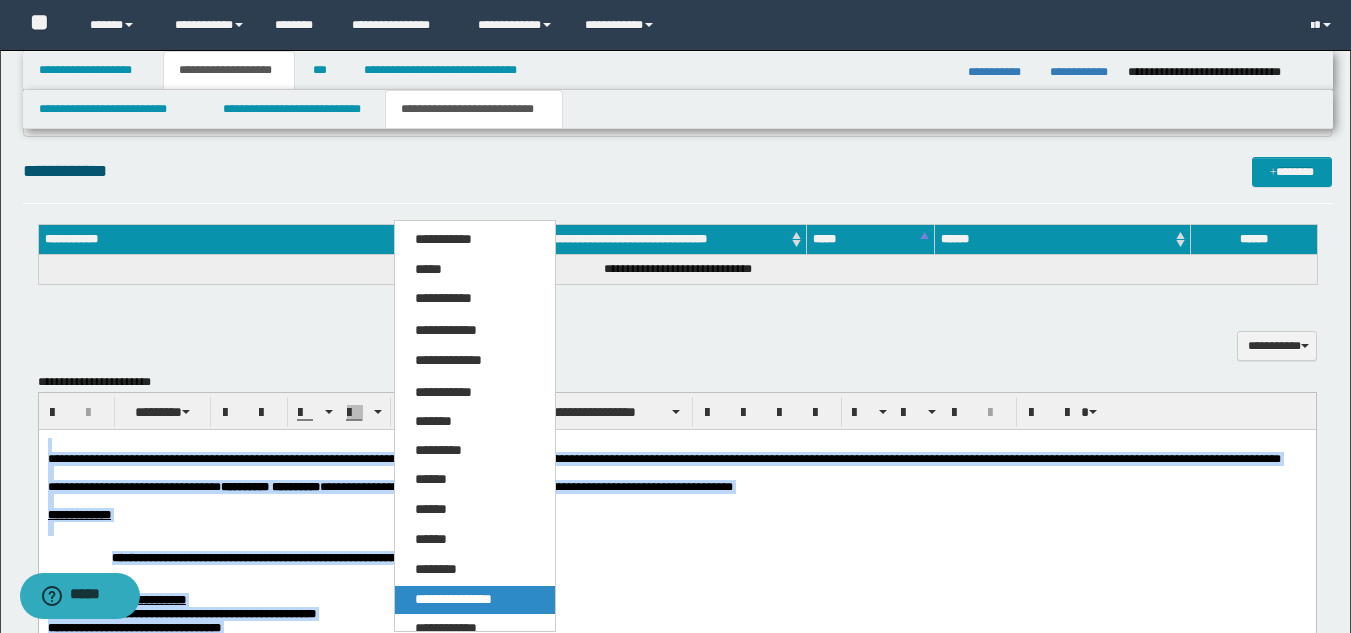 click on "**********" at bounding box center (453, 599) 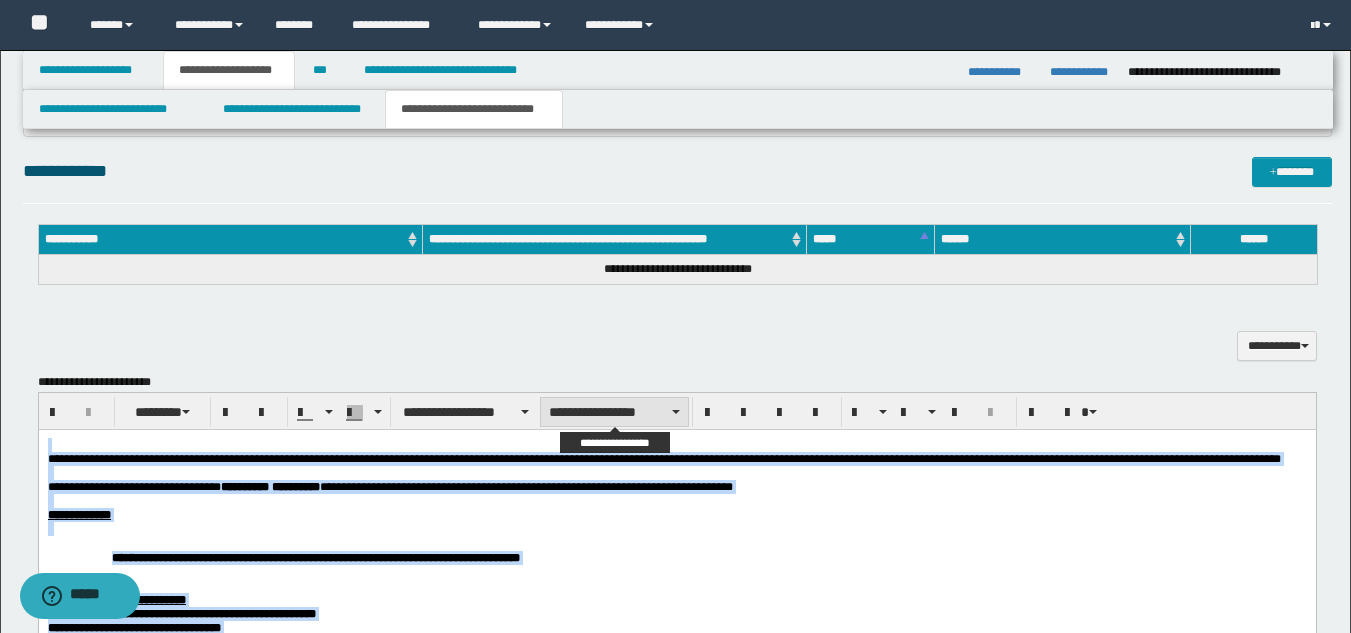 click on "**********" at bounding box center [614, 412] 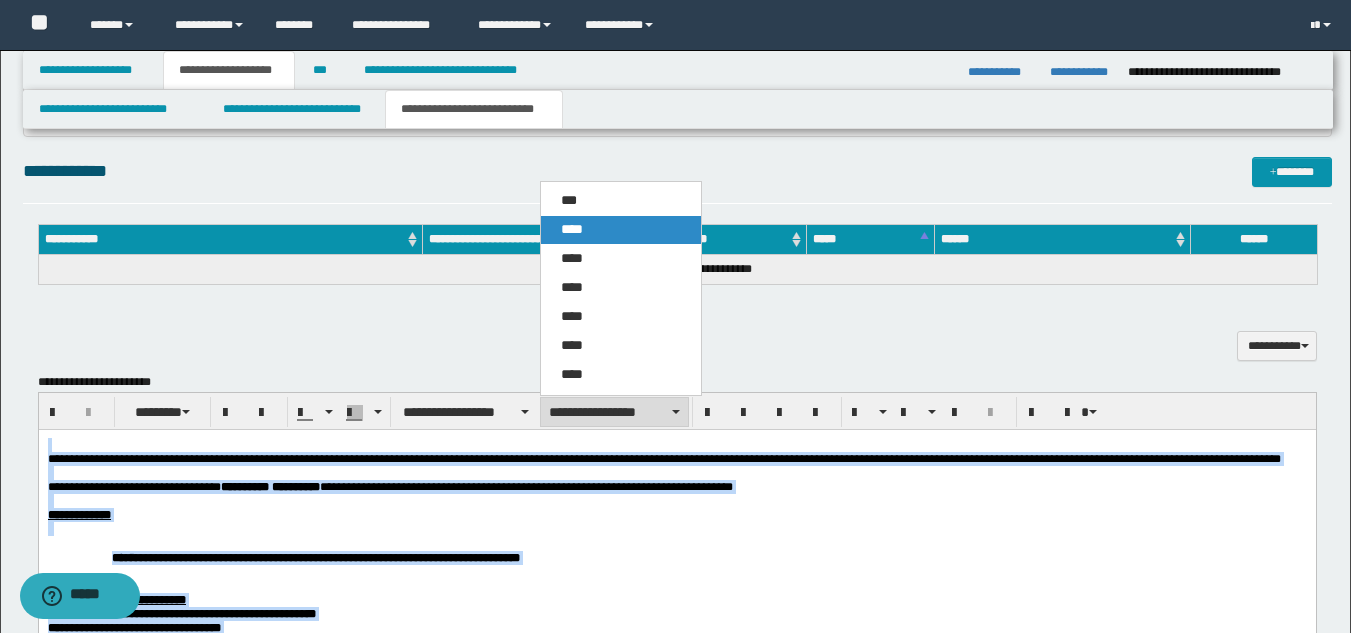 click on "****" at bounding box center [621, 230] 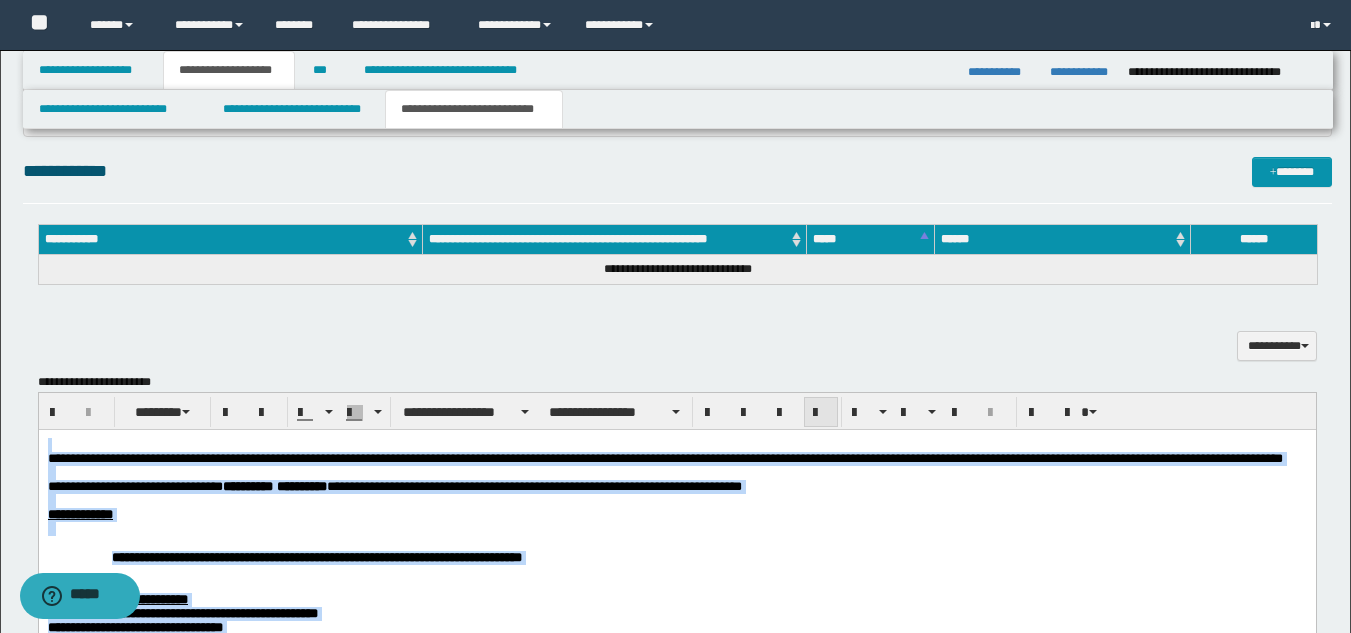 click at bounding box center [821, 412] 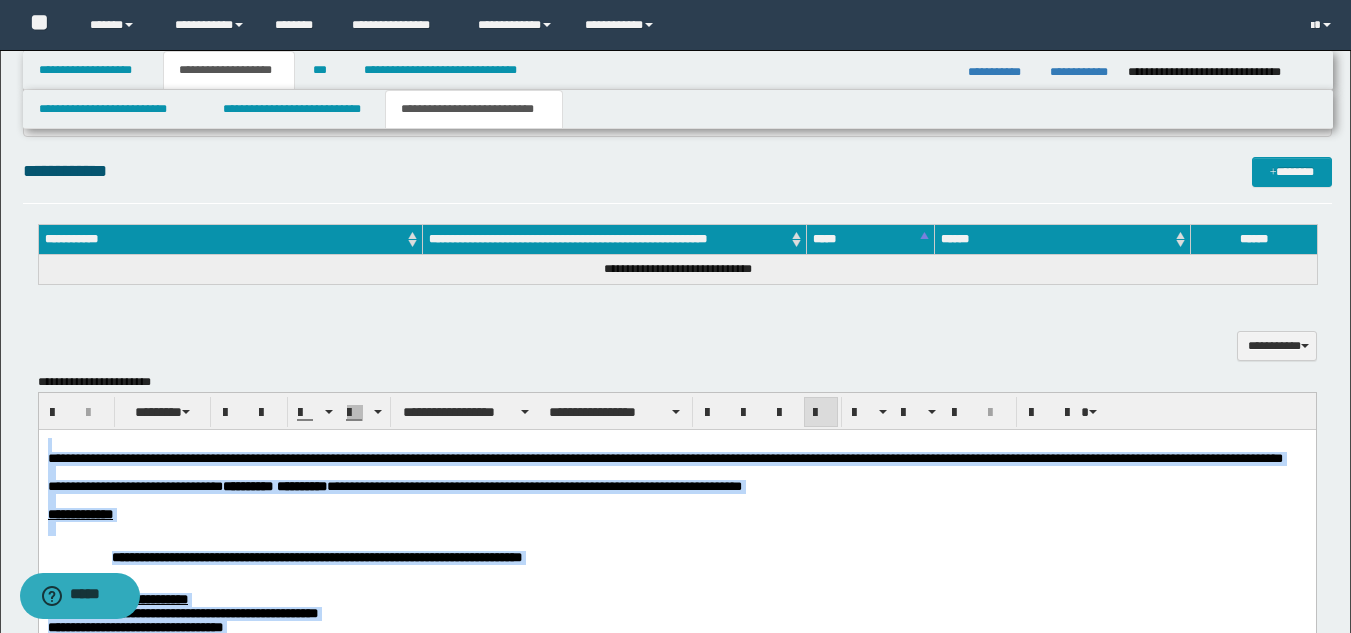 click at bounding box center [676, 528] 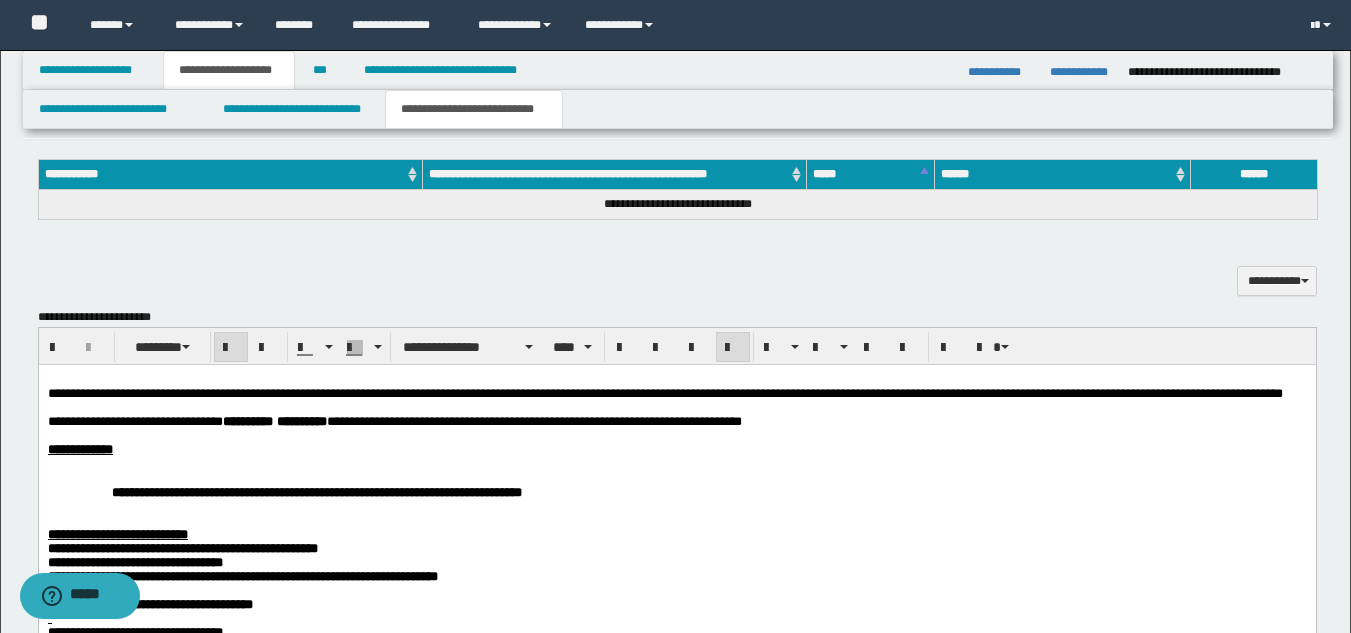 scroll, scrollTop: 859, scrollLeft: 0, axis: vertical 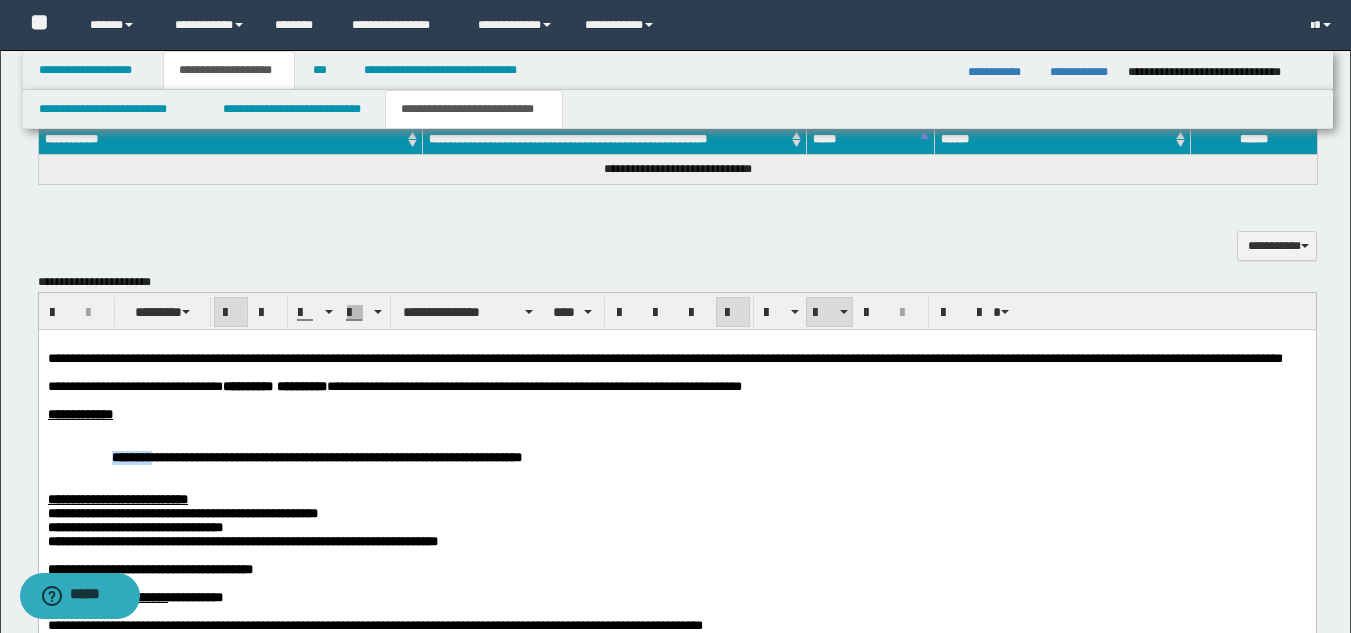 drag, startPoint x: 115, startPoint y: 485, endPoint x: 343, endPoint y: 453, distance: 230.23466 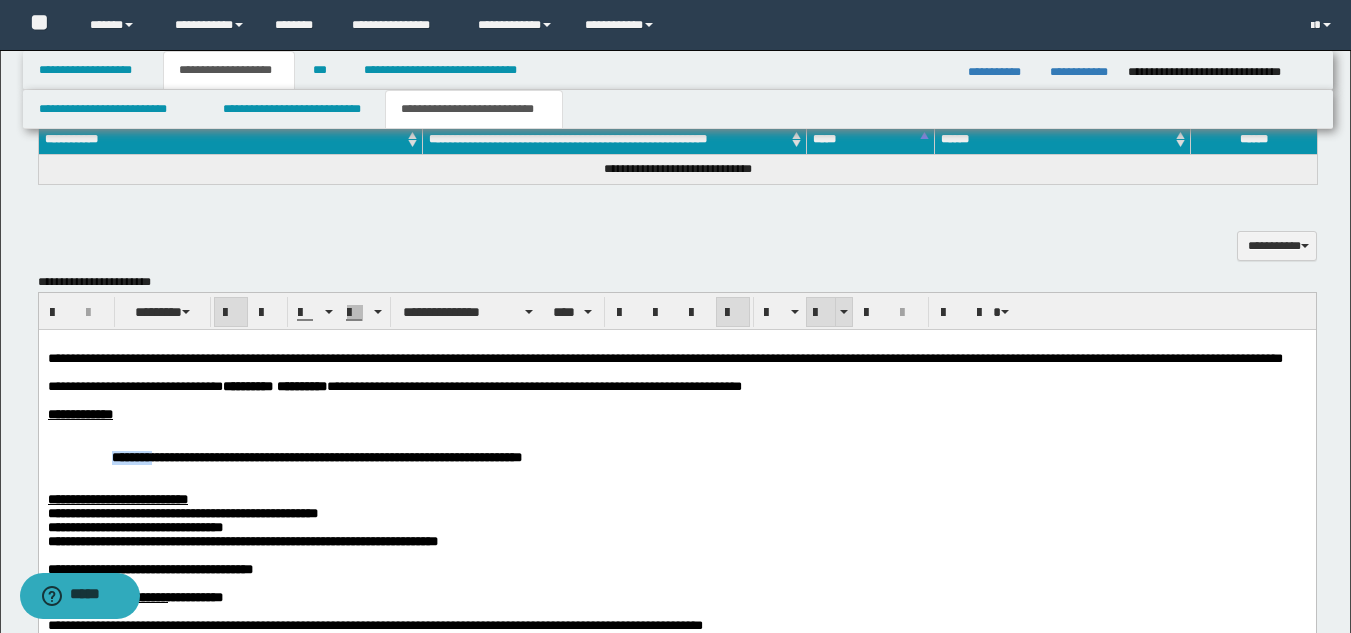 click at bounding box center [821, 312] 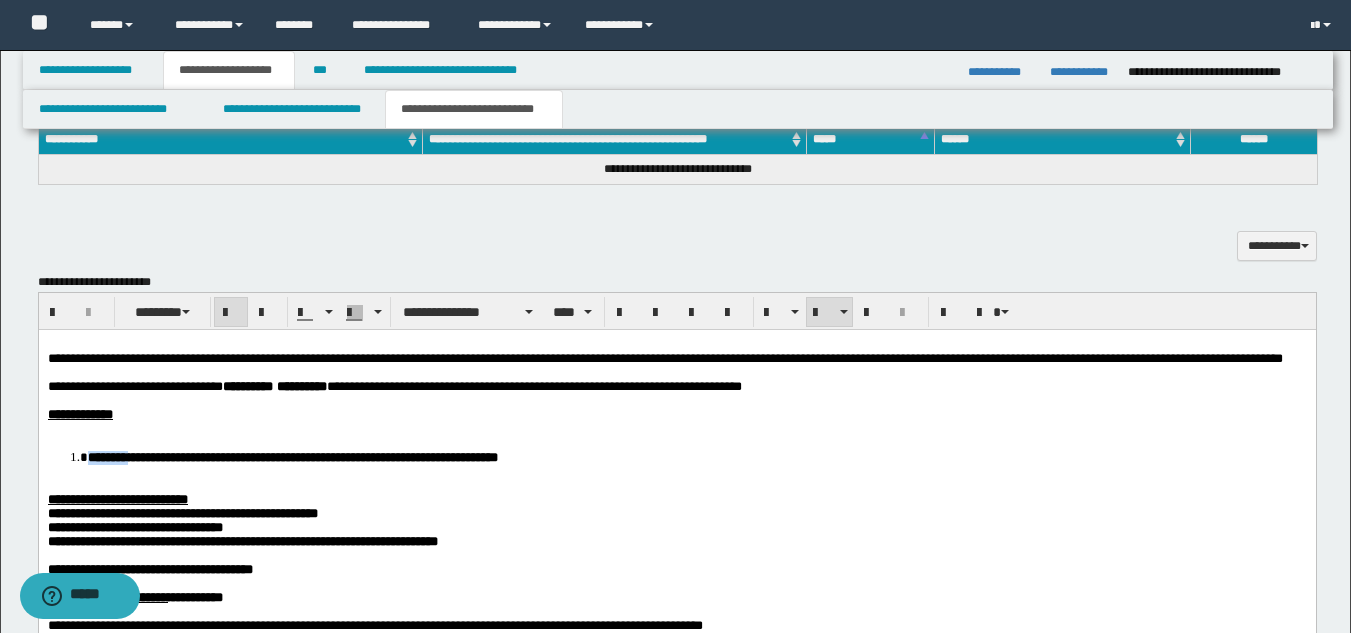 click on "**********" at bounding box center (676, 523) 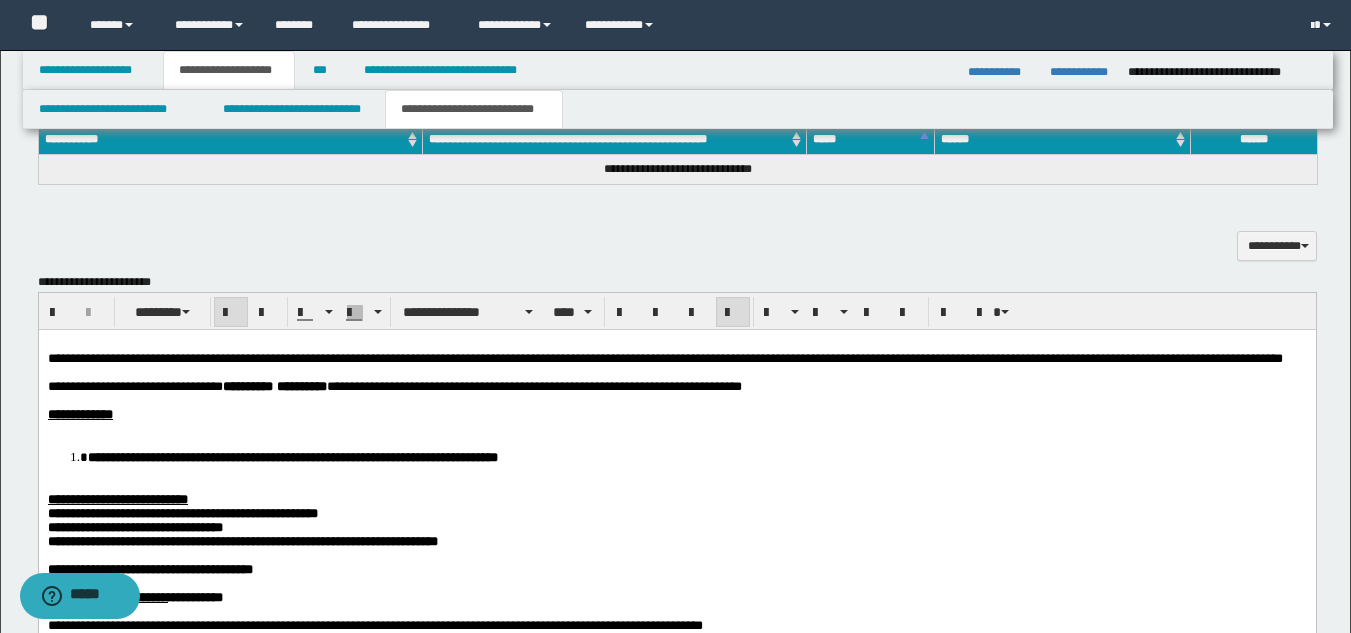 click at bounding box center (676, 428) 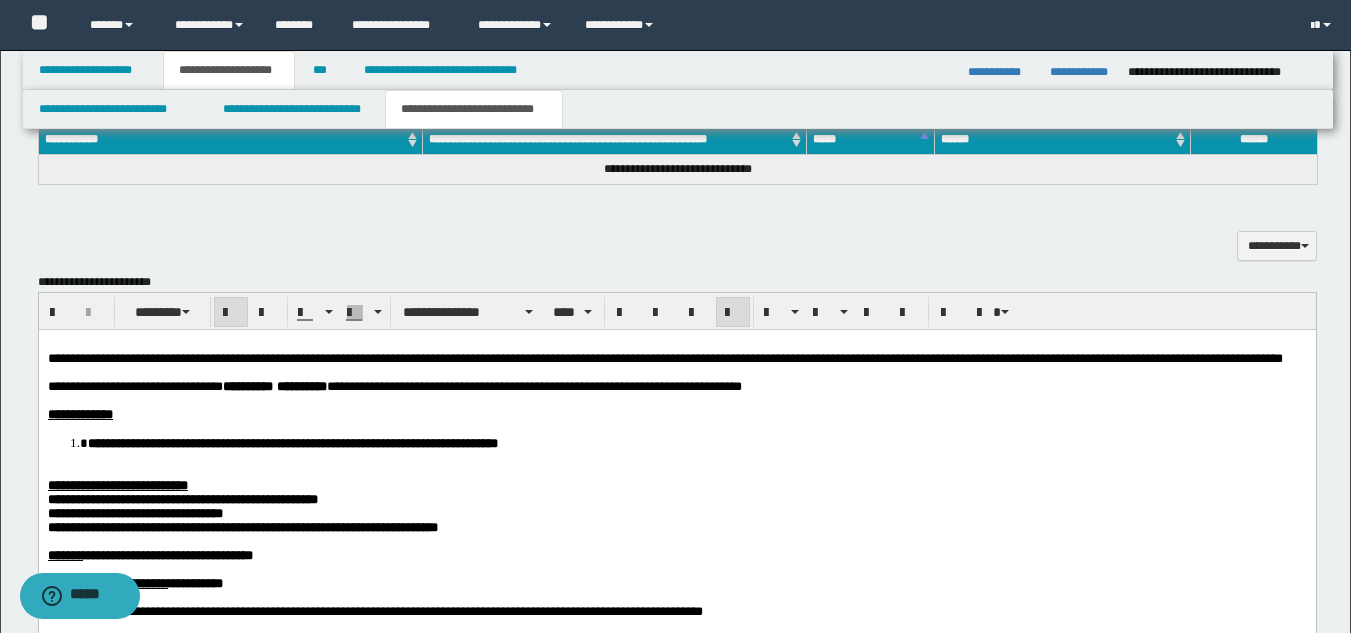 click on "**********" at bounding box center [676, 516] 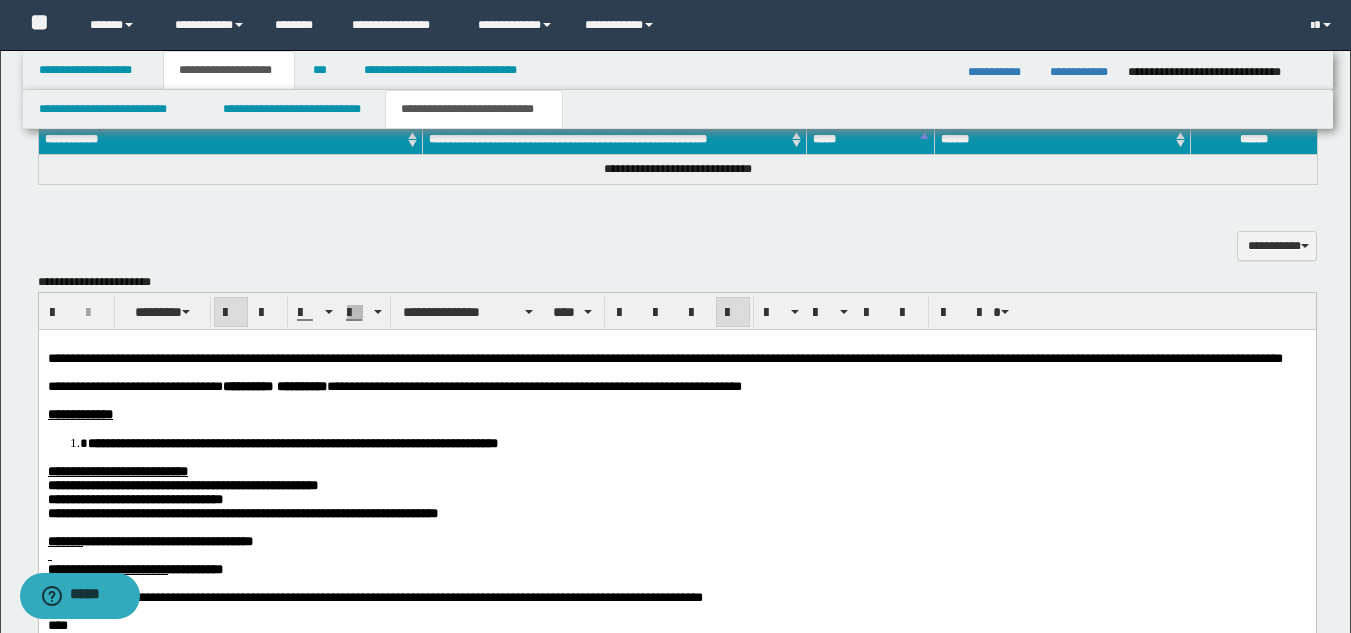 click on "**********" at bounding box center [242, 512] 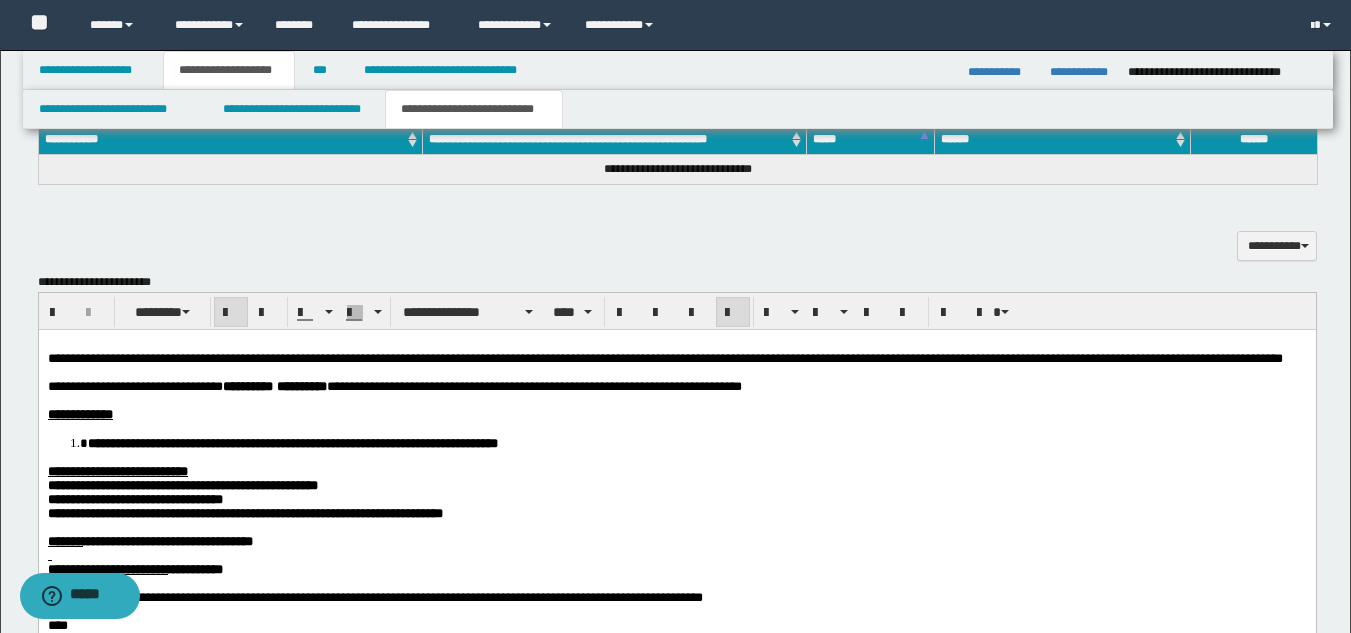 click on "**********" at bounding box center (182, 484) 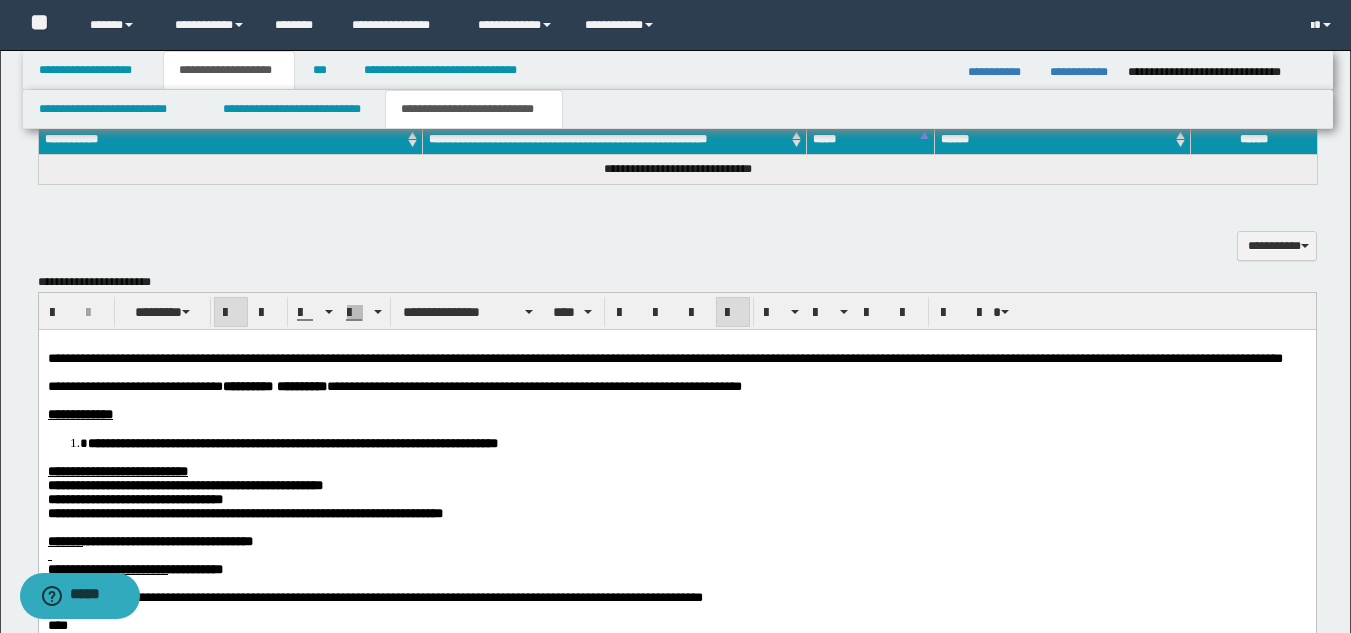 click on "**********" at bounding box center [244, 512] 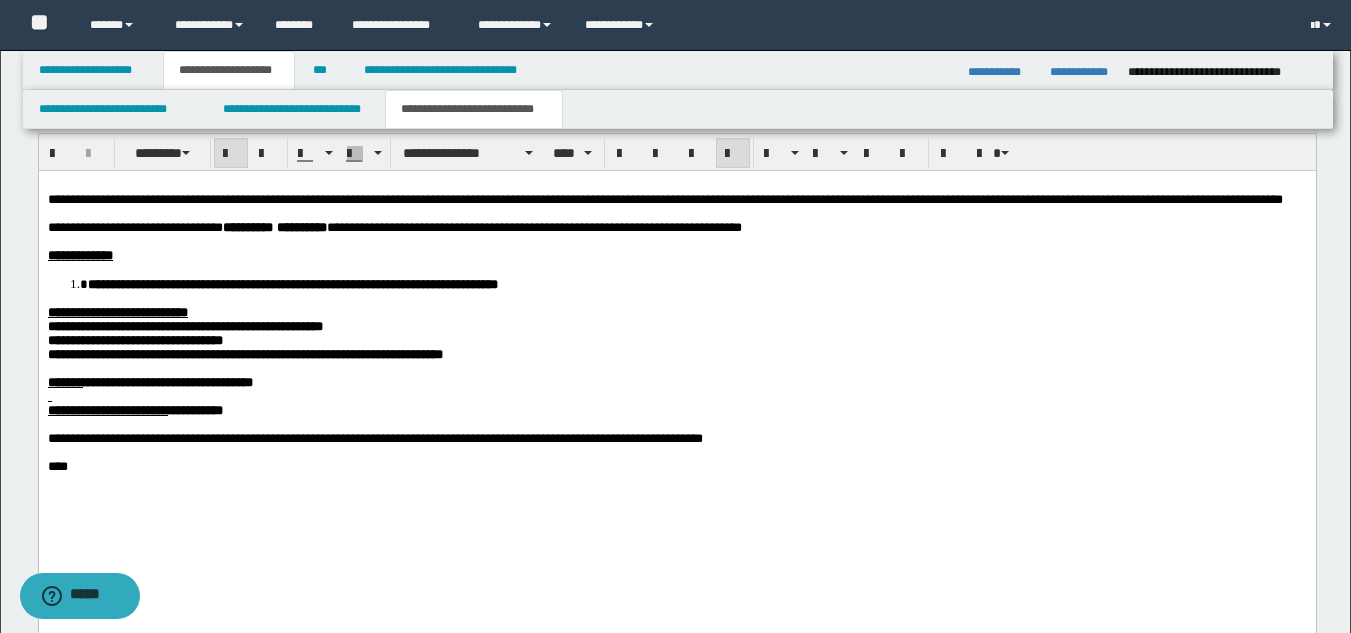 scroll, scrollTop: 1059, scrollLeft: 0, axis: vertical 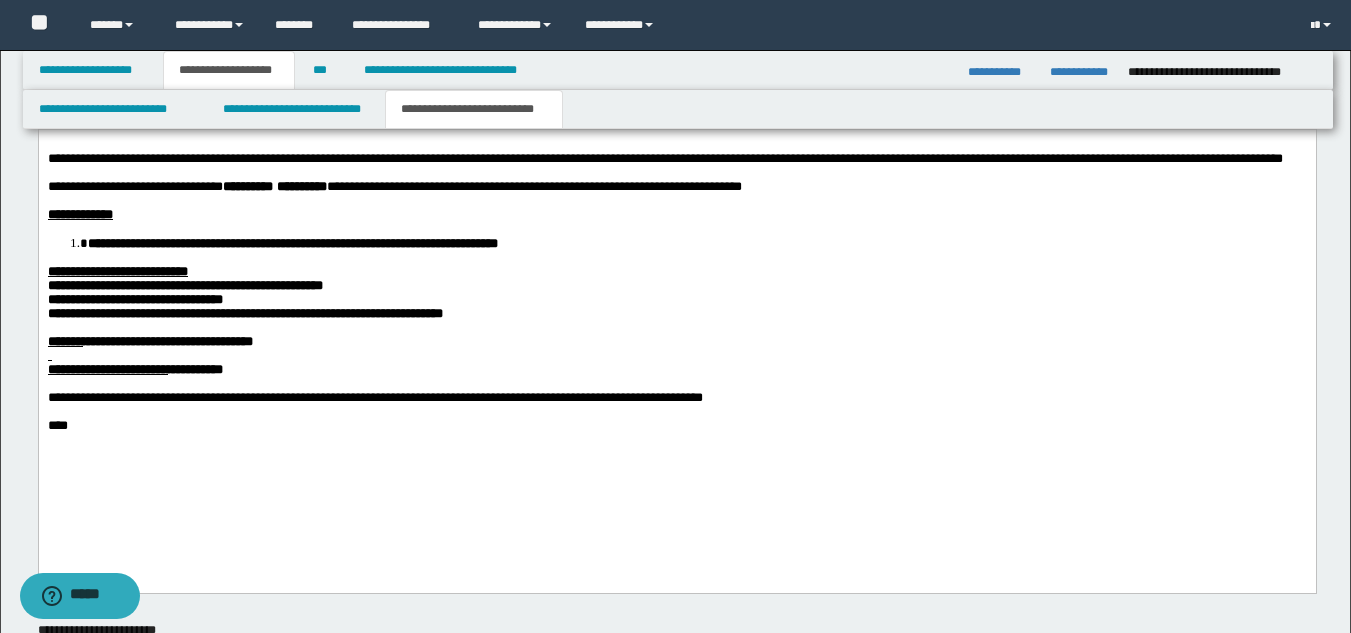 click on "**********" at bounding box center (107, 368) 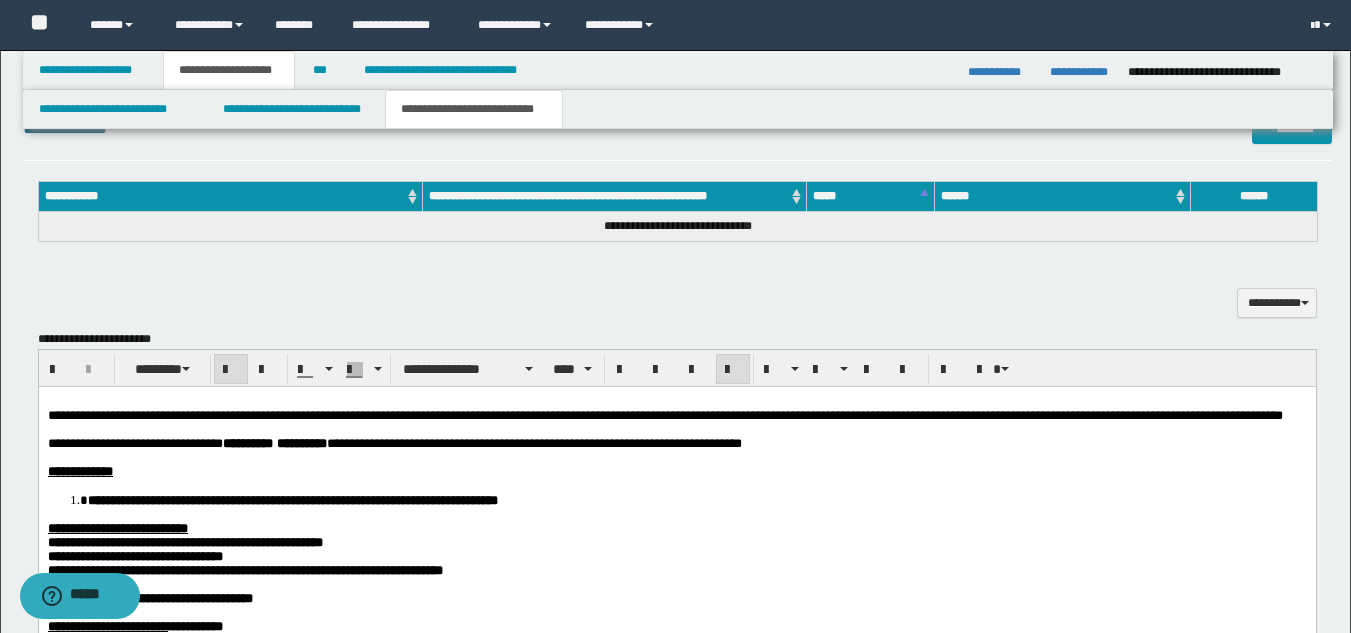scroll, scrollTop: 759, scrollLeft: 0, axis: vertical 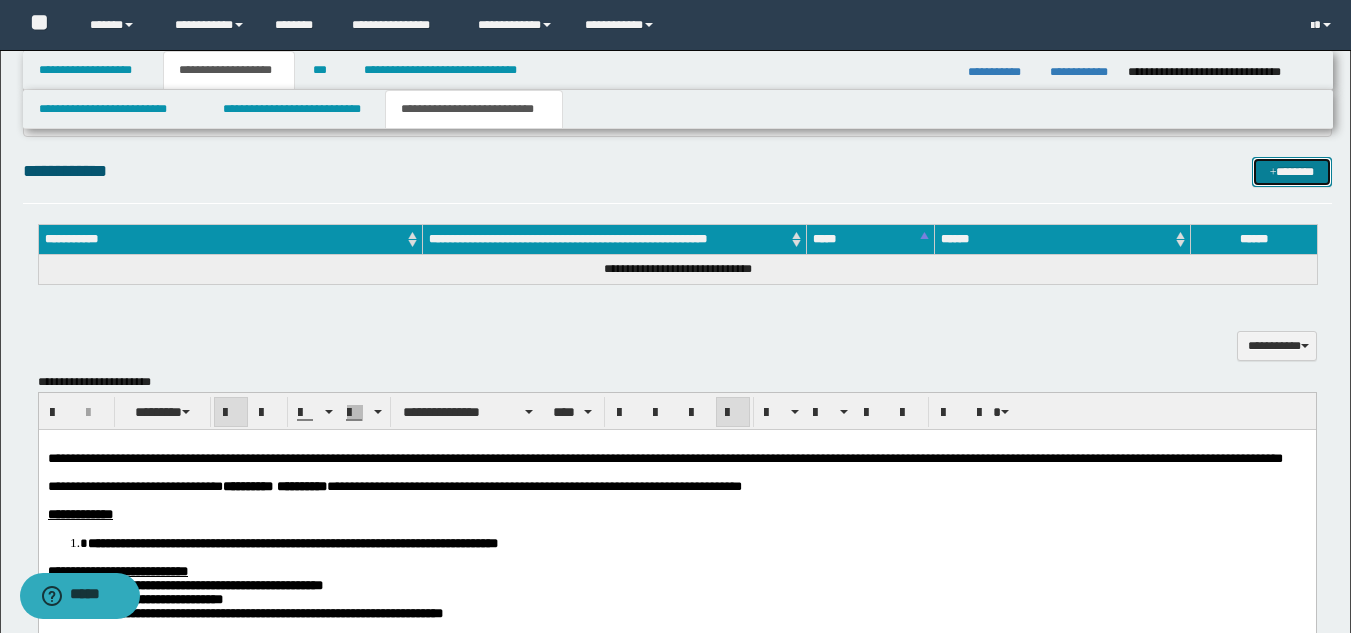 click on "*******" at bounding box center (1292, 172) 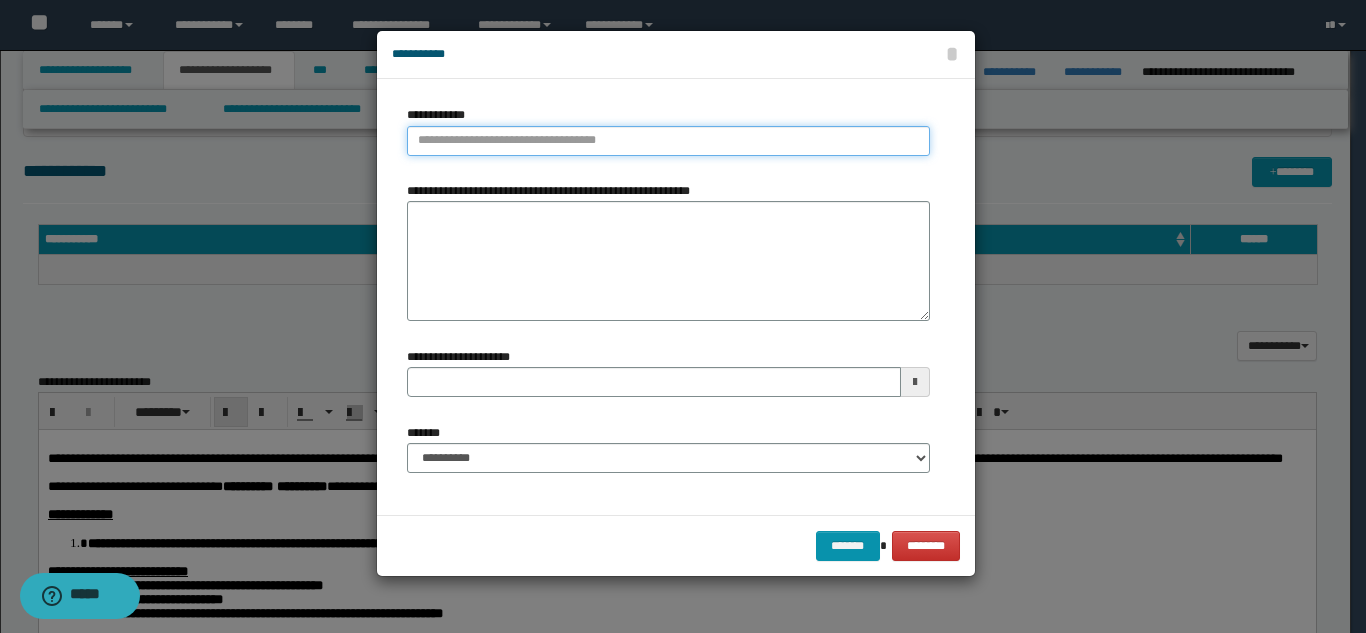 click on "**********" at bounding box center (668, 141) 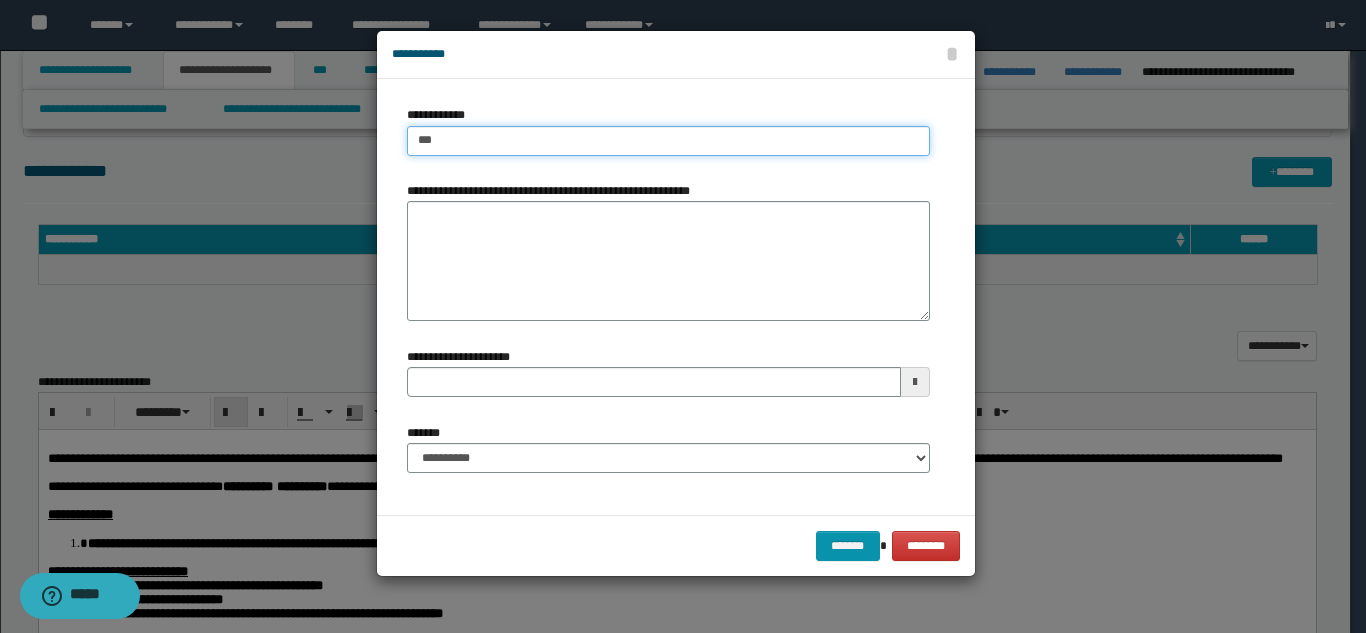 type on "****" 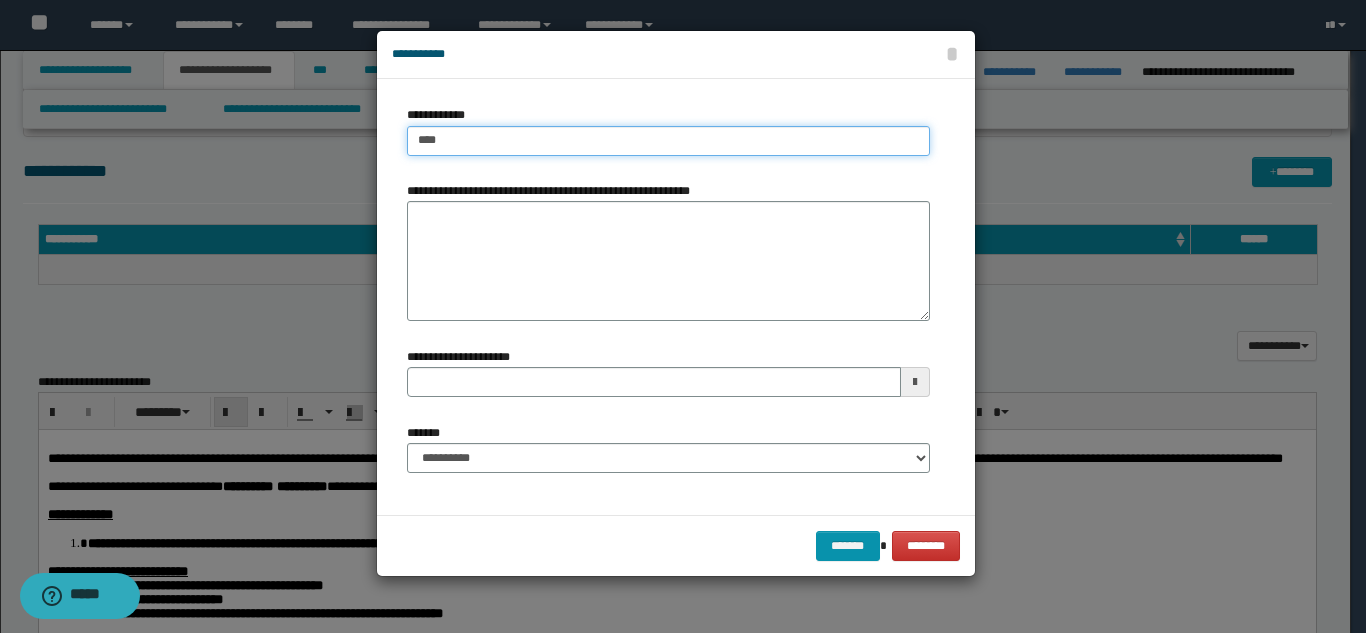 type on "****" 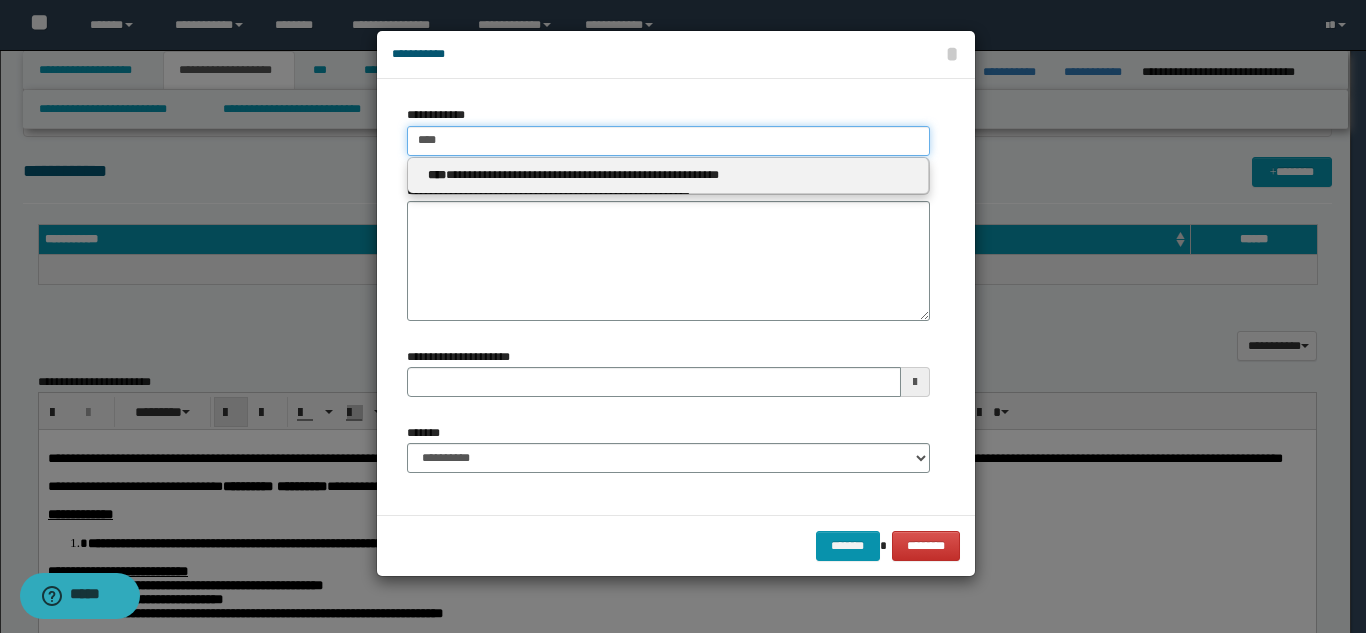 type on "****" 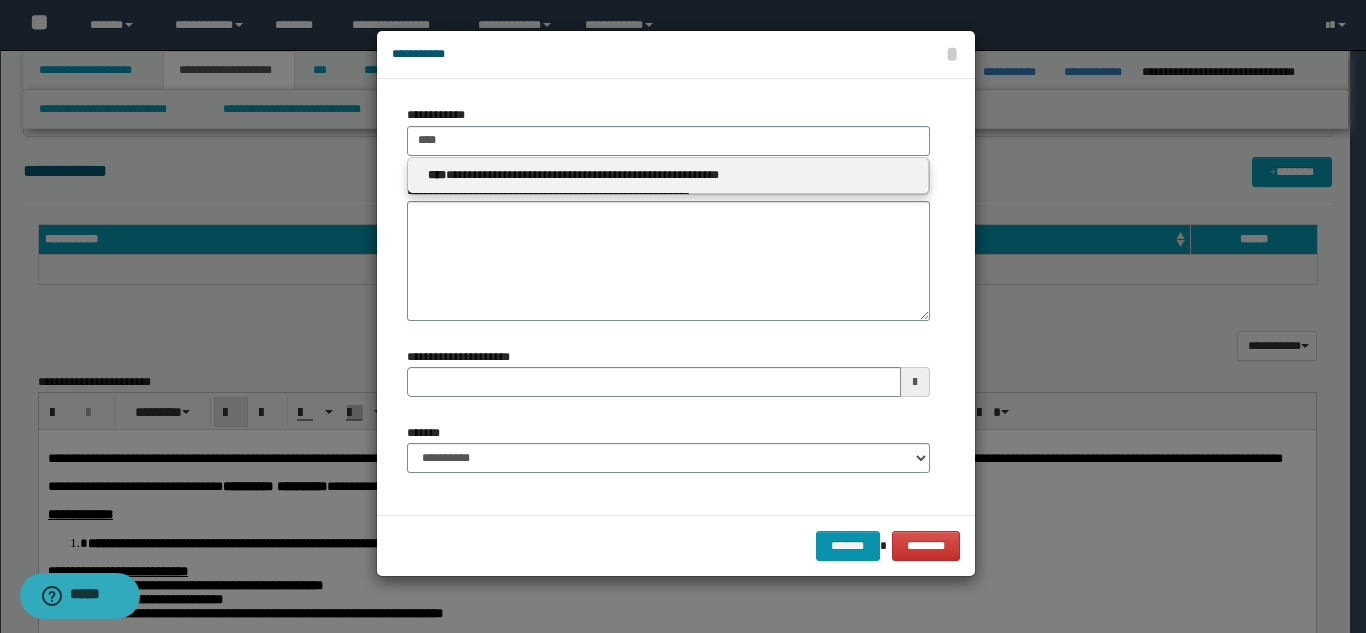 click on "**********" at bounding box center [668, 175] 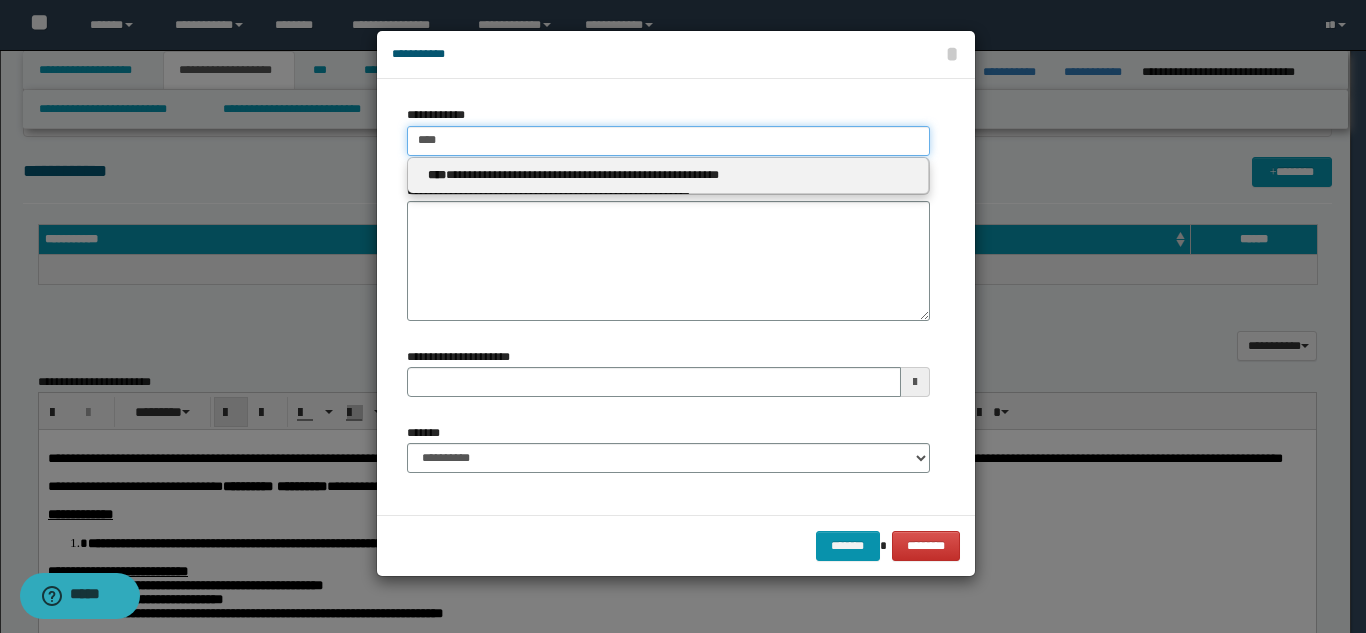 type 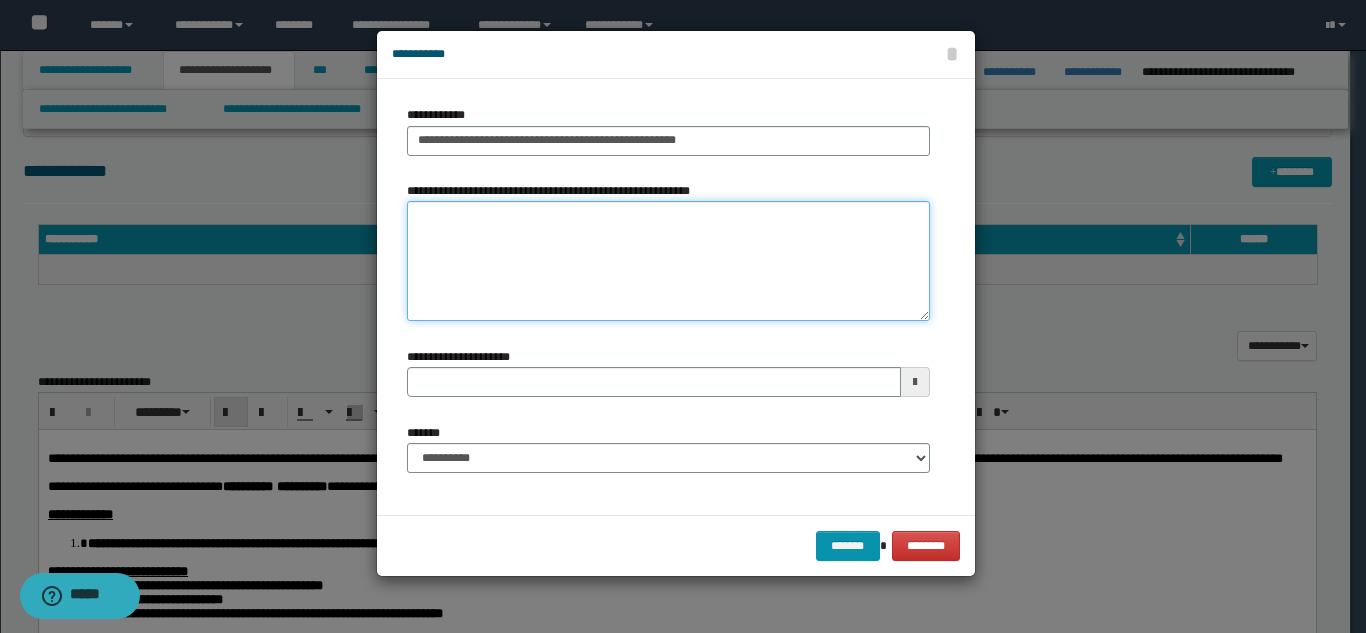 click on "**********" at bounding box center [668, 261] 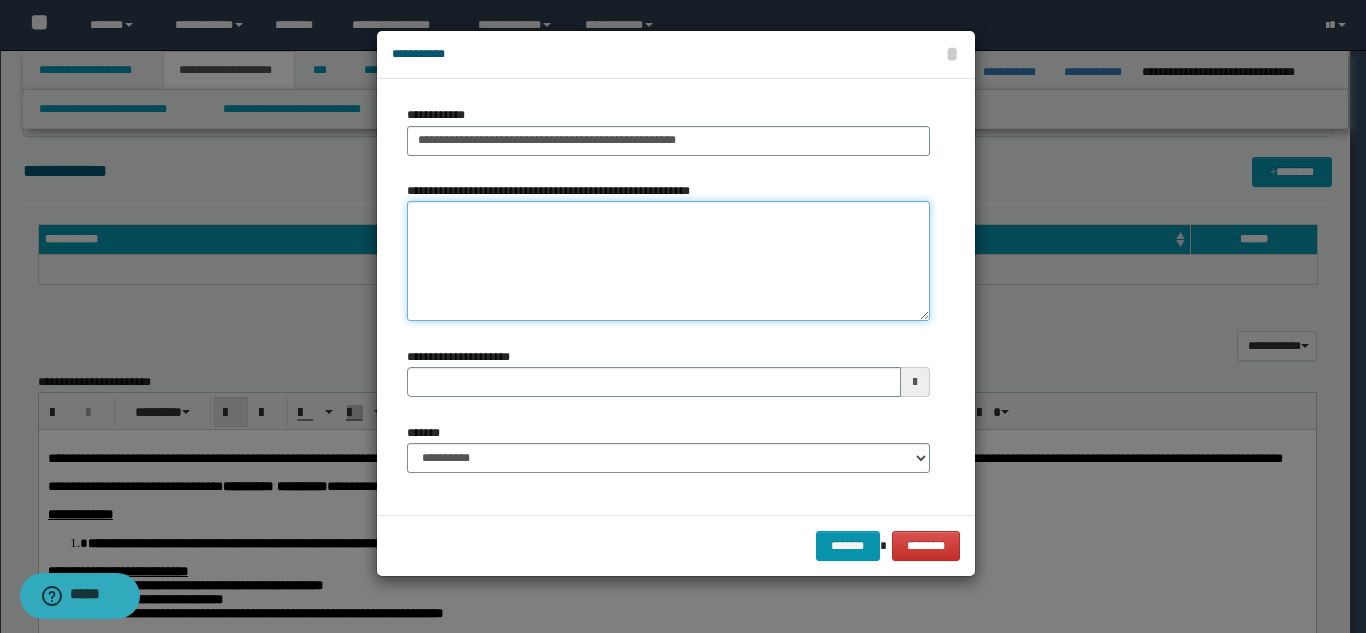 type 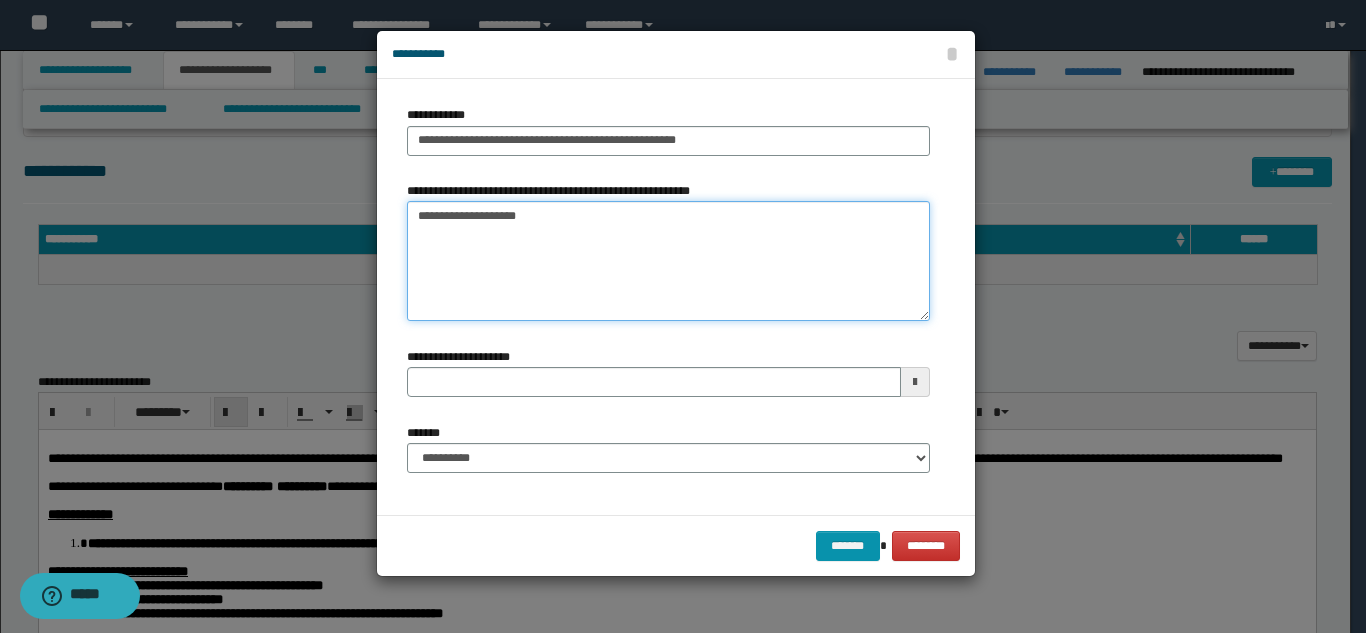 type 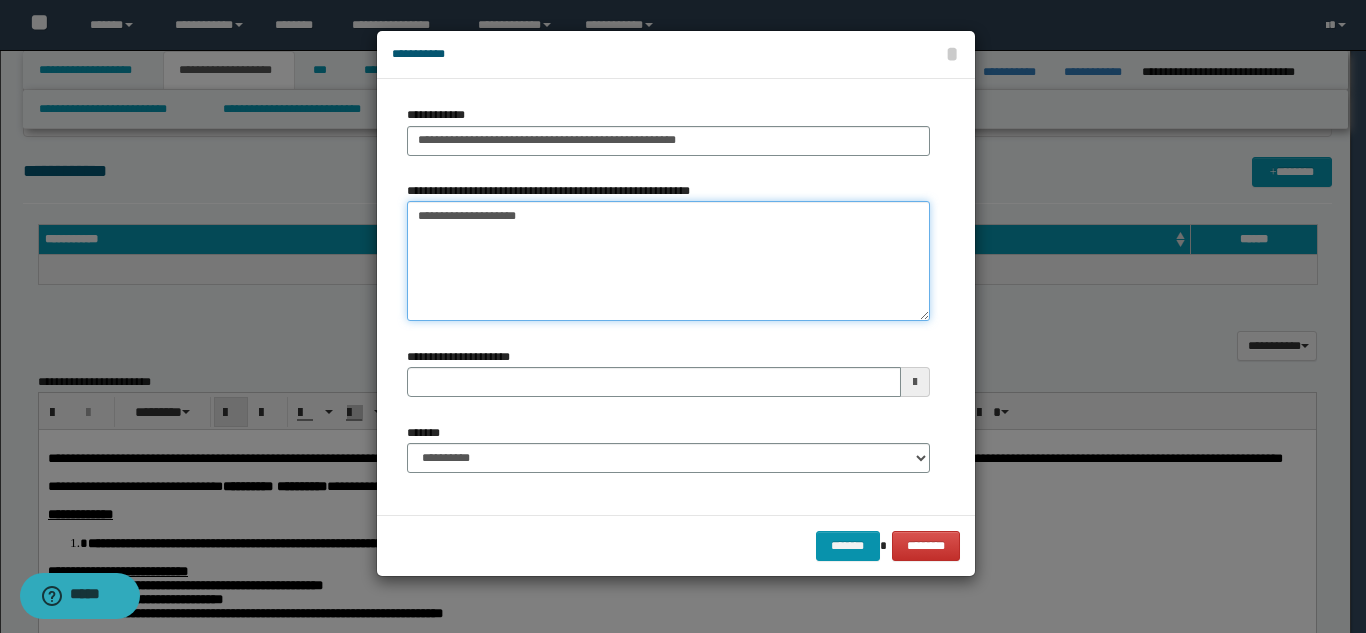 type on "**********" 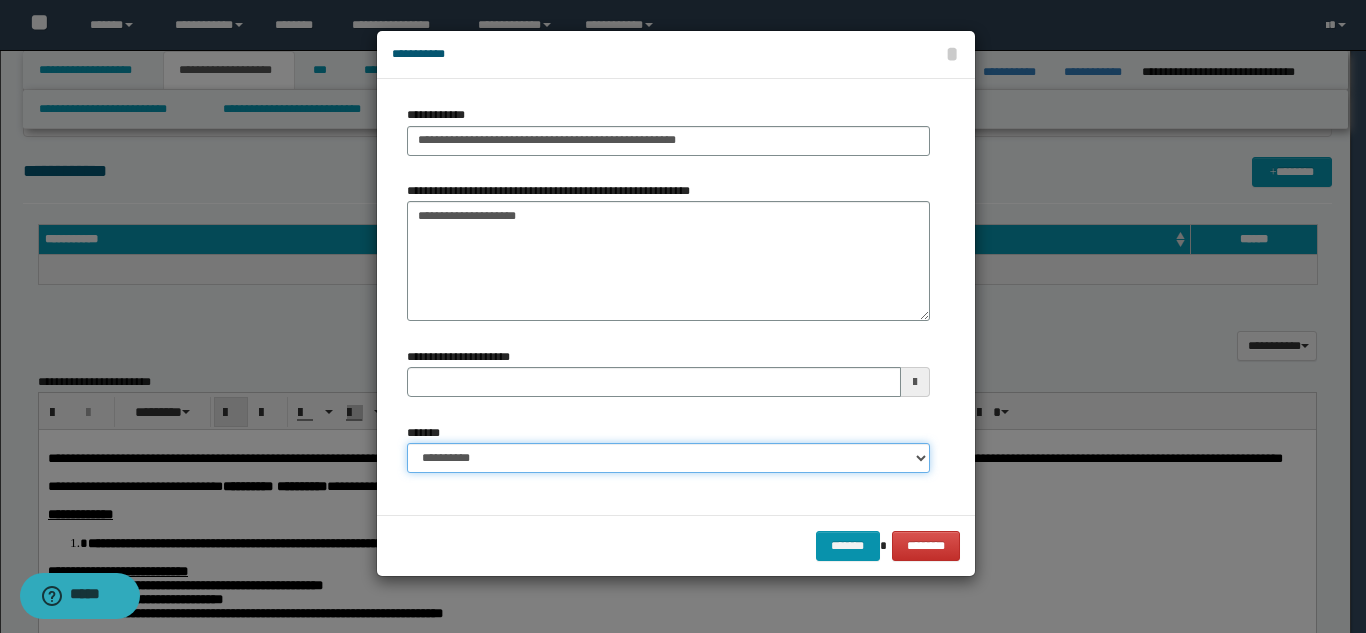 click on "**********" at bounding box center [668, 458] 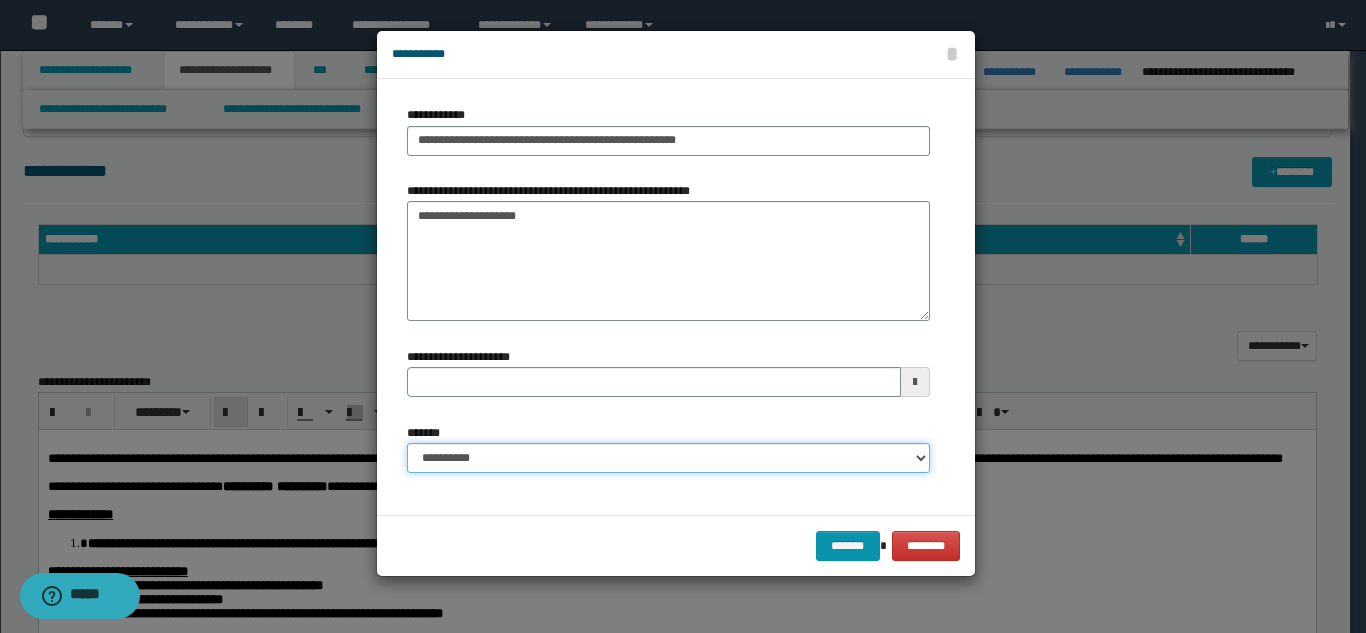 select on "*" 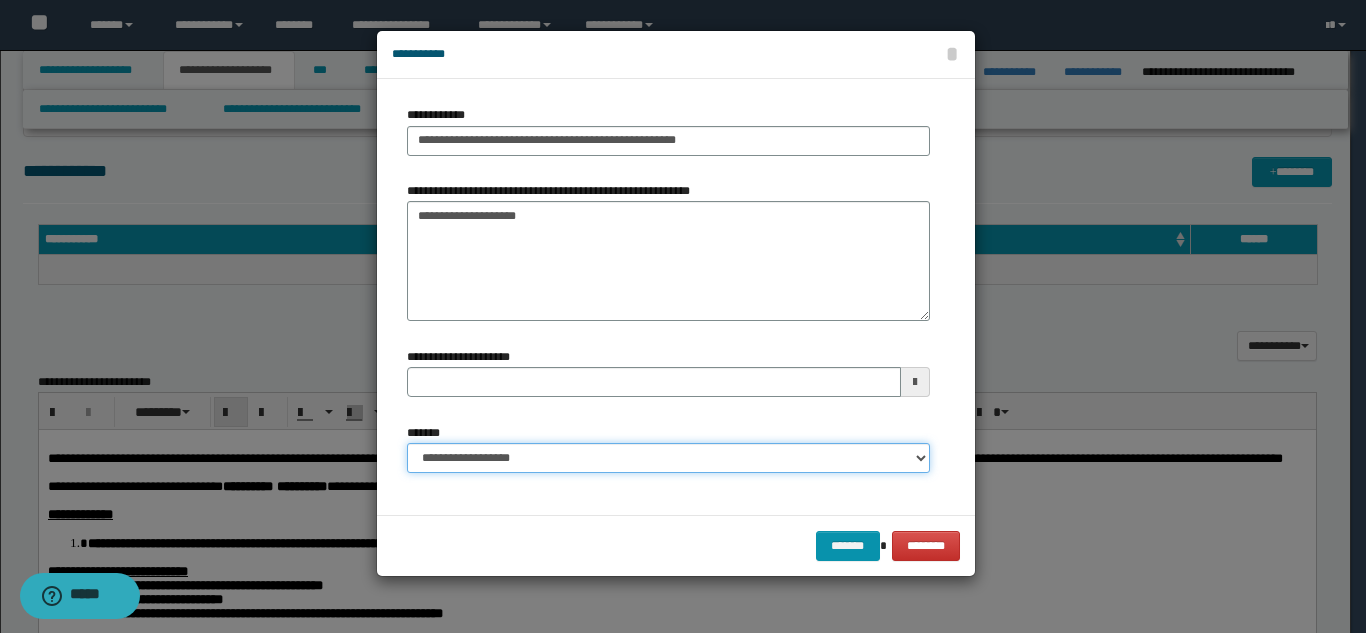 click on "**********" at bounding box center (668, 458) 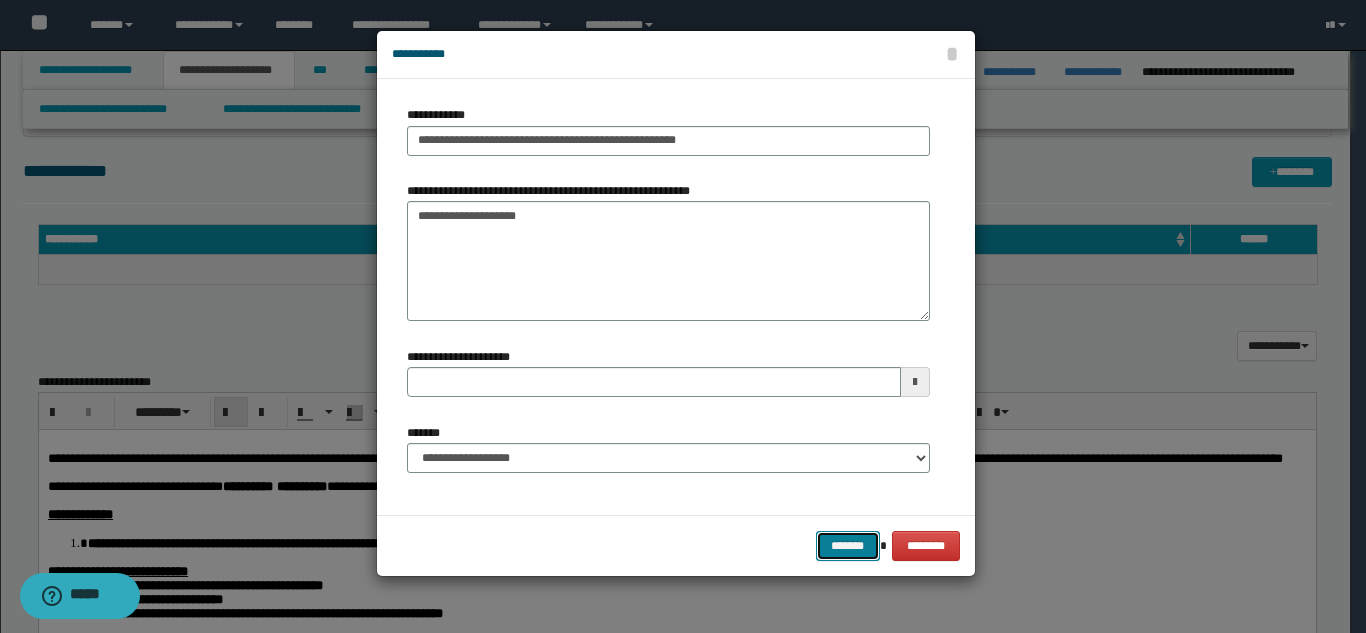 click on "*******" at bounding box center [848, 546] 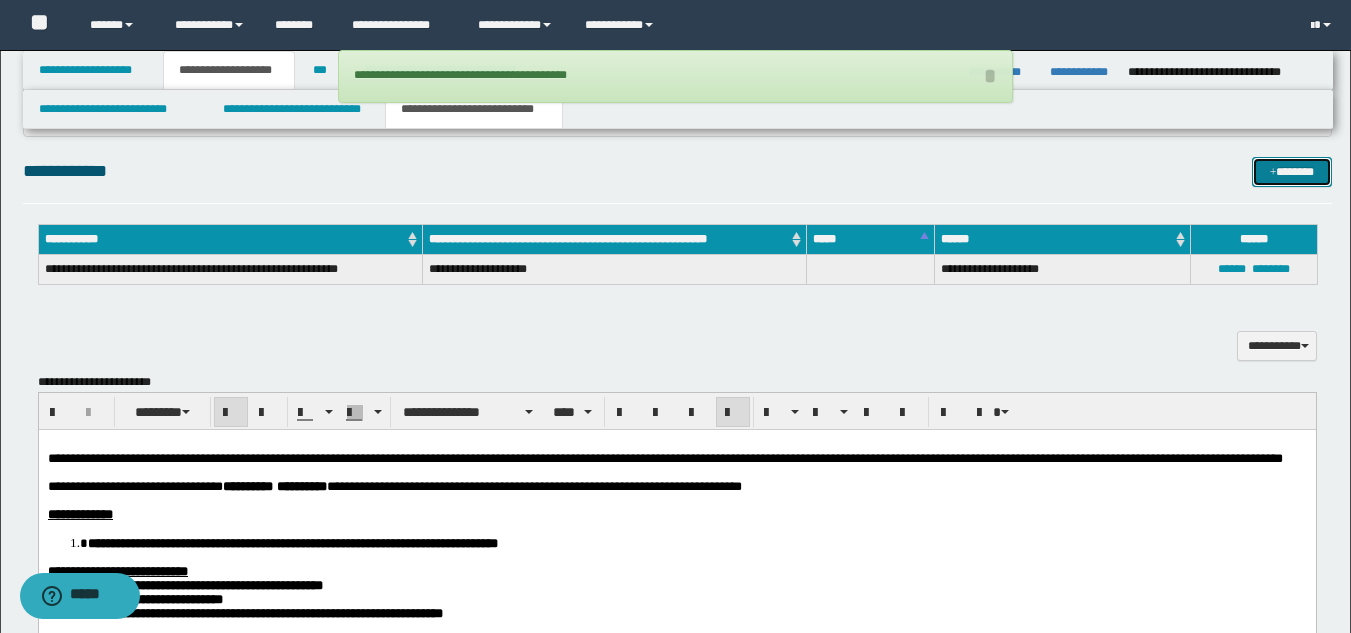 type 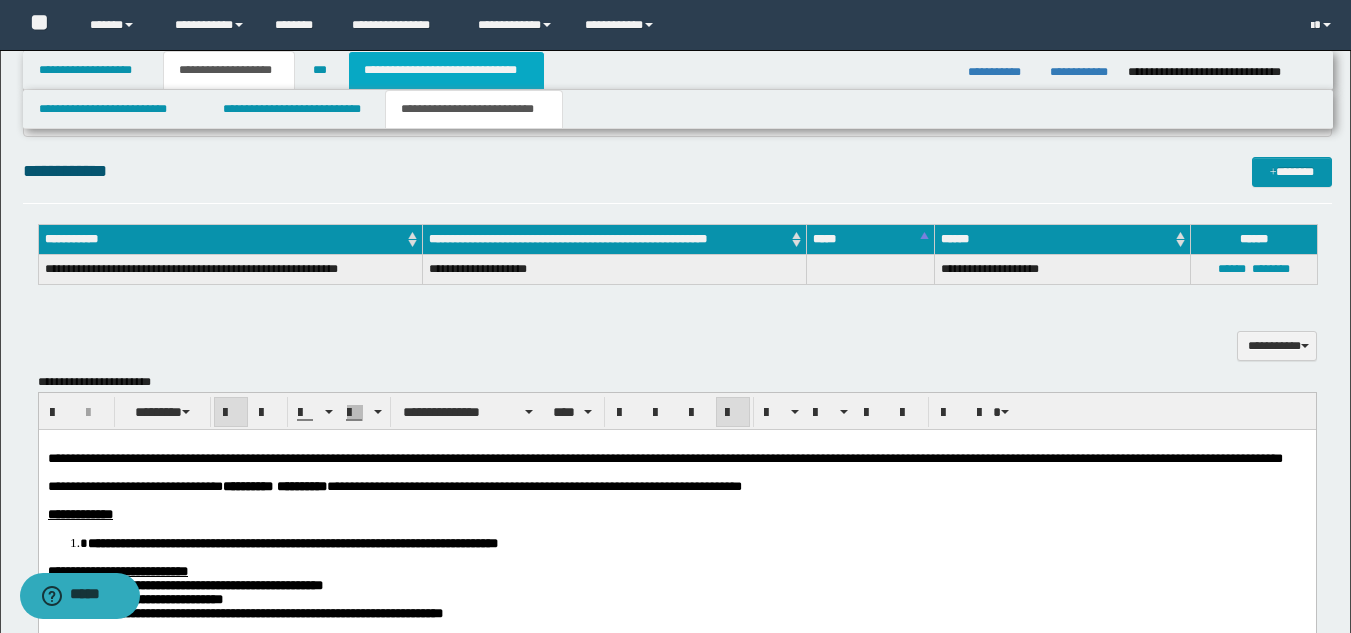 click on "**********" at bounding box center (446, 70) 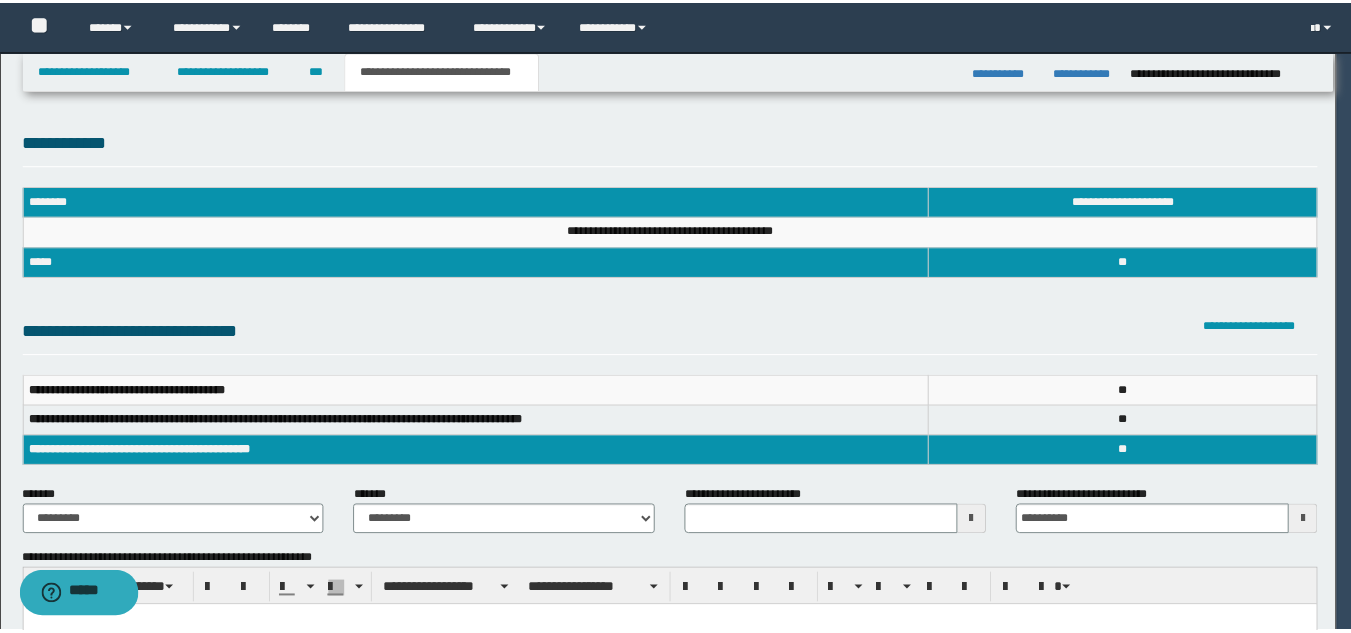 scroll, scrollTop: 0, scrollLeft: 0, axis: both 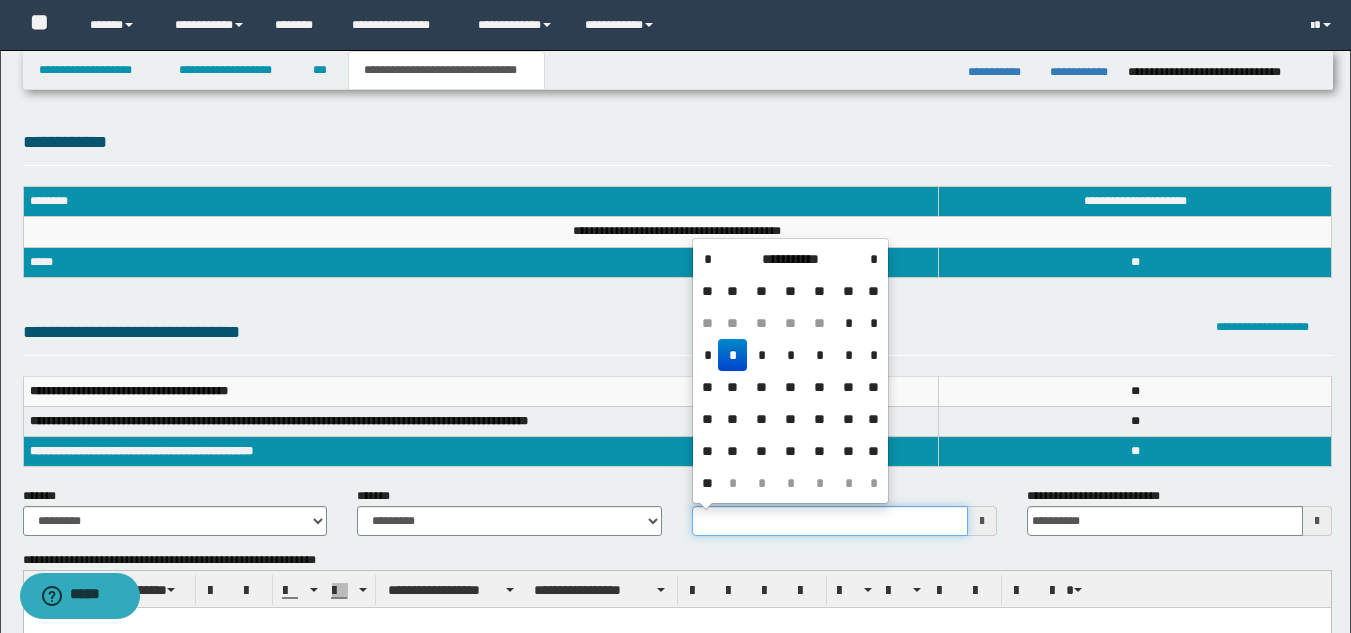click on "**********" at bounding box center (830, 521) 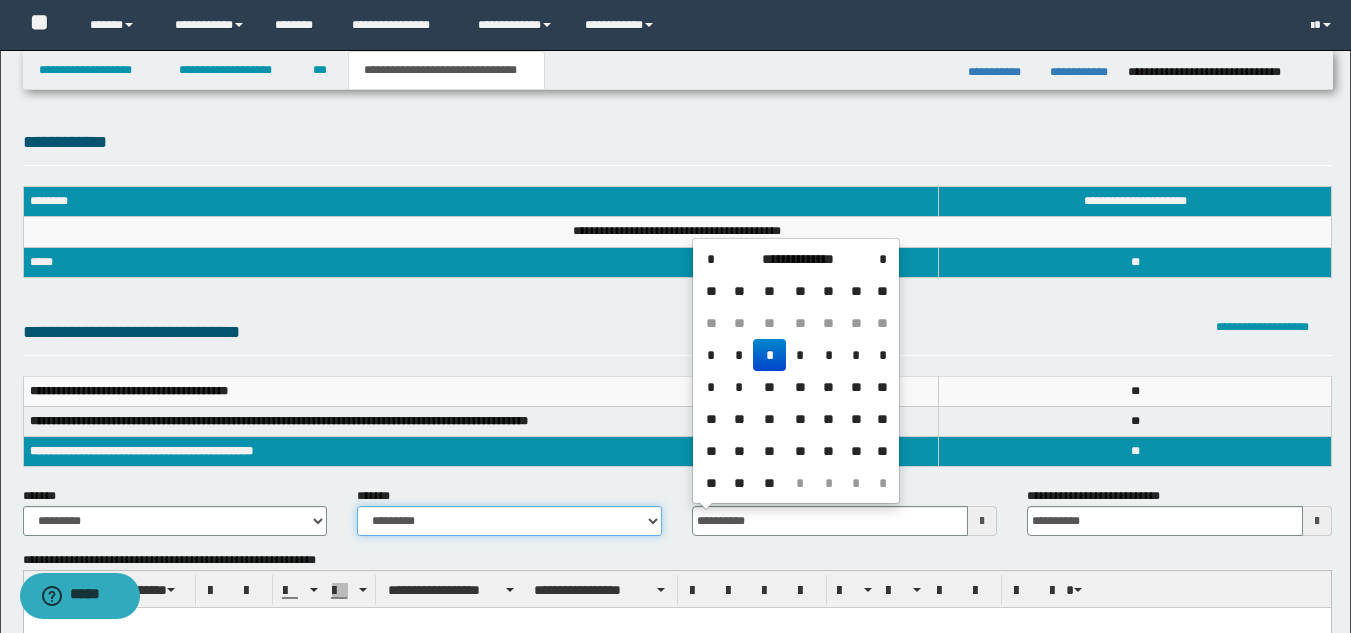 type on "**********" 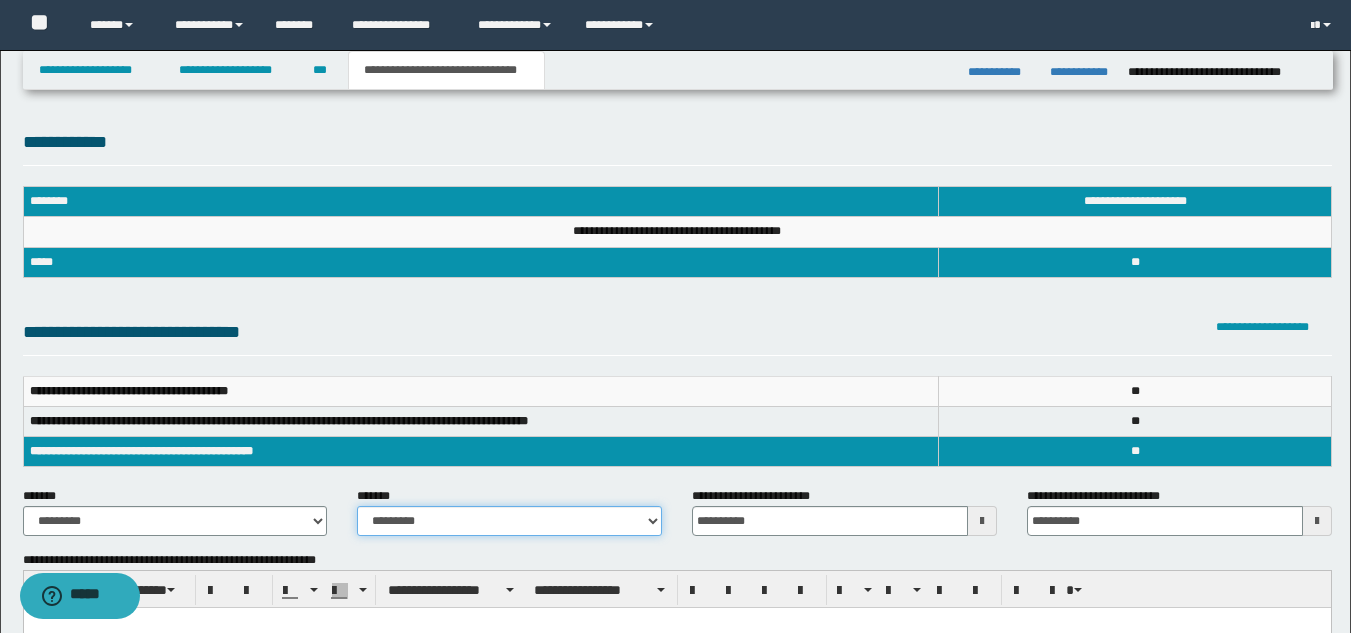 select on "*" 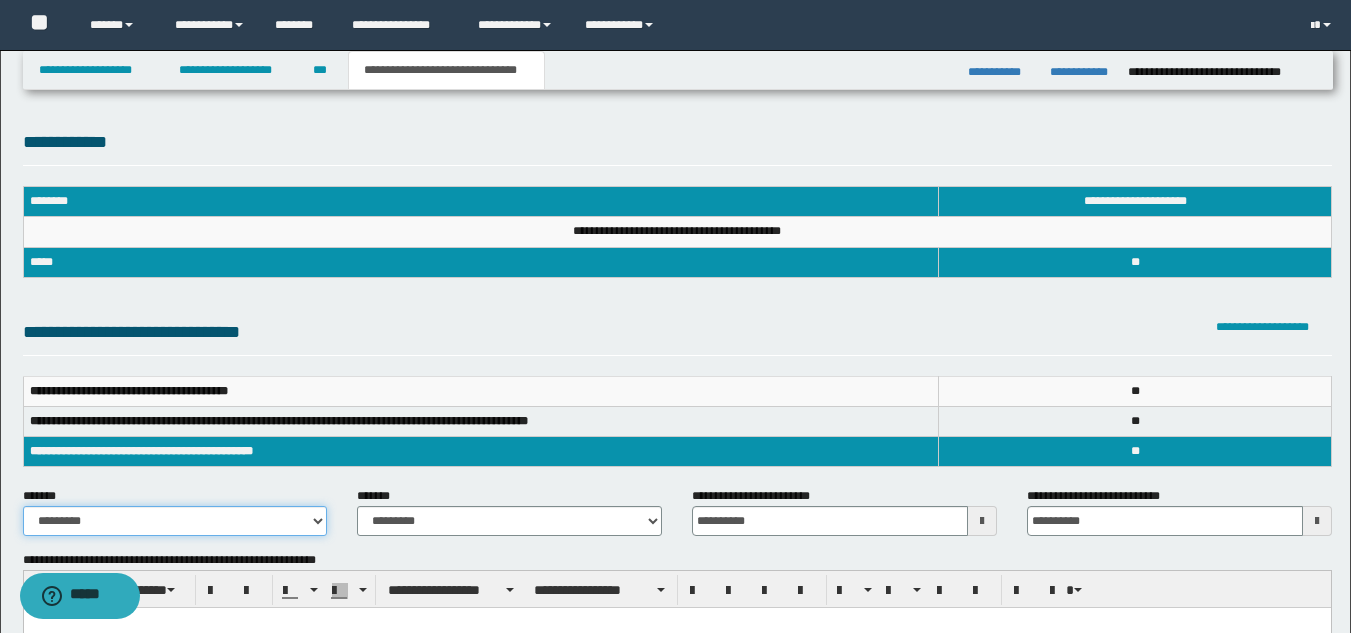 click on "**********" at bounding box center [175, 521] 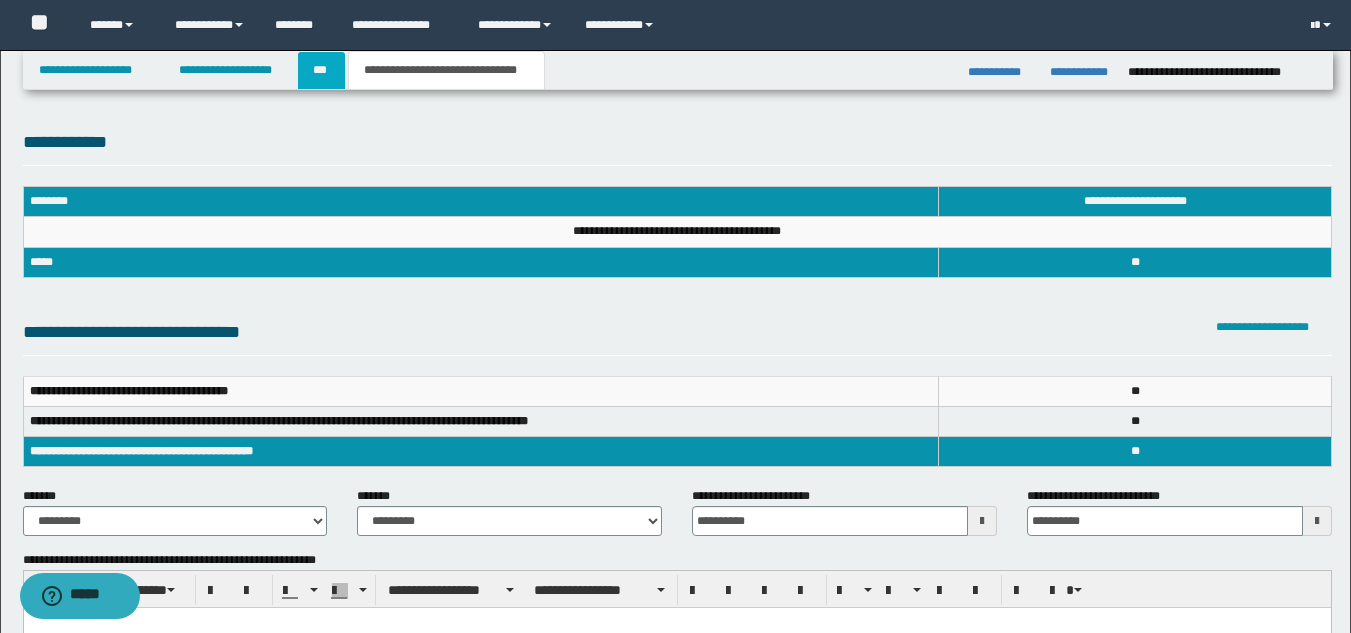 click on "***" at bounding box center [321, 70] 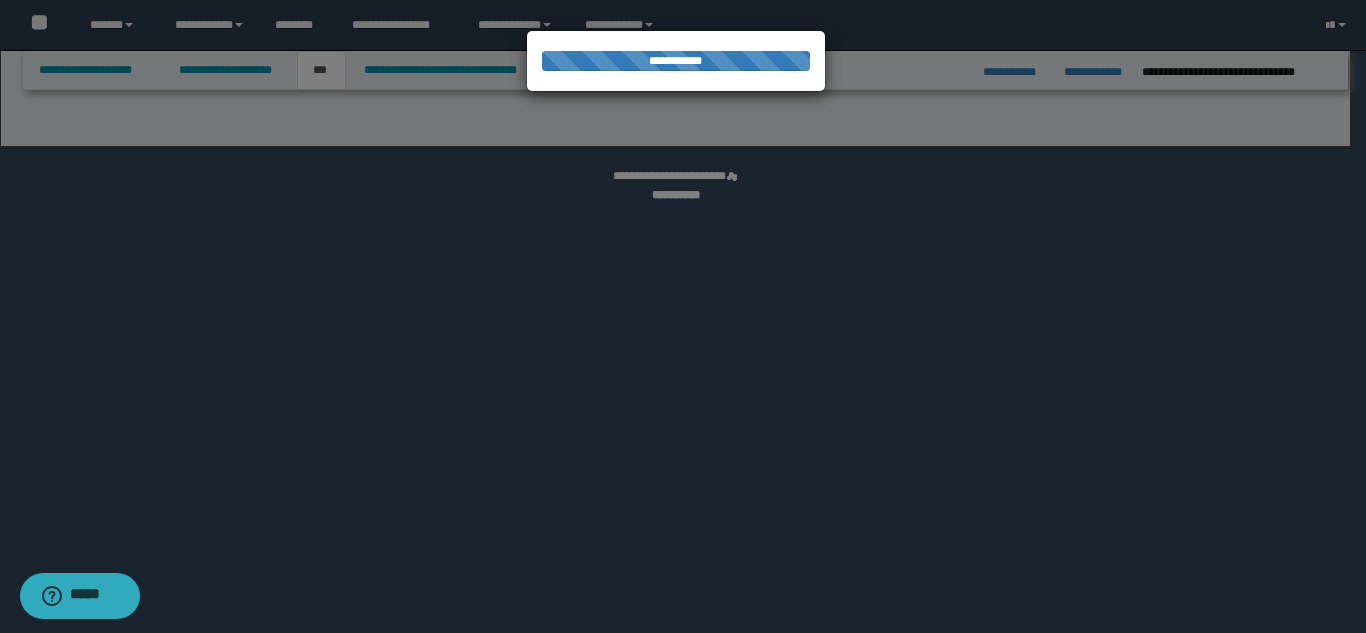 select on "*" 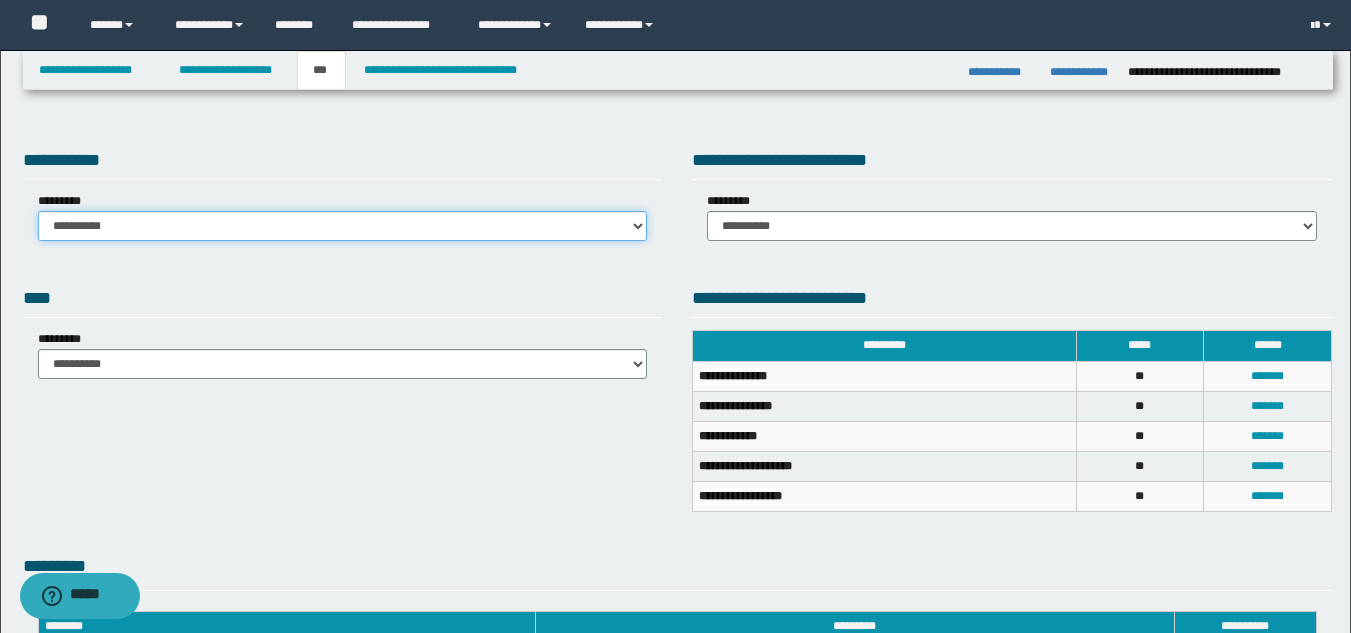 click on "**********" at bounding box center [343, 226] 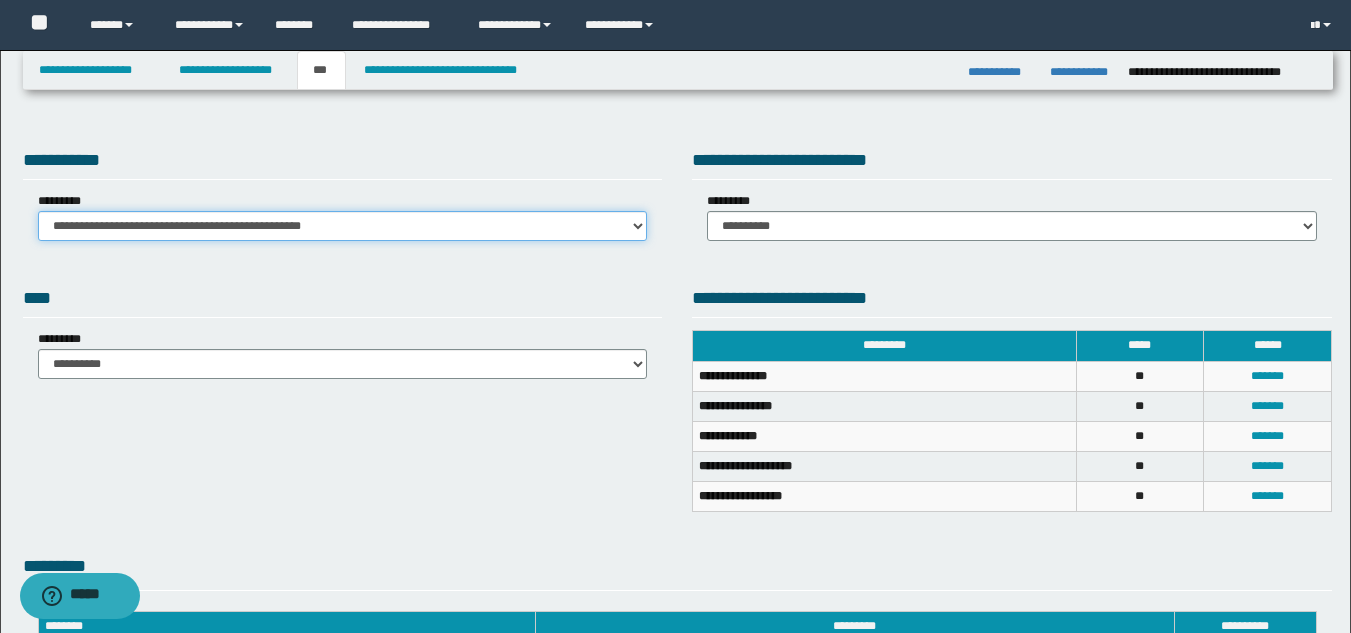 click on "**********" at bounding box center (343, 226) 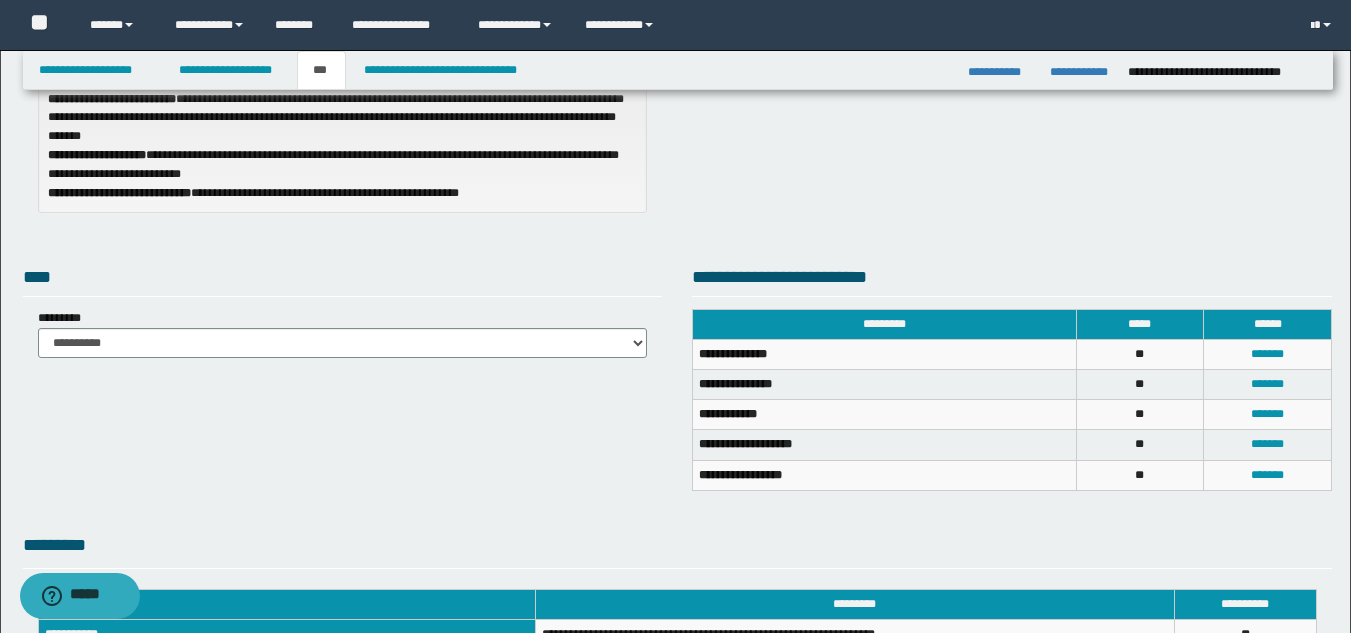 scroll, scrollTop: 400, scrollLeft: 0, axis: vertical 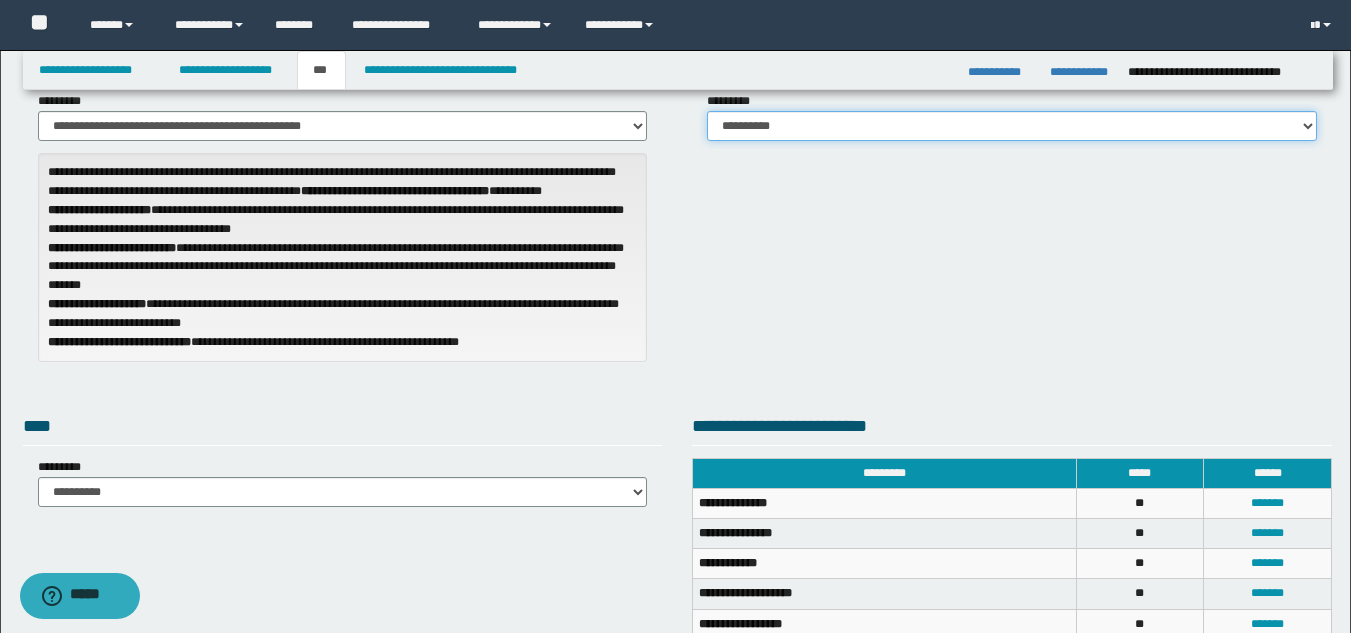 drag, startPoint x: 811, startPoint y: 123, endPoint x: 804, endPoint y: 140, distance: 18.384777 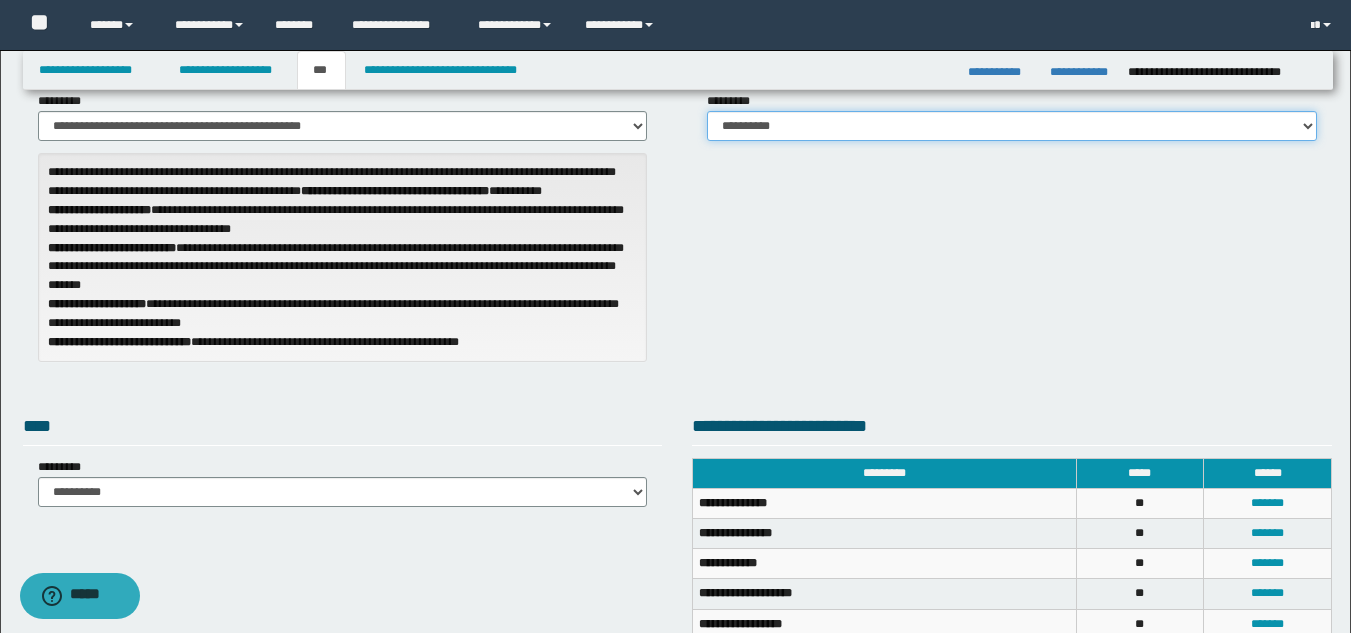 select on "*" 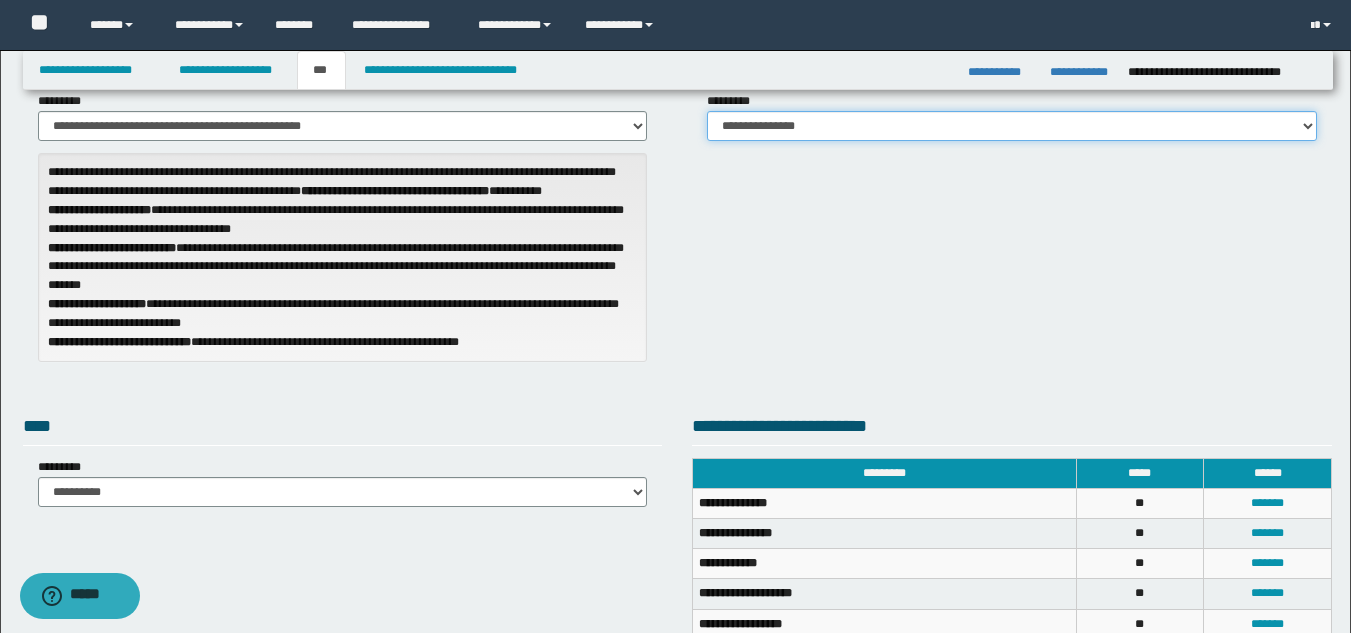 click on "**********" at bounding box center (1012, 126) 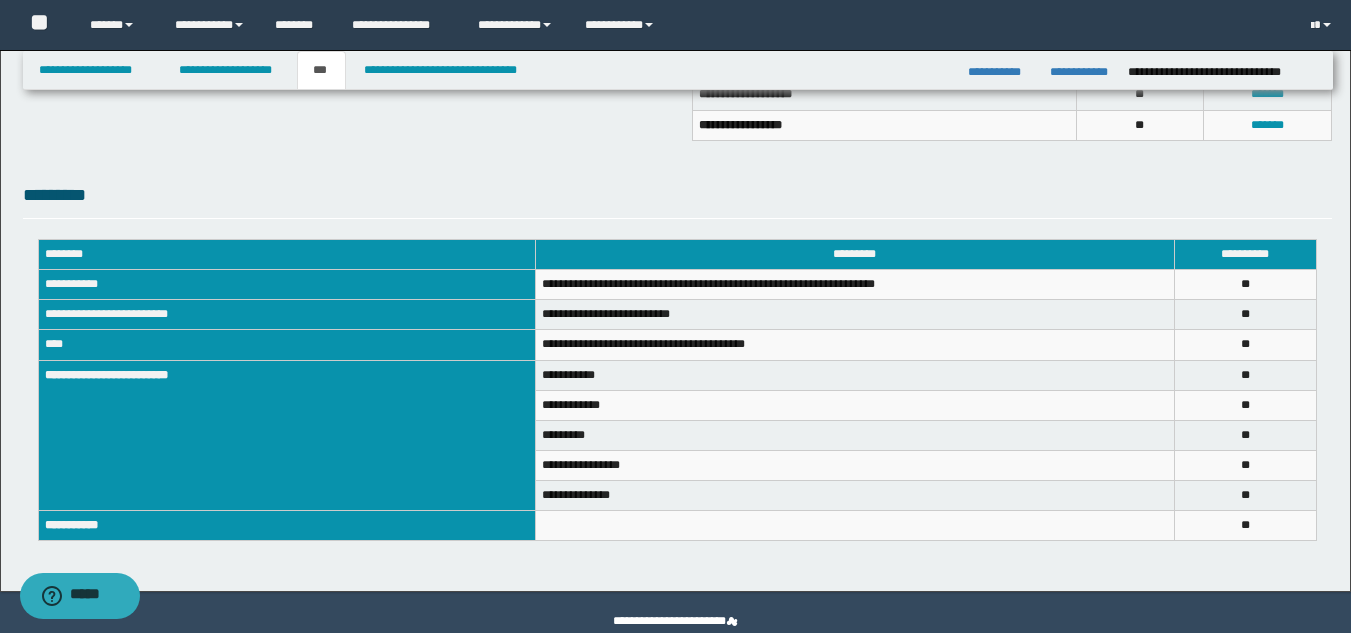 scroll, scrollTop: 600, scrollLeft: 0, axis: vertical 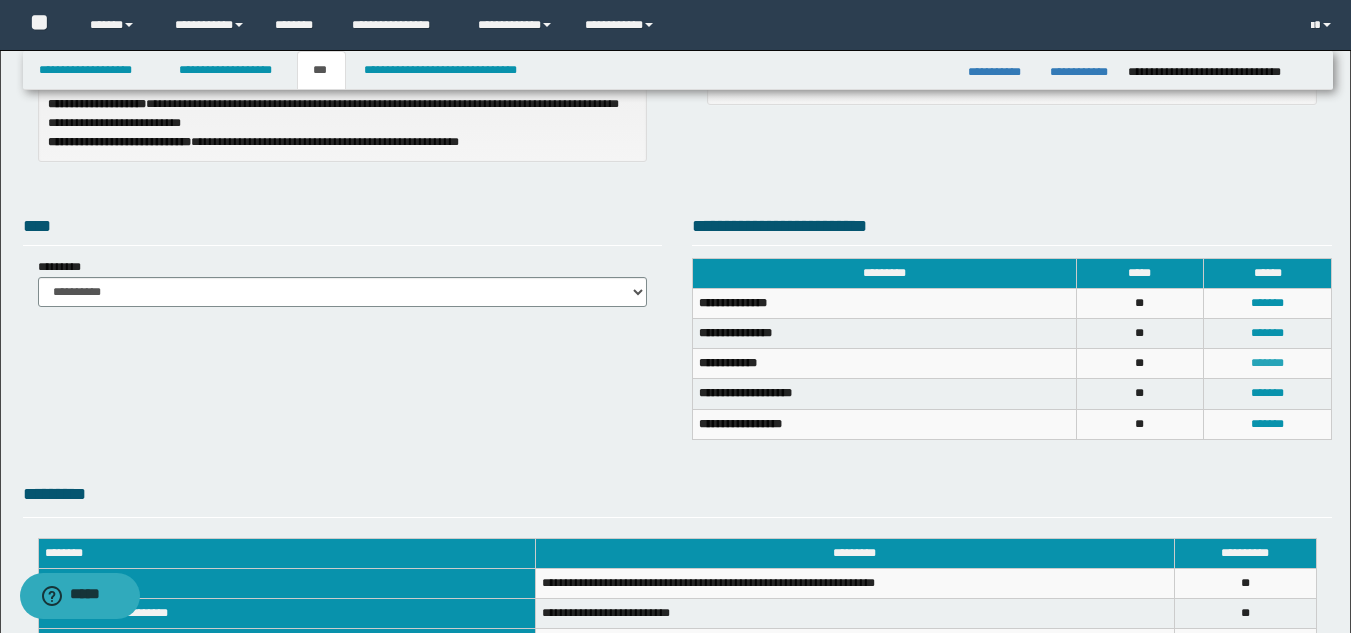 click on "*******" at bounding box center (1267, 363) 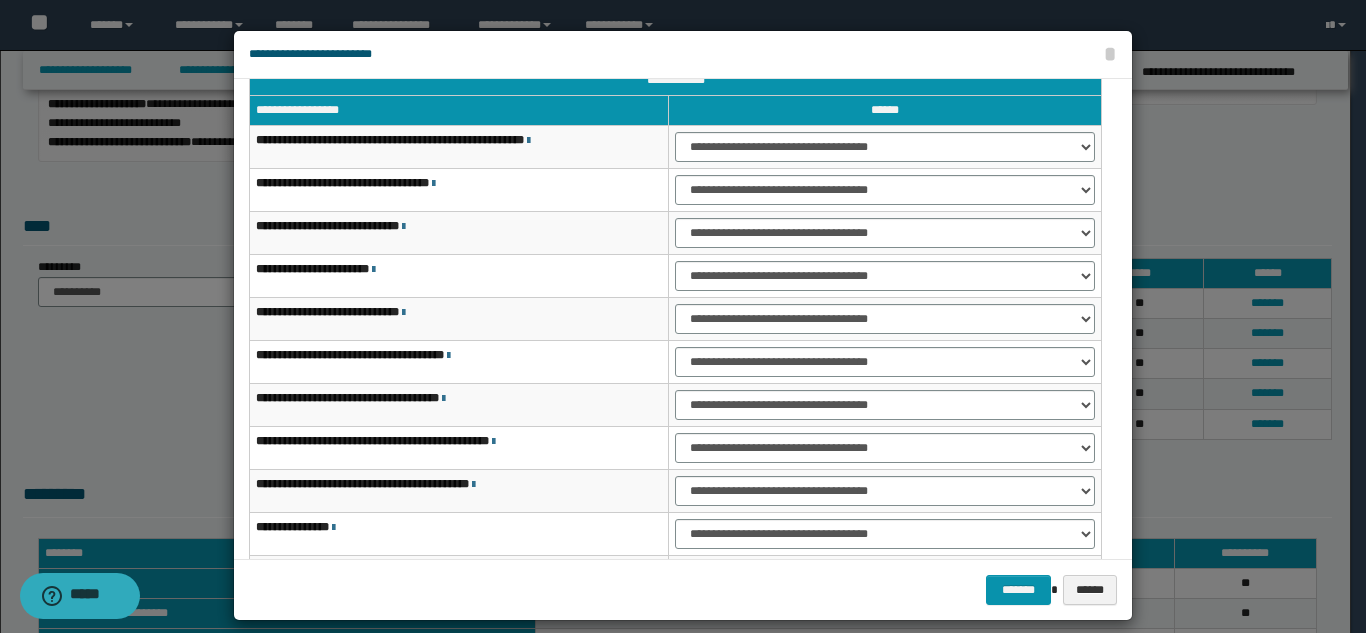 scroll, scrollTop: 0, scrollLeft: 0, axis: both 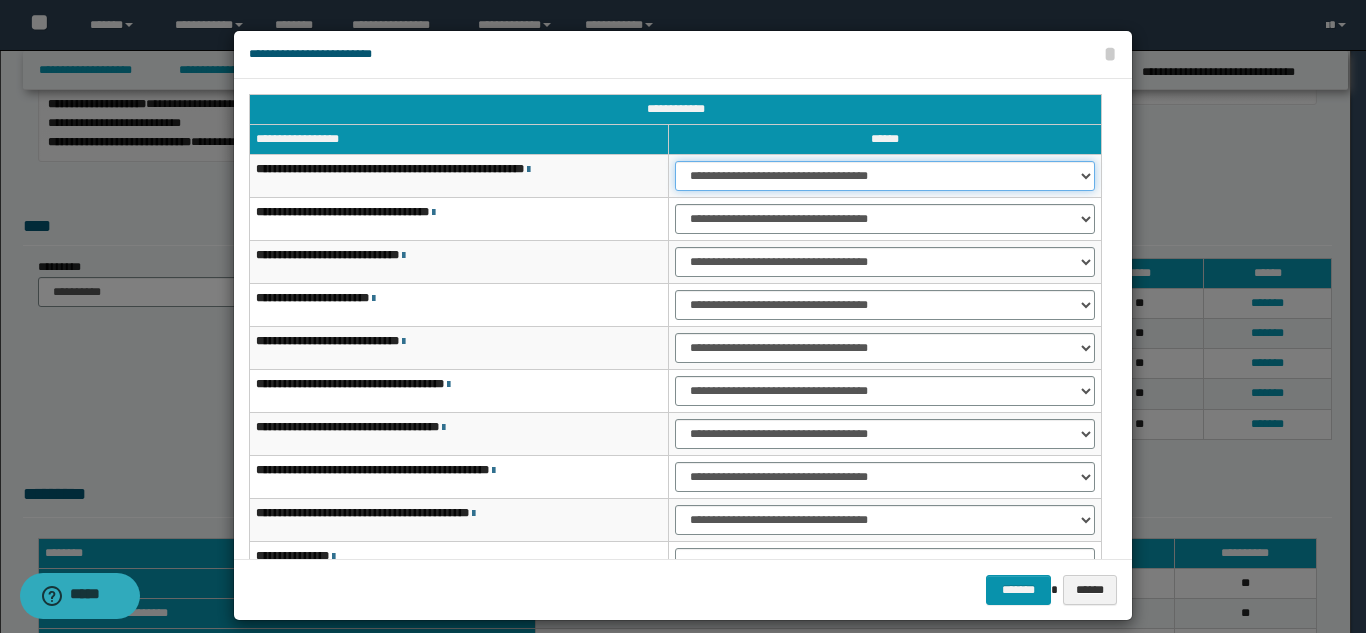 click on "**********" at bounding box center (885, 176) 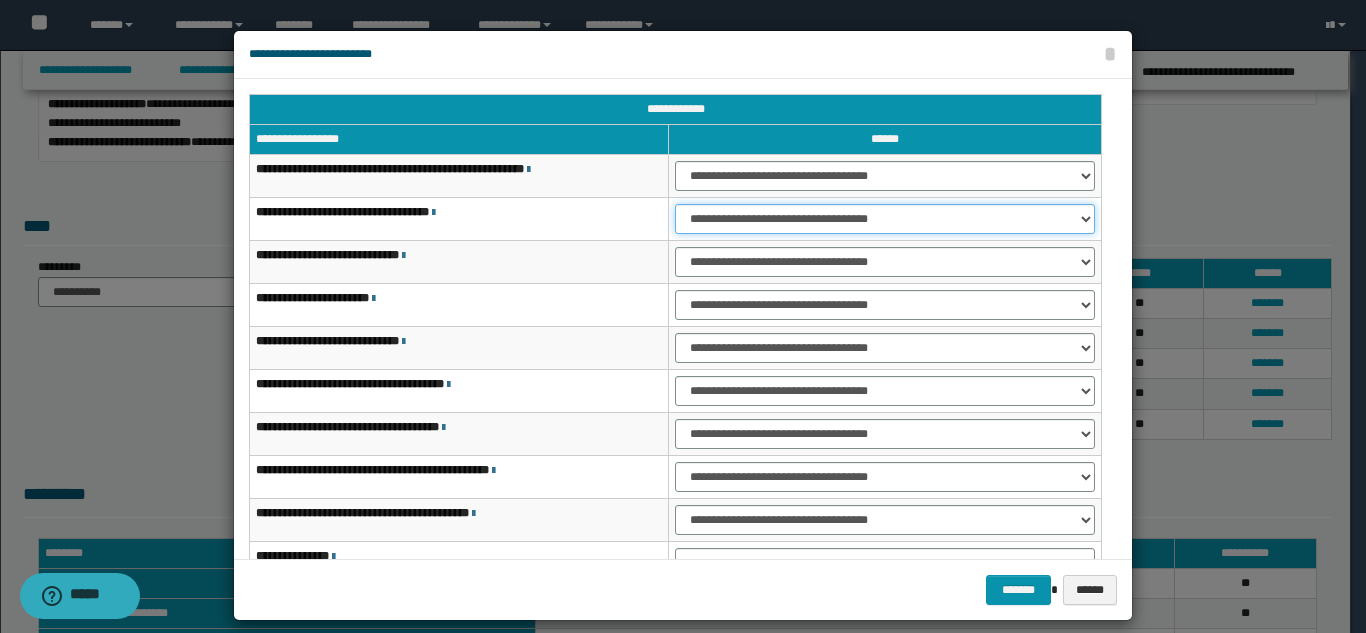 drag, startPoint x: 778, startPoint y: 217, endPoint x: 773, endPoint y: 232, distance: 15.811388 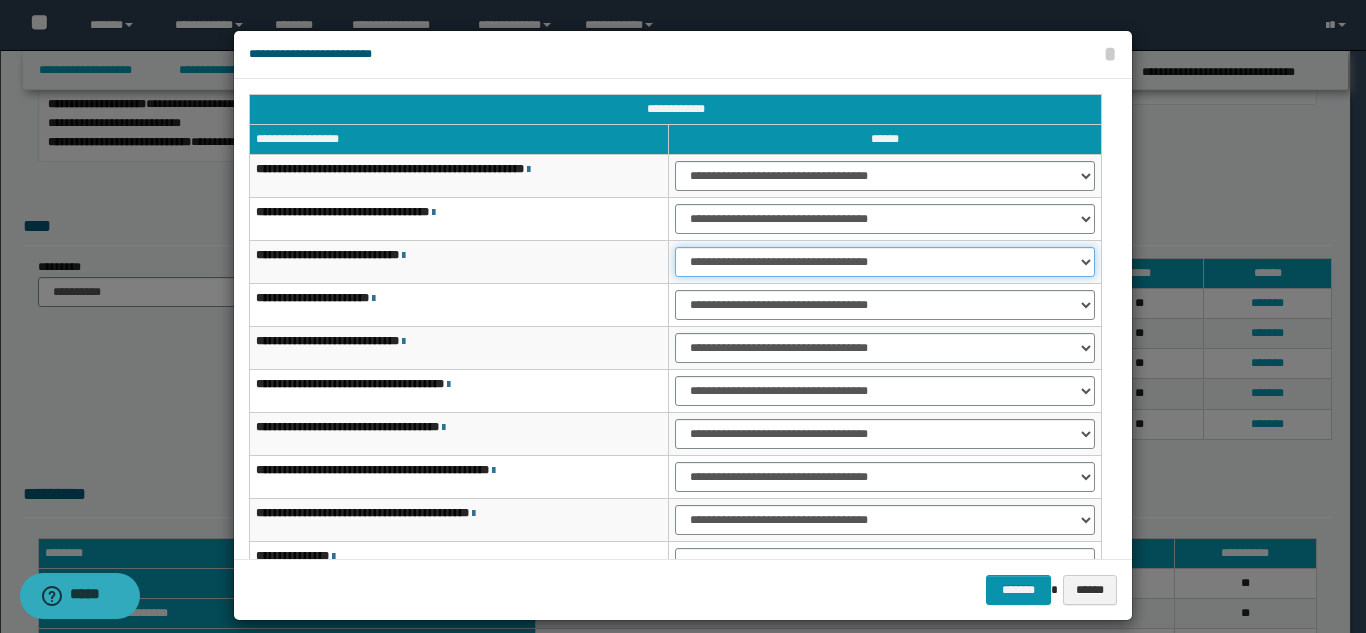 drag, startPoint x: 767, startPoint y: 257, endPoint x: 765, endPoint y: 272, distance: 15.132746 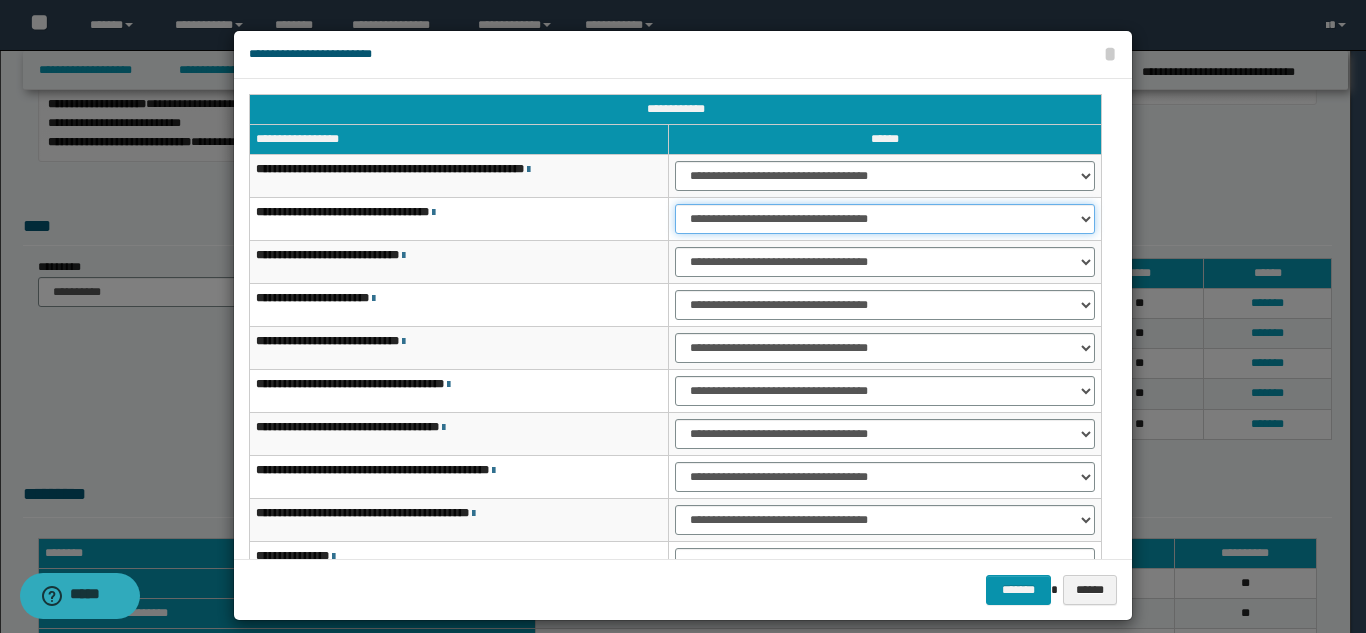 click on "**********" at bounding box center [885, 219] 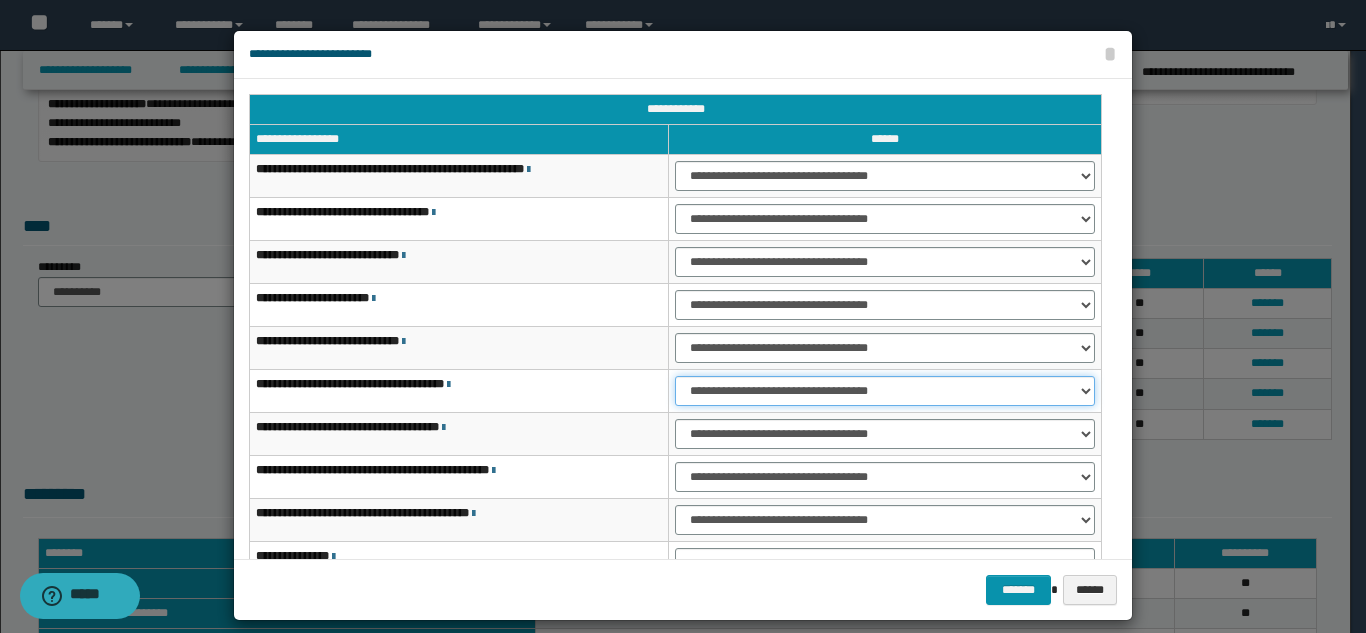click on "**********" at bounding box center (885, 391) 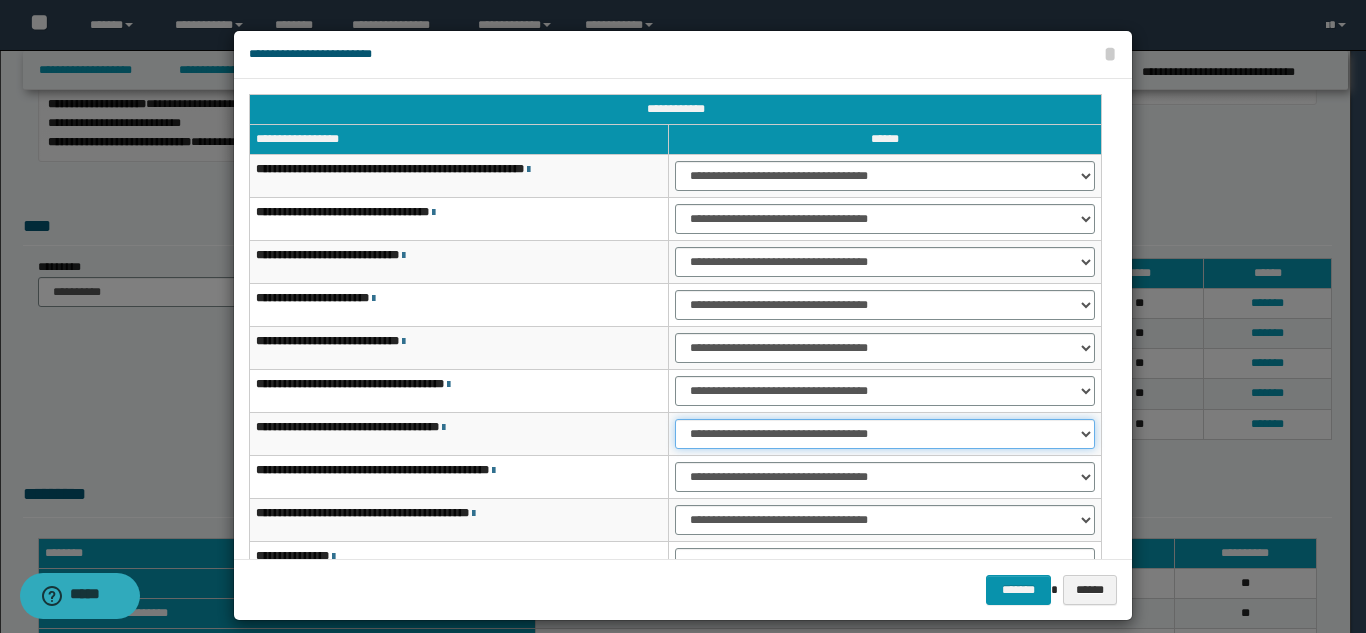 click on "**********" at bounding box center (885, 434) 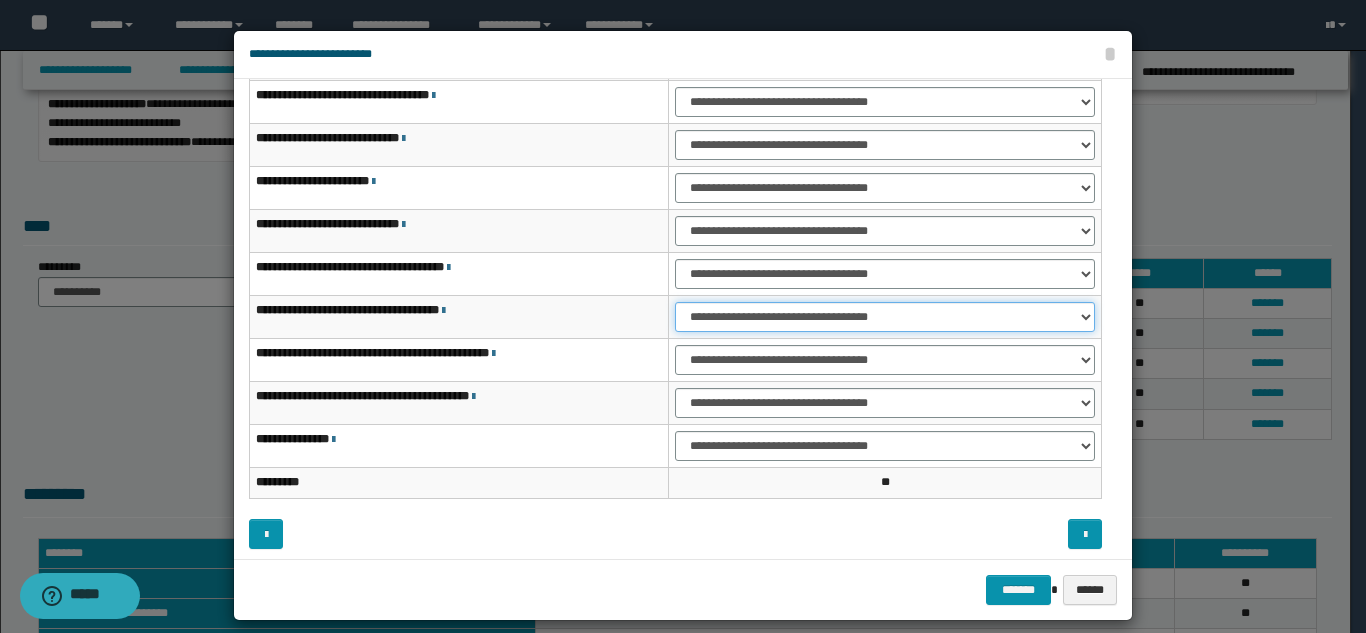 scroll, scrollTop: 121, scrollLeft: 0, axis: vertical 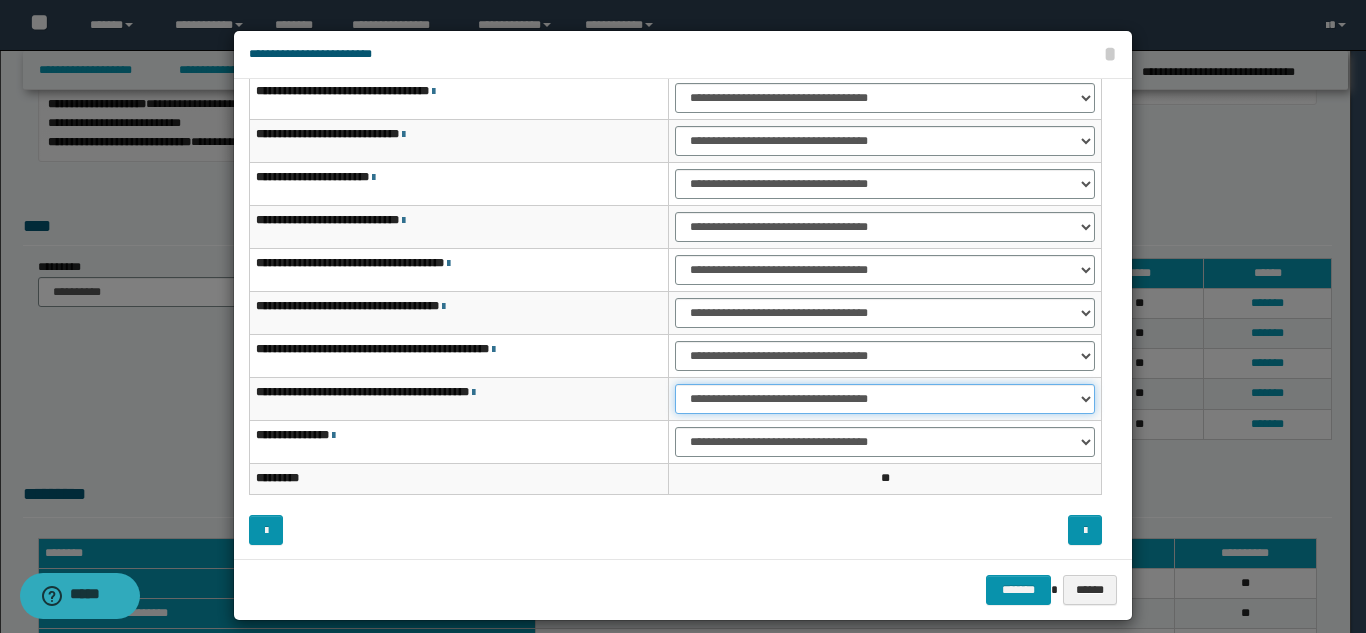 click on "**********" at bounding box center [885, 399] 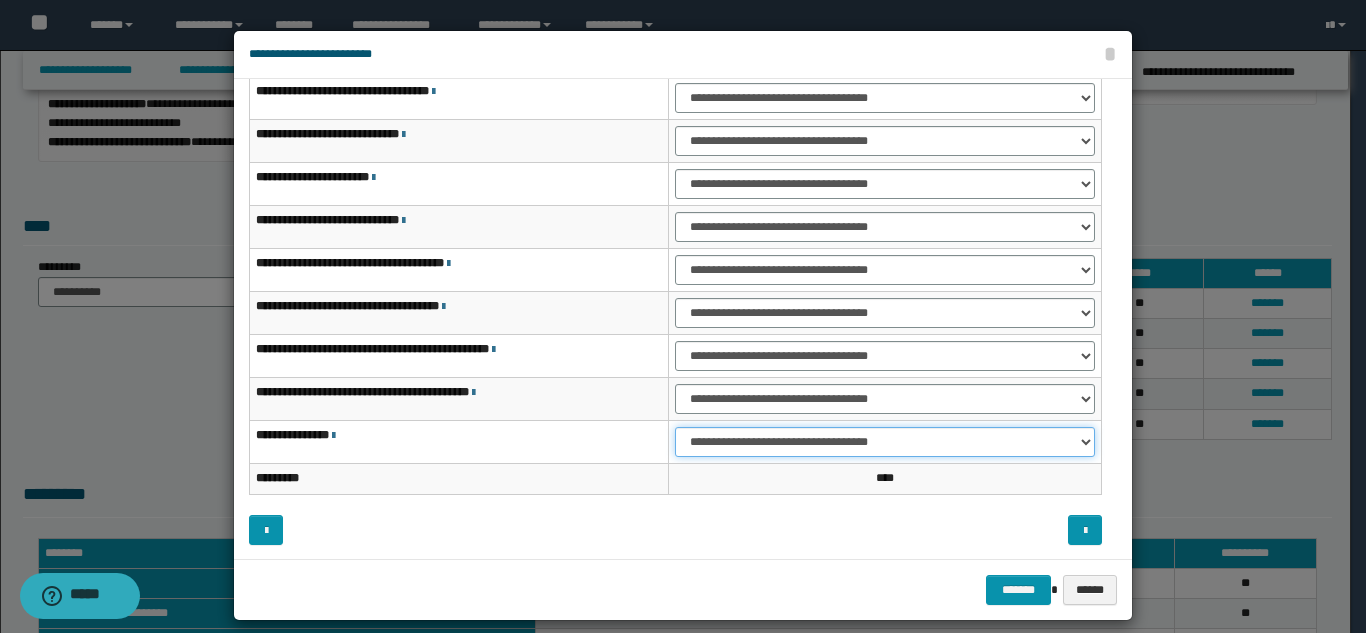 click on "**********" at bounding box center (885, 442) 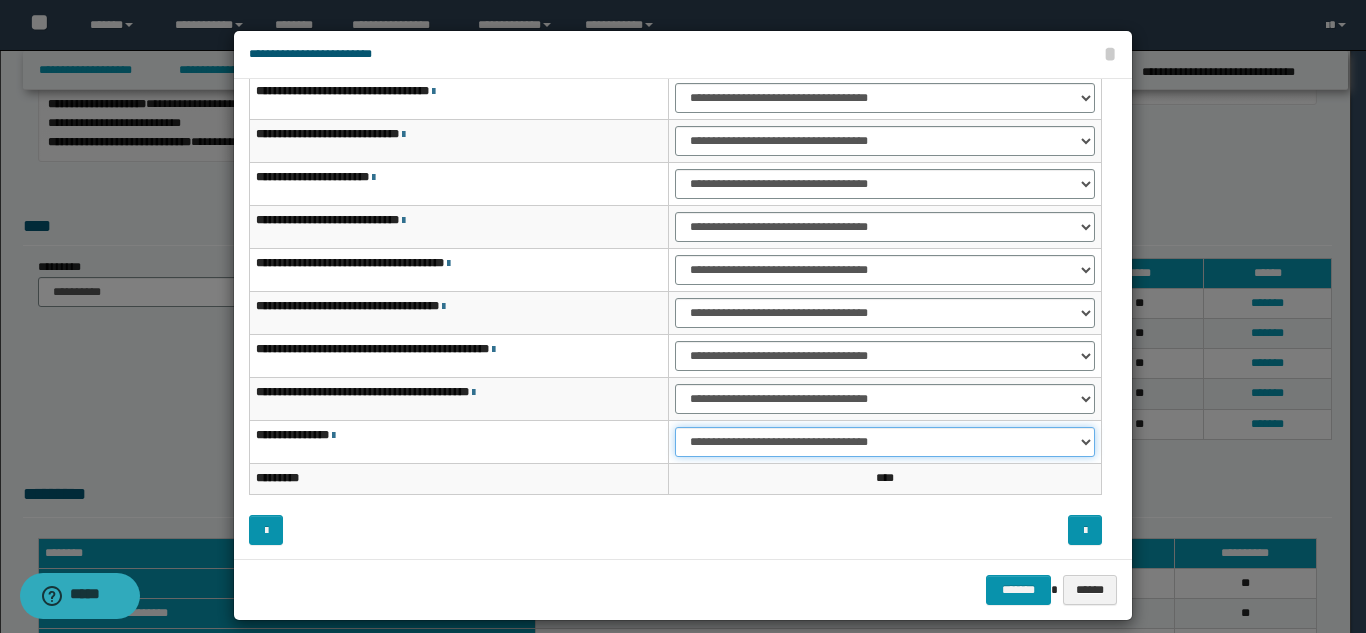 select on "***" 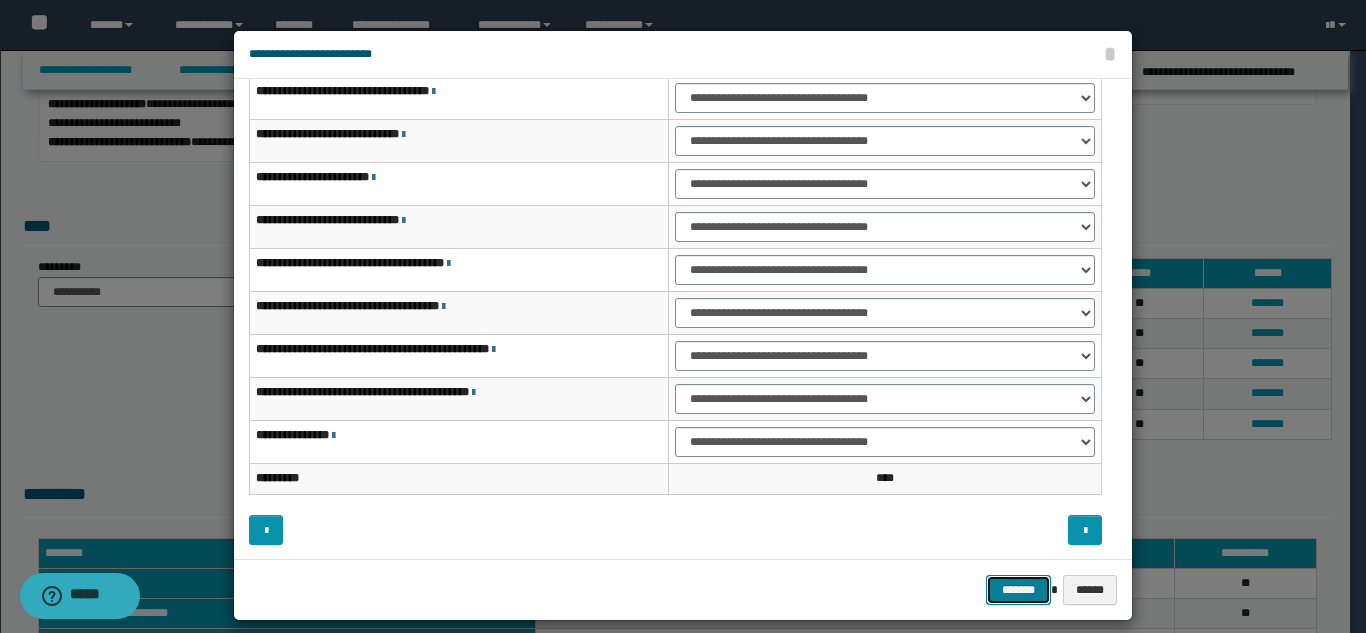 click on "*******" at bounding box center [1018, 590] 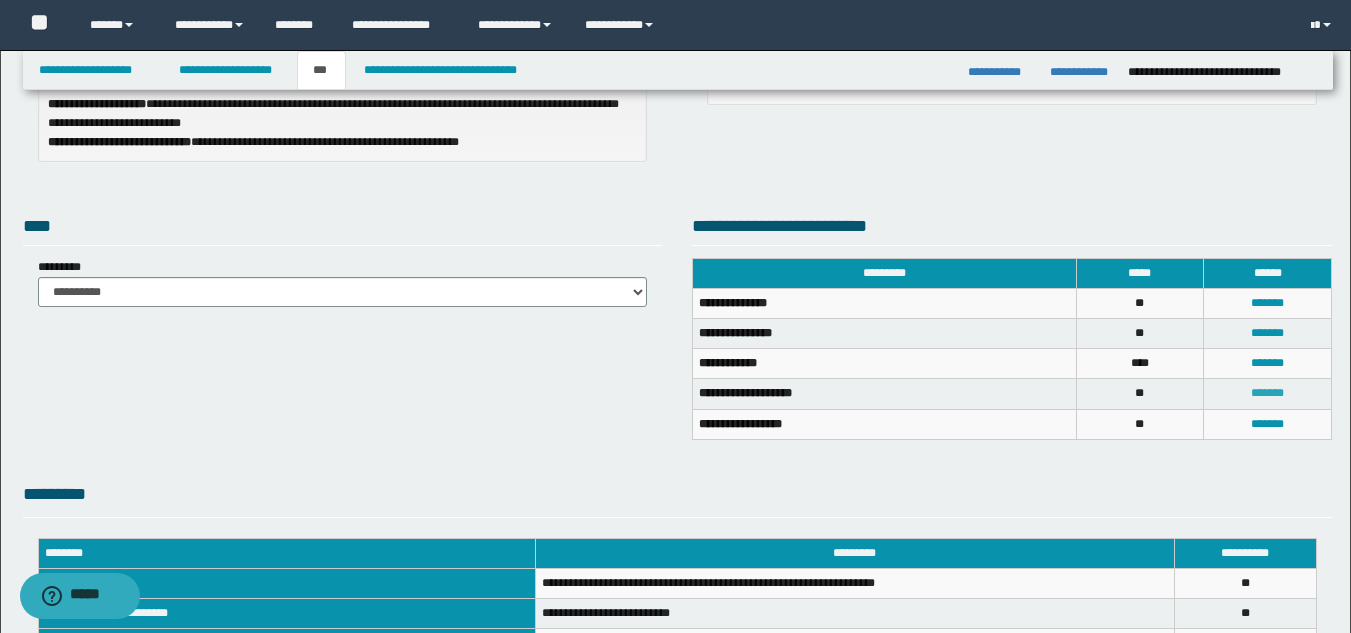 click on "*******" at bounding box center (1267, 393) 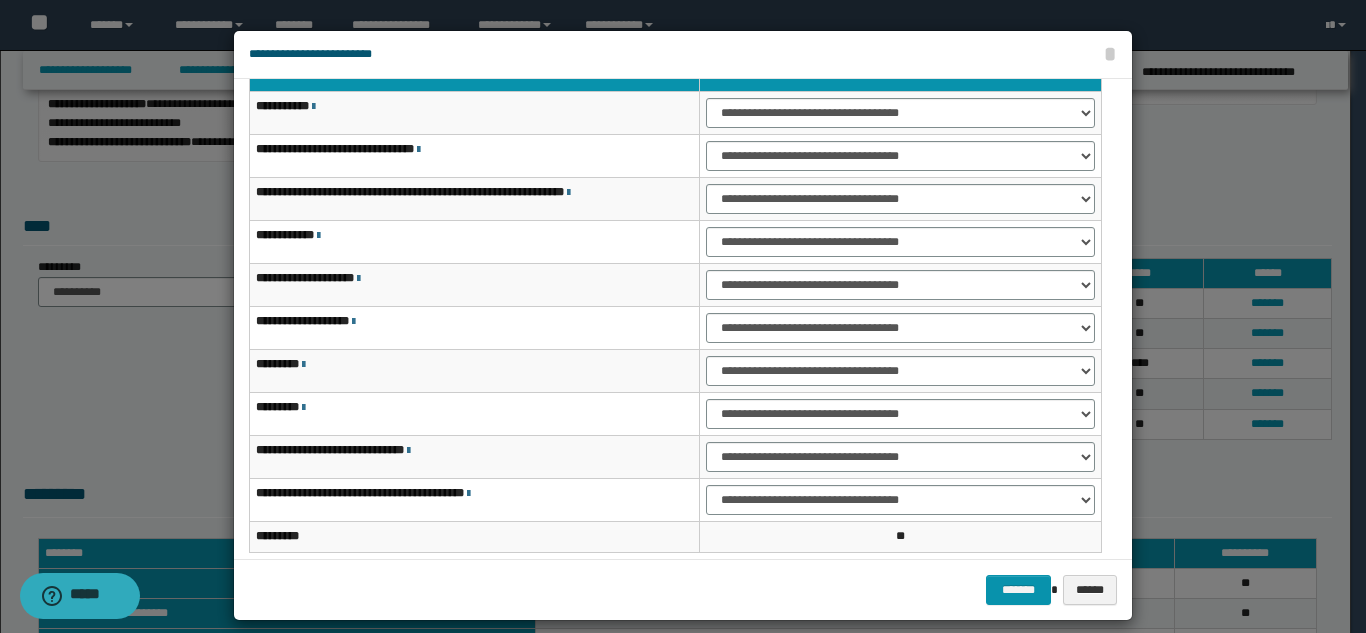 scroll, scrollTop: 0, scrollLeft: 0, axis: both 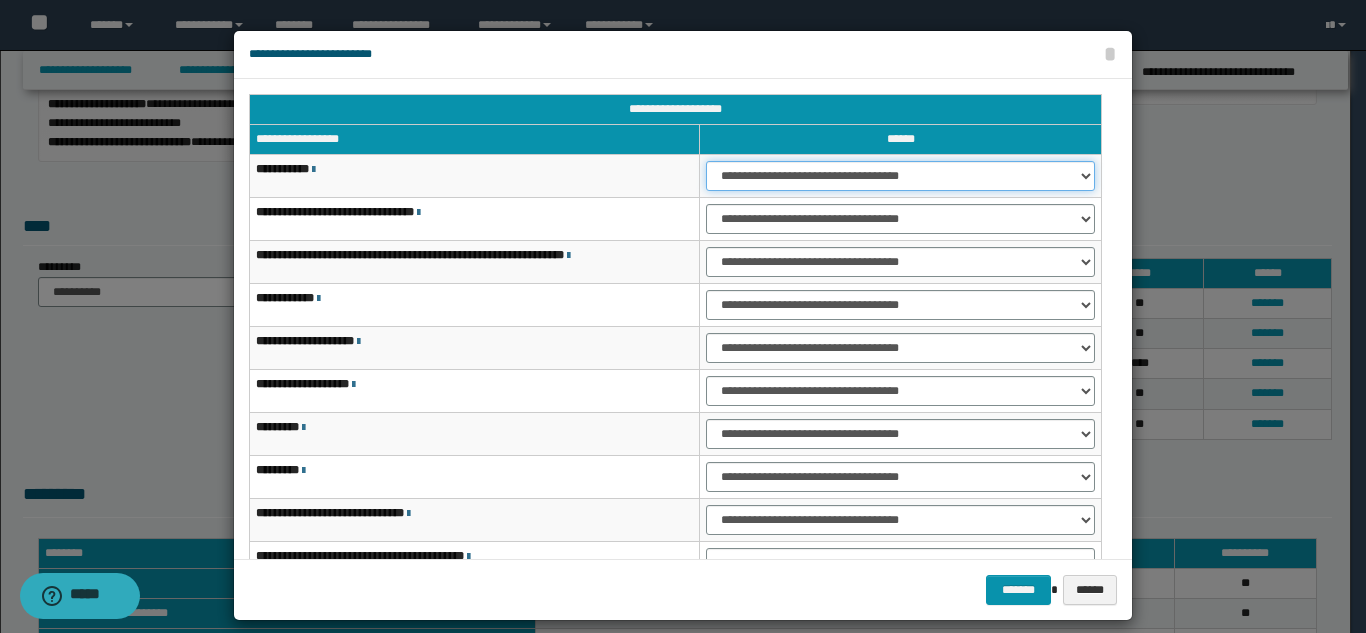 click on "**********" at bounding box center (900, 176) 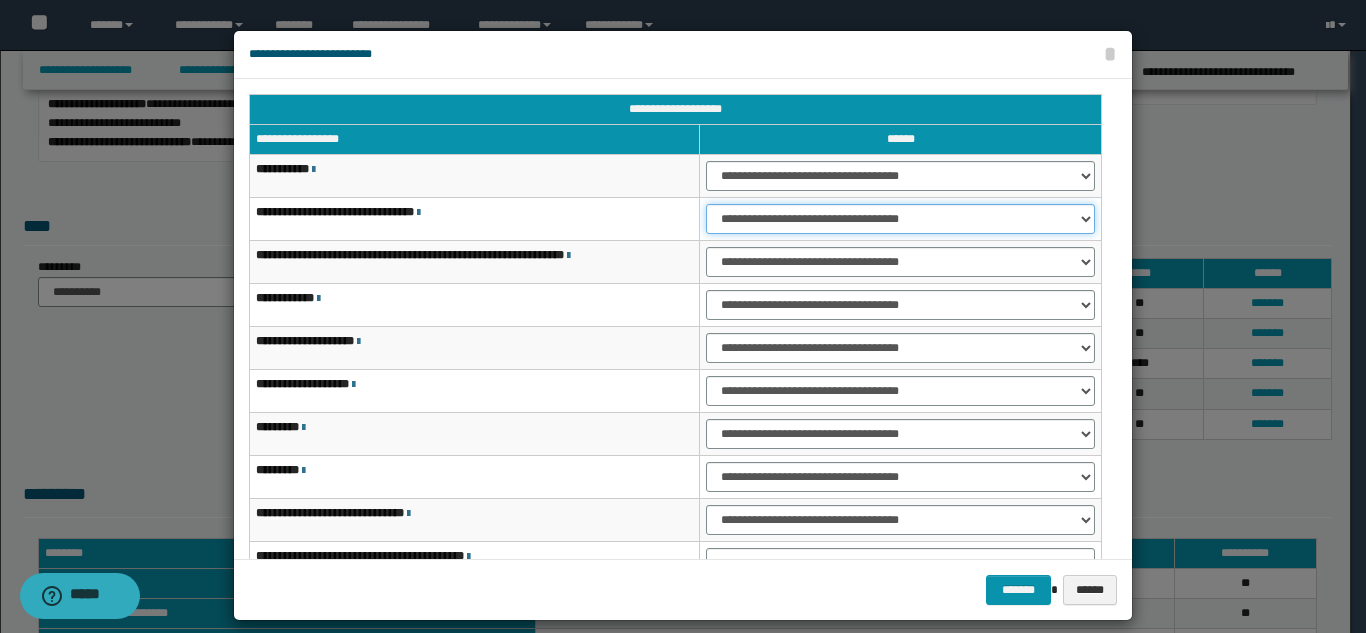 drag, startPoint x: 761, startPoint y: 205, endPoint x: 764, endPoint y: 224, distance: 19.235384 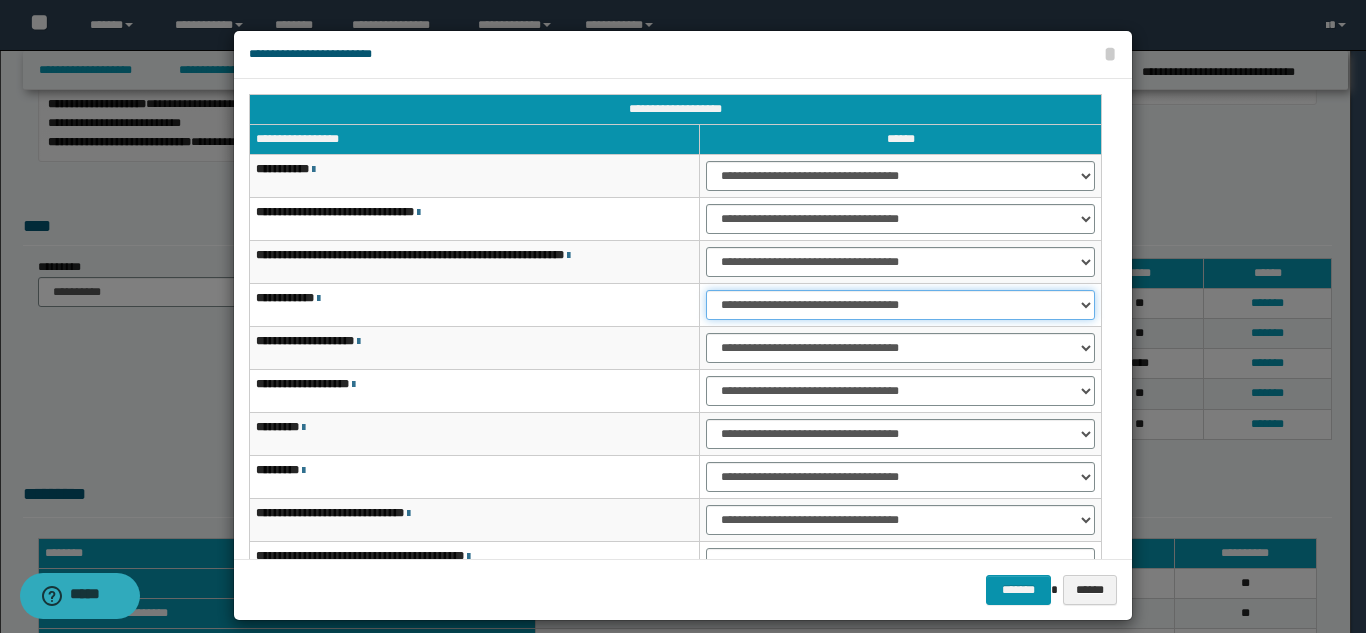 drag, startPoint x: 724, startPoint y: 305, endPoint x: 726, endPoint y: 316, distance: 11.18034 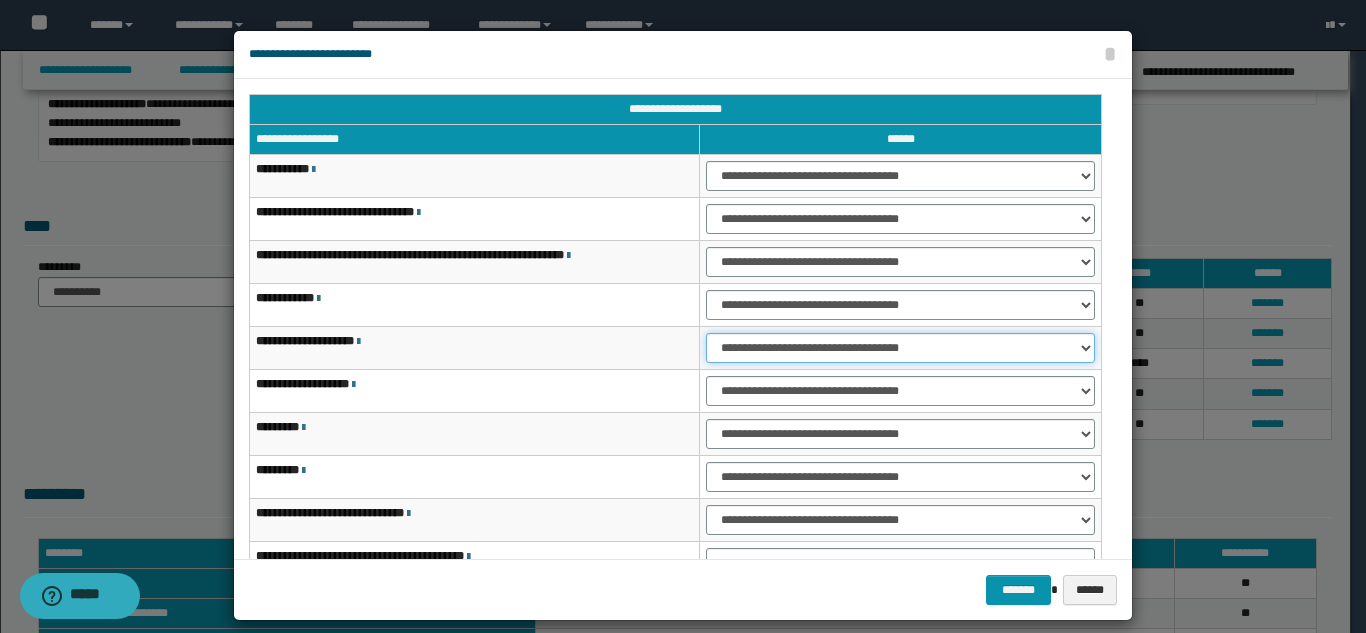 click on "**********" at bounding box center (900, 348) 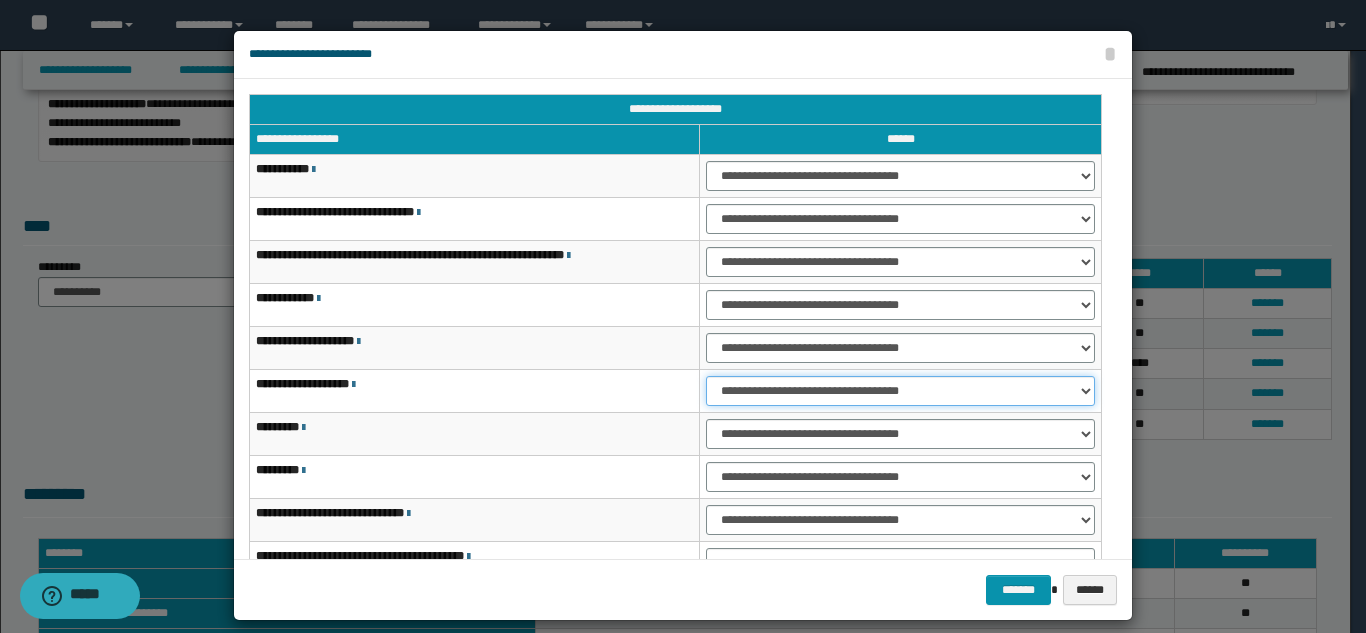 click on "**********" at bounding box center [900, 391] 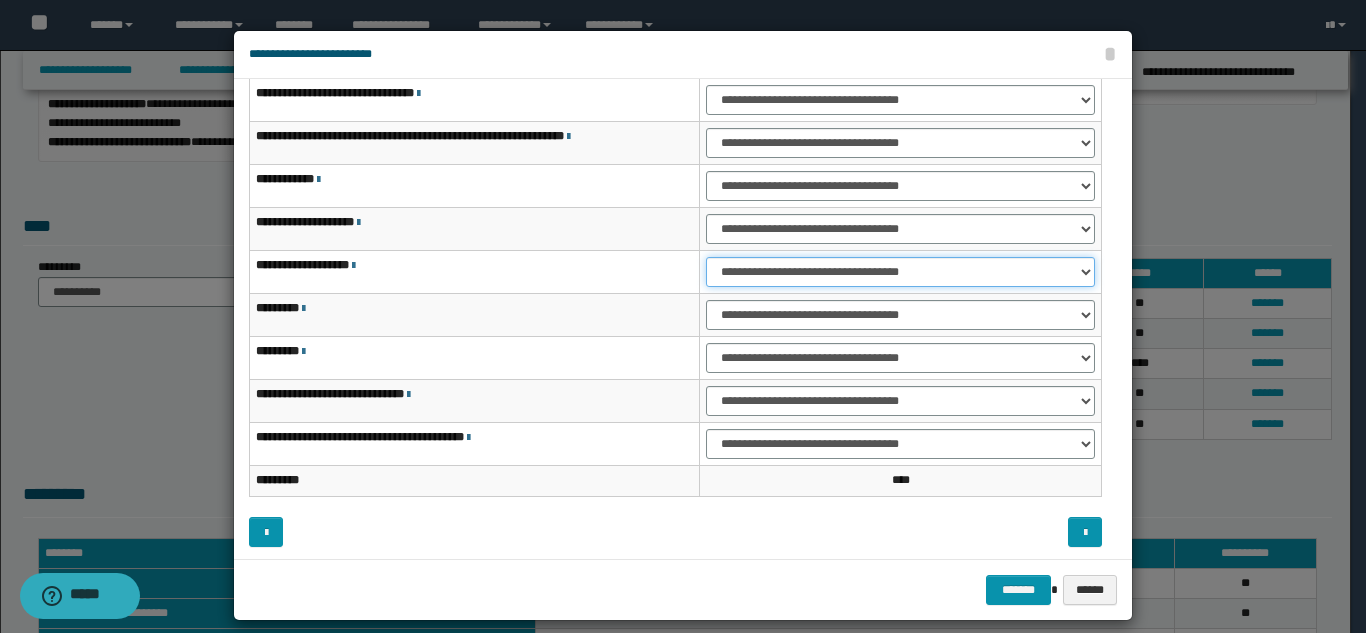 scroll, scrollTop: 121, scrollLeft: 0, axis: vertical 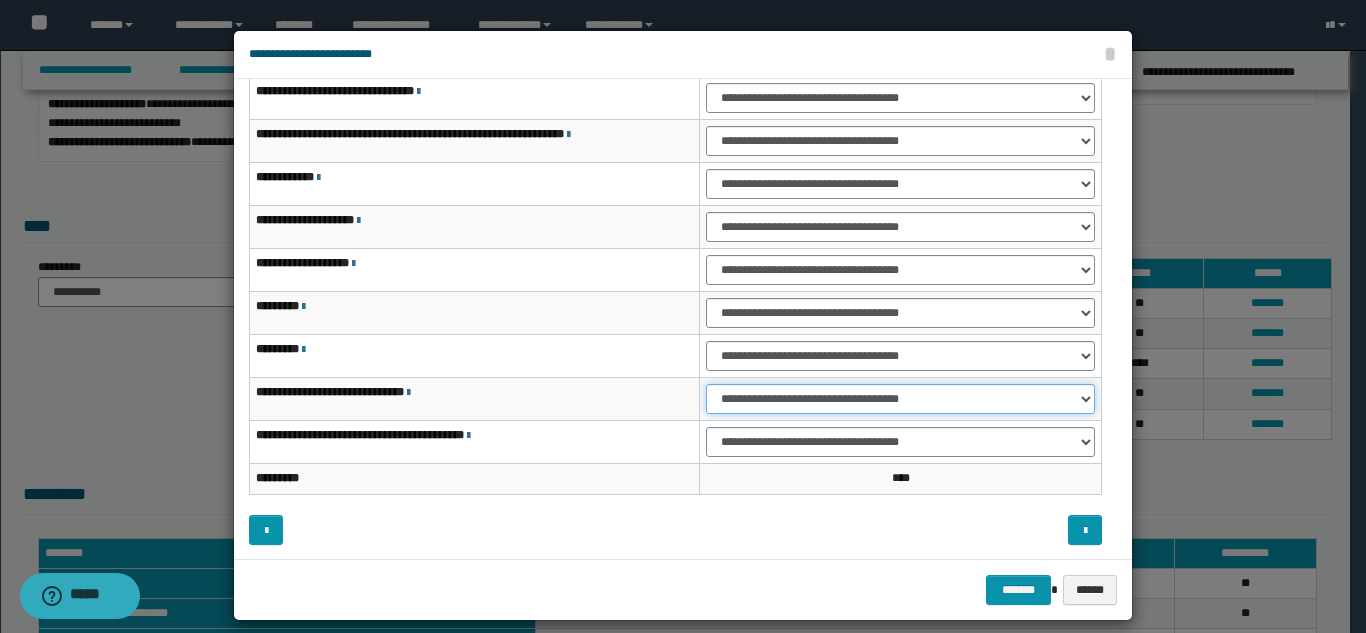 click on "**********" at bounding box center (900, 399) 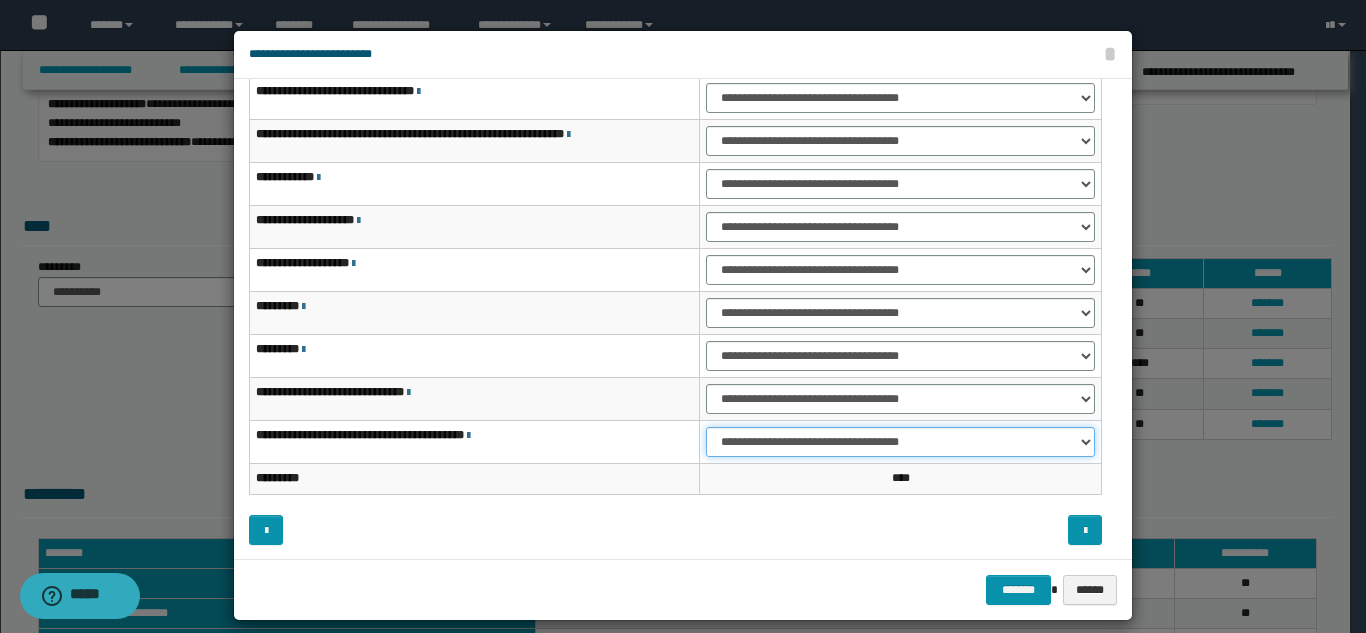 click on "**********" at bounding box center [900, 442] 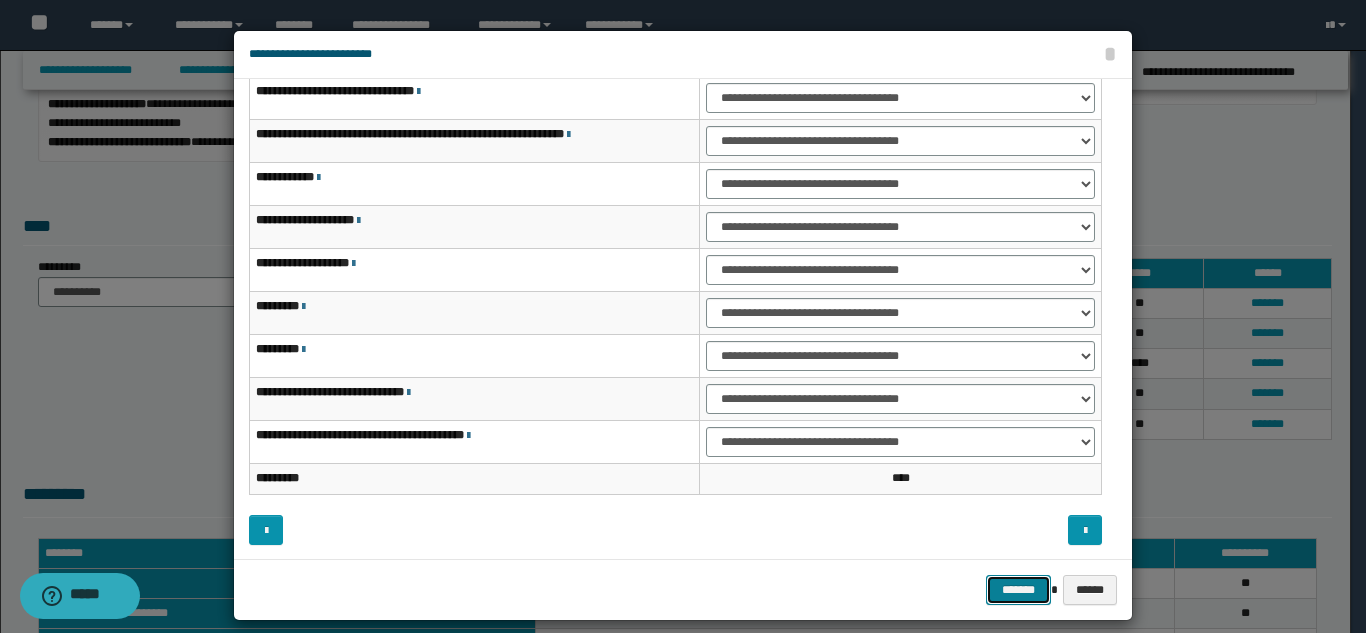 click on "*******" at bounding box center (1018, 590) 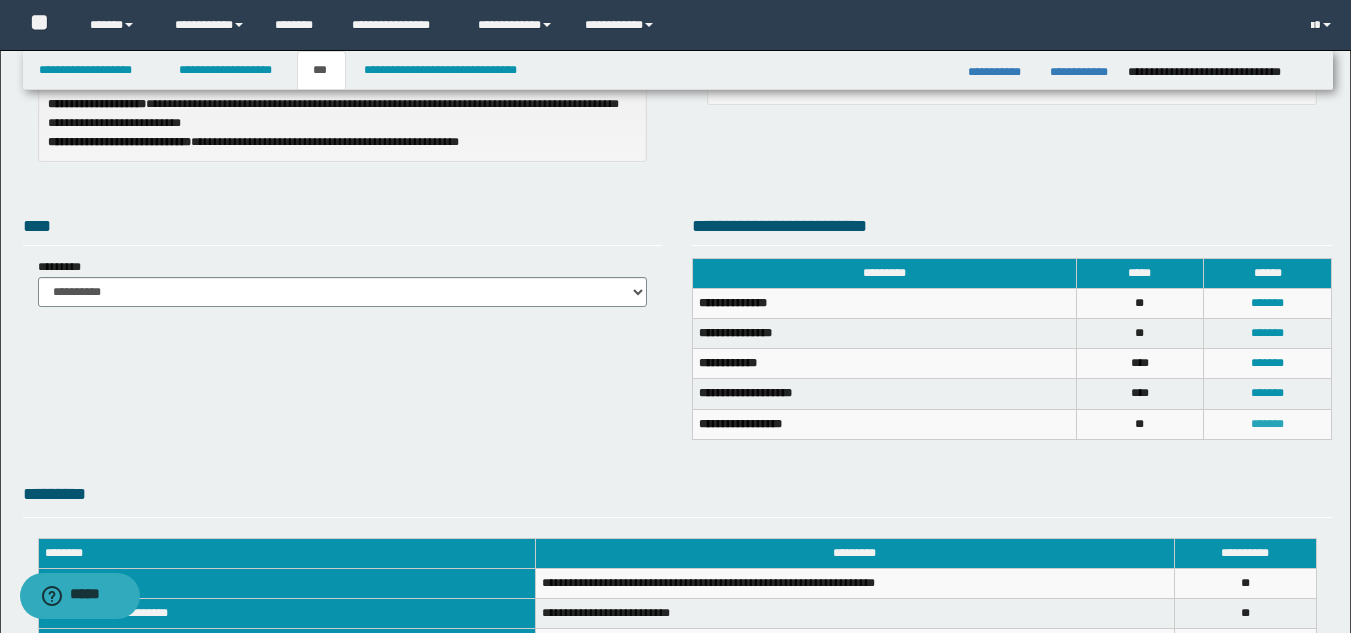 click on "*******" at bounding box center [1267, 424] 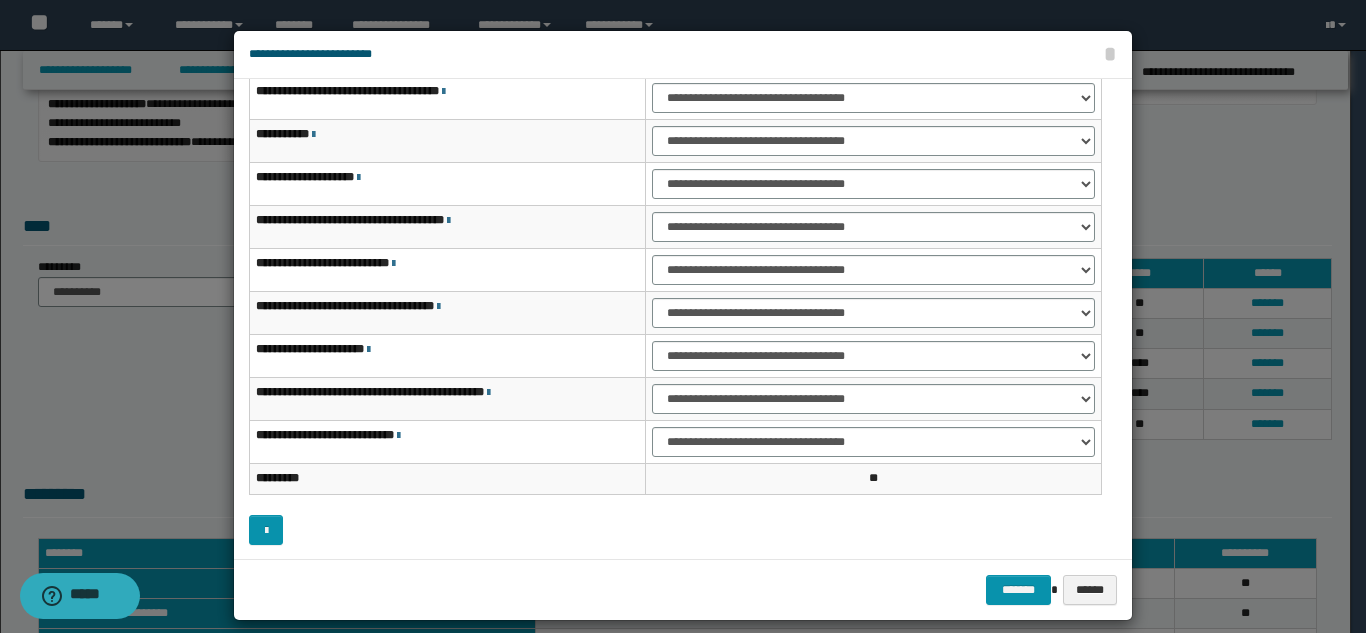 scroll, scrollTop: 0, scrollLeft: 0, axis: both 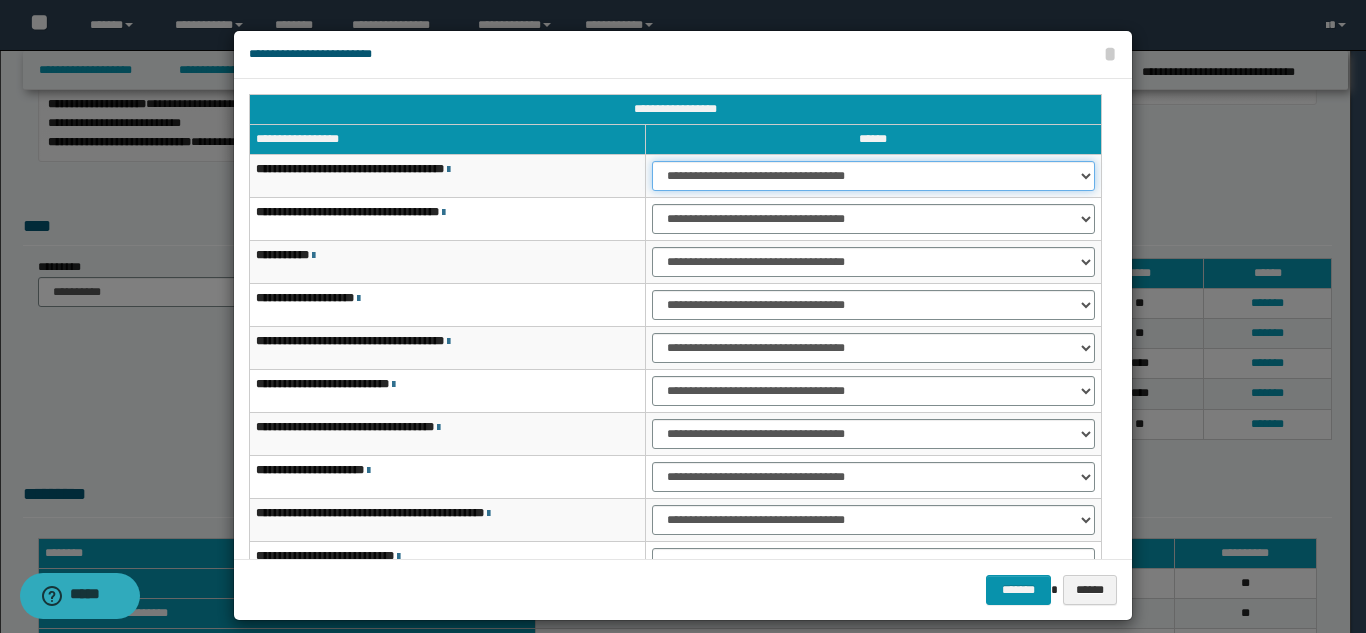 click on "**********" at bounding box center (873, 176) 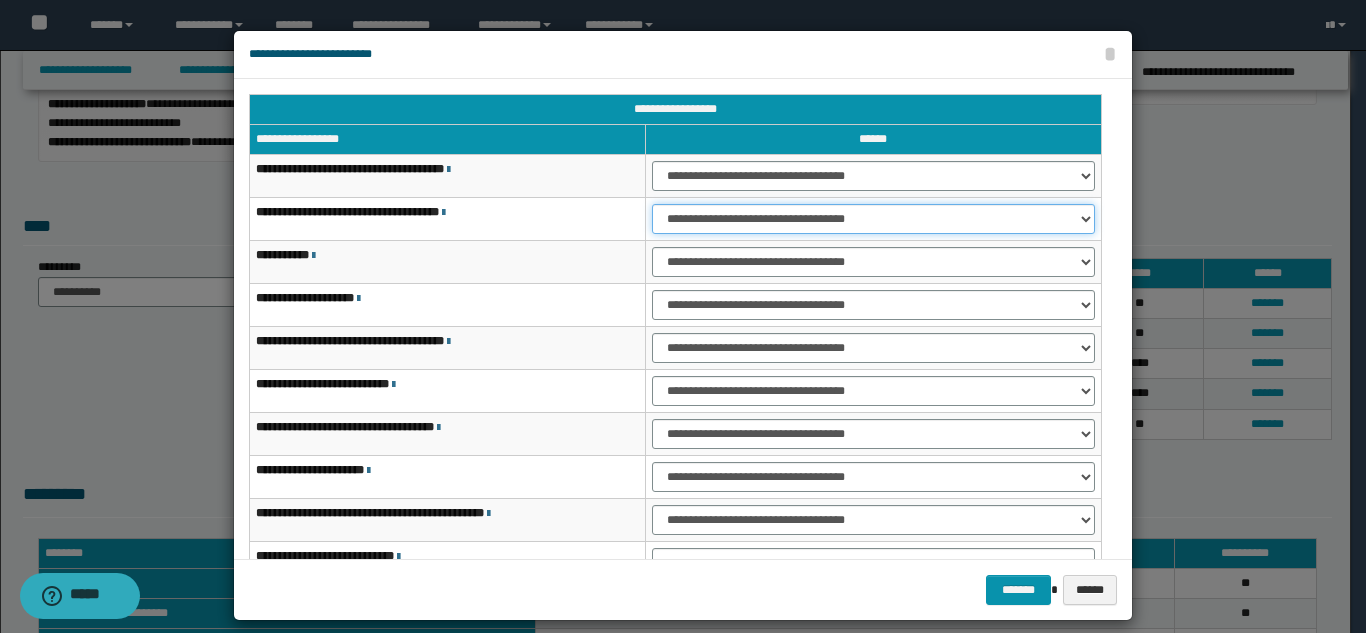 click on "**********" at bounding box center (873, 219) 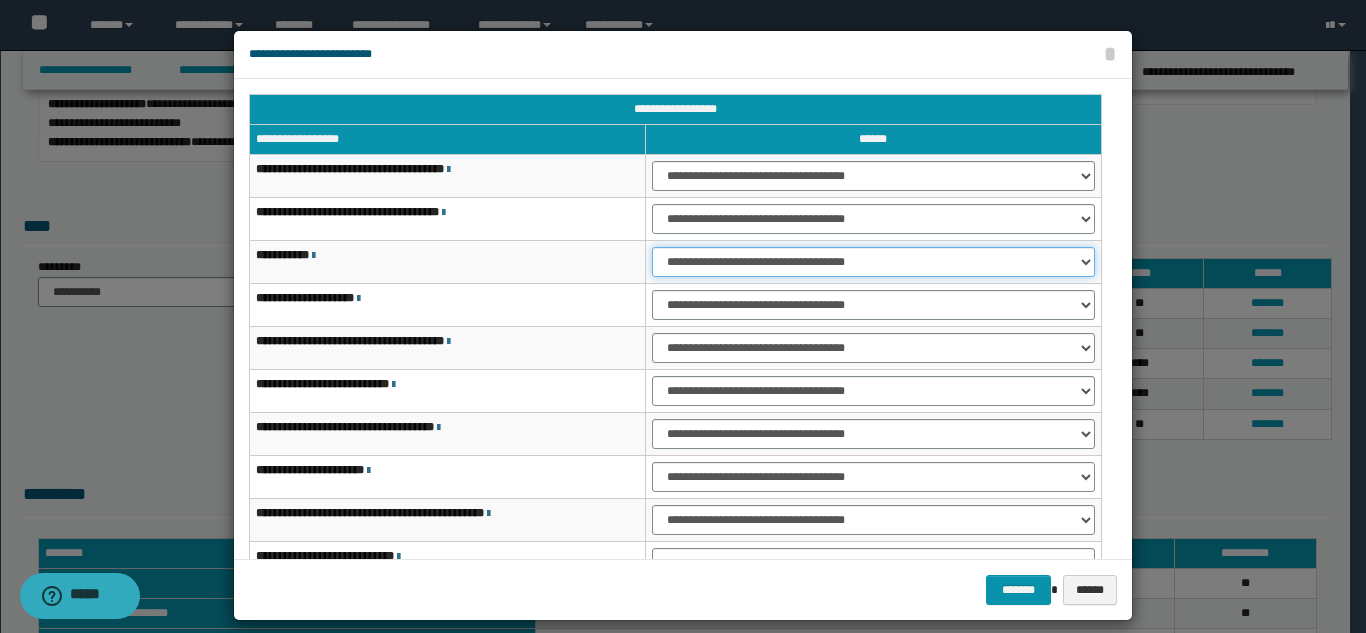 click on "**********" at bounding box center [873, 262] 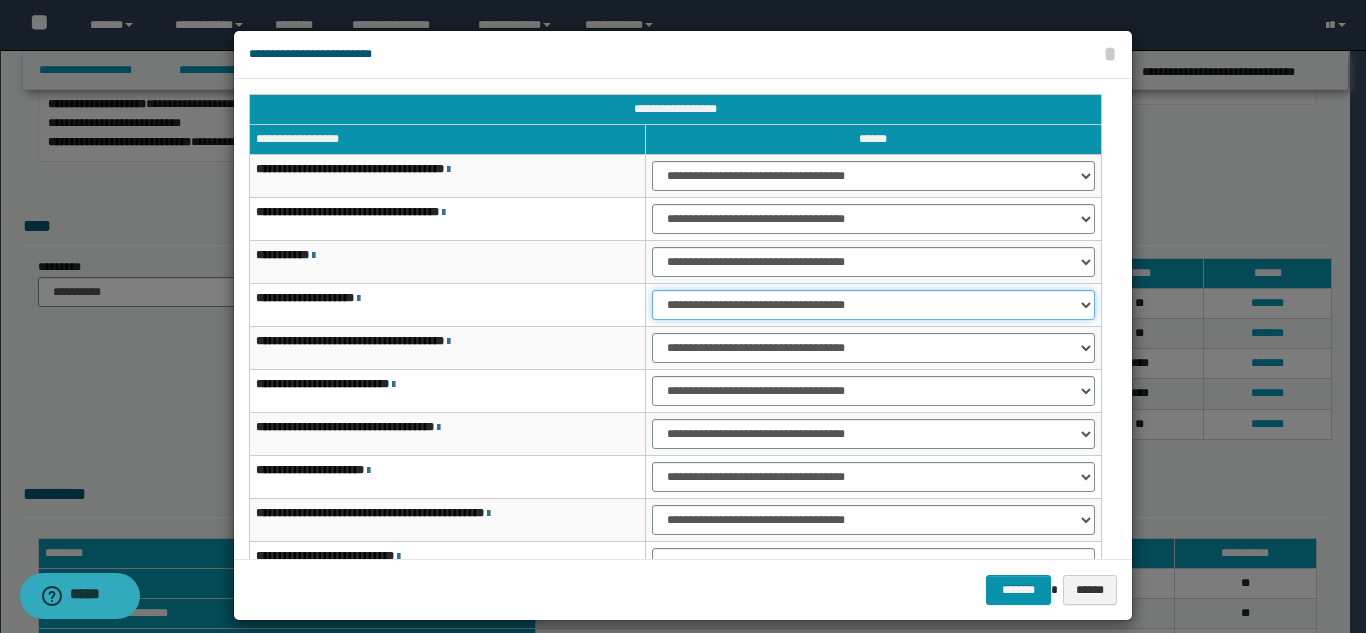 click on "**********" at bounding box center [873, 305] 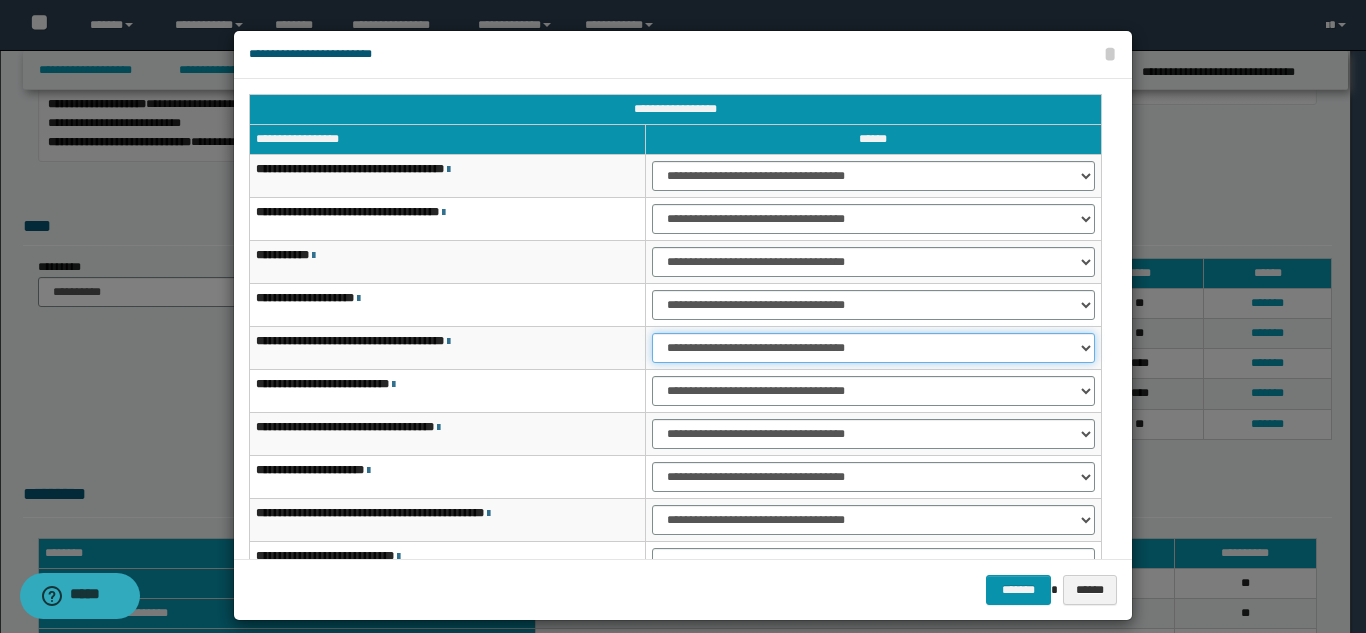 click on "**********" at bounding box center [873, 348] 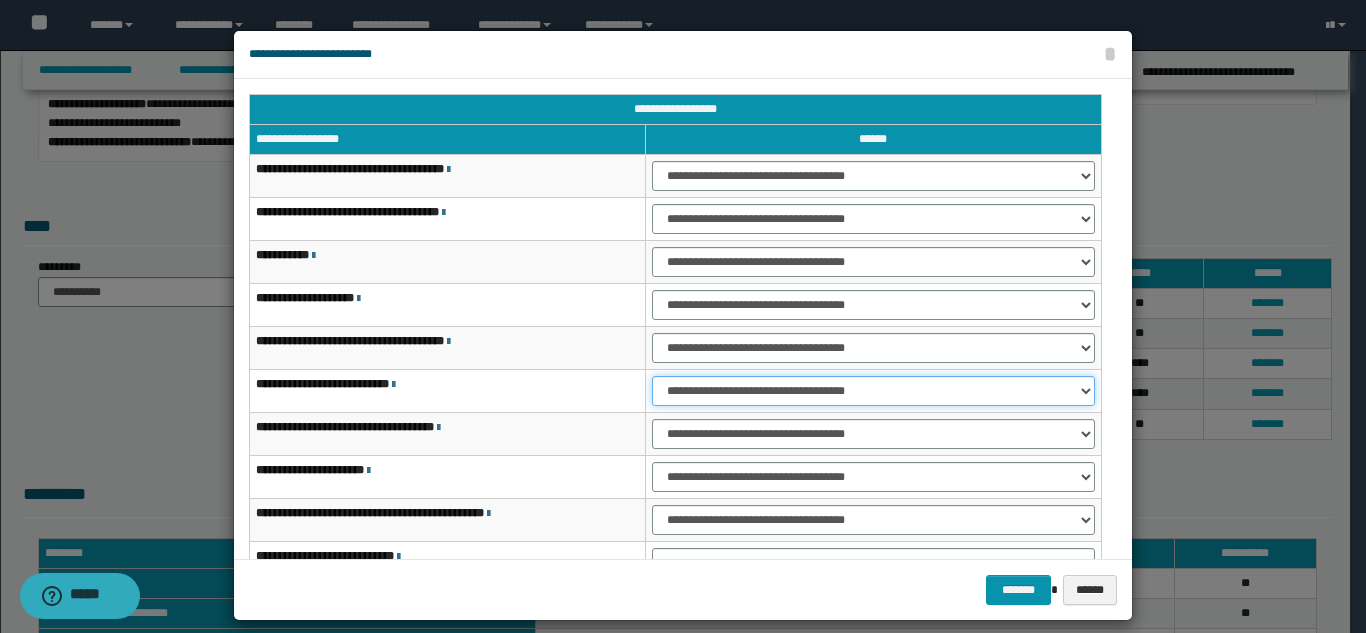 drag, startPoint x: 743, startPoint y: 383, endPoint x: 741, endPoint y: 398, distance: 15.132746 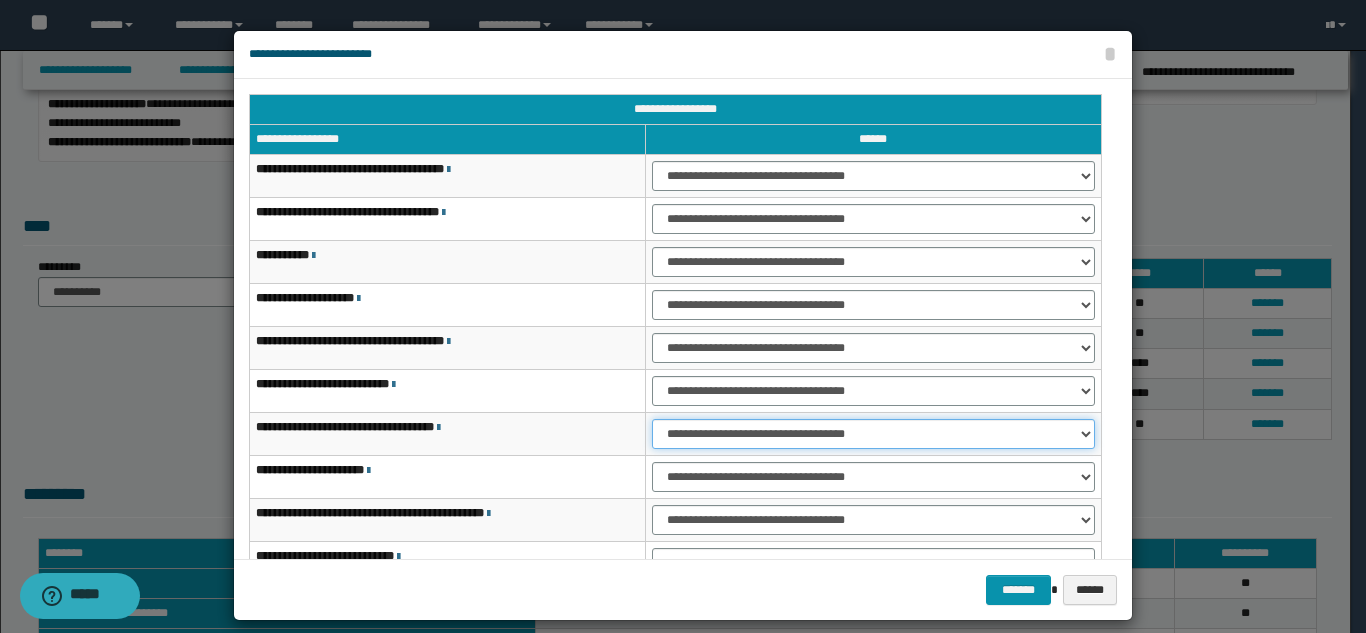 click on "**********" at bounding box center [873, 434] 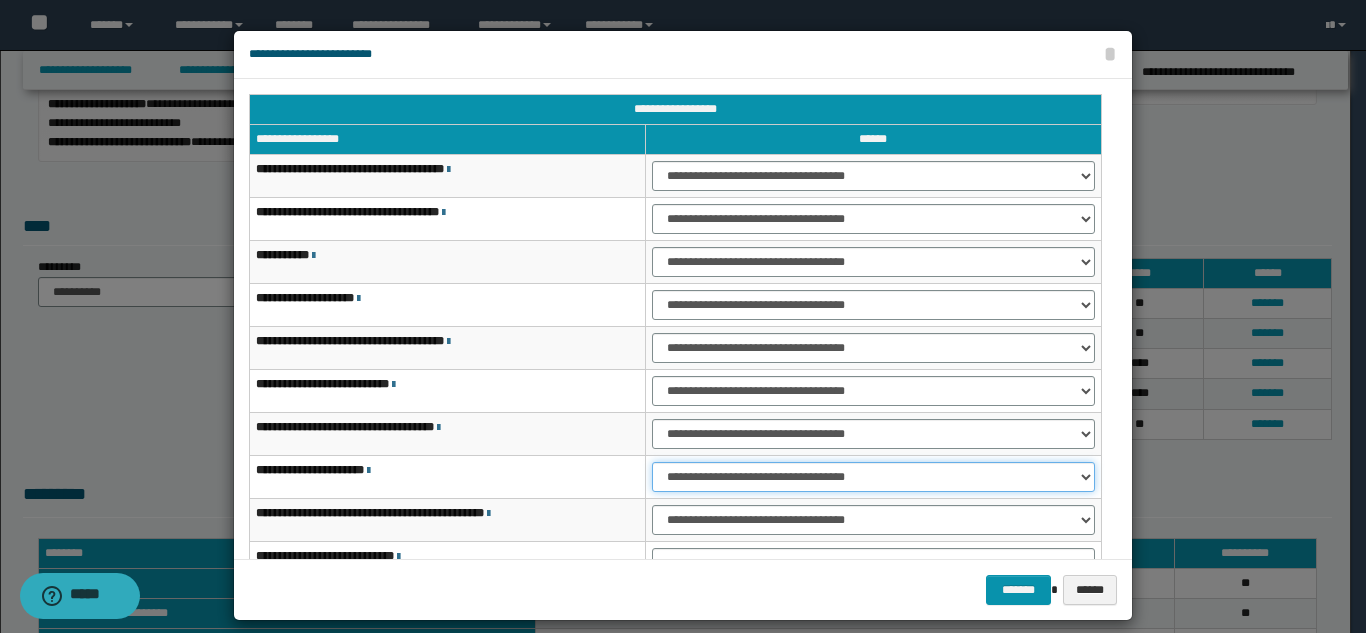 click on "**********" at bounding box center (873, 477) 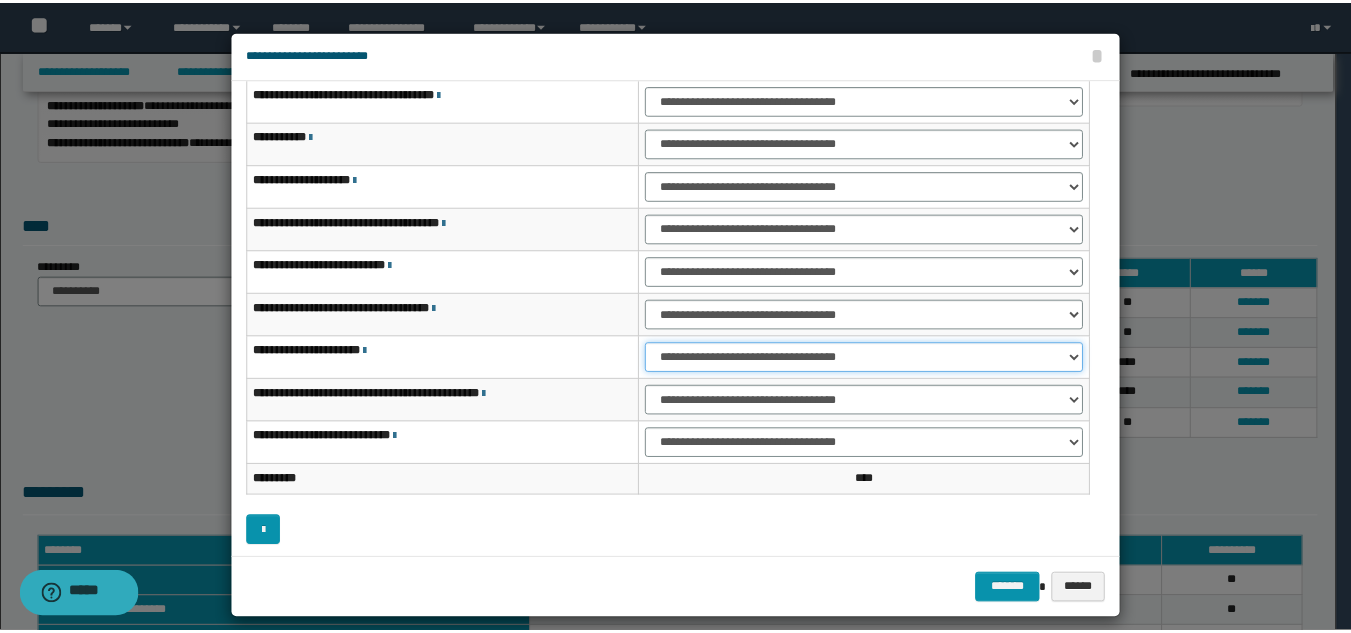 scroll, scrollTop: 121, scrollLeft: 0, axis: vertical 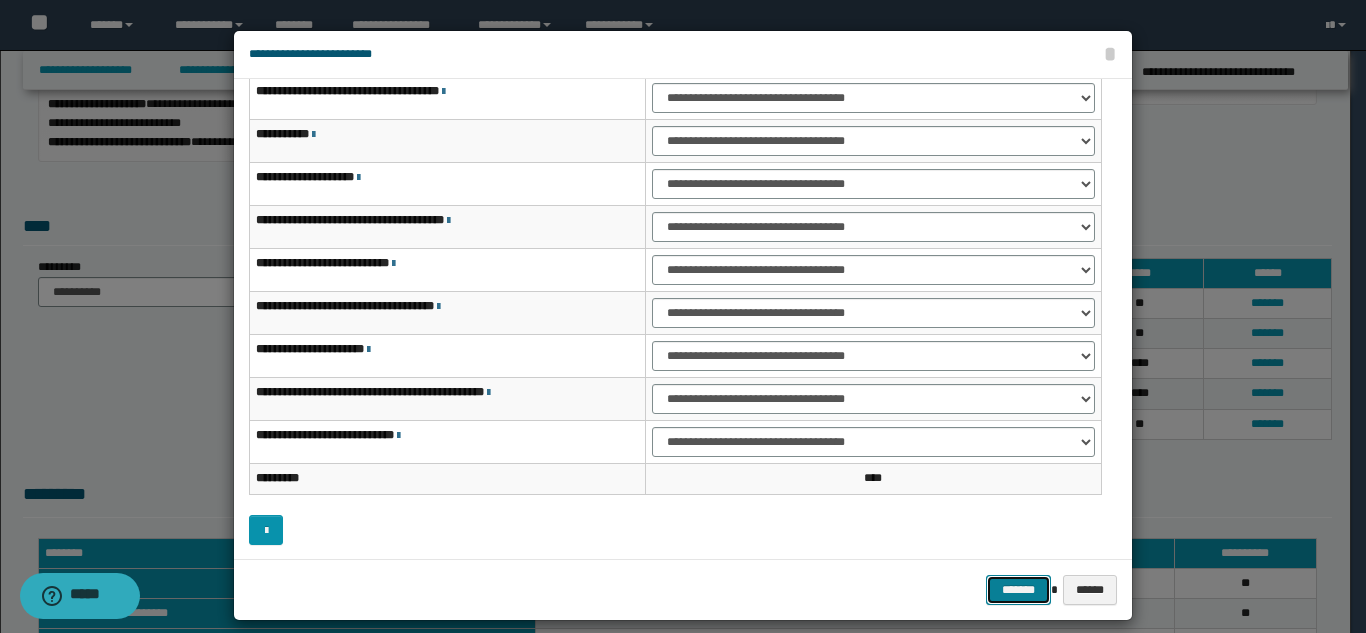 click on "*******" at bounding box center (1018, 590) 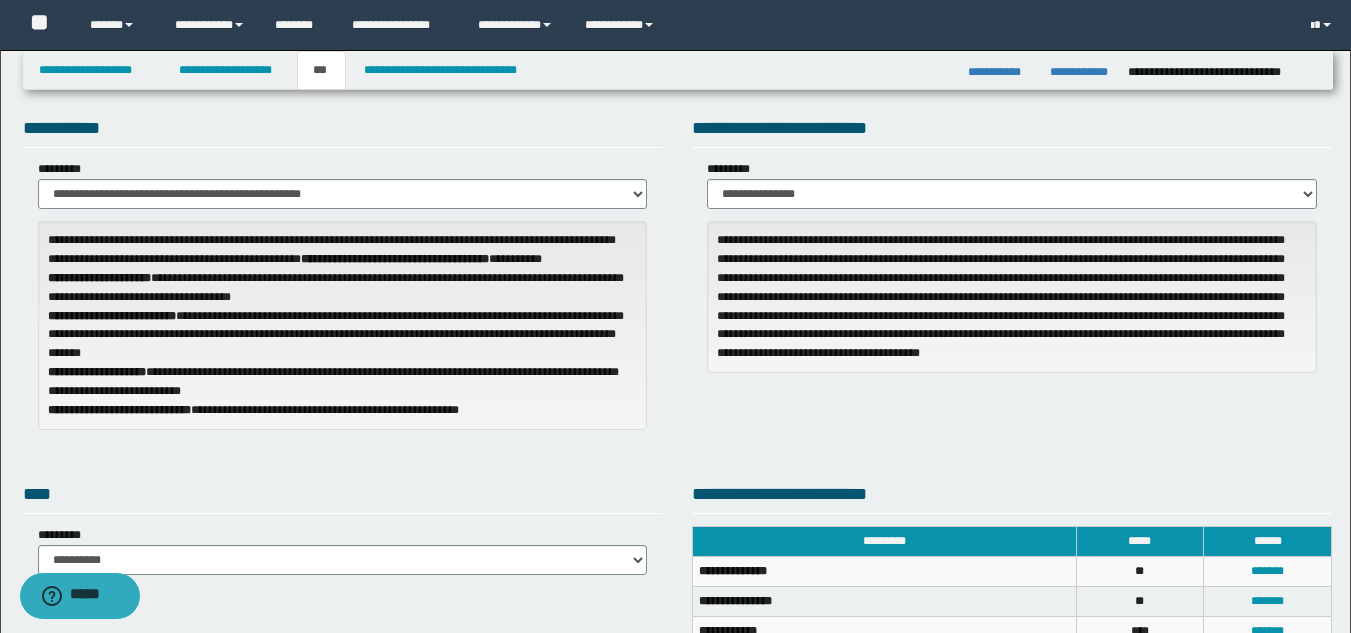 scroll, scrollTop: 0, scrollLeft: 0, axis: both 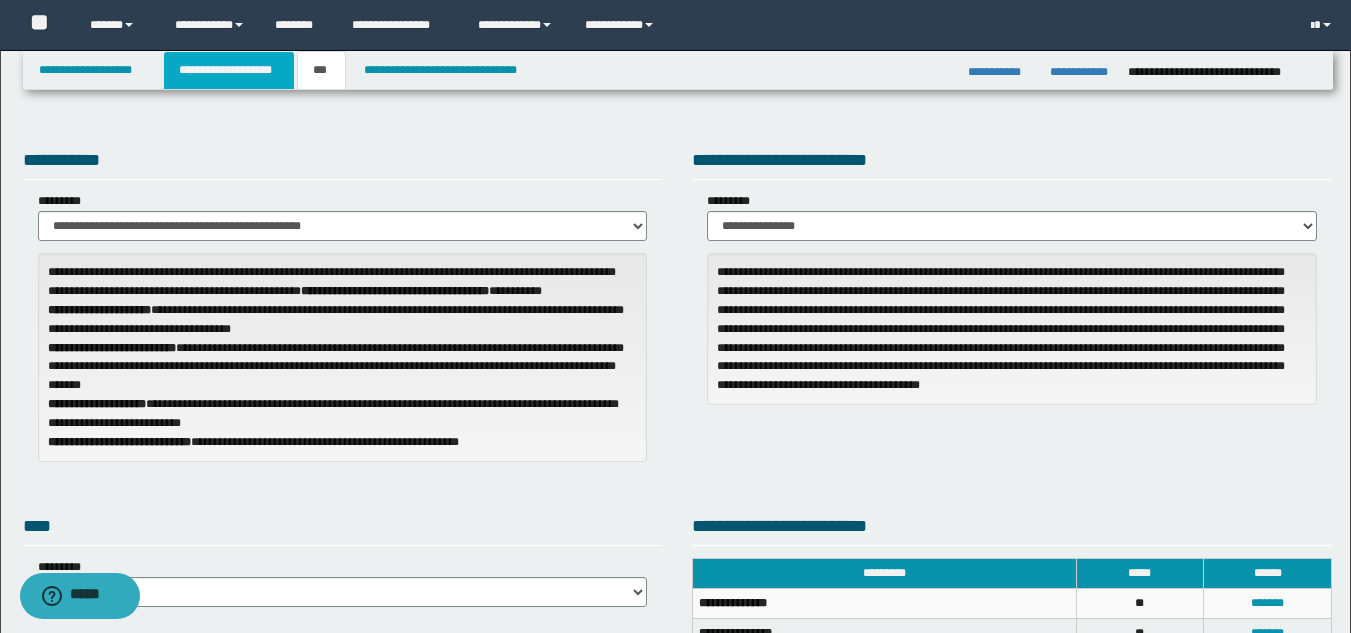 click on "**********" at bounding box center [229, 70] 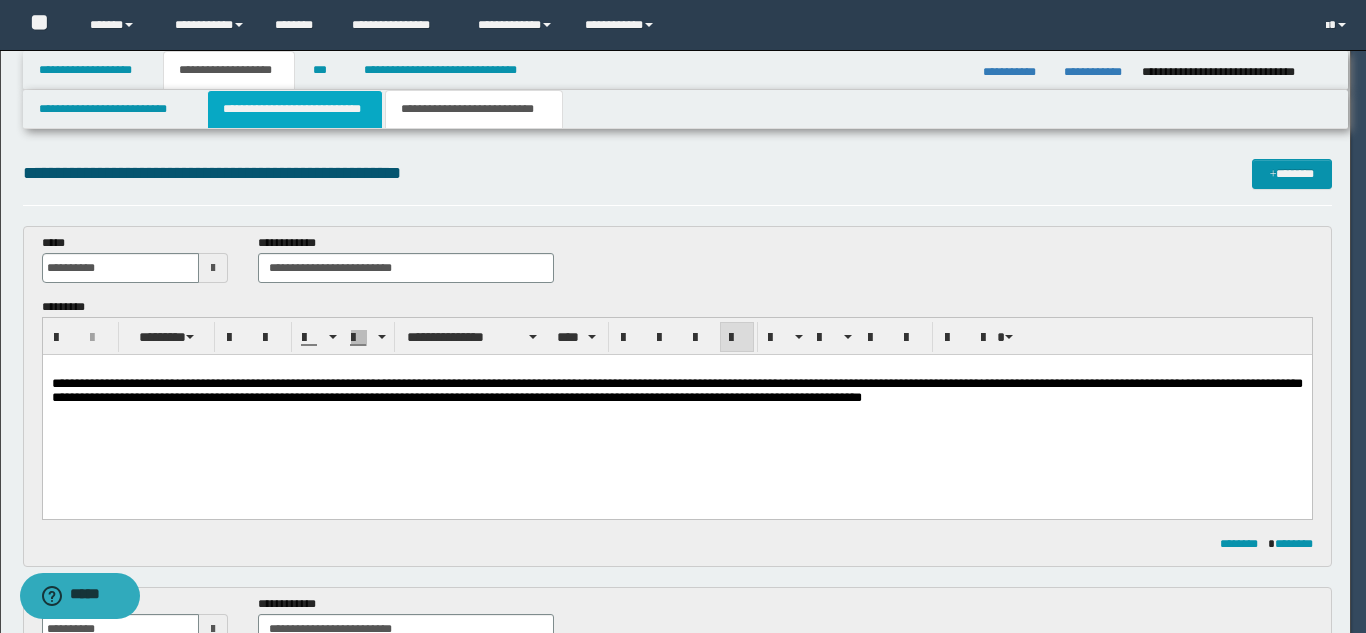 type 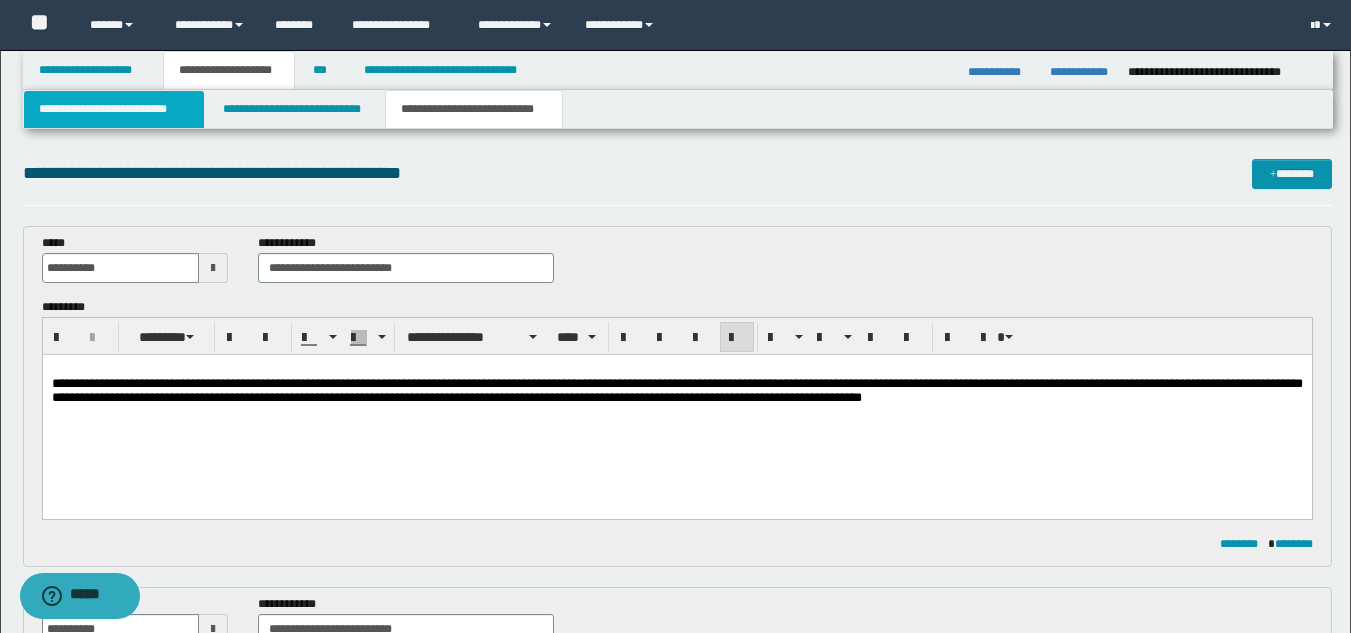 click on "**********" at bounding box center (114, 109) 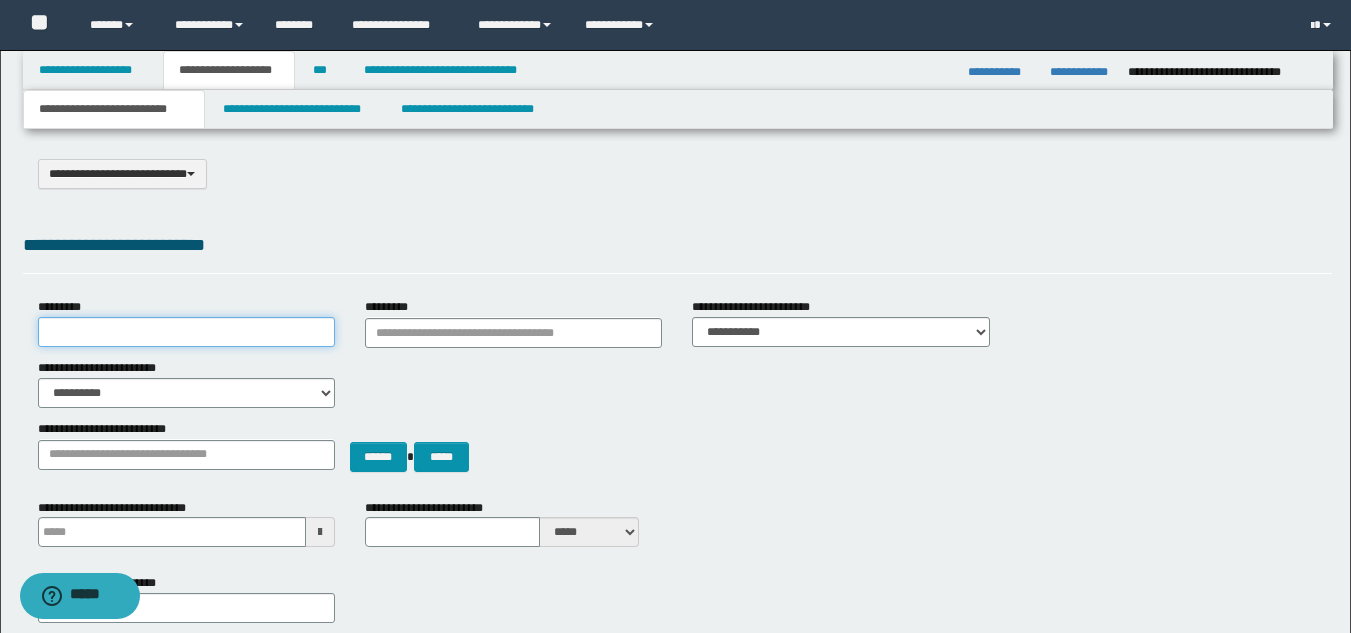 click on "*********" at bounding box center (186, 332) 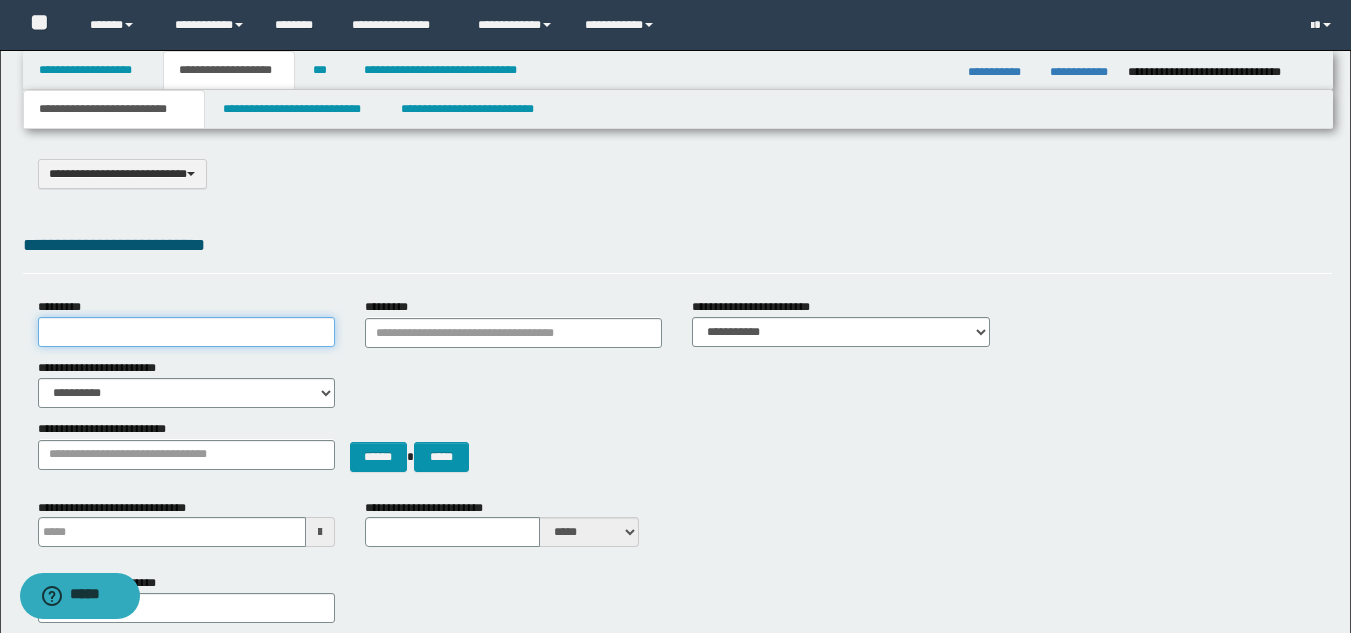 paste on "**********" 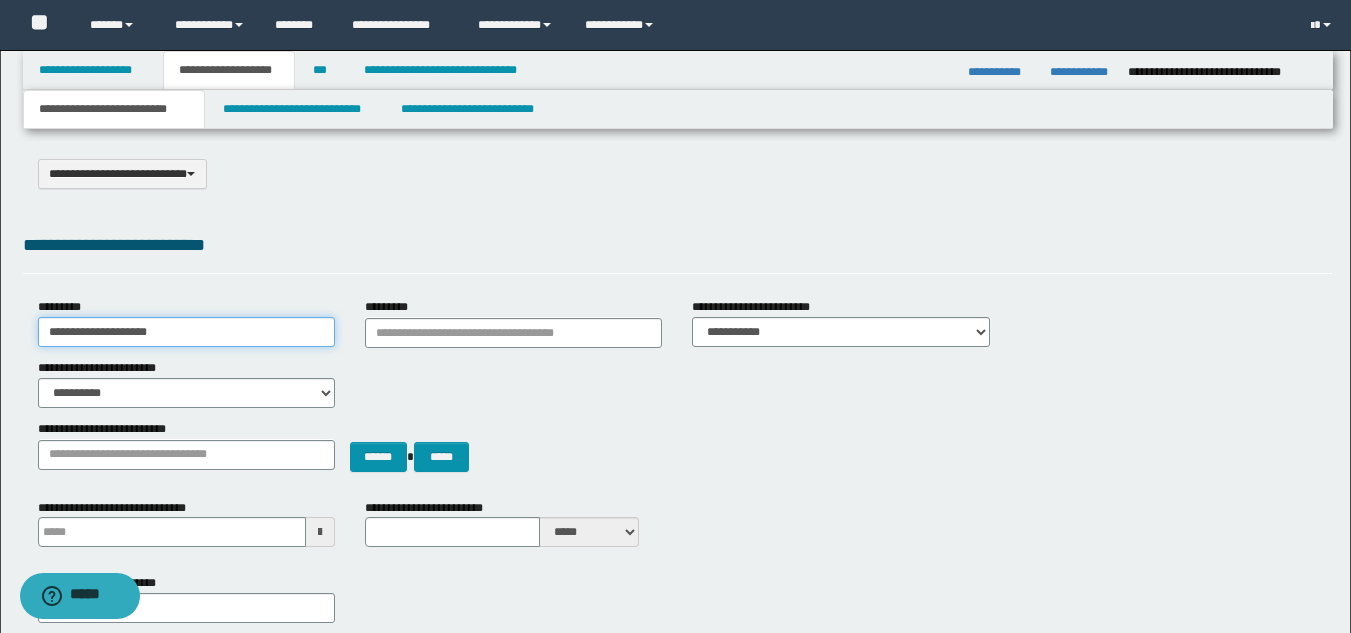 type on "**********" 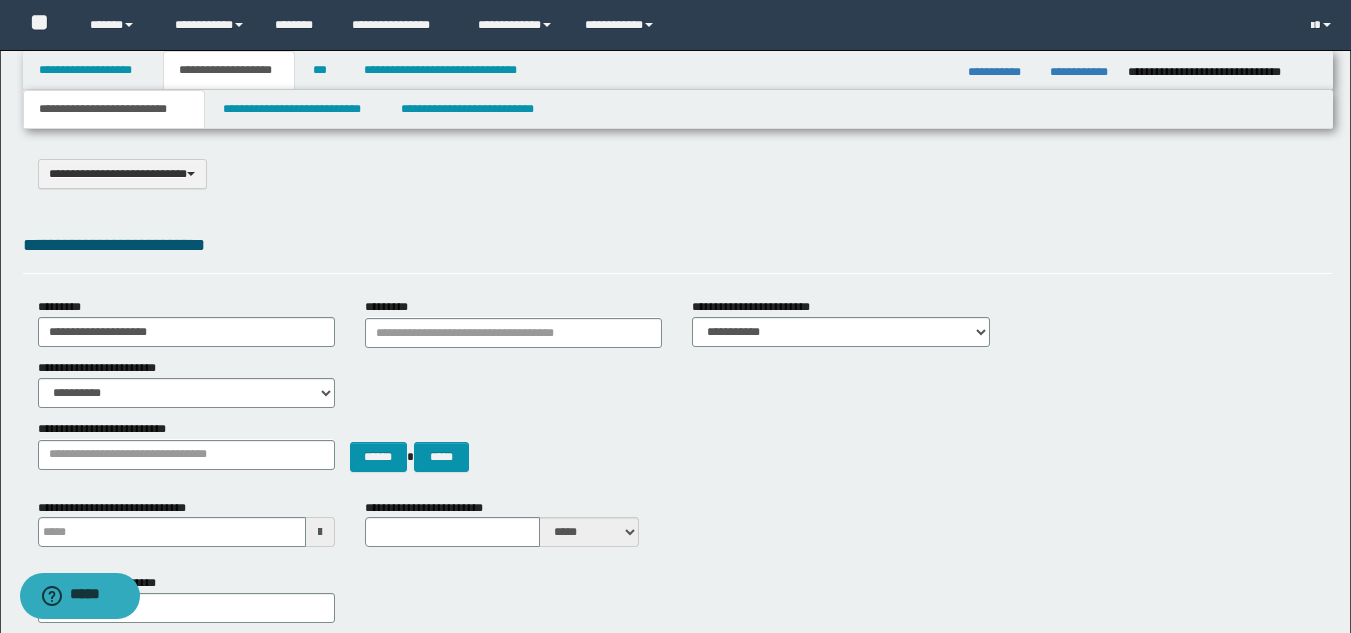 click on "**********" at bounding box center (677, 249) 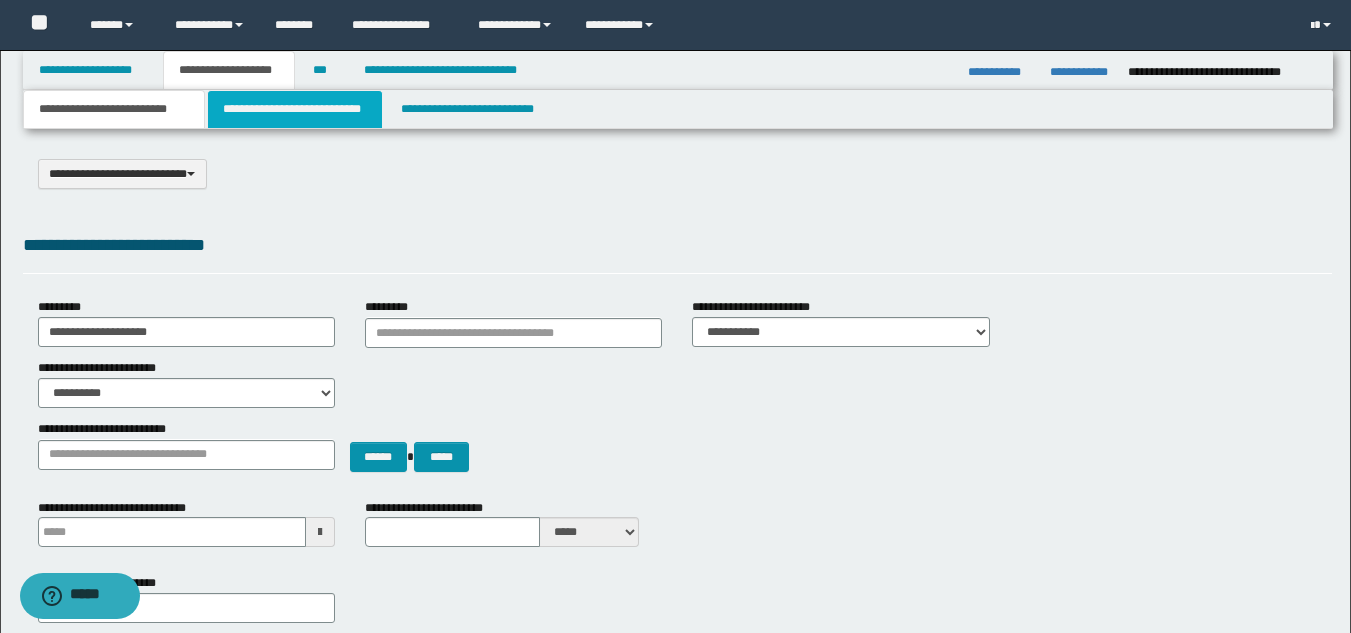 click on "**********" at bounding box center (295, 109) 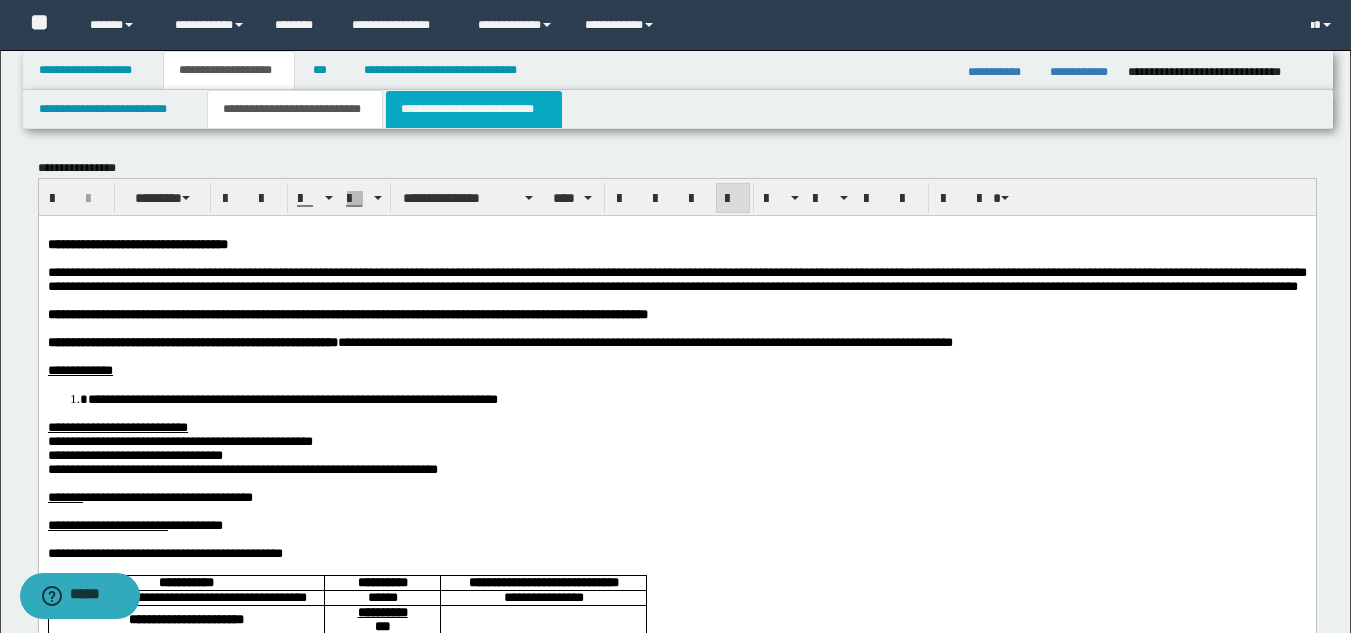 click on "**********" at bounding box center [474, 109] 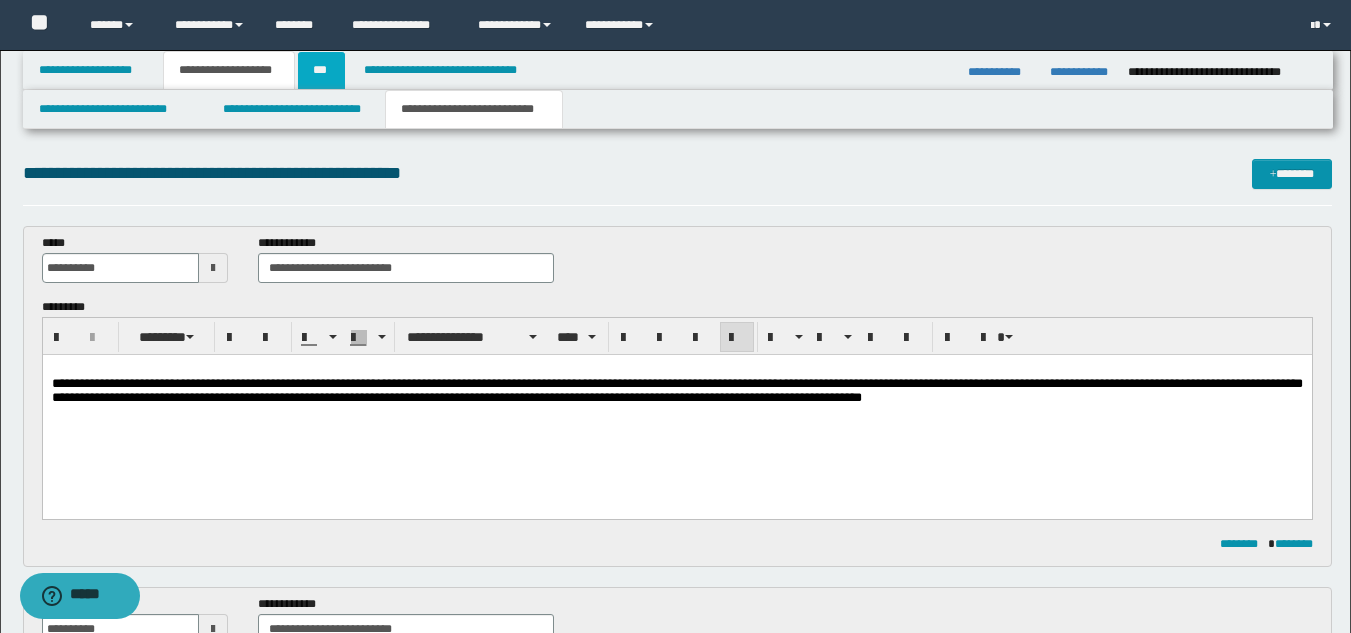 click on "***" at bounding box center (321, 70) 